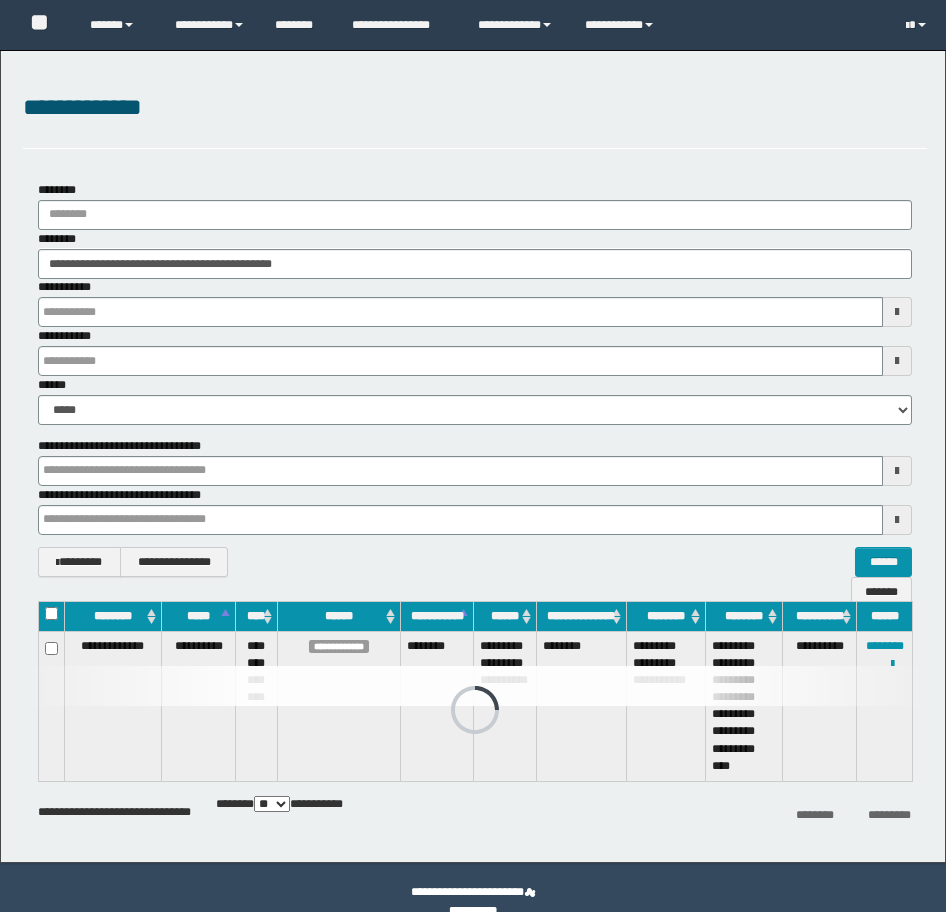 scroll, scrollTop: 0, scrollLeft: 0, axis: both 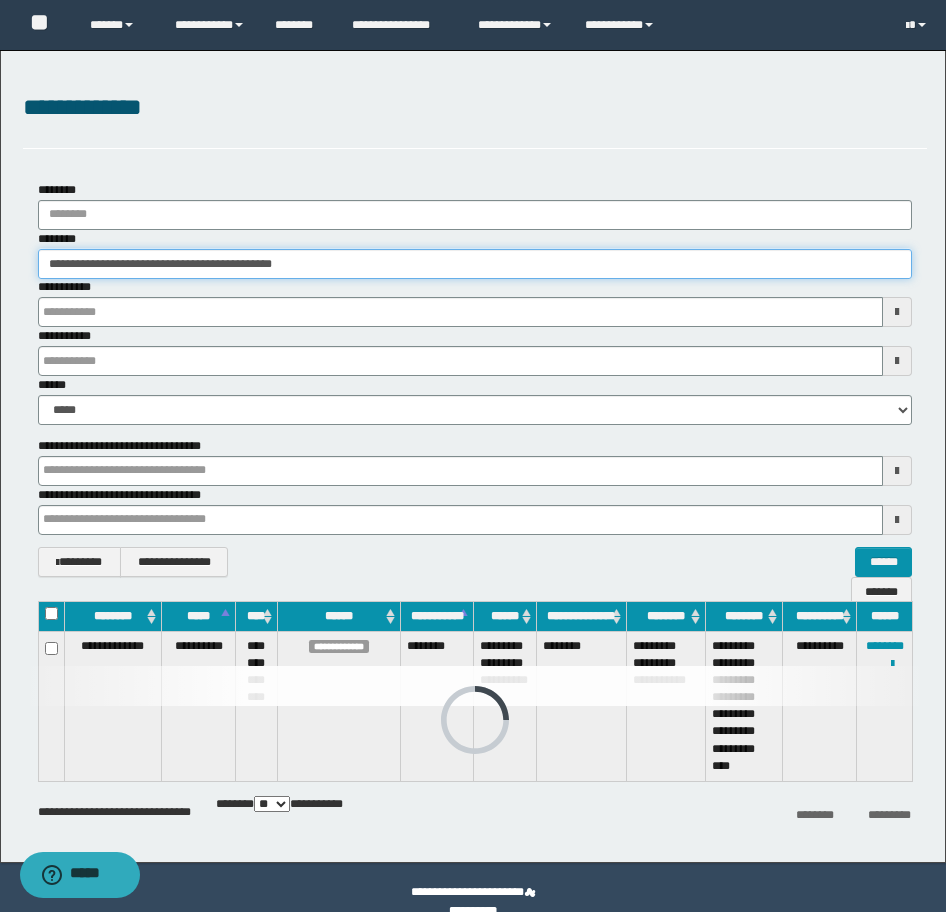 drag, startPoint x: 383, startPoint y: 268, endPoint x: -16, endPoint y: 257, distance: 399.1516 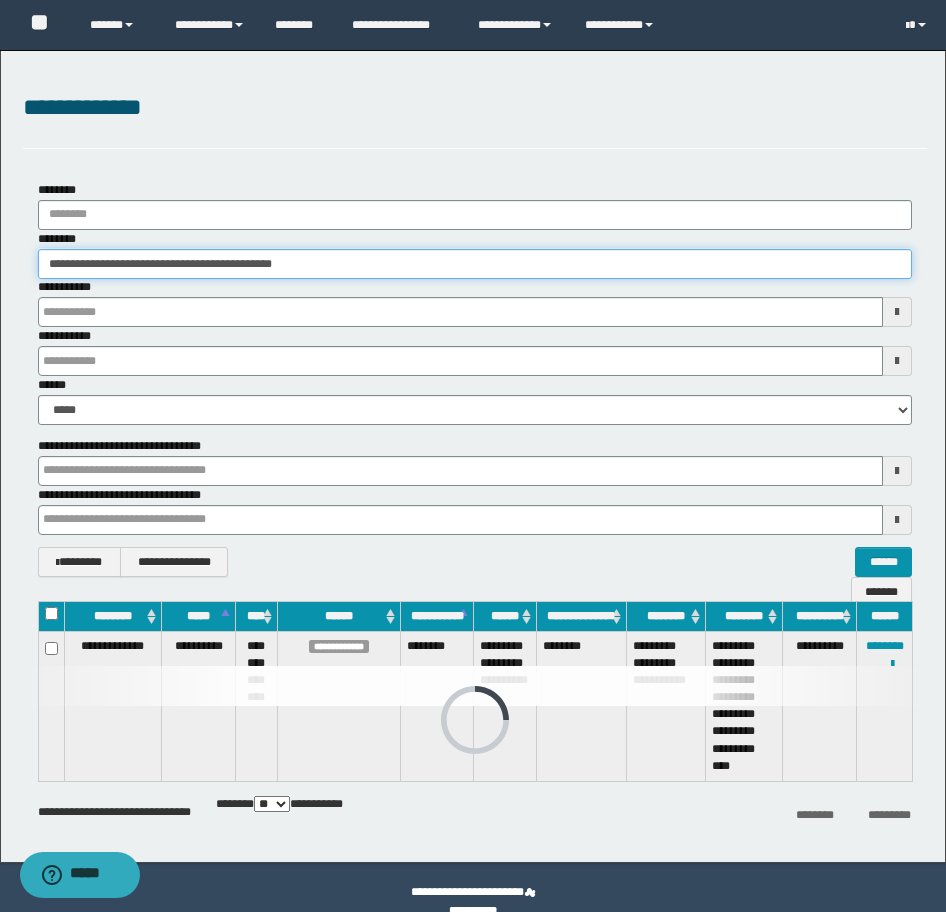 click on "**********" at bounding box center [473, 456] 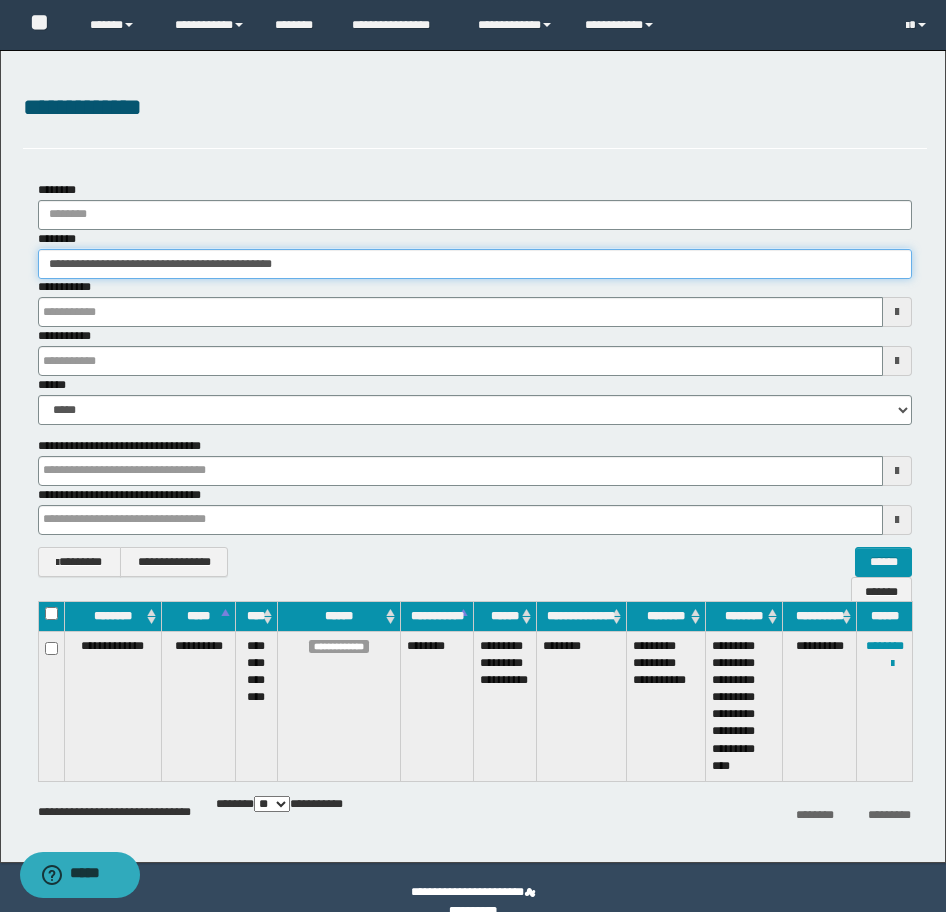 paste 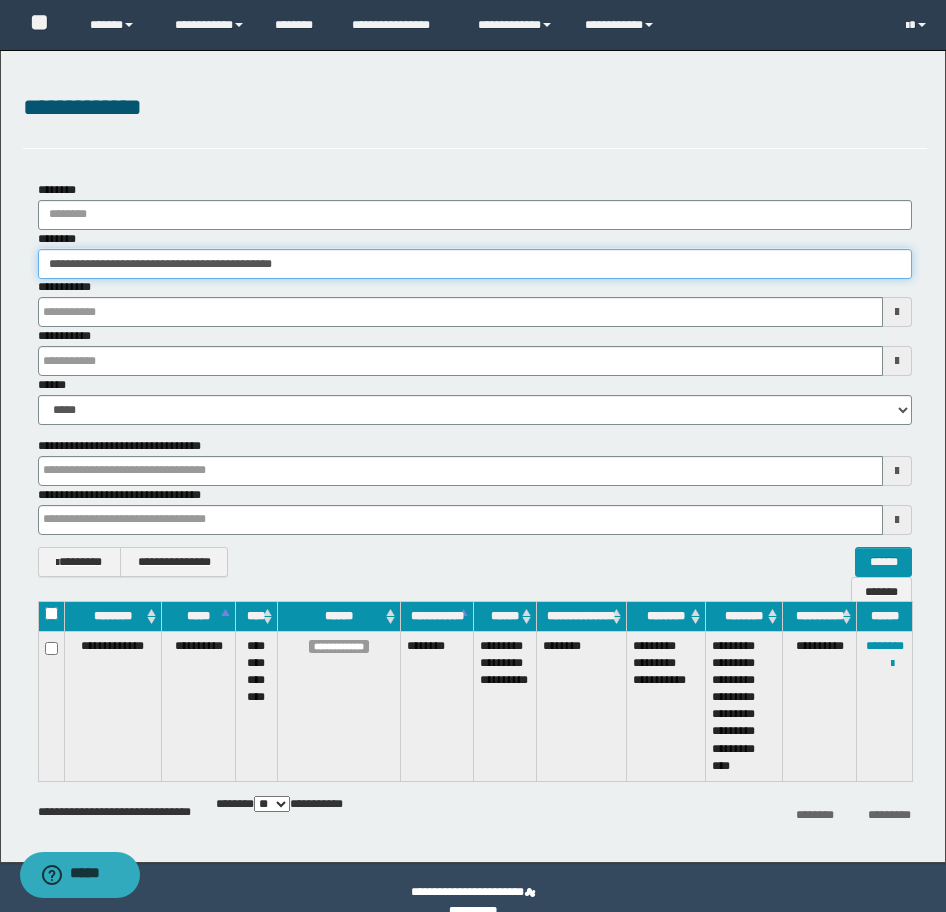 type on "**********" 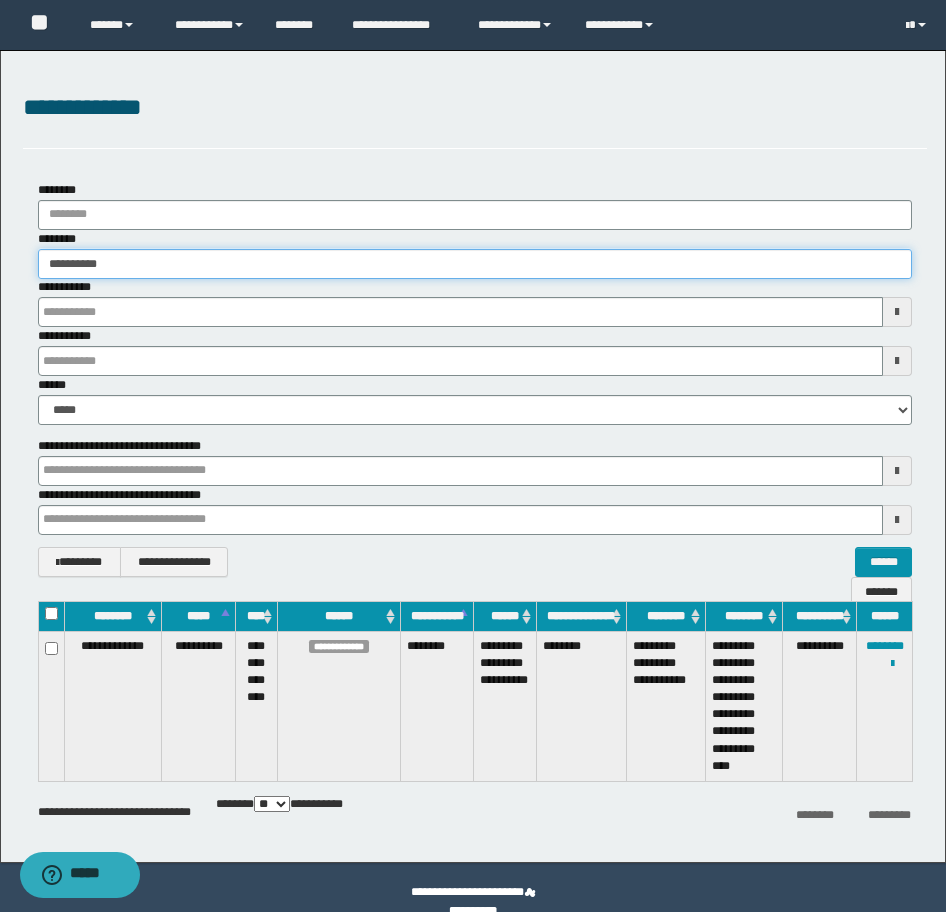 type on "**********" 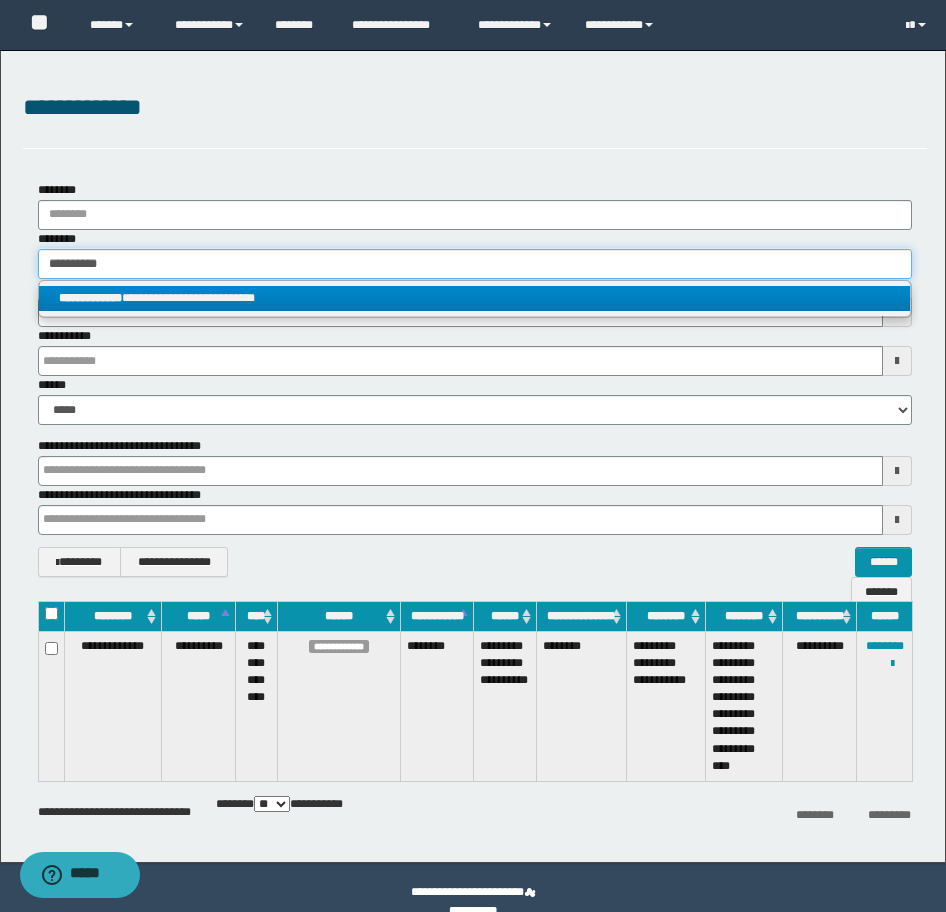 type on "**********" 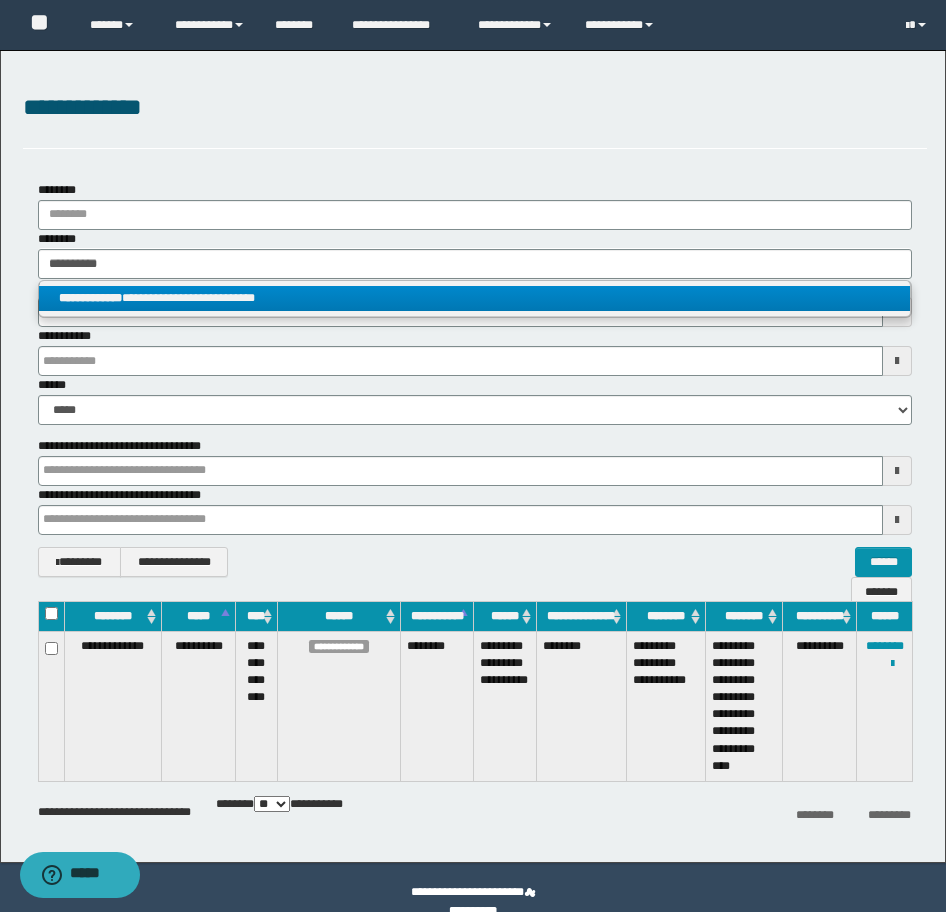 click on "**********" at bounding box center [474, 298] 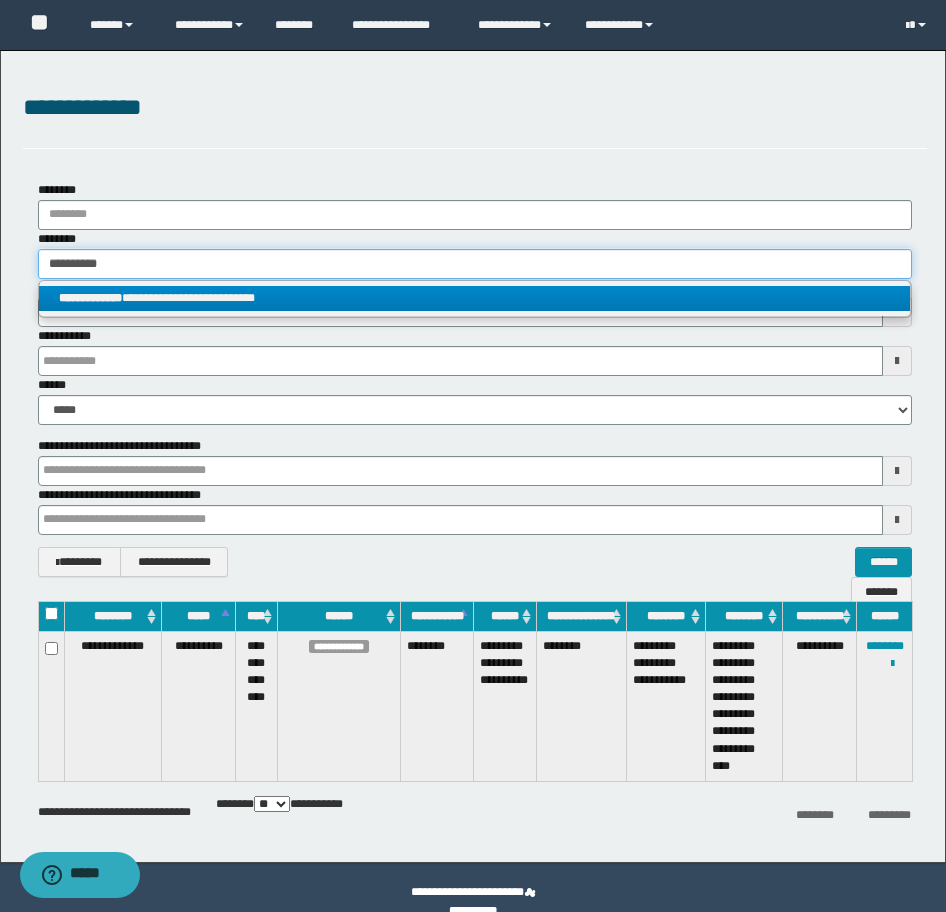 type 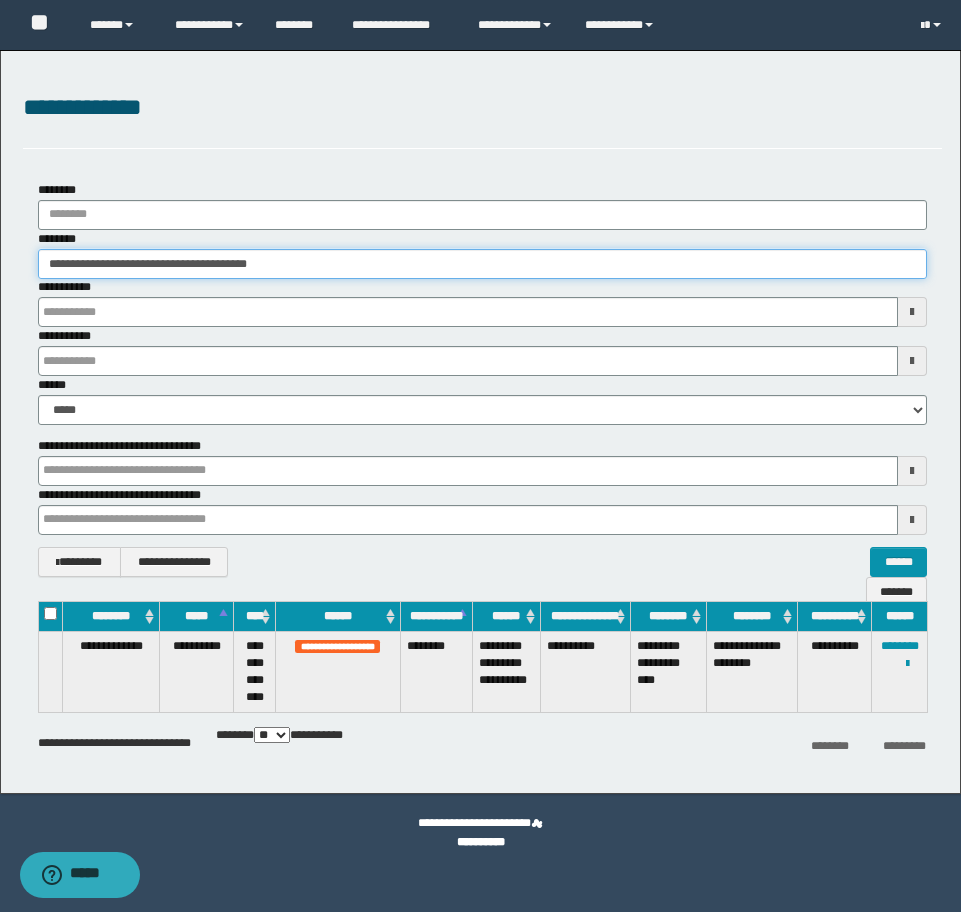 drag, startPoint x: 366, startPoint y: 265, endPoint x: -16, endPoint y: 258, distance: 382.06412 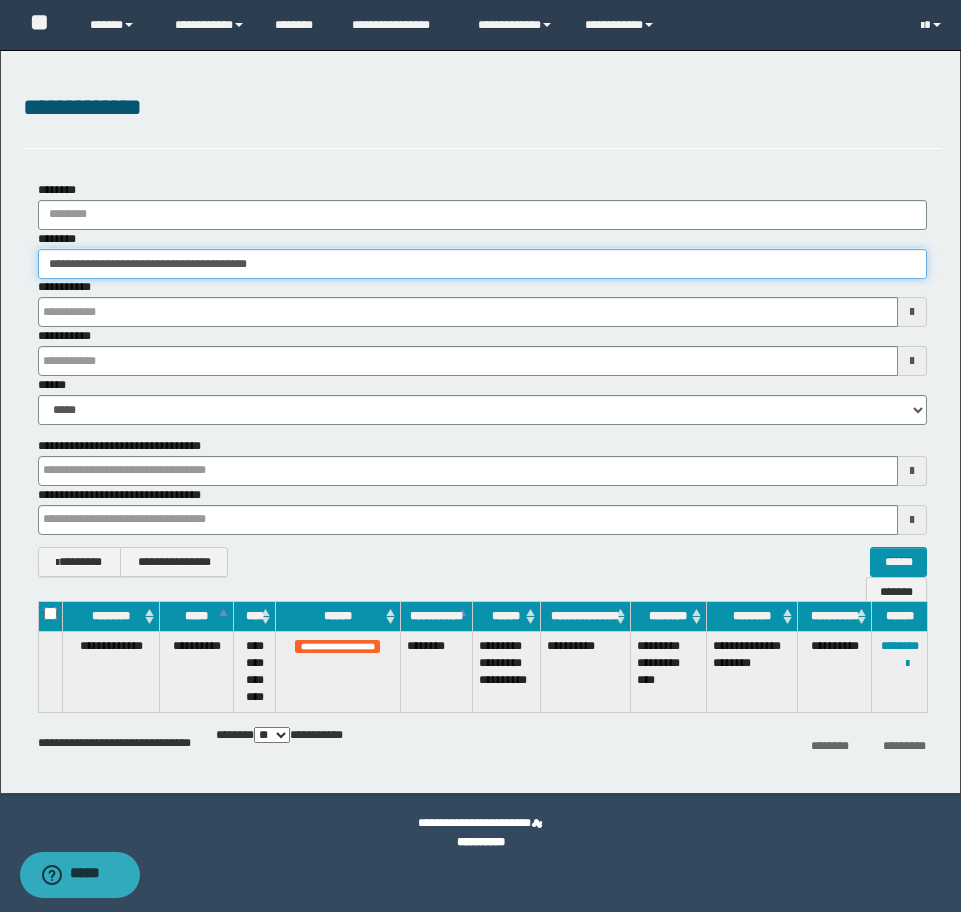 click on "**********" at bounding box center (480, 456) 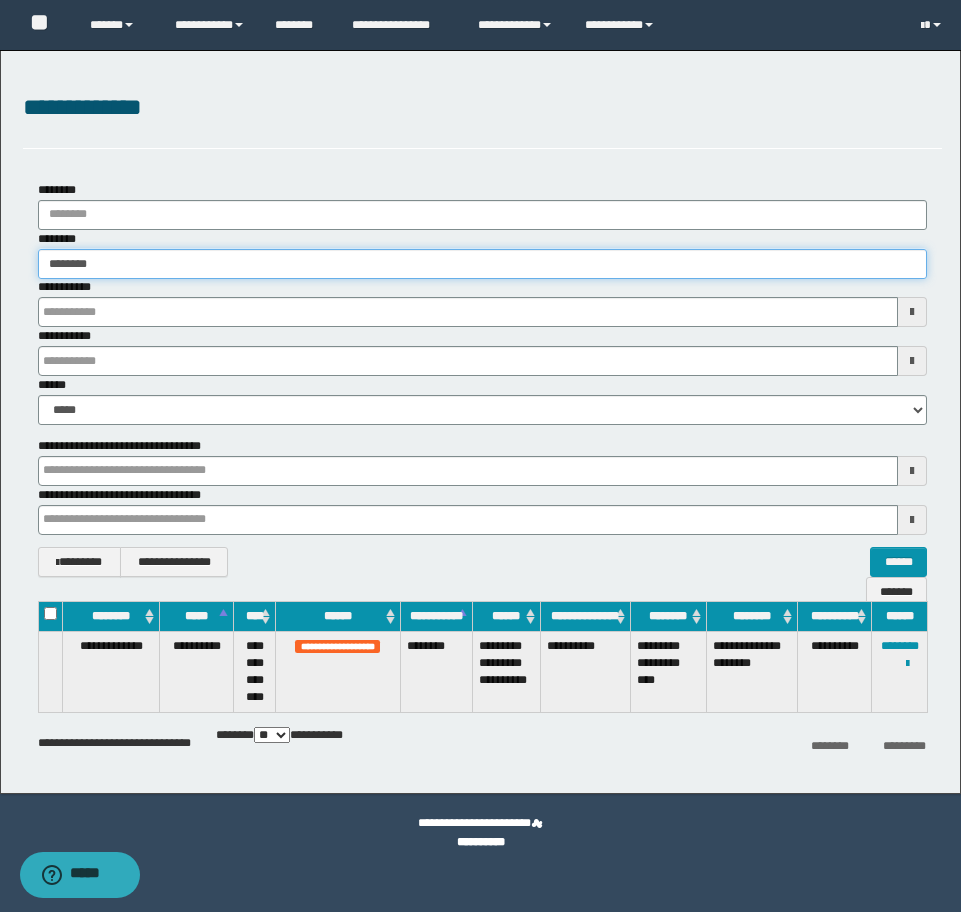 type on "********" 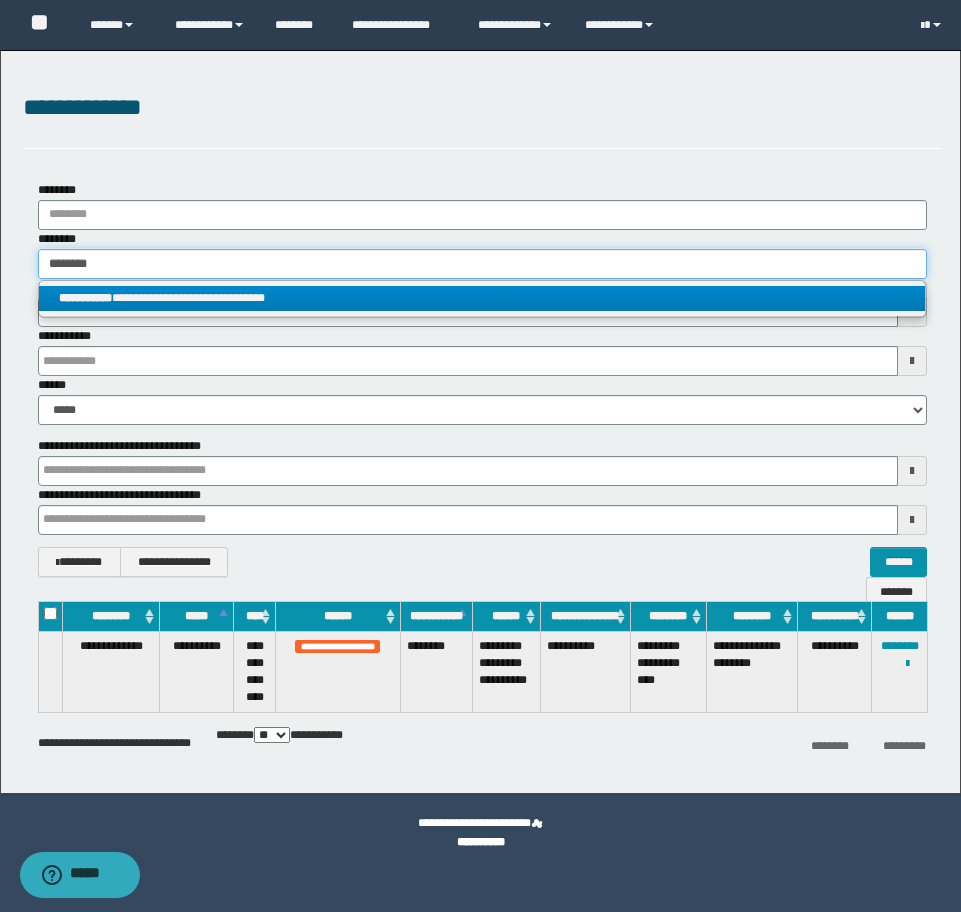 type on "********" 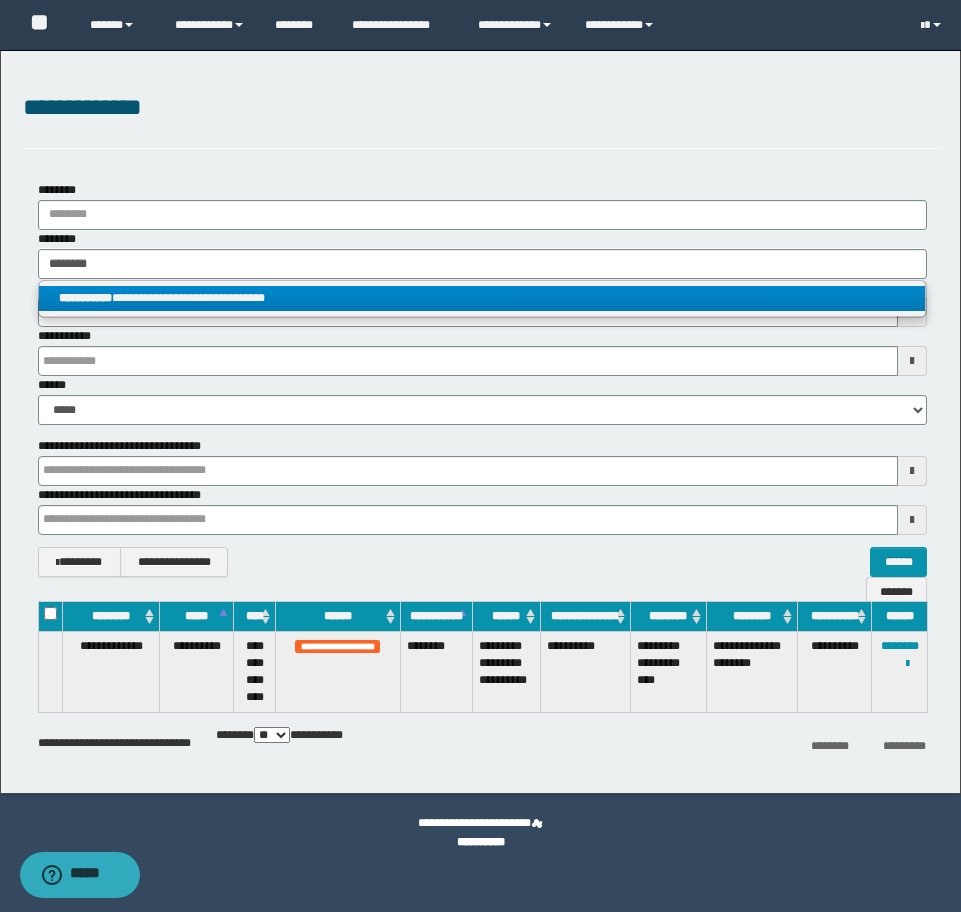 click on "**********" at bounding box center [482, 298] 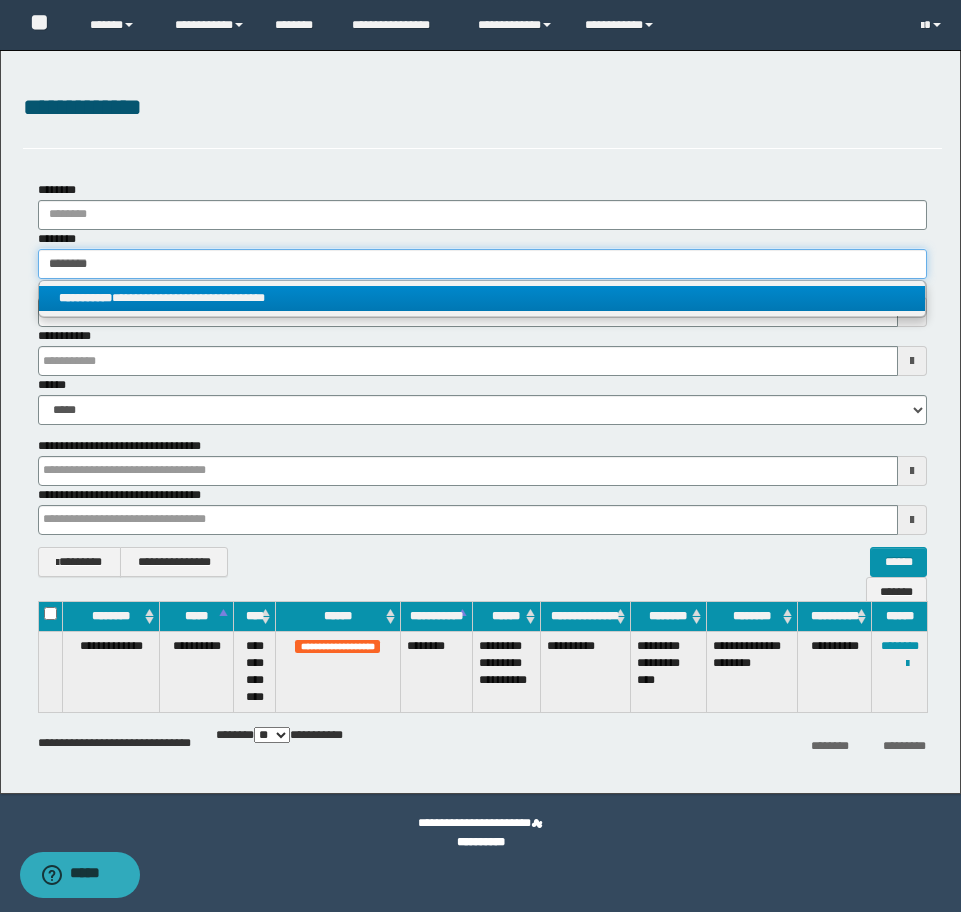 type 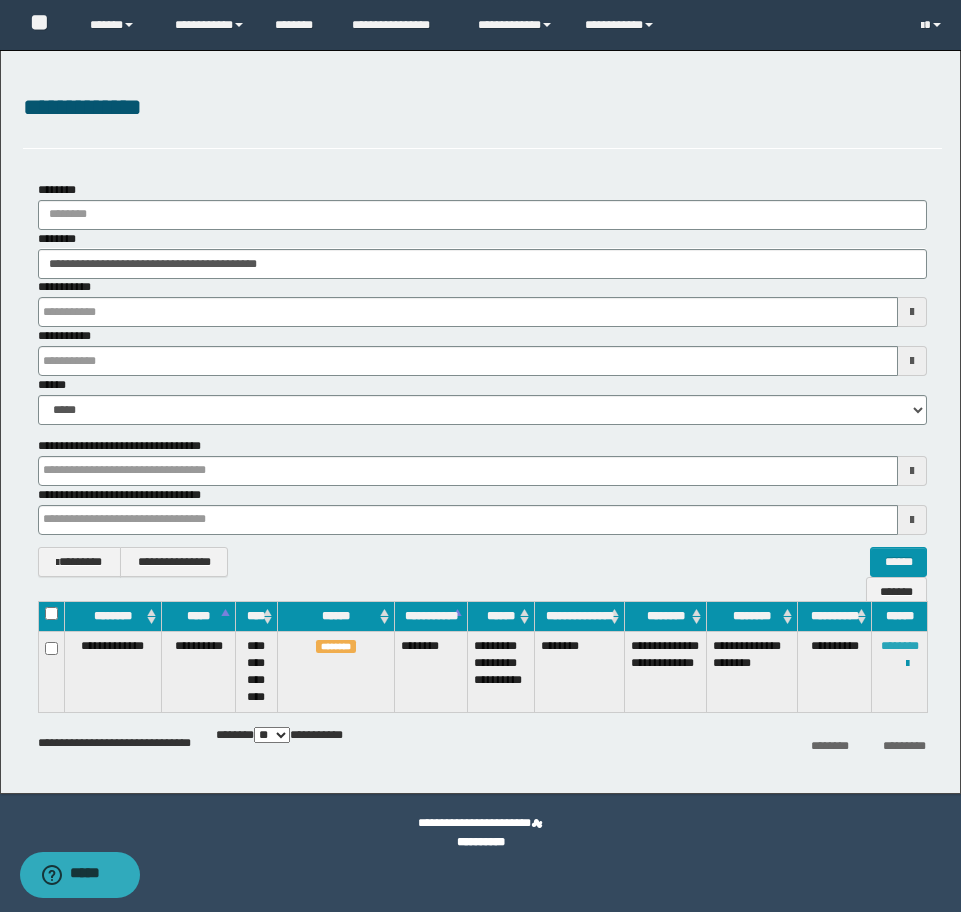 click on "********" at bounding box center (900, 646) 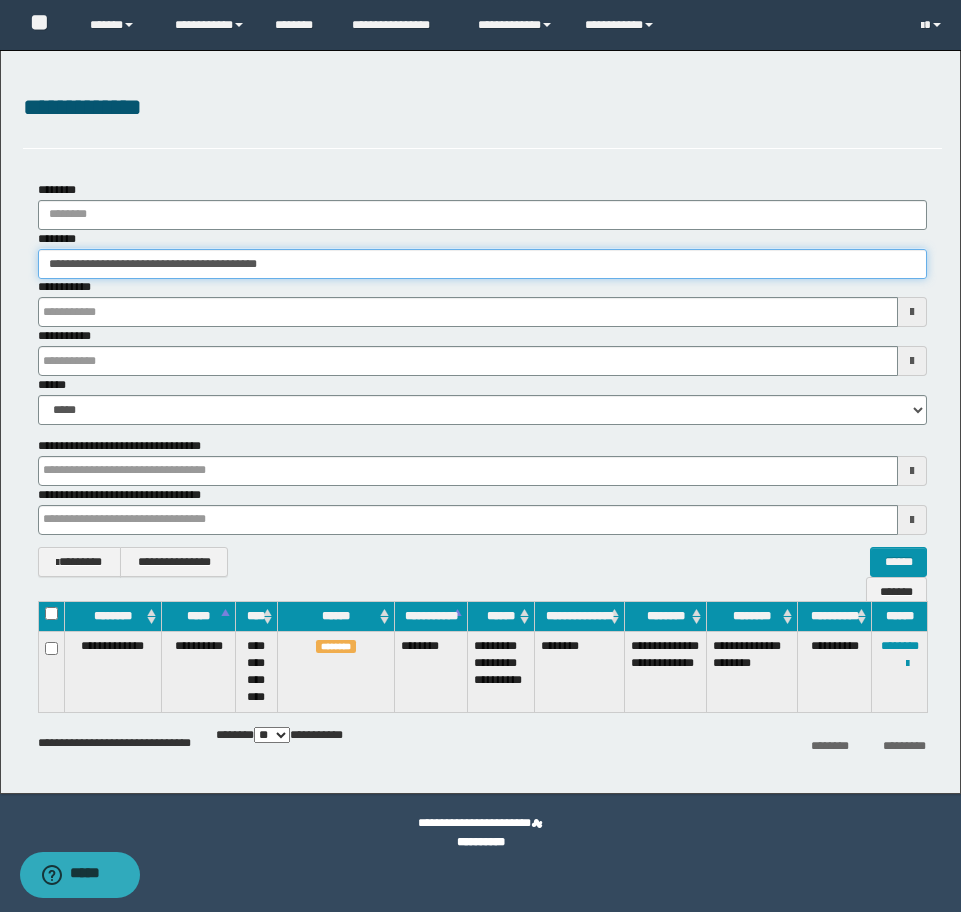 drag, startPoint x: 378, startPoint y: 259, endPoint x: -16, endPoint y: 250, distance: 394.10278 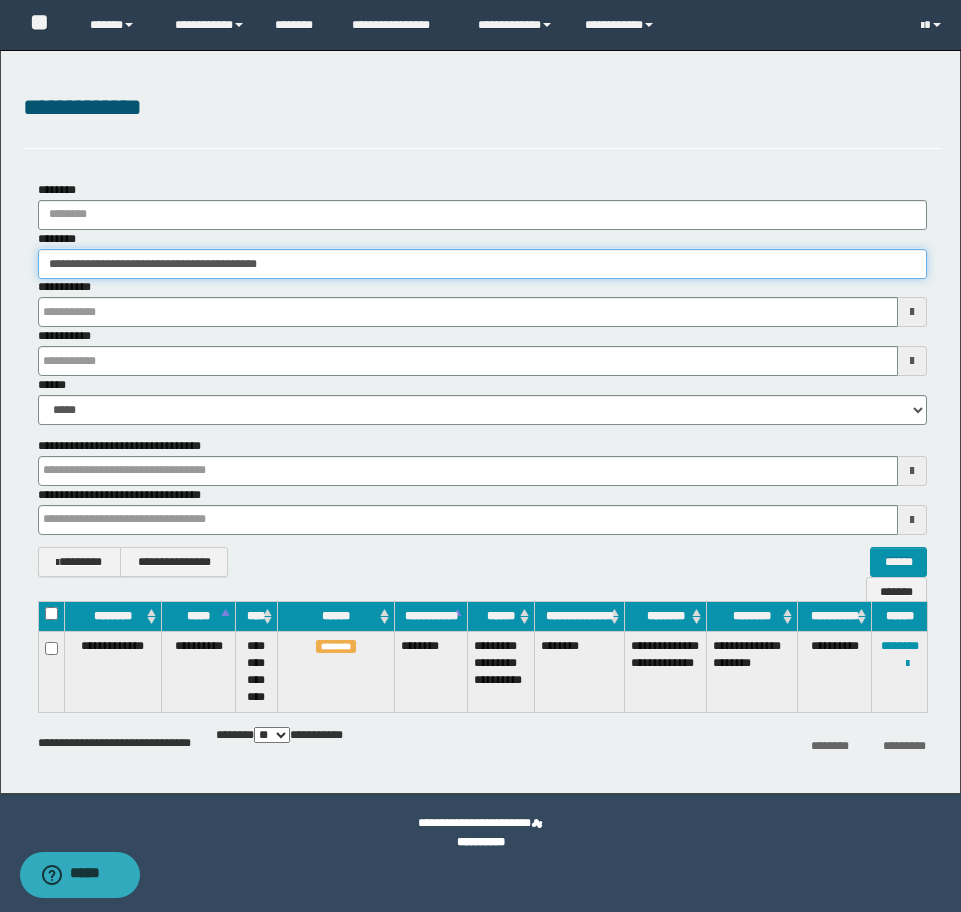click on "**********" at bounding box center [480, 456] 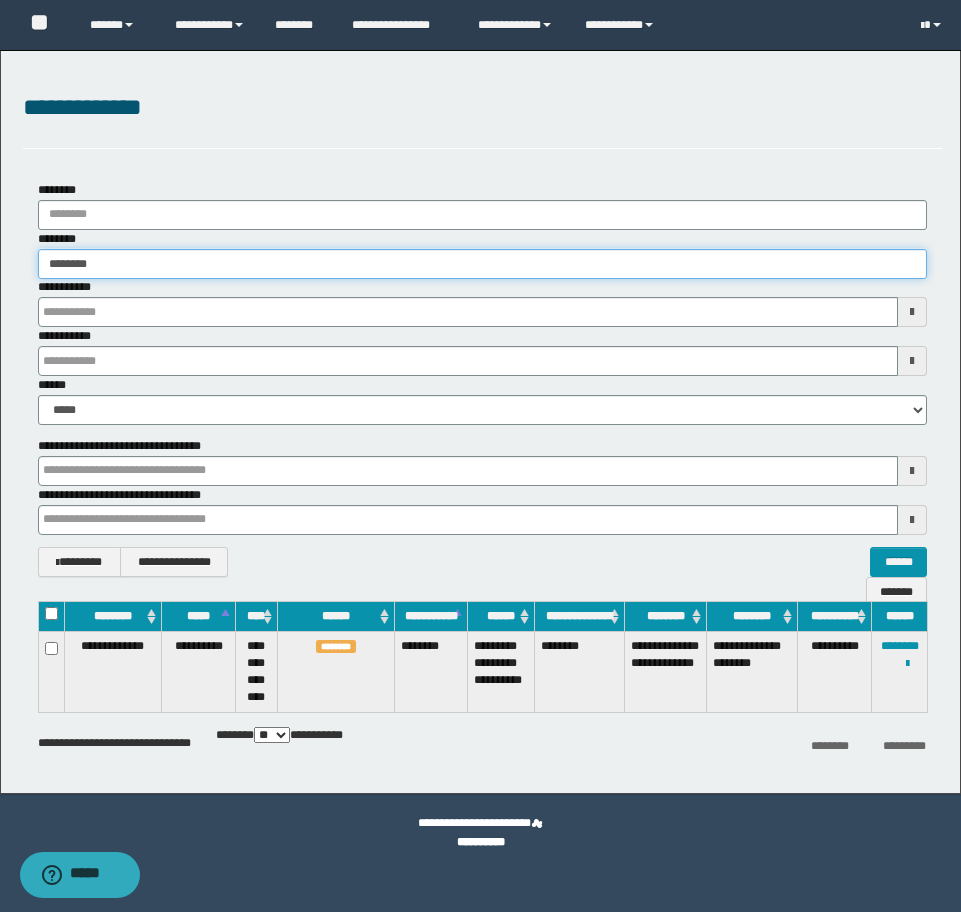 type on "********" 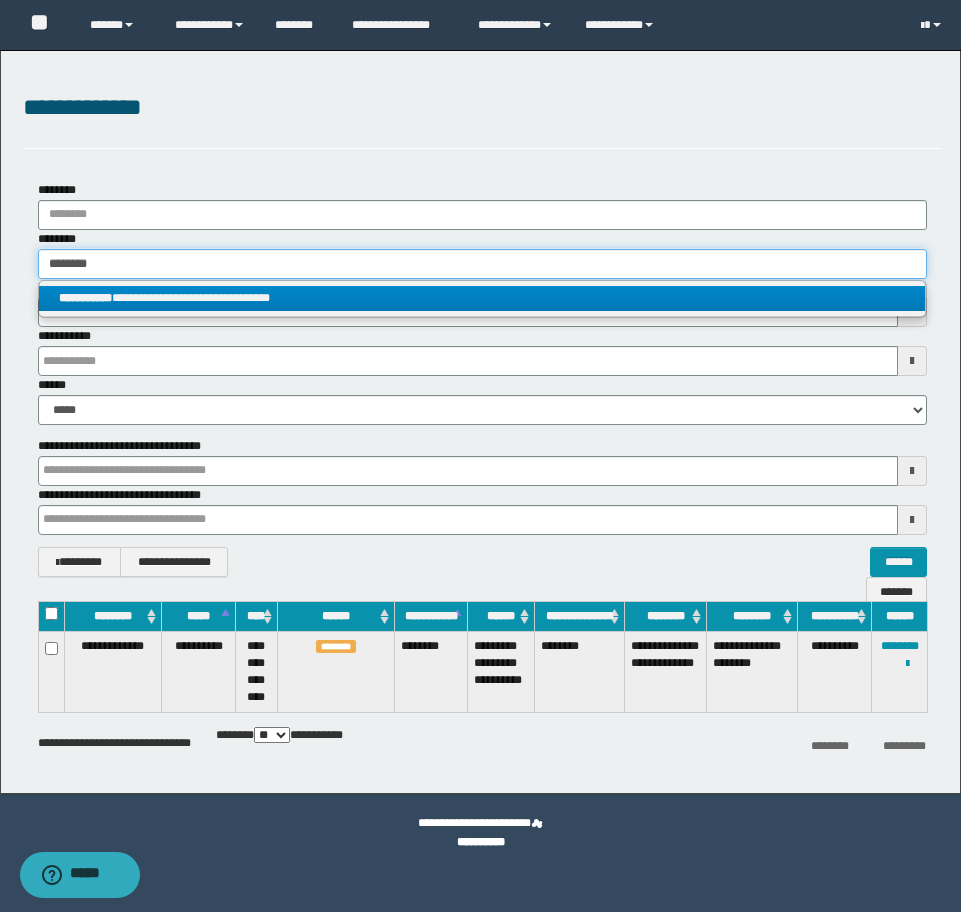 type on "********" 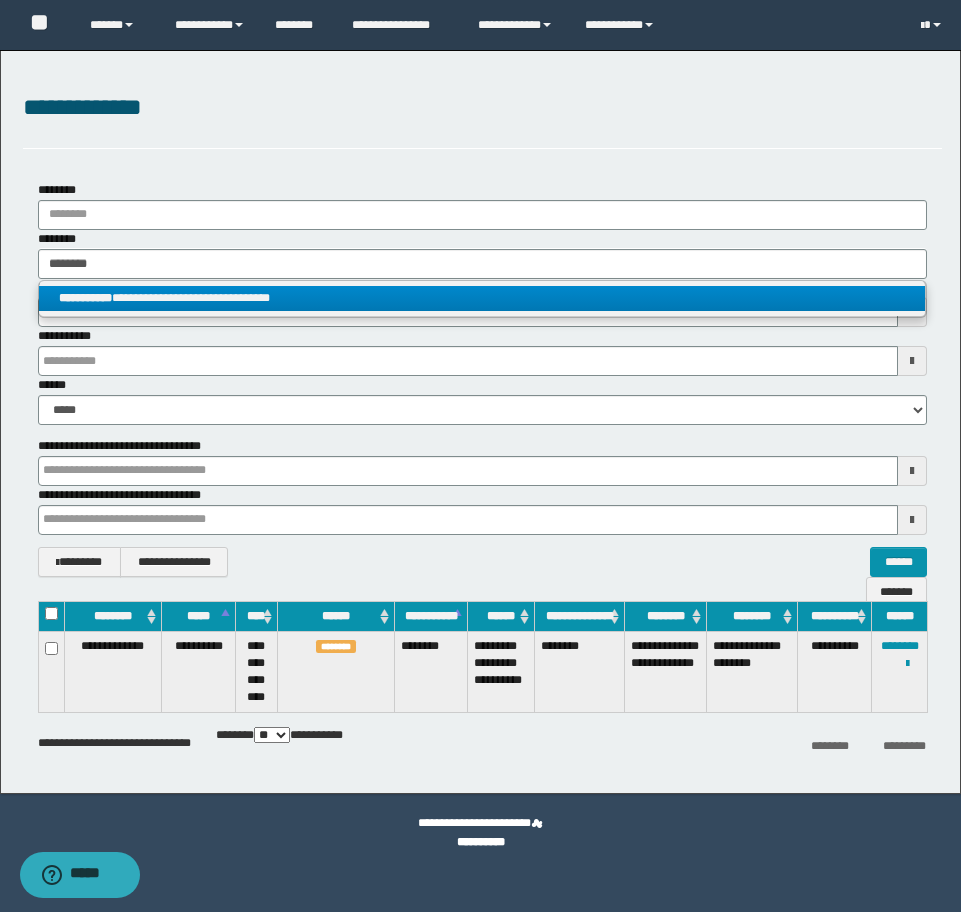 click on "**********" at bounding box center (85, 298) 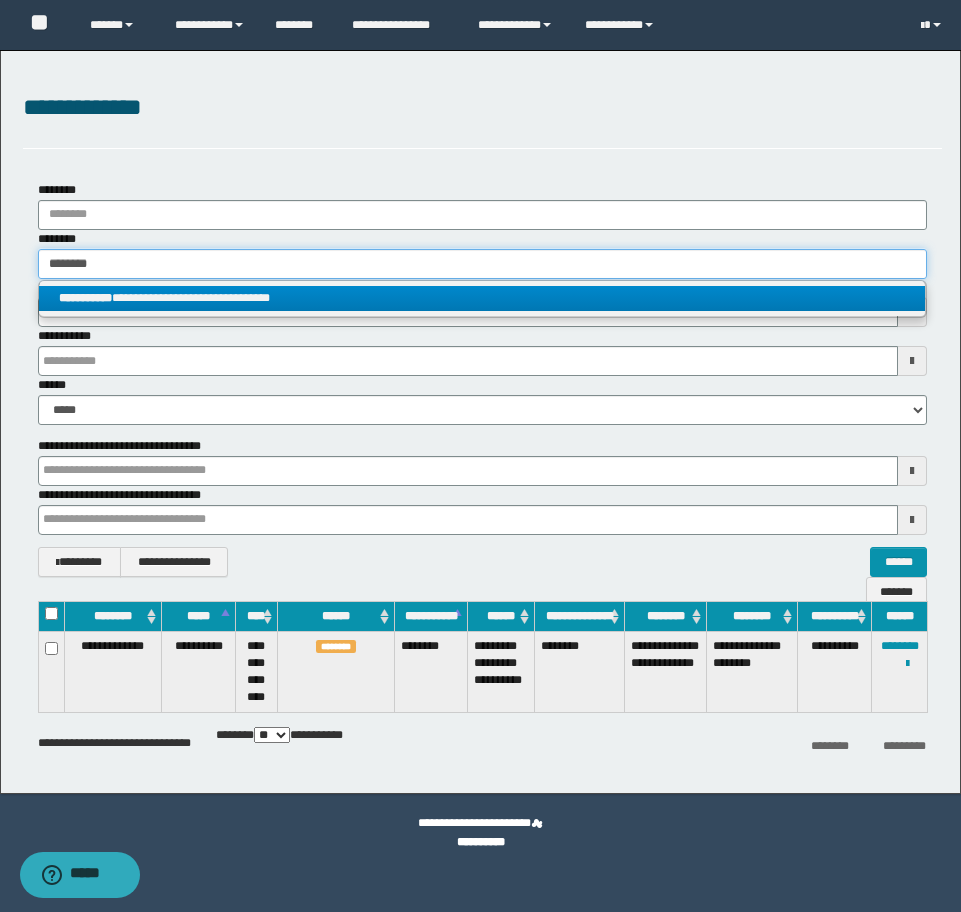 type 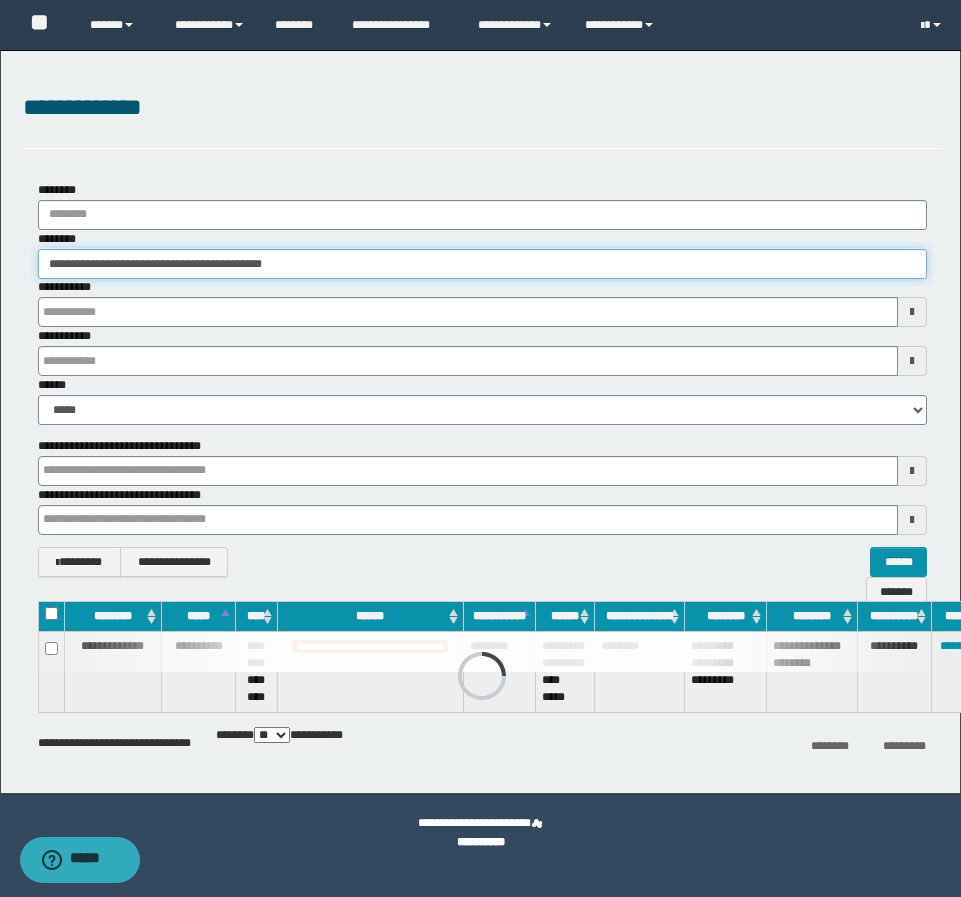 drag, startPoint x: 370, startPoint y: 258, endPoint x: -16, endPoint y: 218, distance: 388.06702 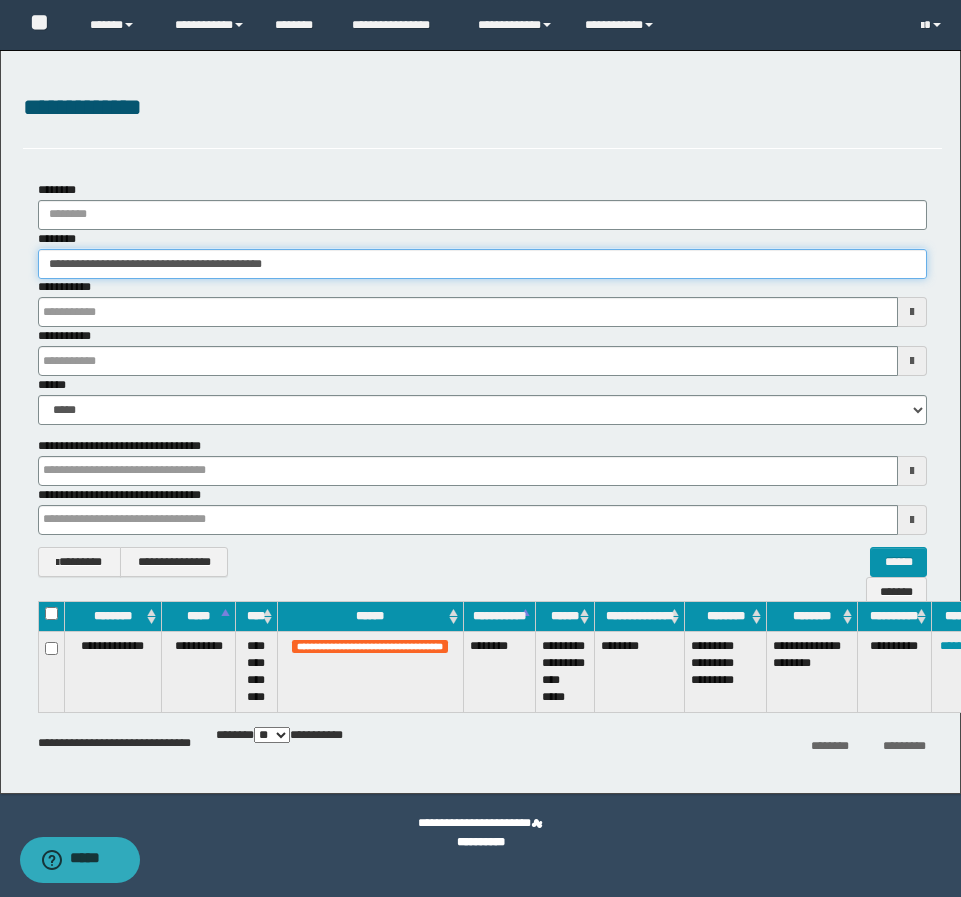 paste 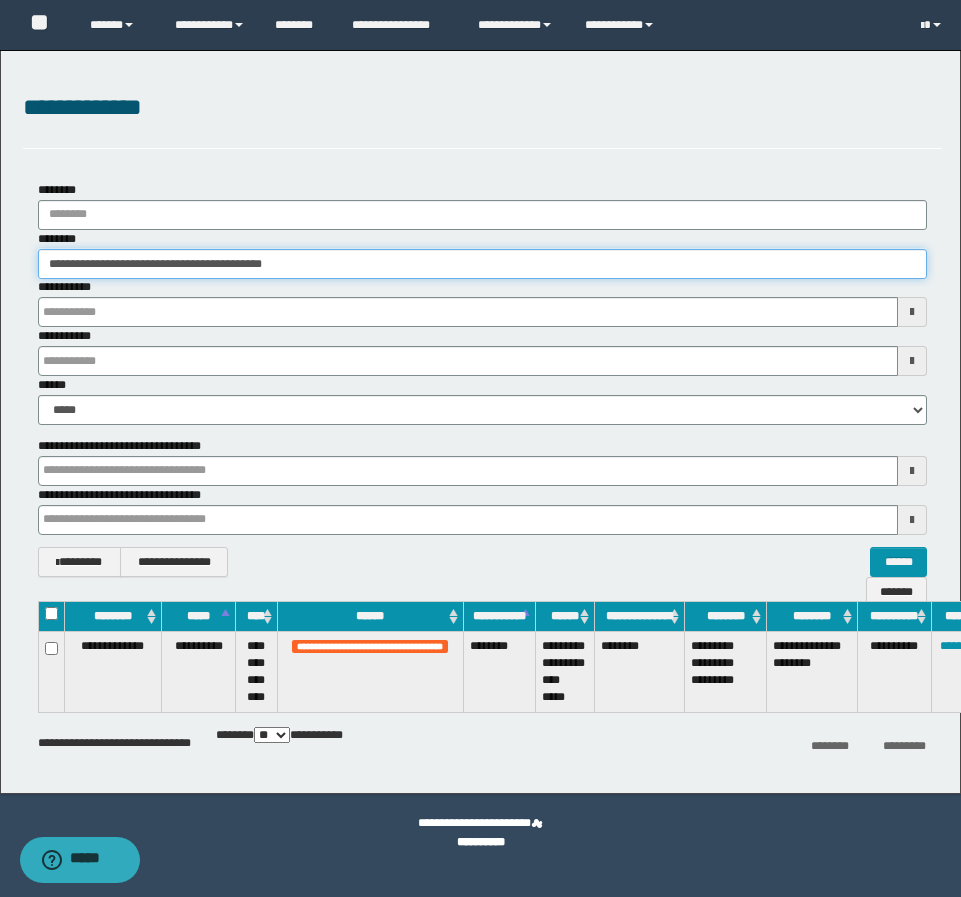 type on "********" 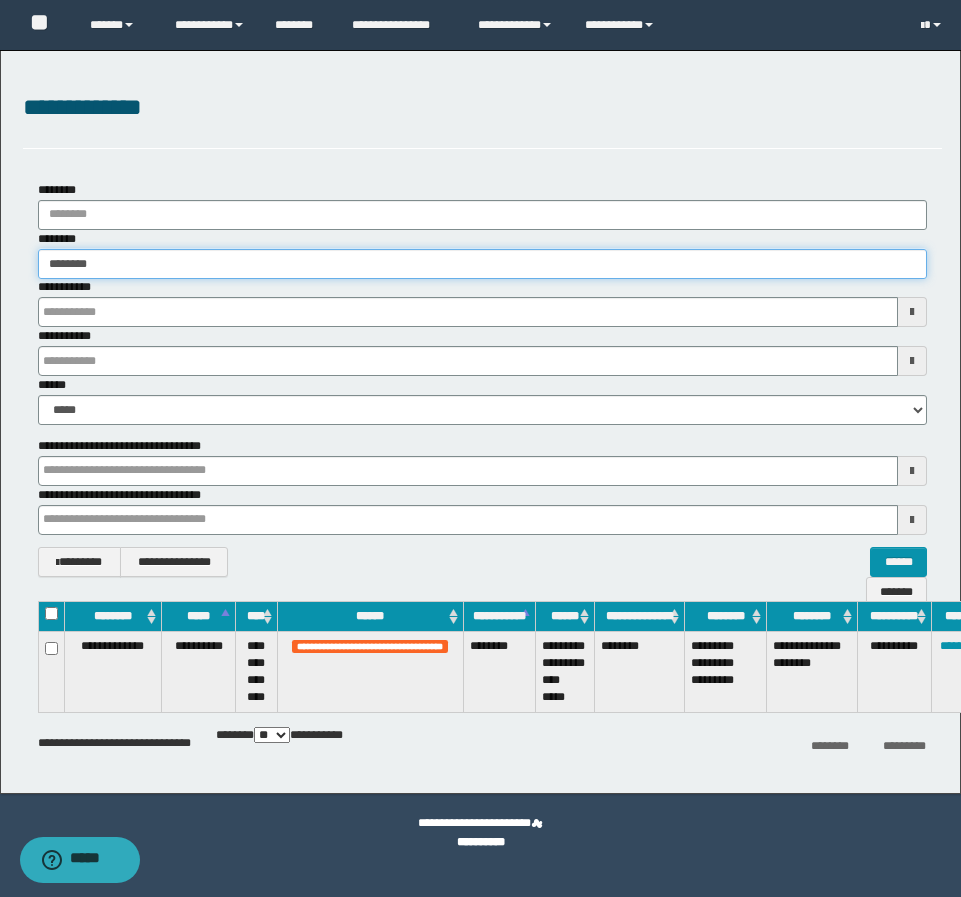 type on "********" 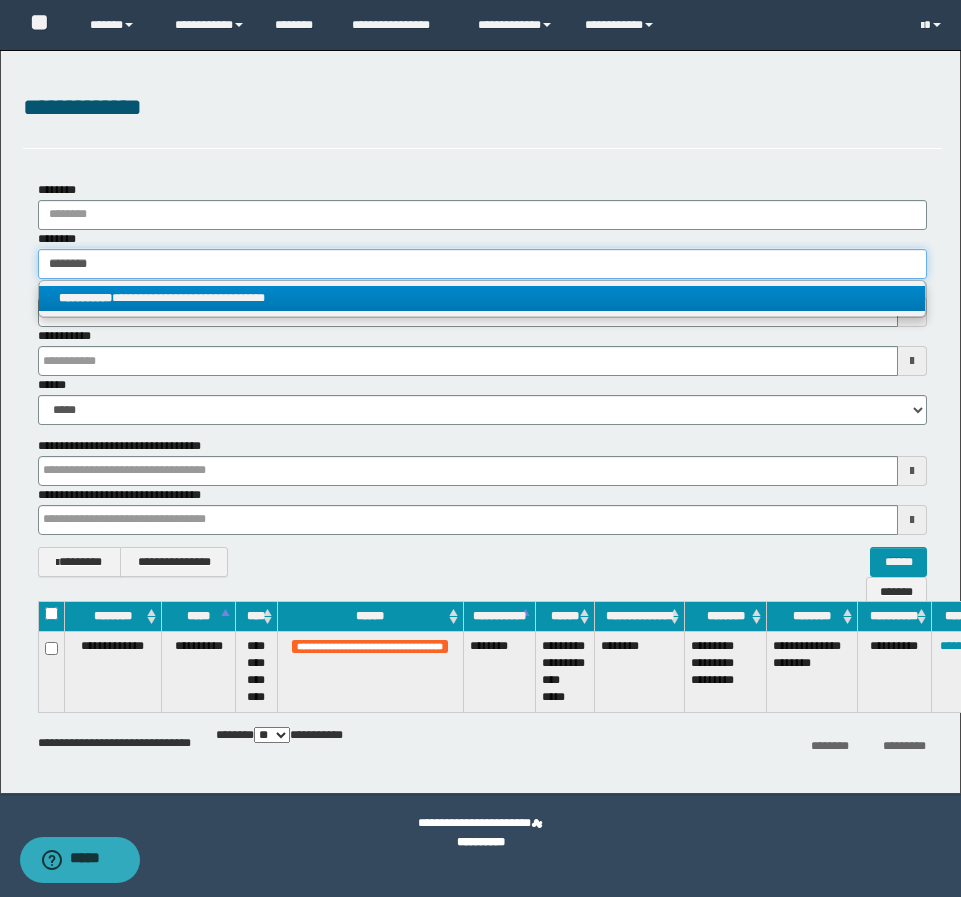 type on "********" 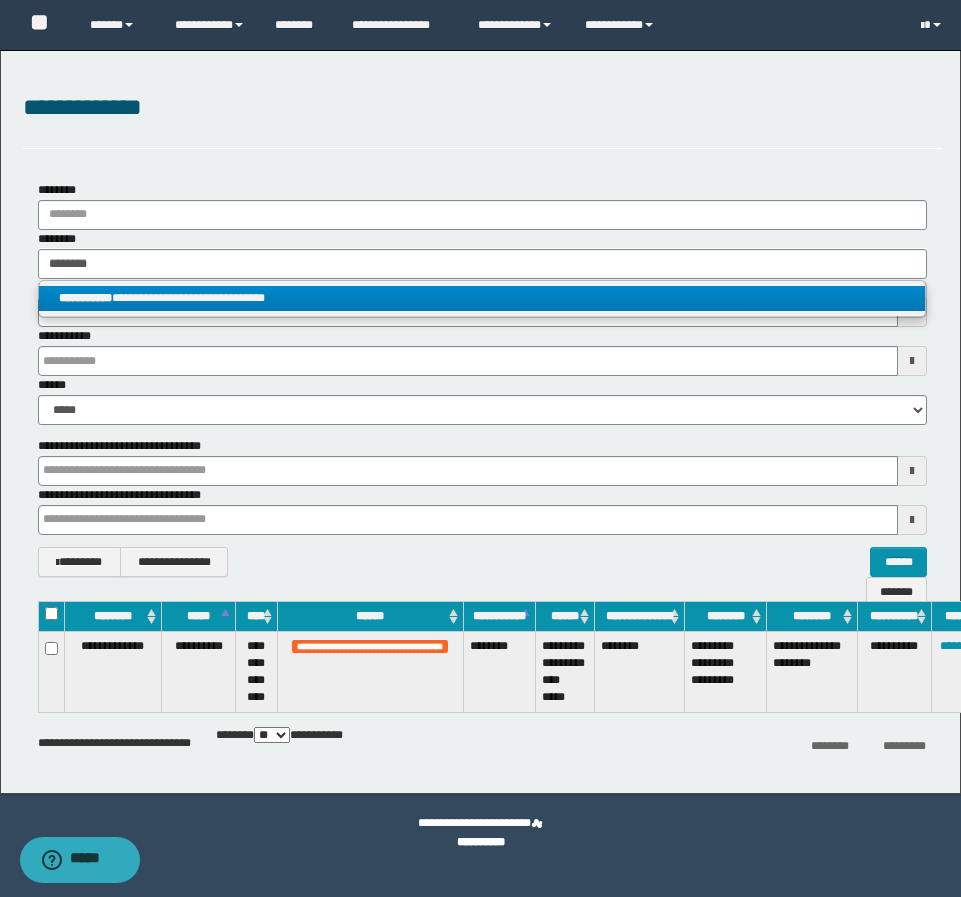 click on "**********" at bounding box center (482, 298) 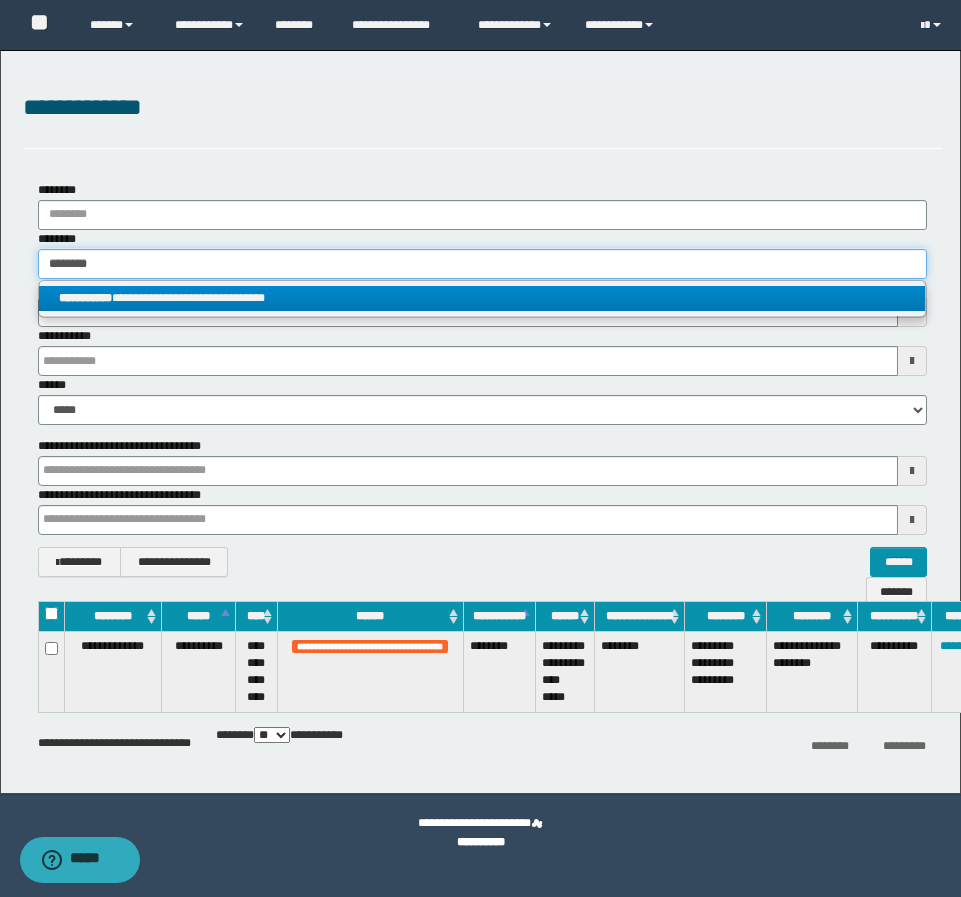 type 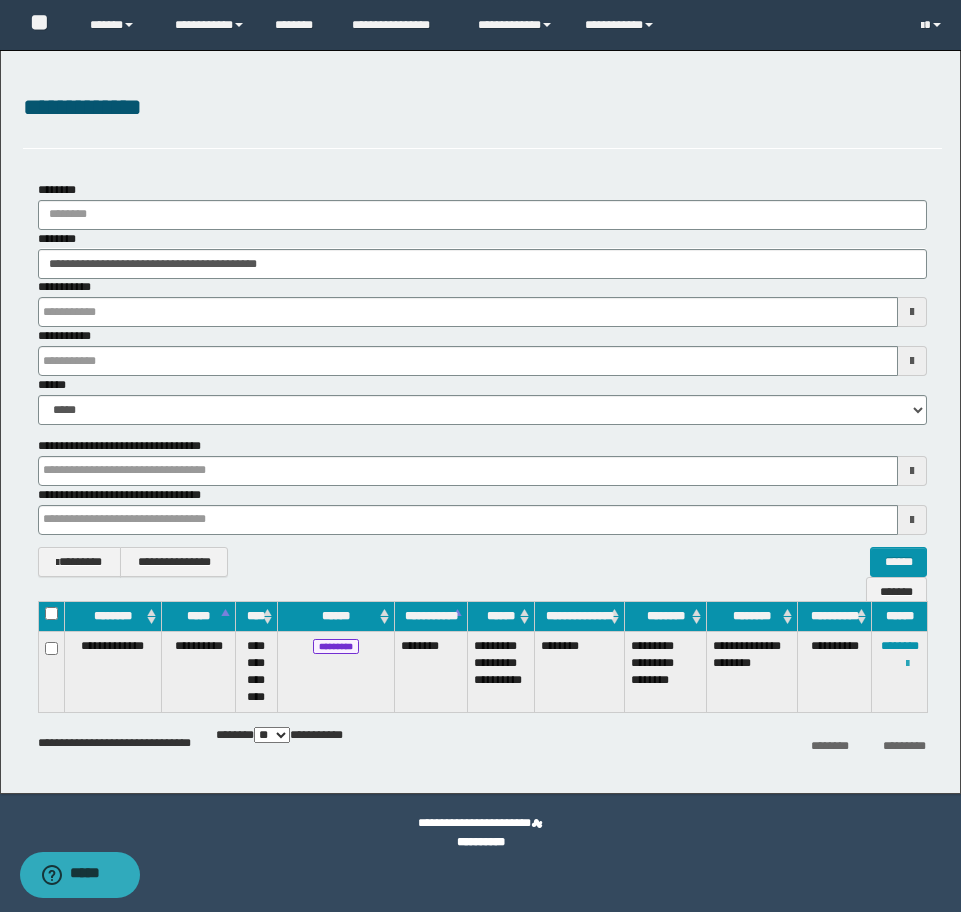 click at bounding box center (907, 664) 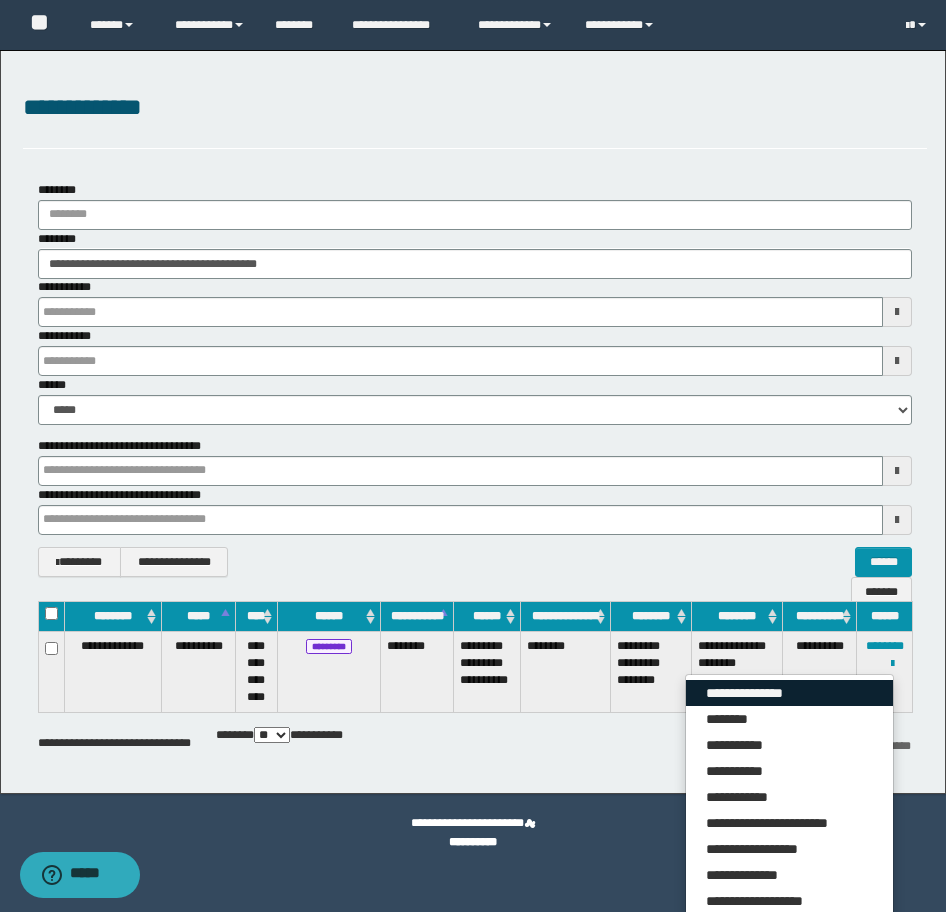 click on "**********" at bounding box center (789, 693) 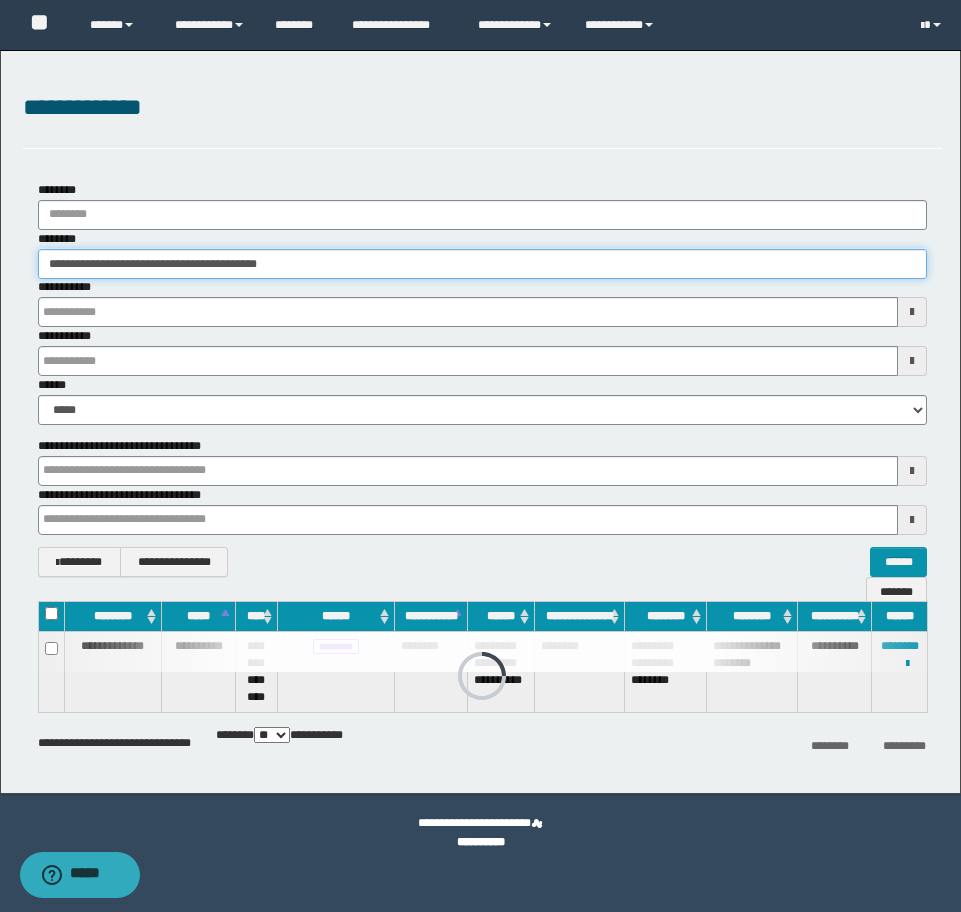 drag, startPoint x: 364, startPoint y: 266, endPoint x: 4, endPoint y: 272, distance: 360.05 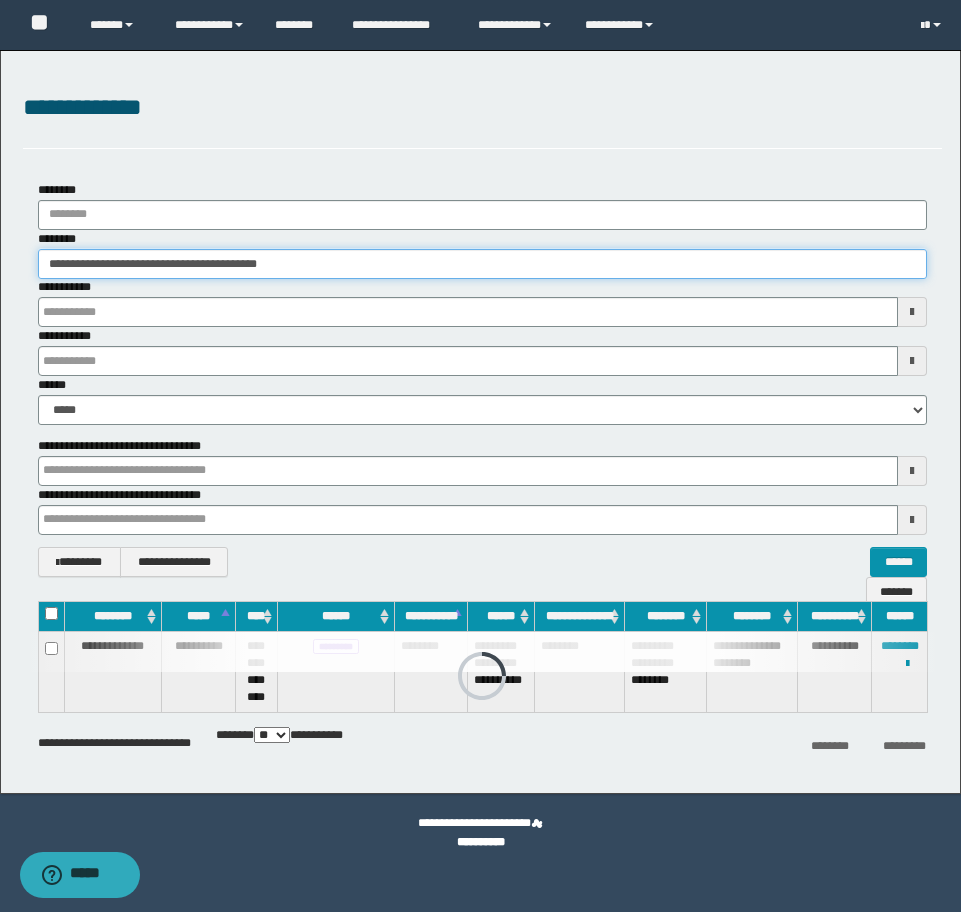 click on "**********" at bounding box center (480, 422) 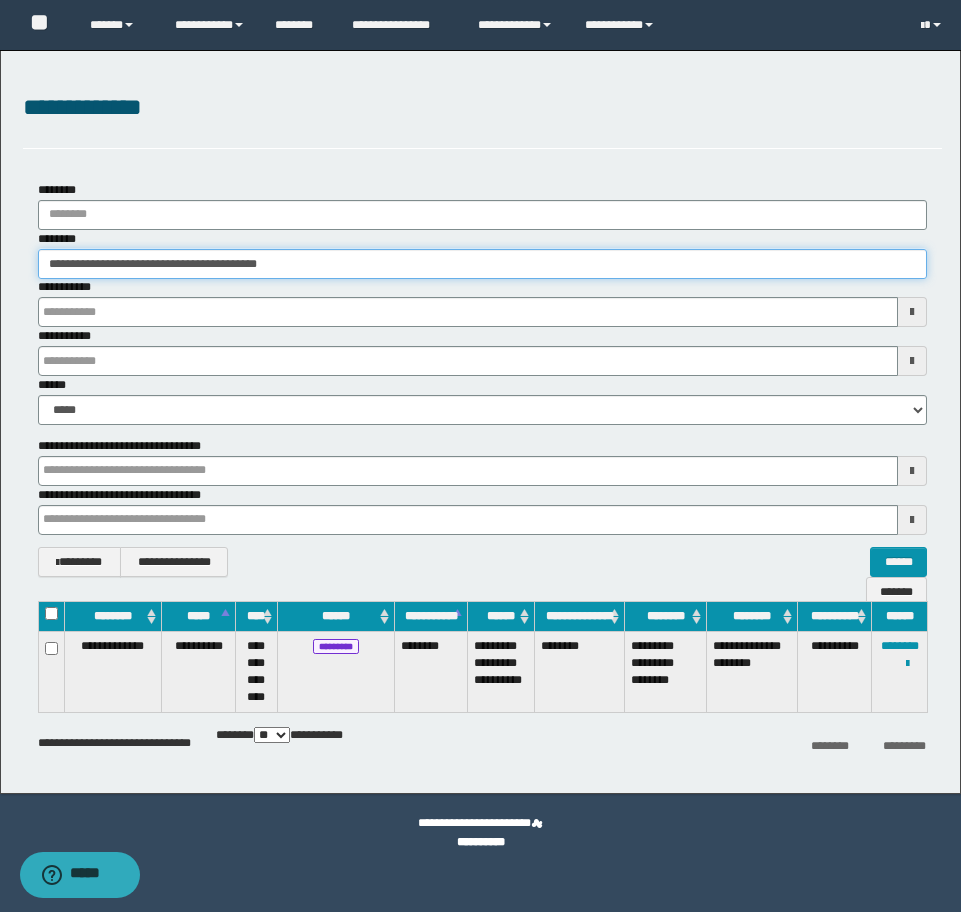 paste 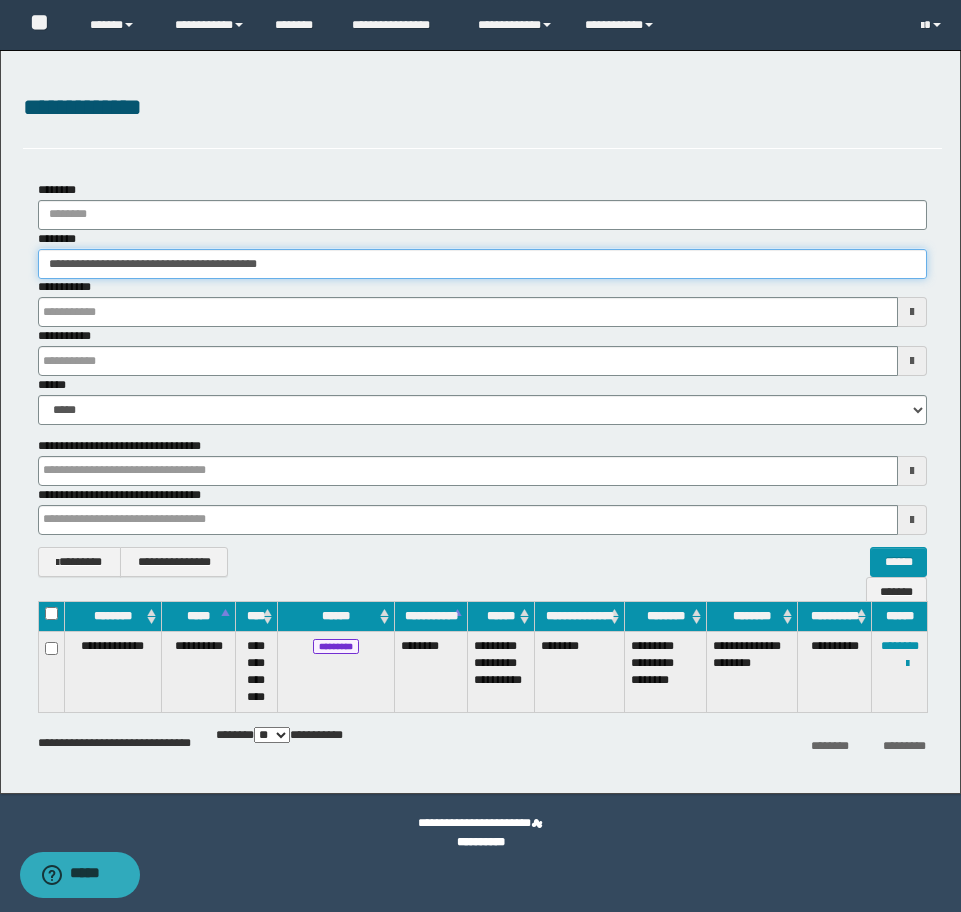 type on "**********" 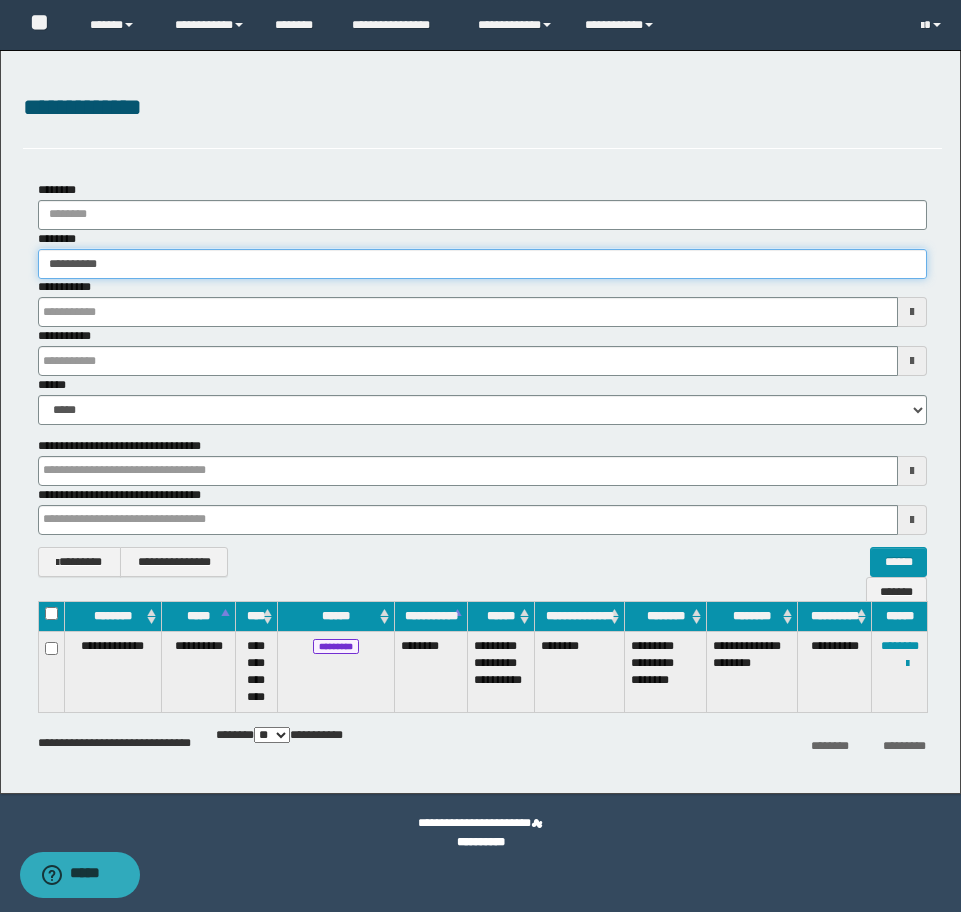 type on "**********" 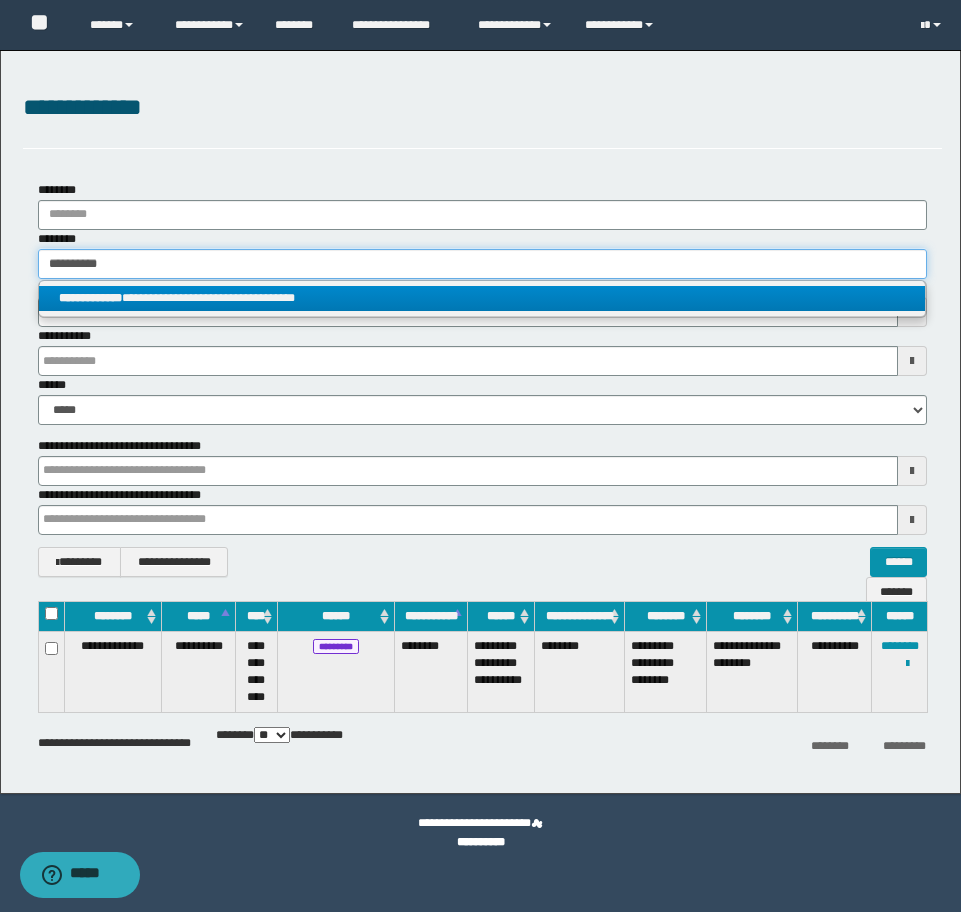 type on "**********" 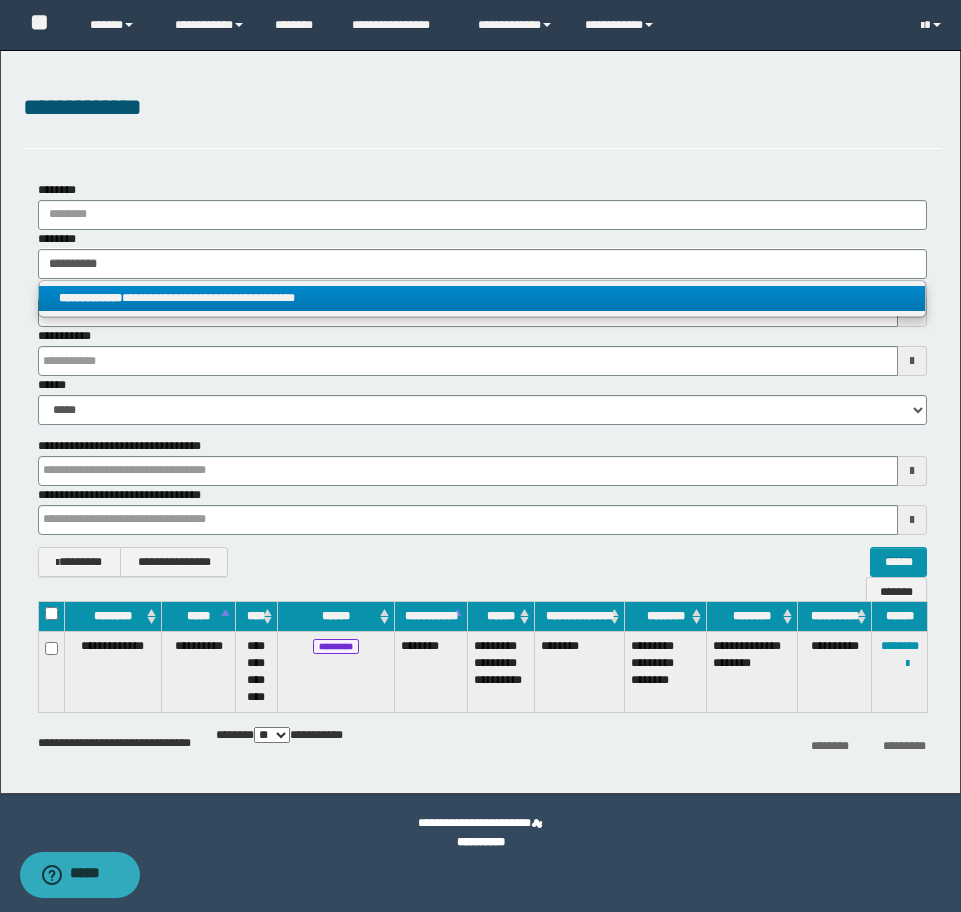click on "**********" at bounding box center (482, 298) 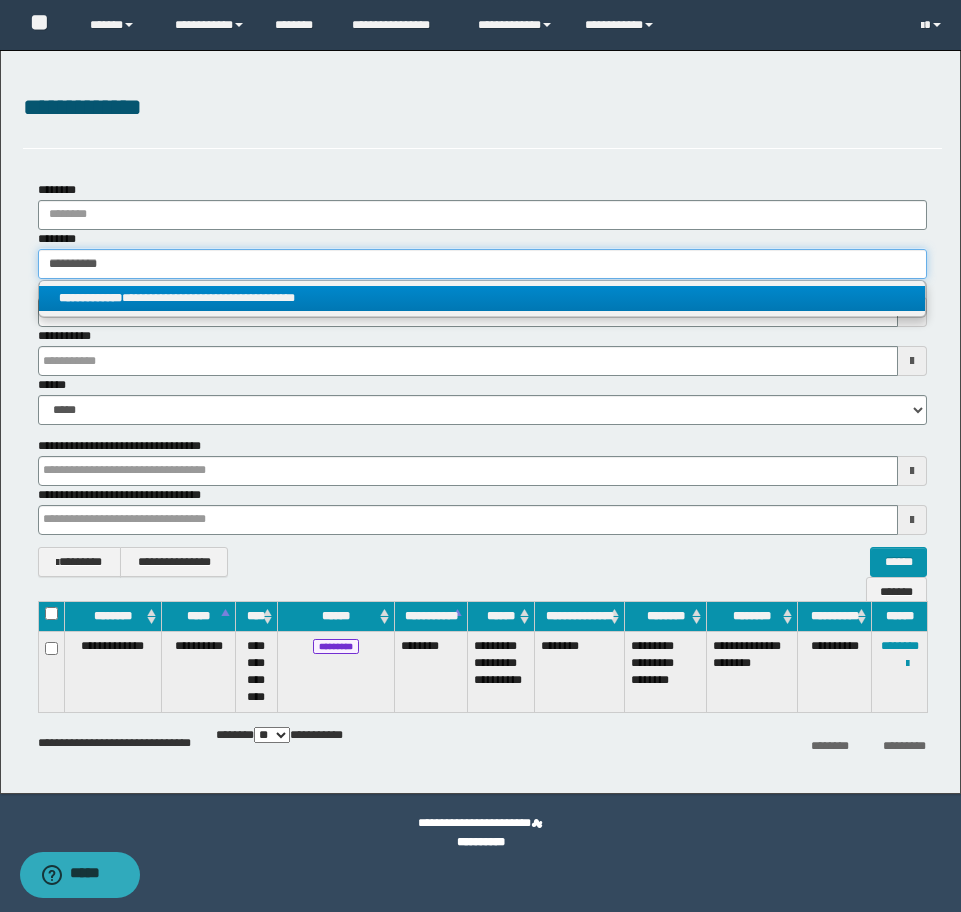 type 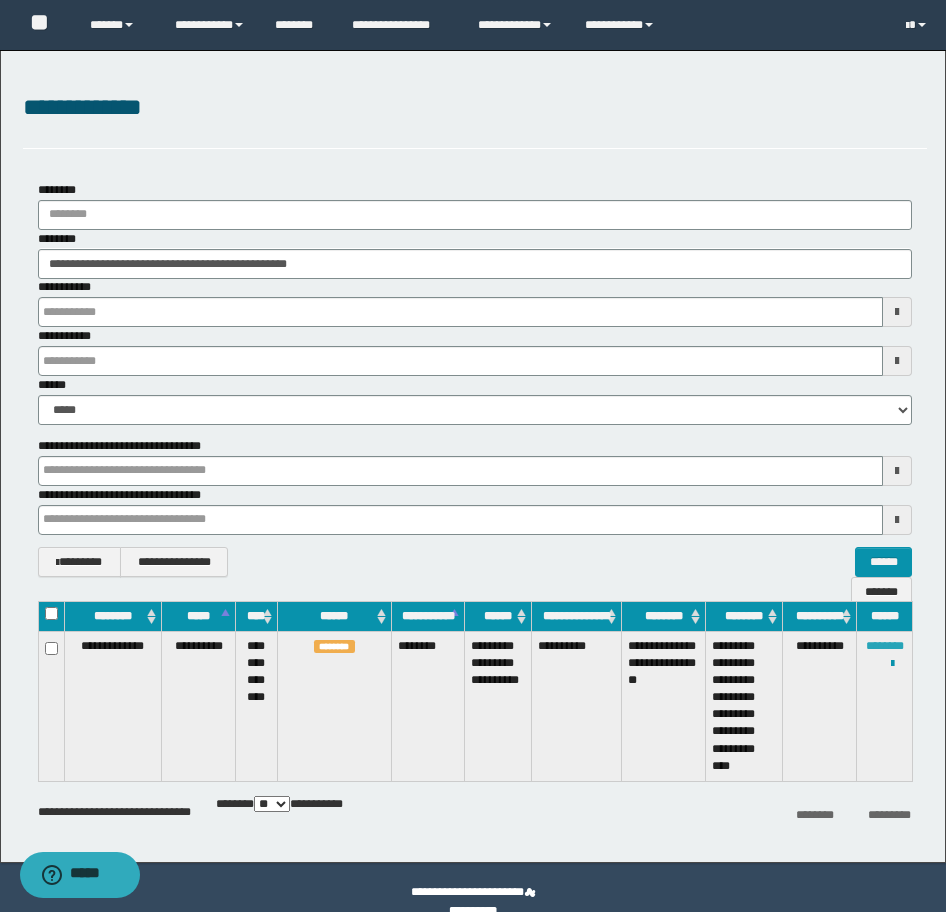 click on "********" at bounding box center (885, 646) 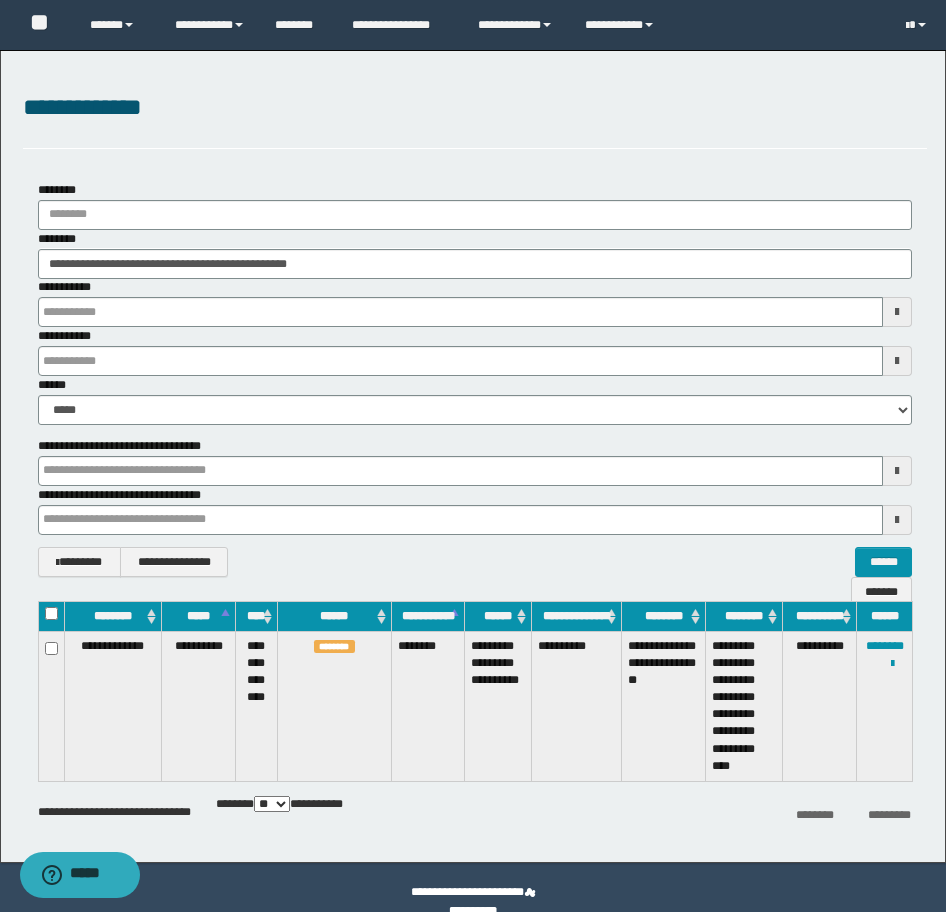 click on "**********" at bounding box center (577, 706) 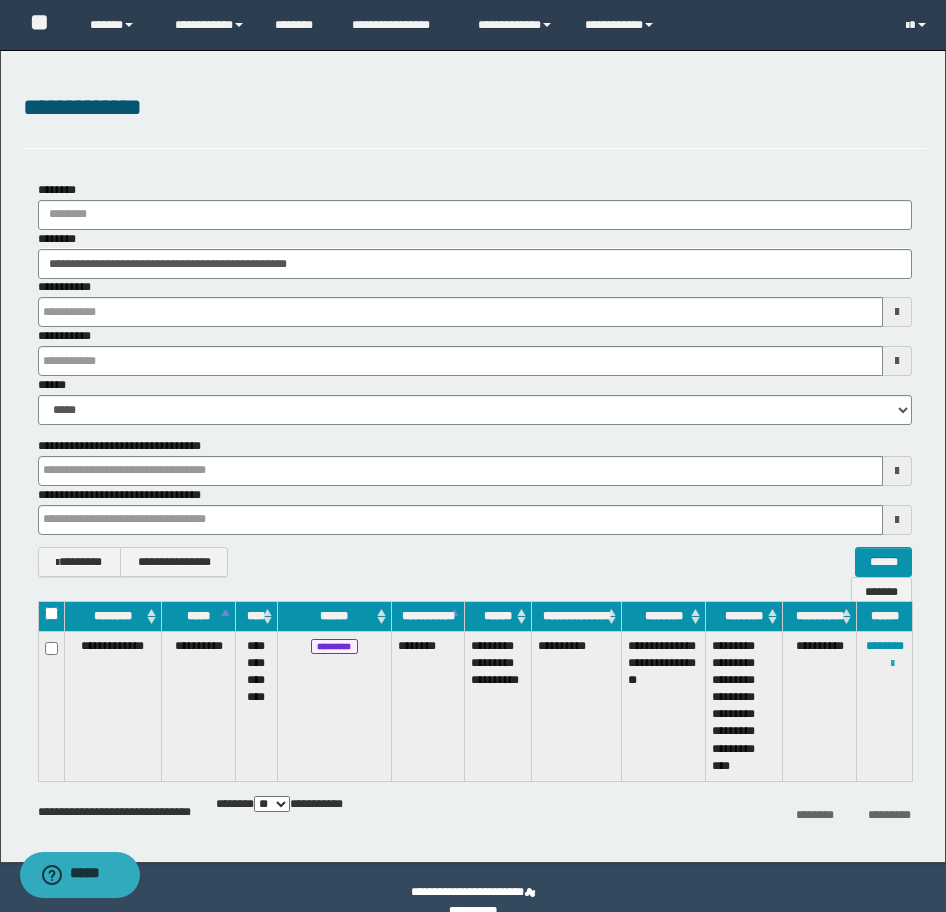 click at bounding box center [892, 664] 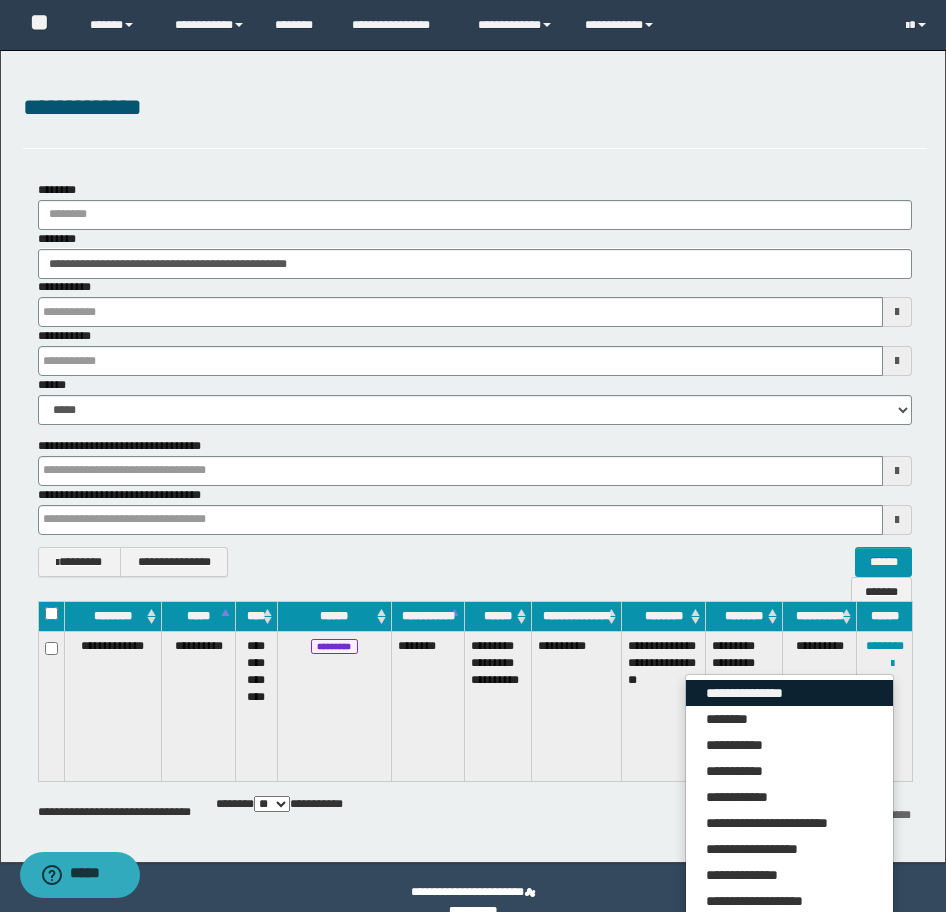 click on "**********" at bounding box center [789, 693] 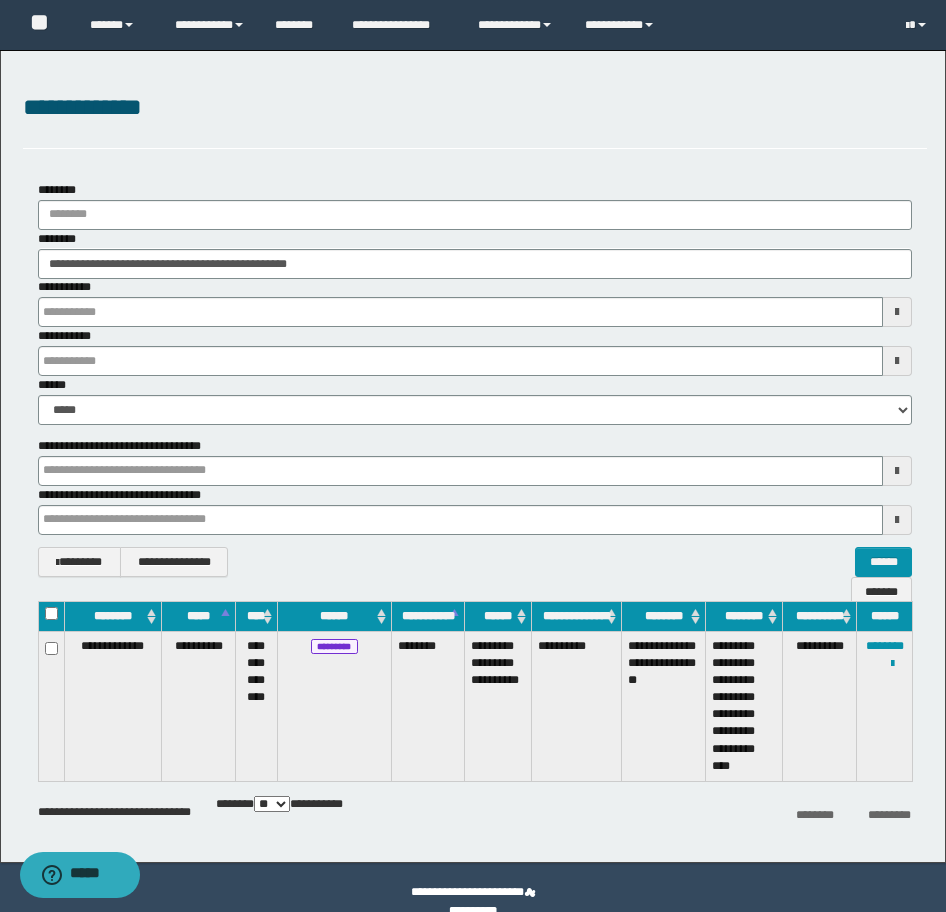 drag, startPoint x: 357, startPoint y: 124, endPoint x: 453, endPoint y: 176, distance: 109.17875 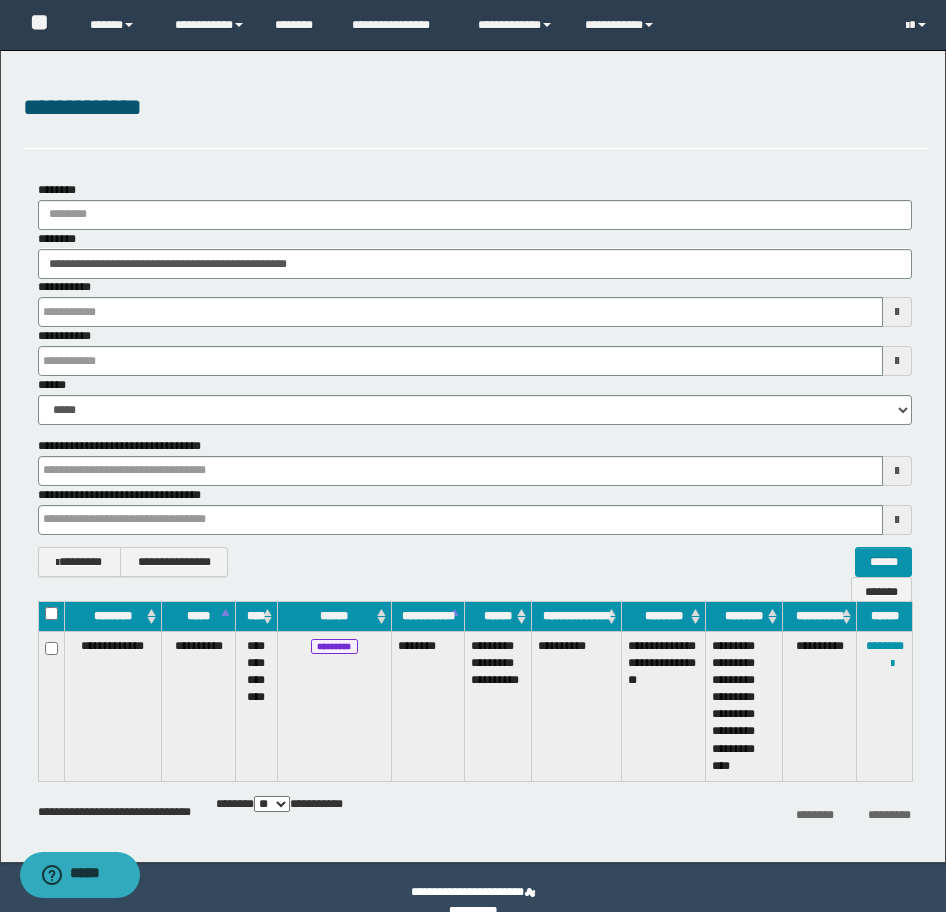 click on "**********" at bounding box center (475, 108) 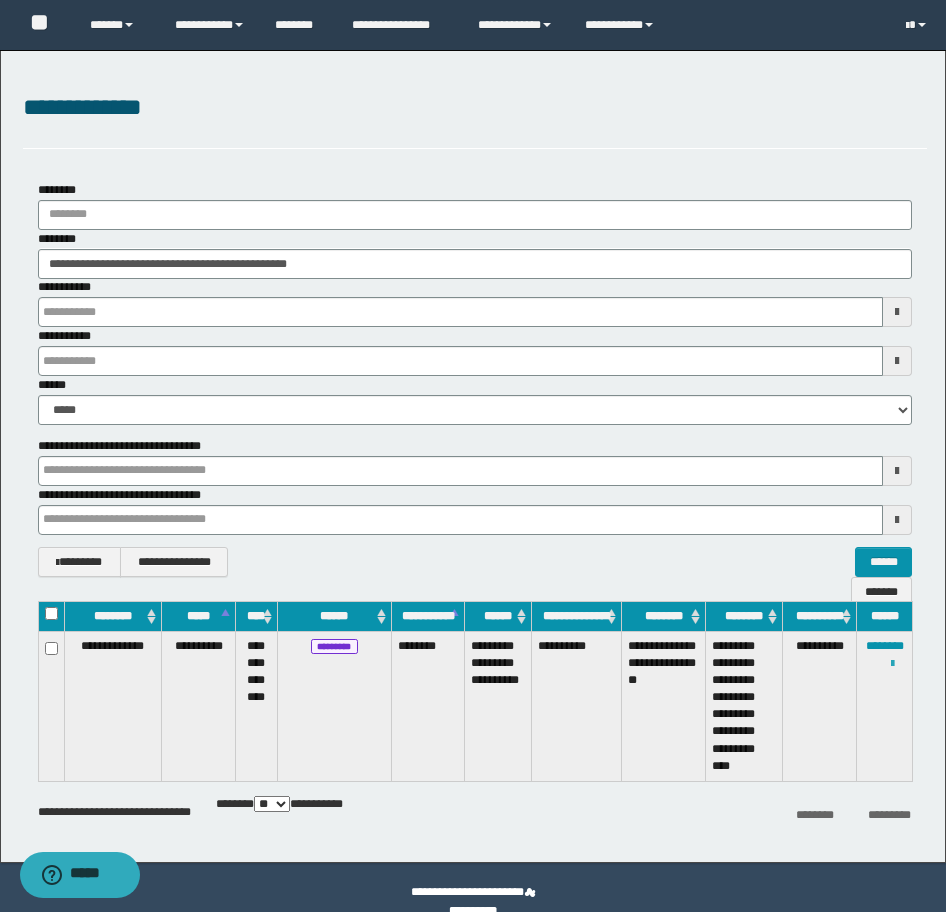 click at bounding box center [892, 664] 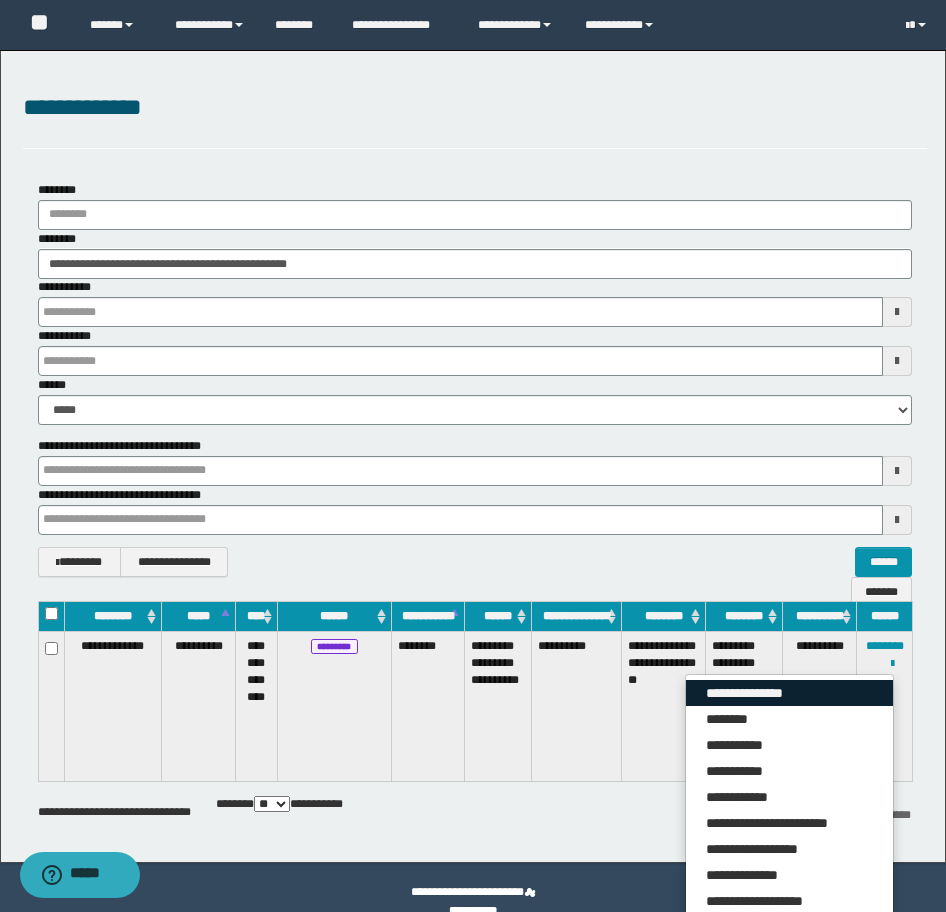 click on "**********" at bounding box center [789, 693] 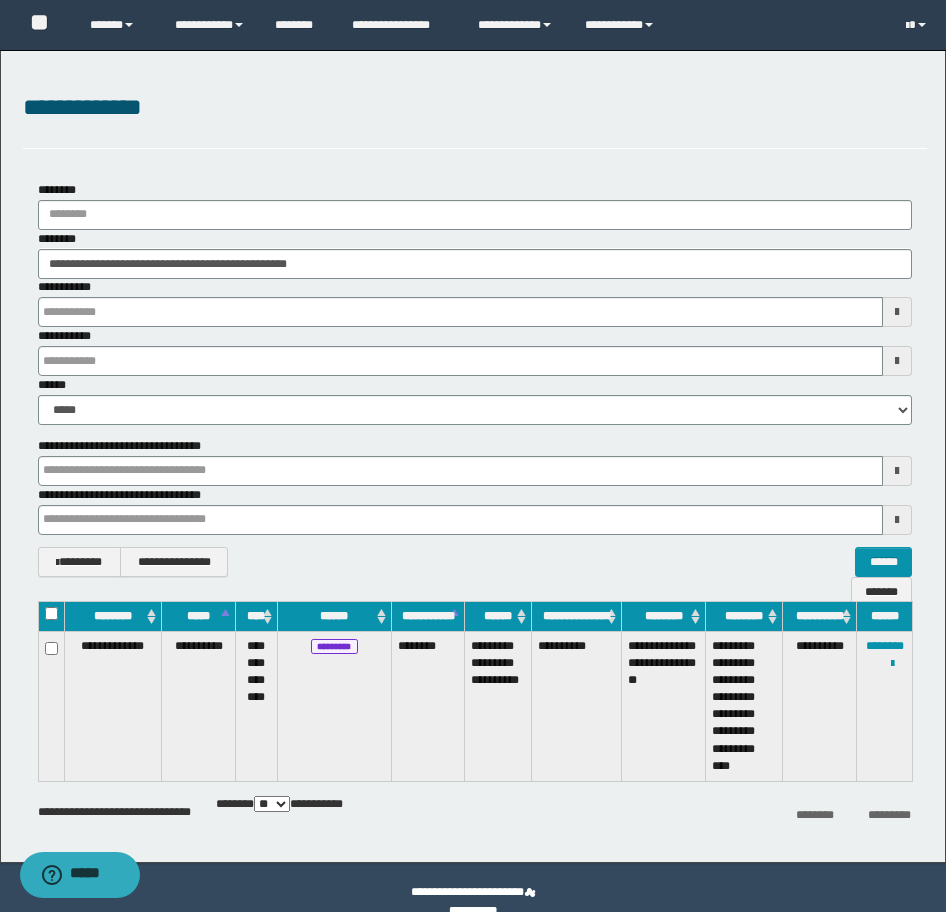 click on "**********" at bounding box center (475, 108) 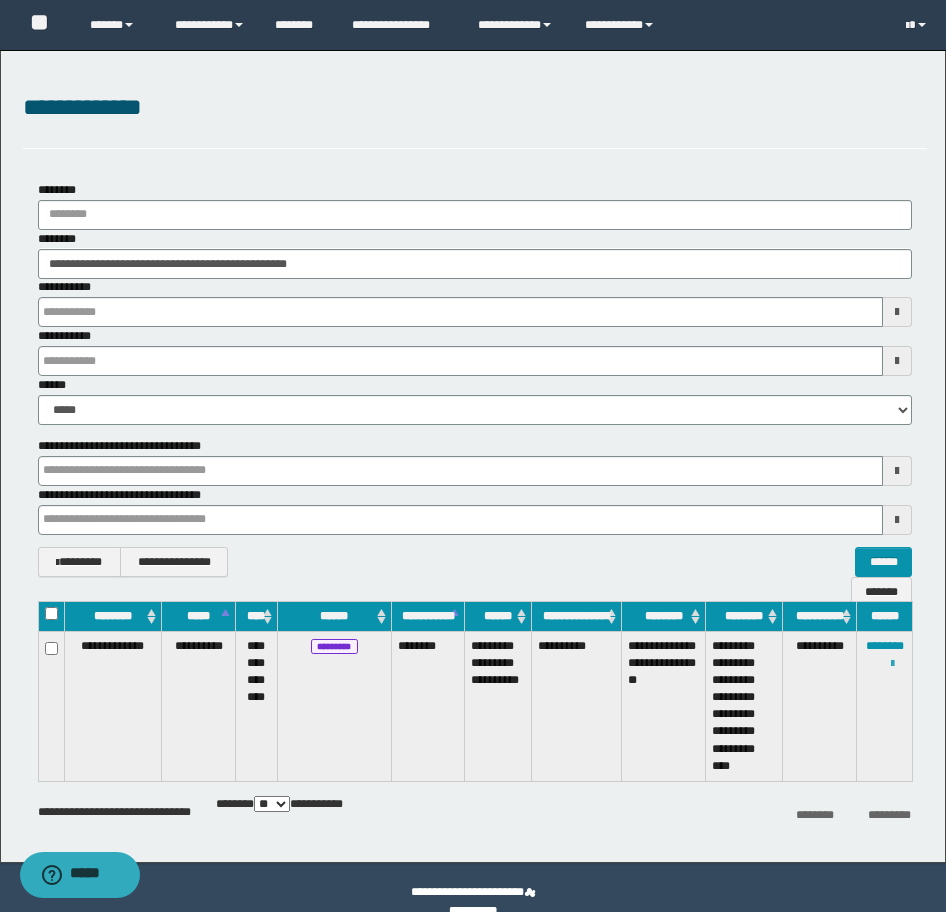 click at bounding box center (892, 664) 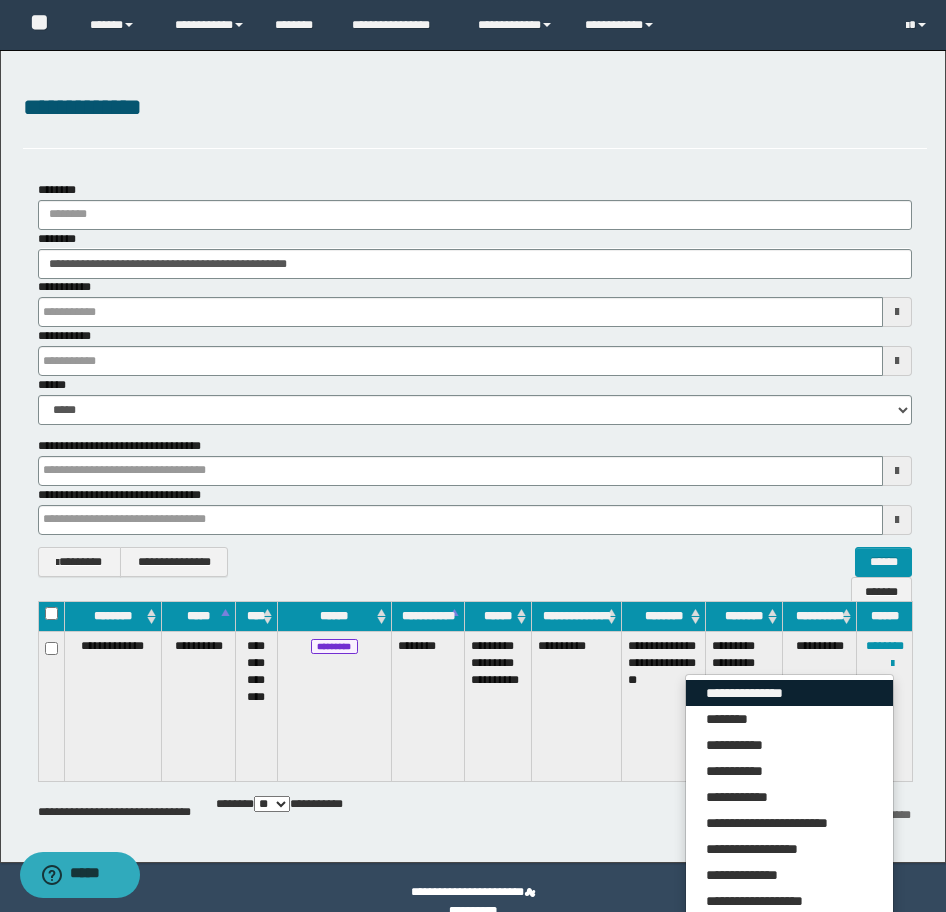 click on "**********" at bounding box center [789, 693] 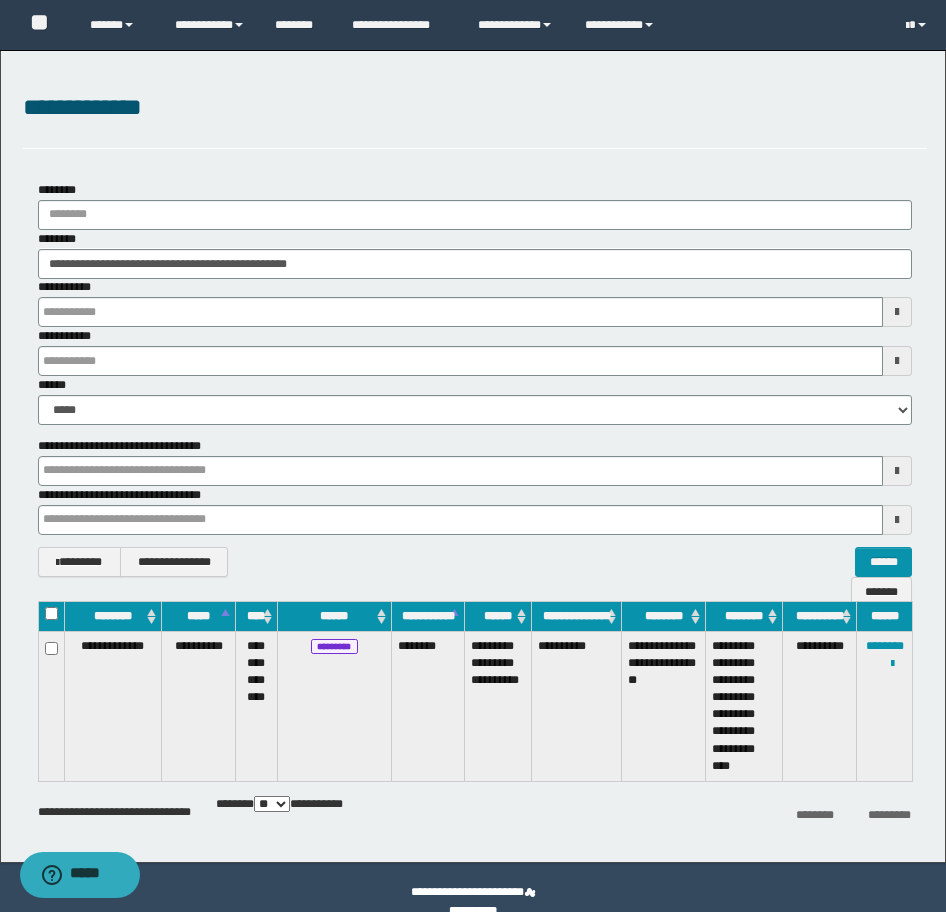click on "**********" at bounding box center [475, 119] 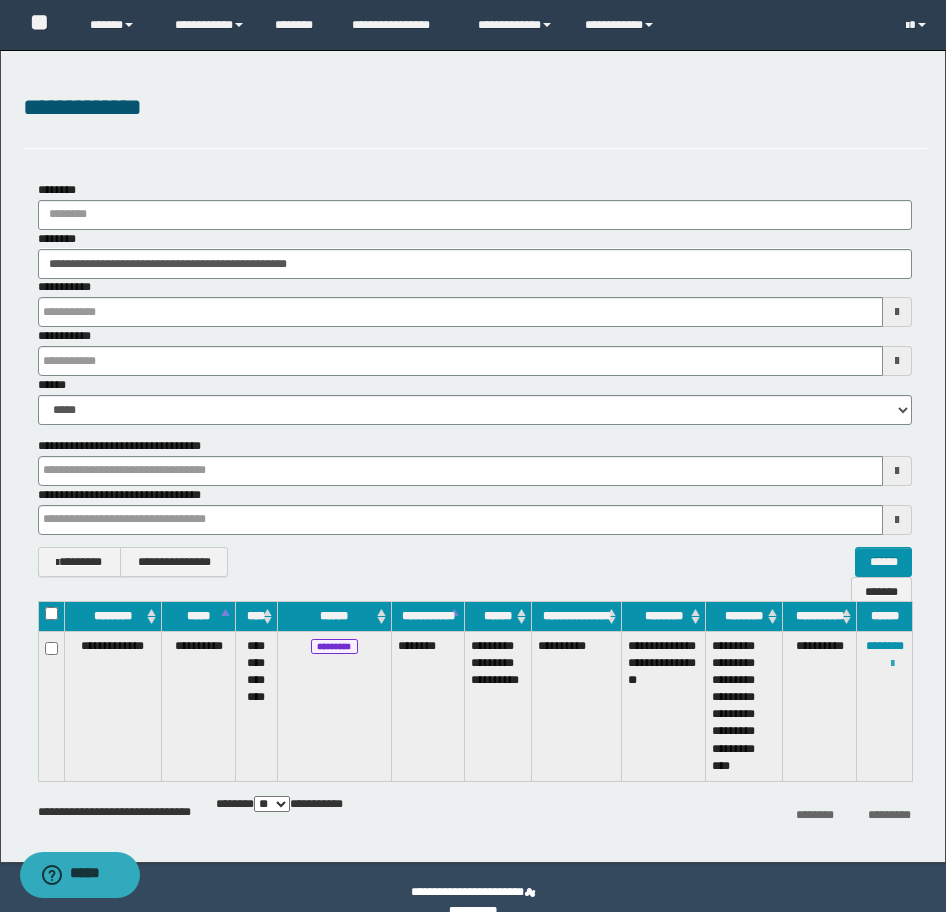 click at bounding box center (892, 664) 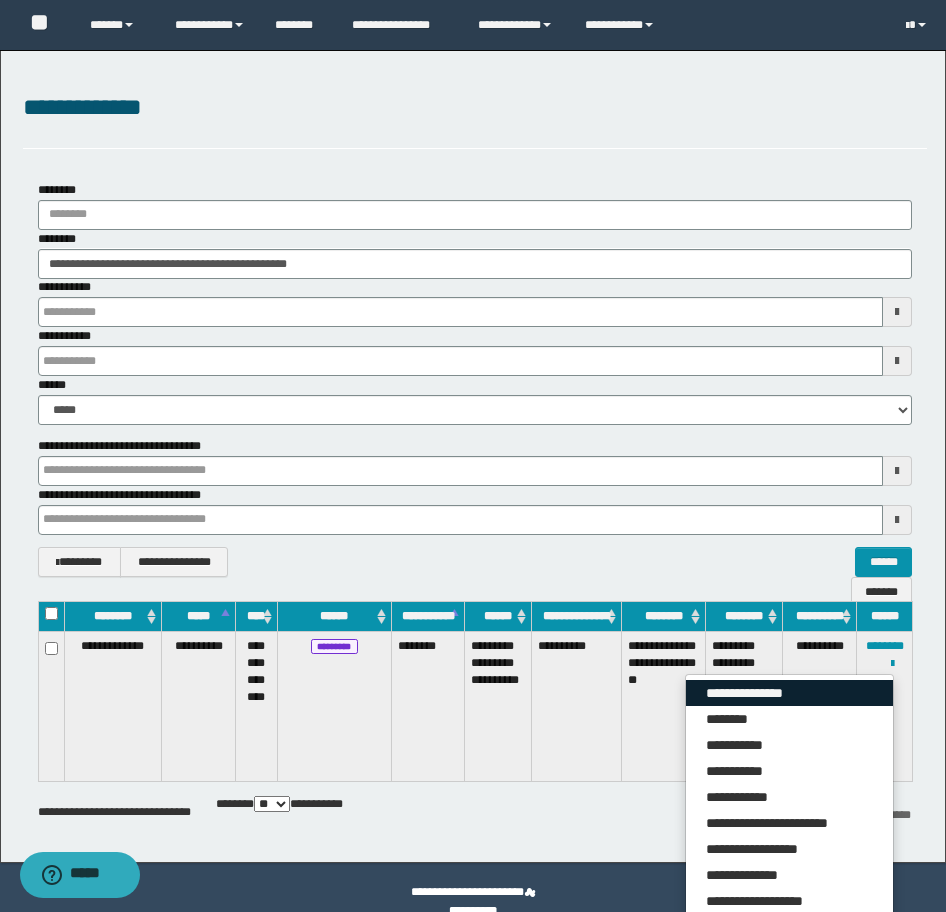 click on "**********" at bounding box center (789, 693) 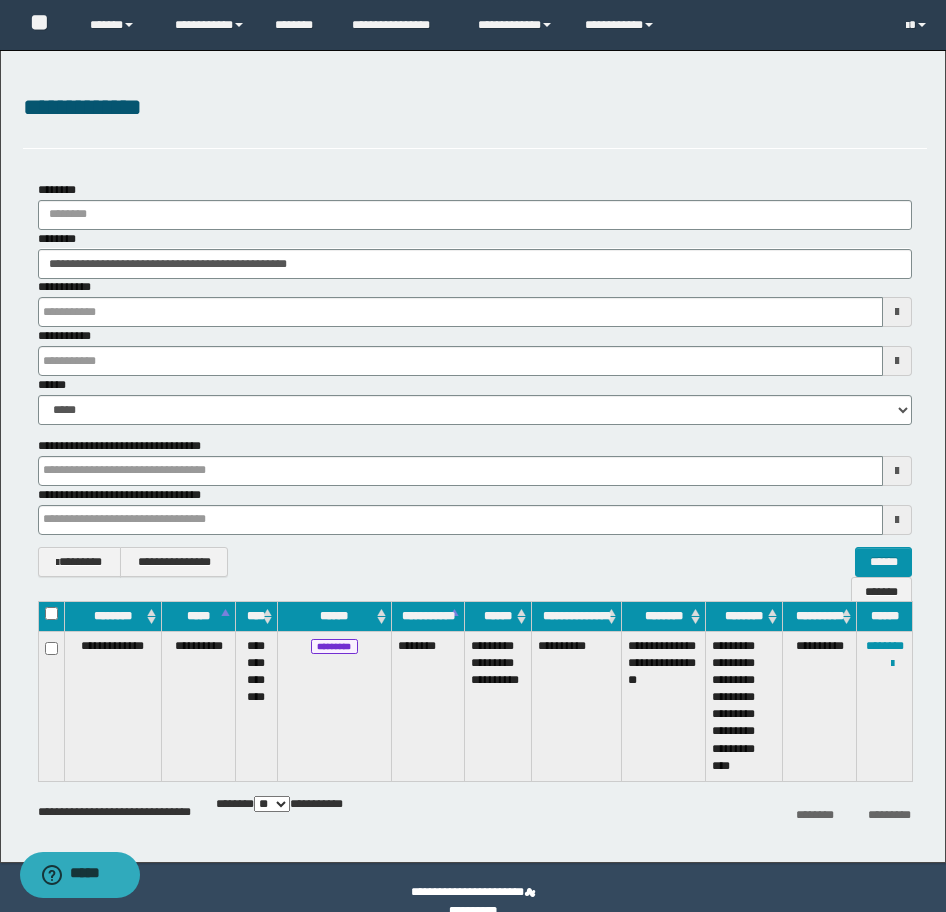 drag, startPoint x: 369, startPoint y: 92, endPoint x: 385, endPoint y: 144, distance: 54.405884 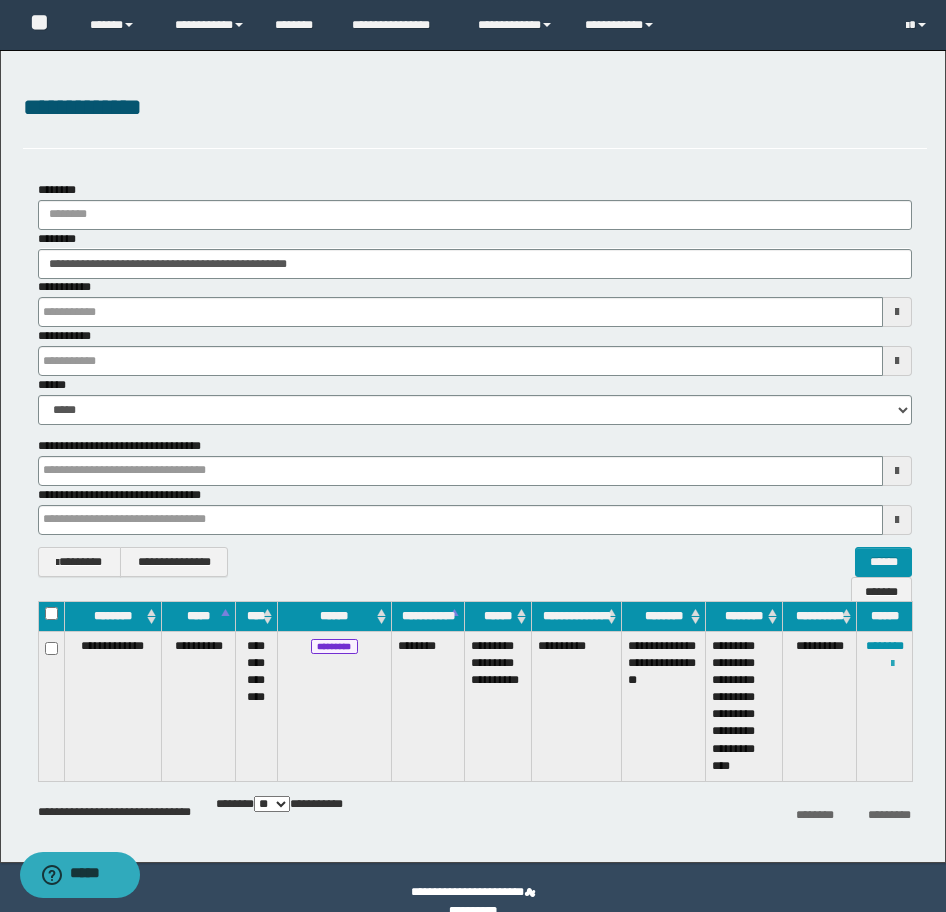 click at bounding box center [892, 664] 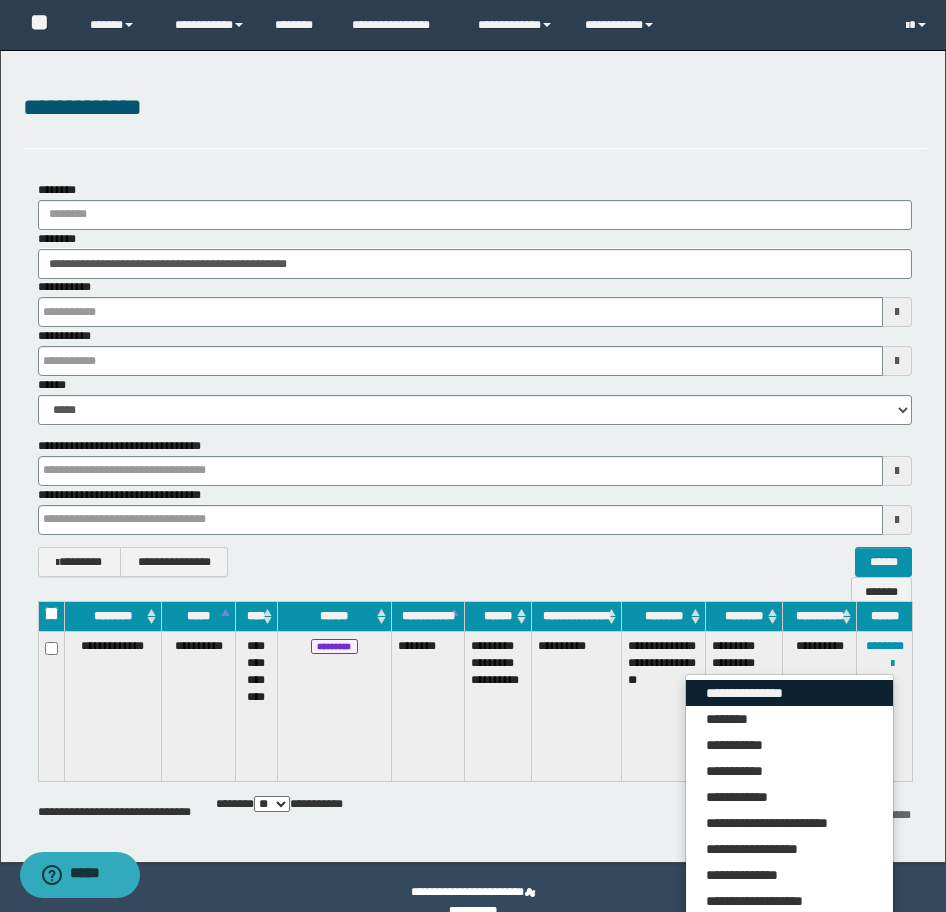 click on "**********" at bounding box center (789, 693) 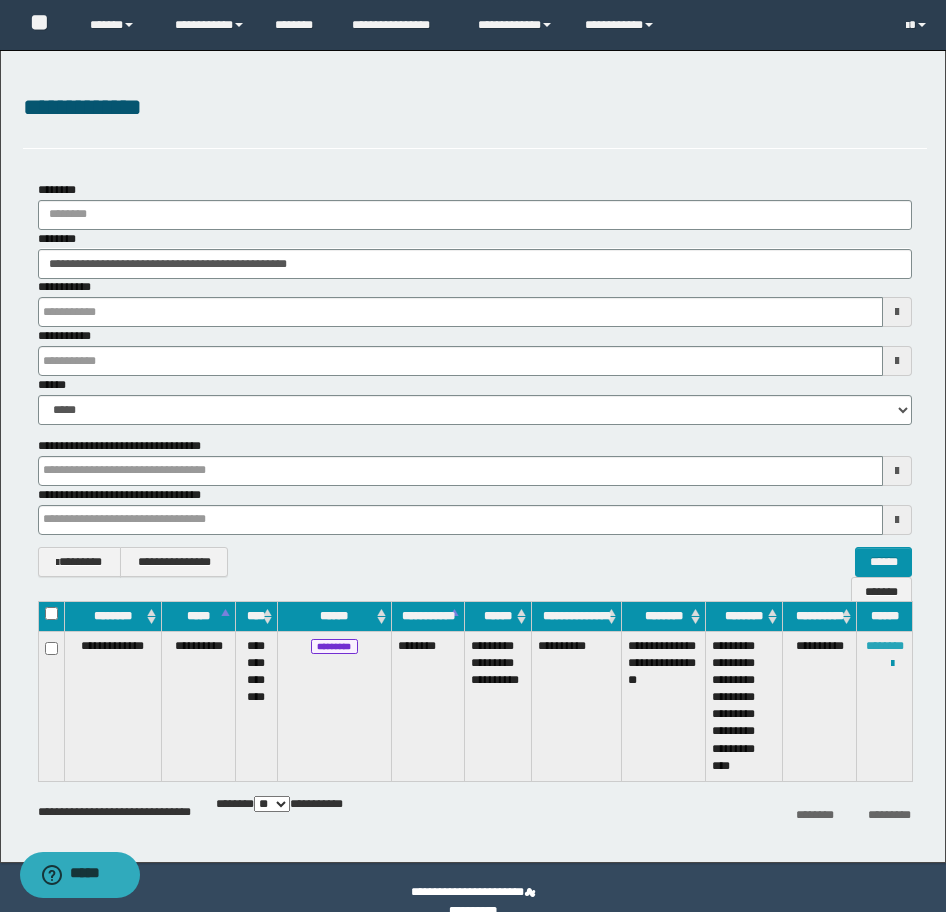 click on "********" at bounding box center (885, 646) 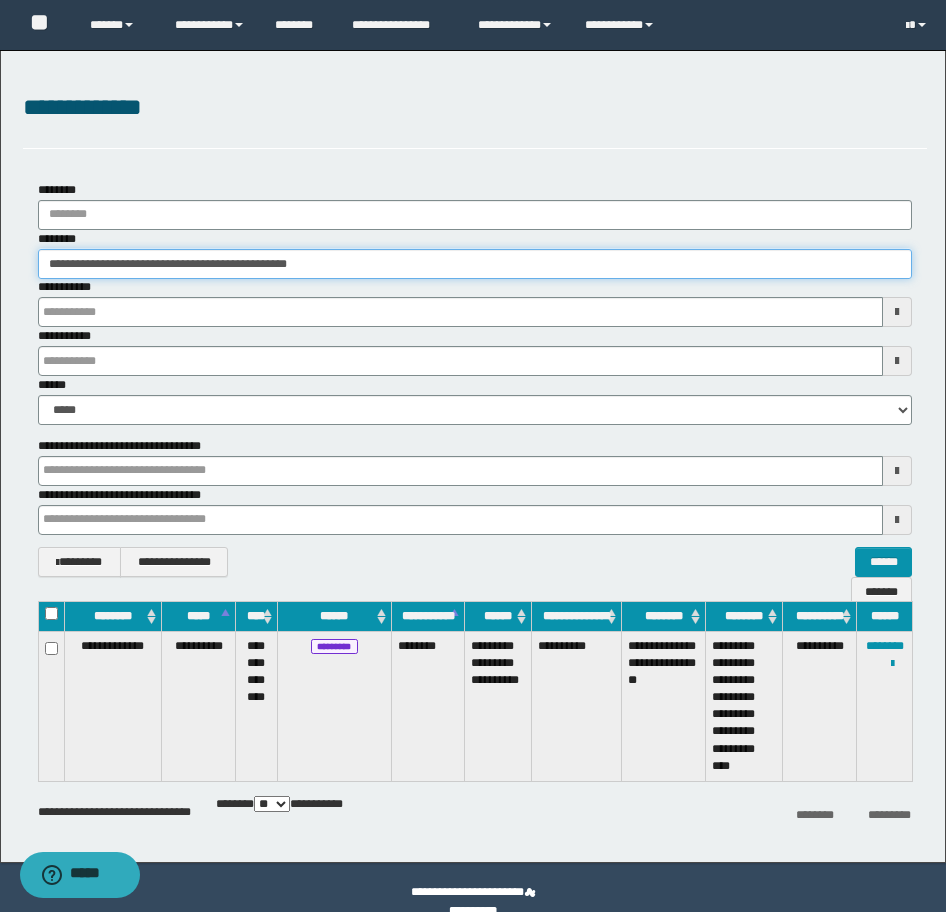 drag, startPoint x: 131, startPoint y: 261, endPoint x: 65, endPoint y: 266, distance: 66.189125 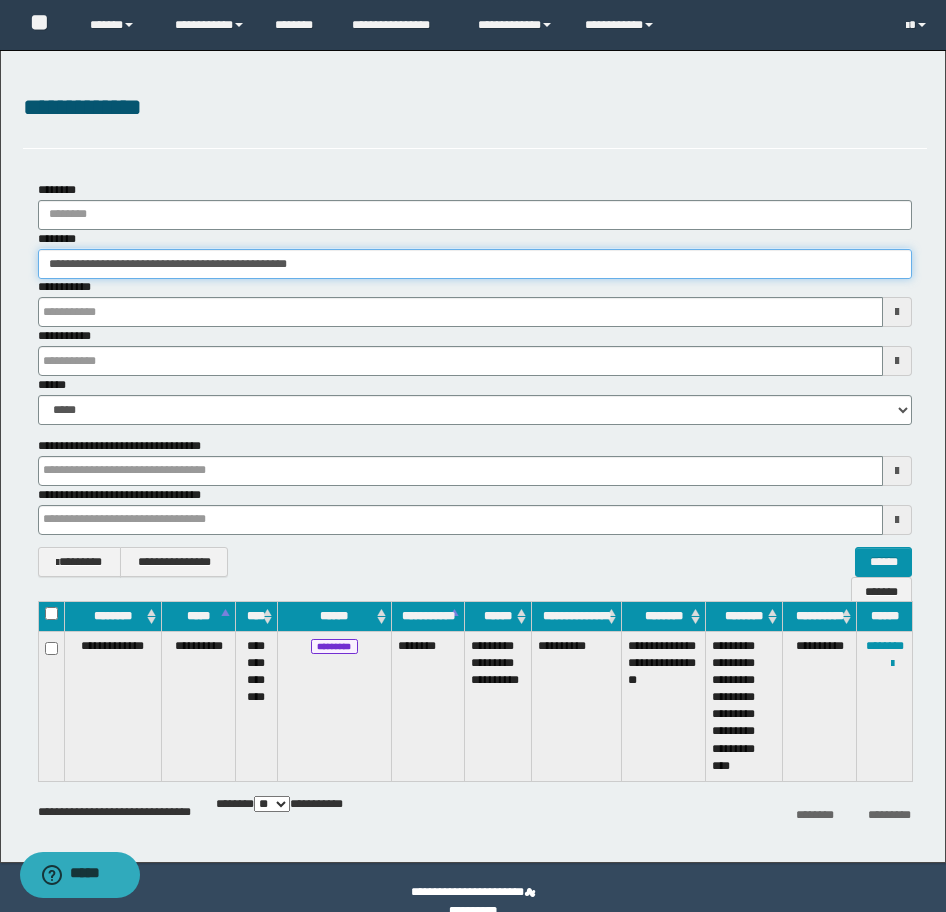 click on "**********" at bounding box center [475, 264] 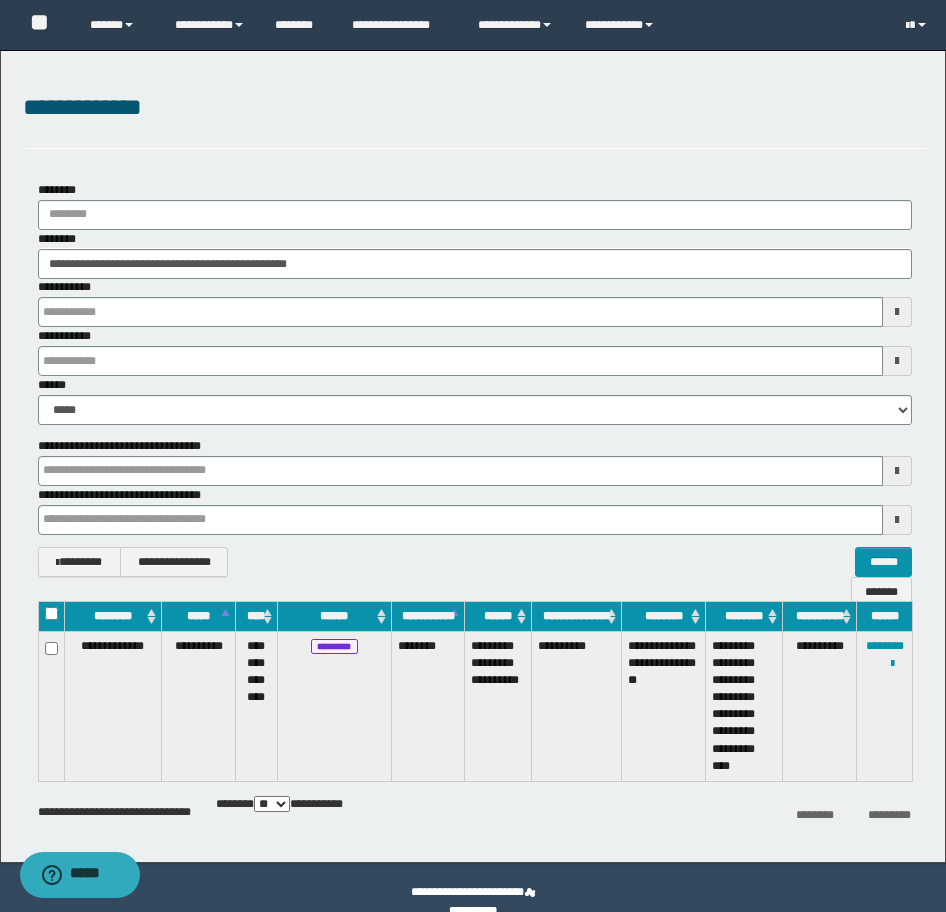 click on "********" at bounding box center [475, 205] 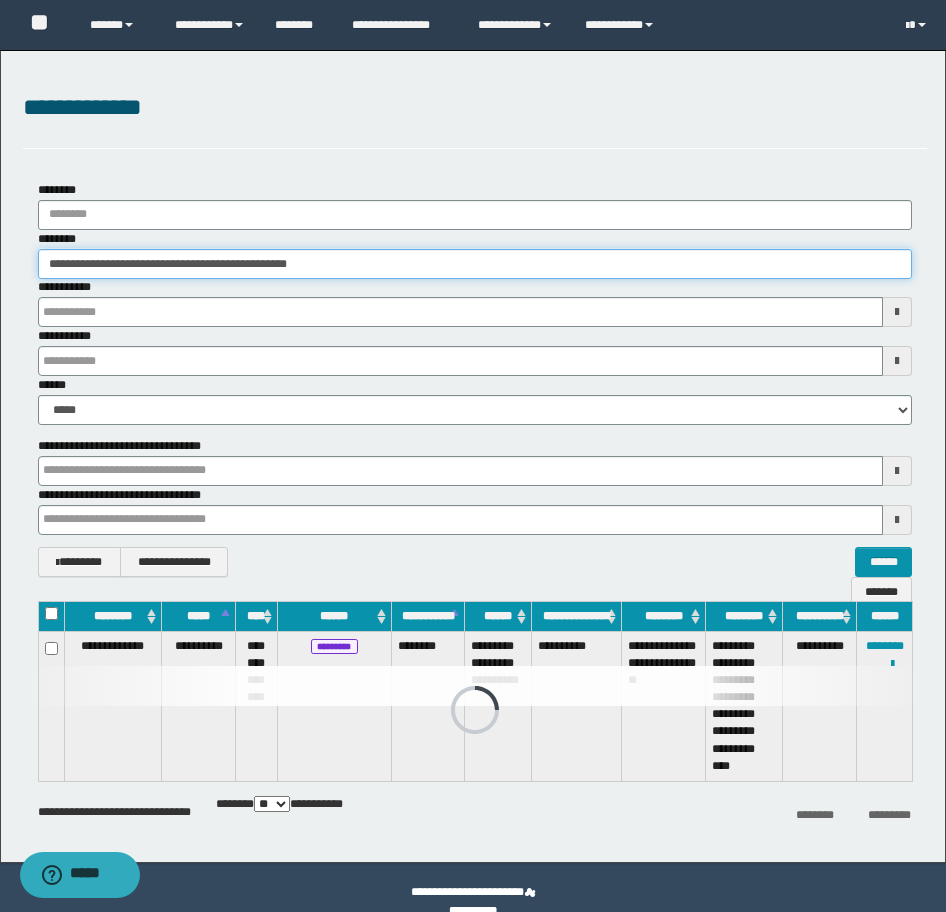 drag, startPoint x: 416, startPoint y: 265, endPoint x: 2, endPoint y: 268, distance: 414.01086 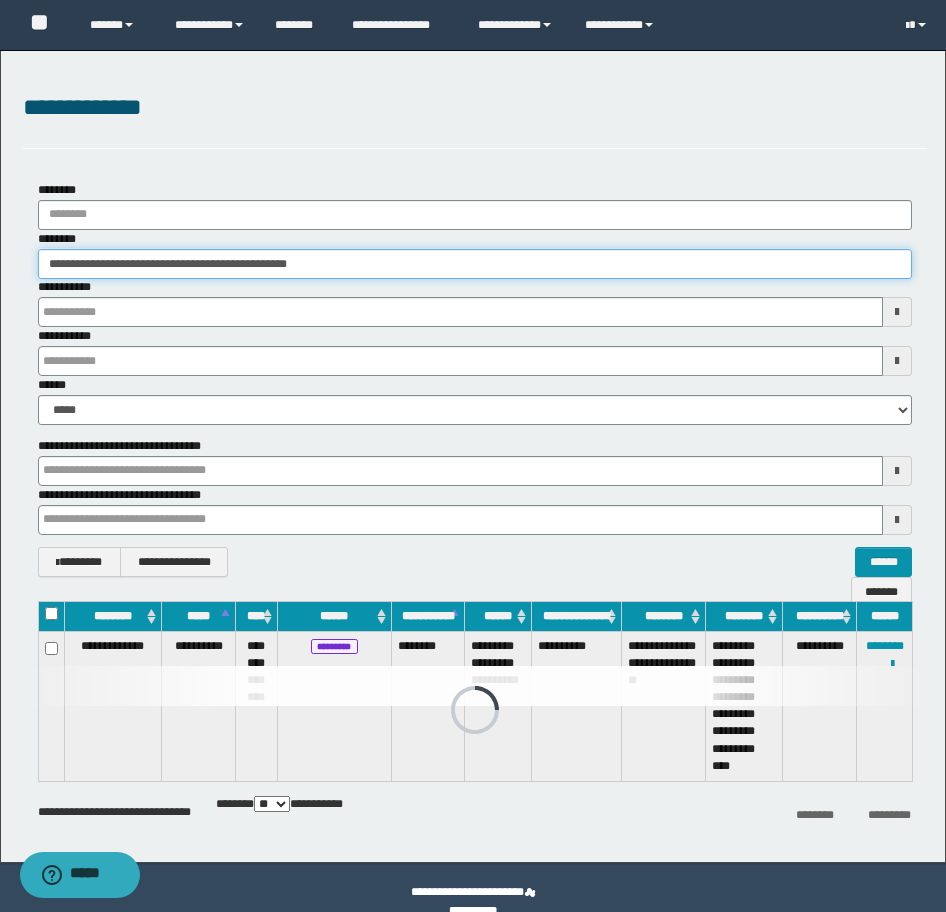 click on "**********" at bounding box center [473, 456] 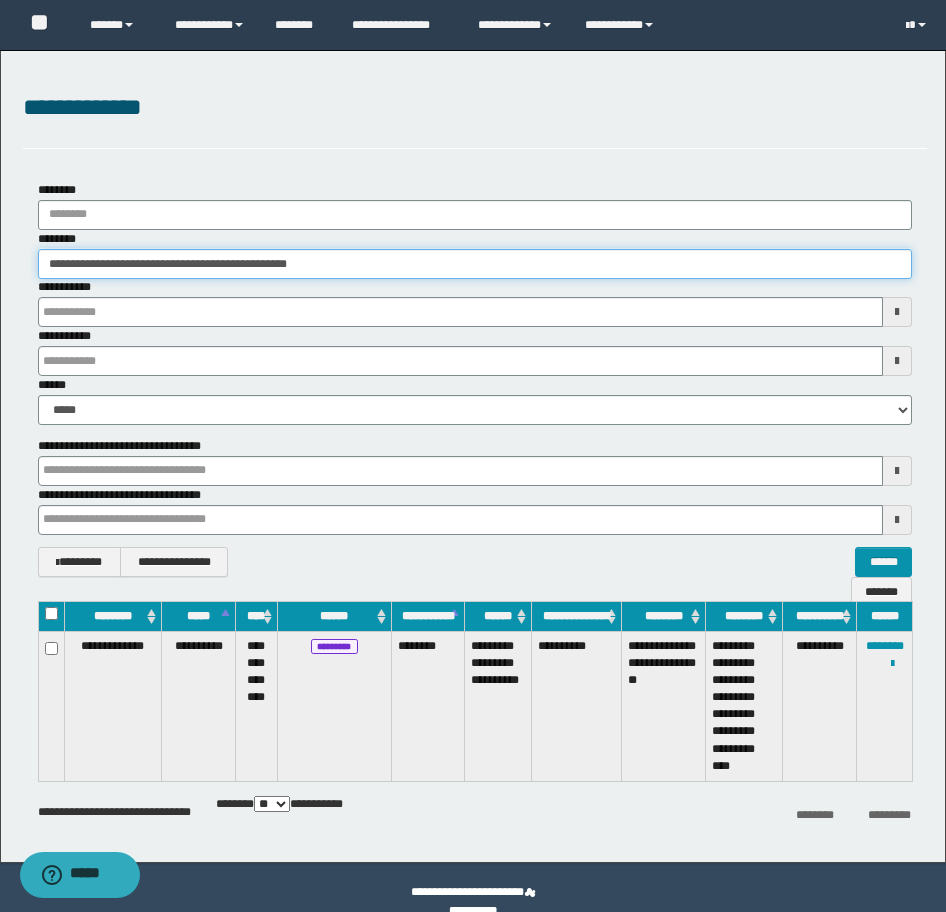paste 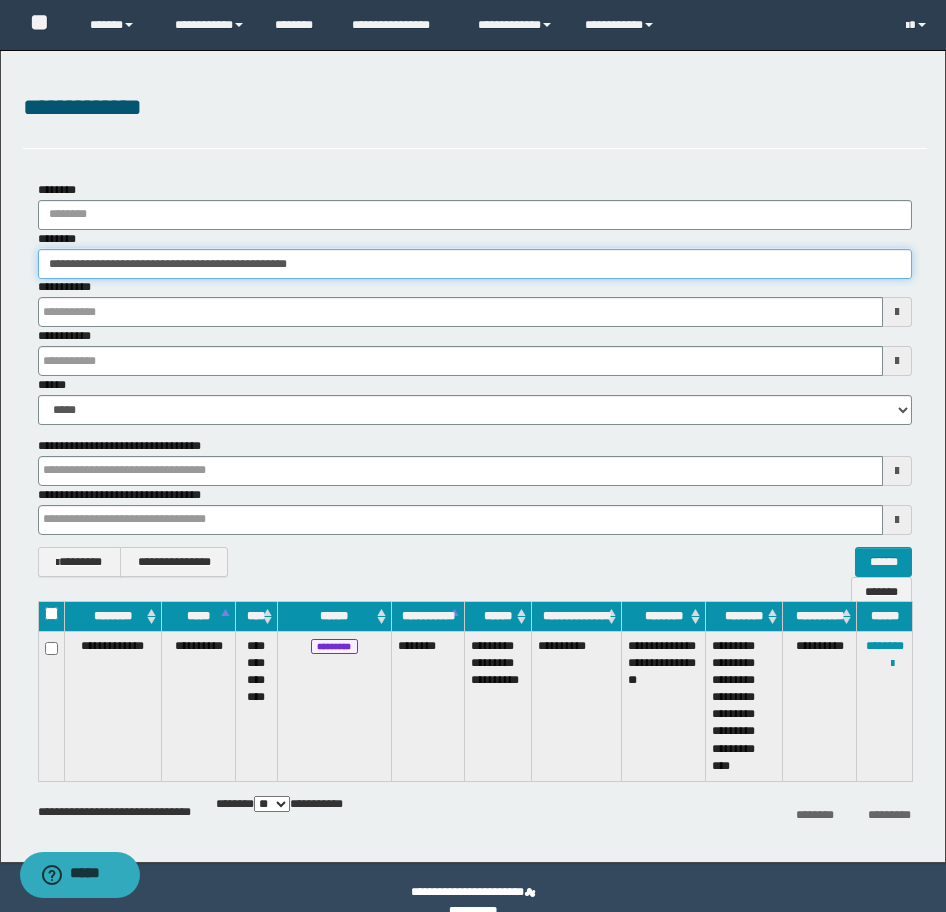 type on "********" 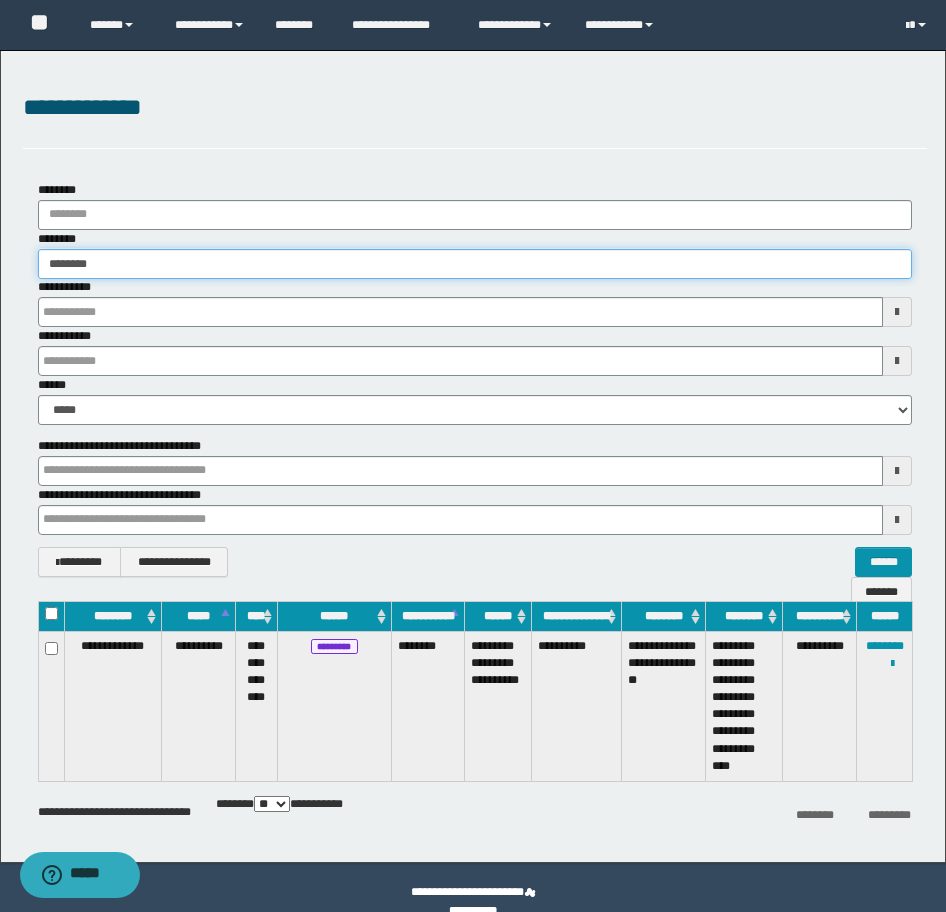type on "********" 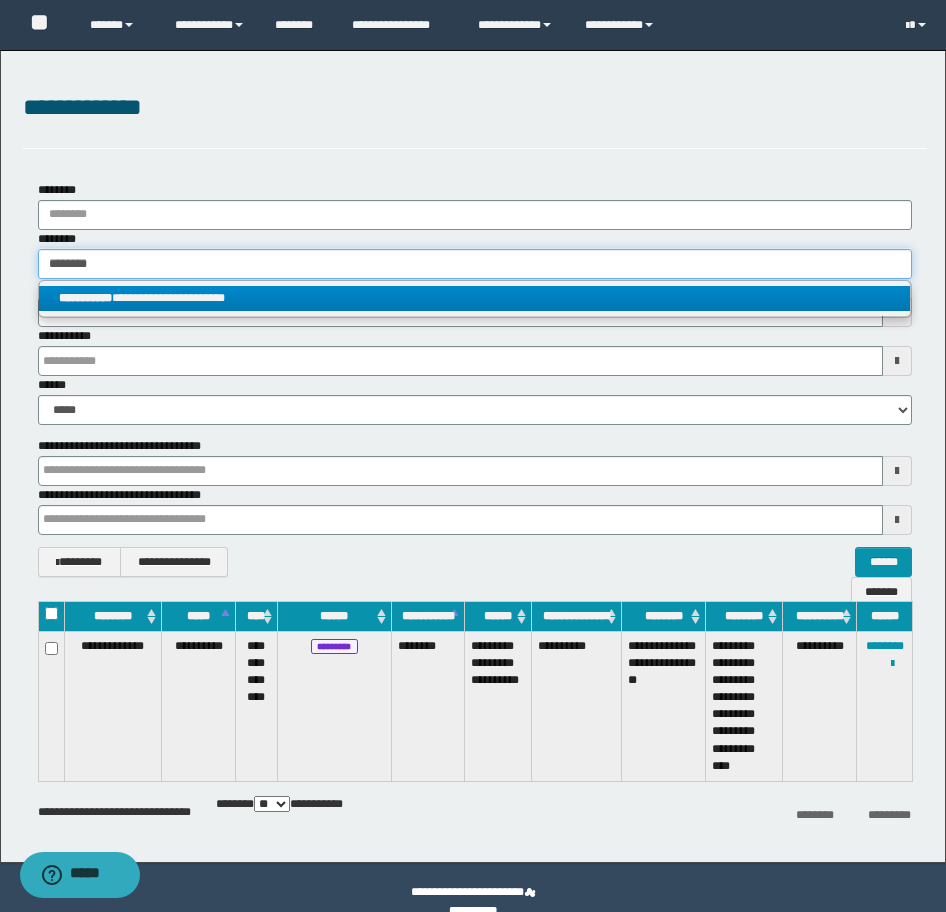 type on "********" 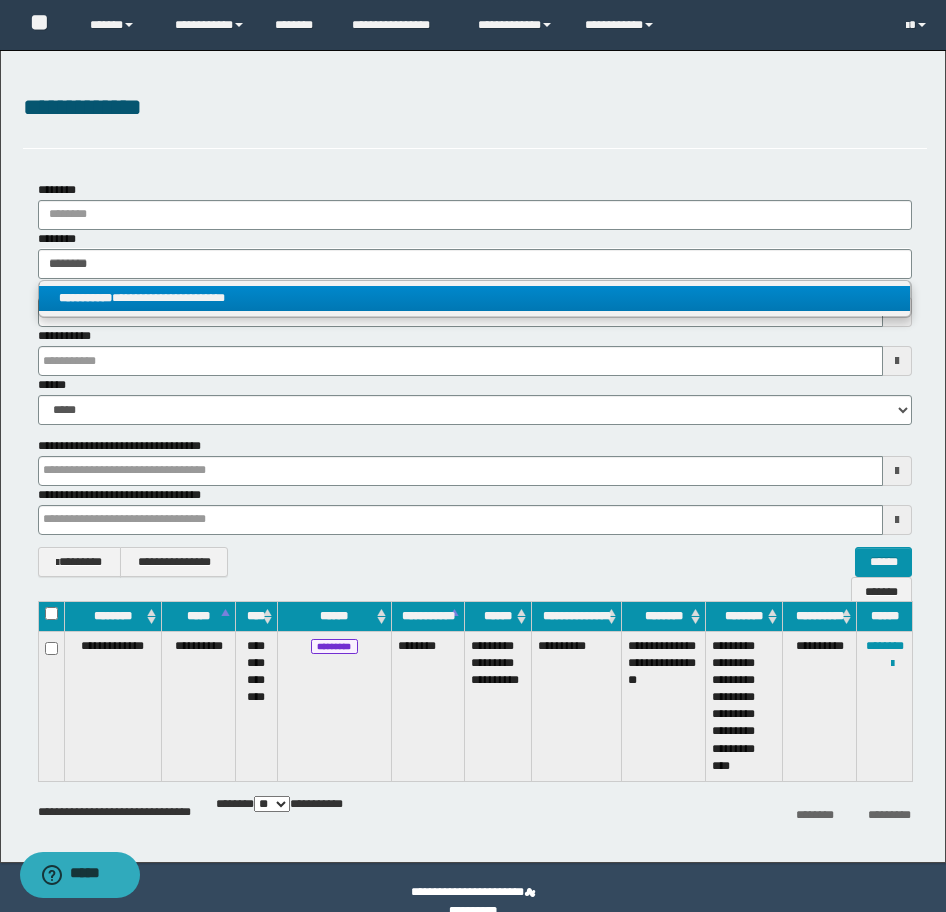 click on "**********" at bounding box center [85, 298] 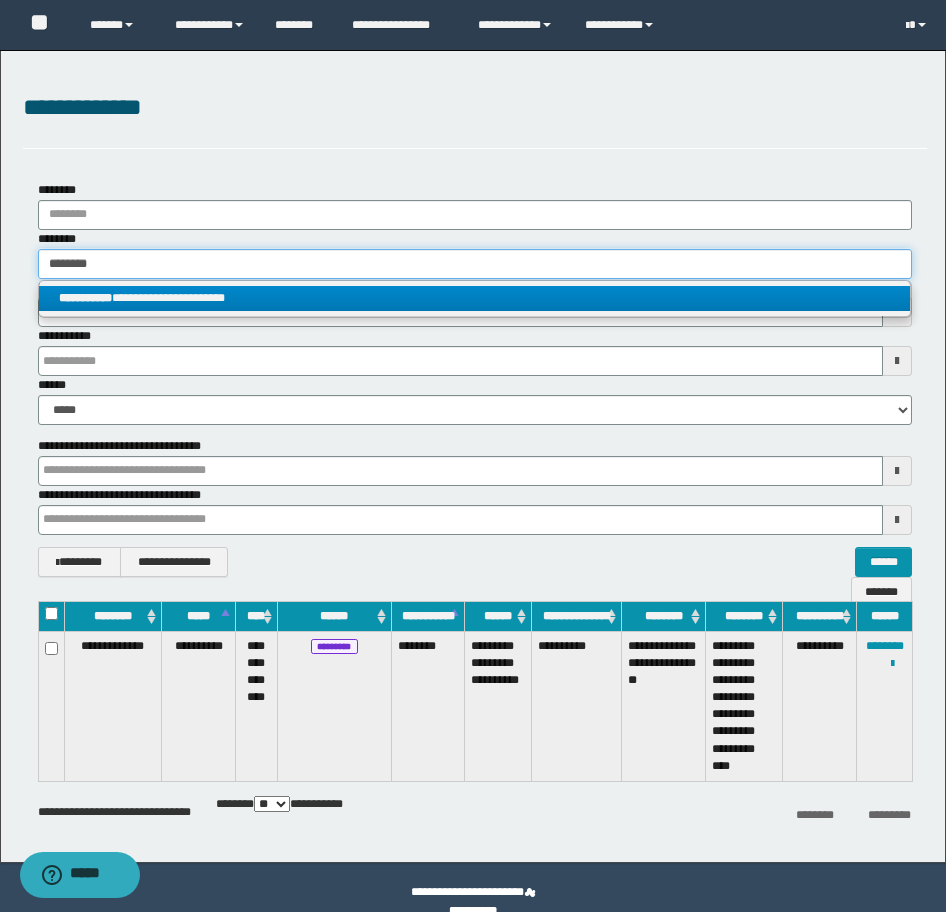 type 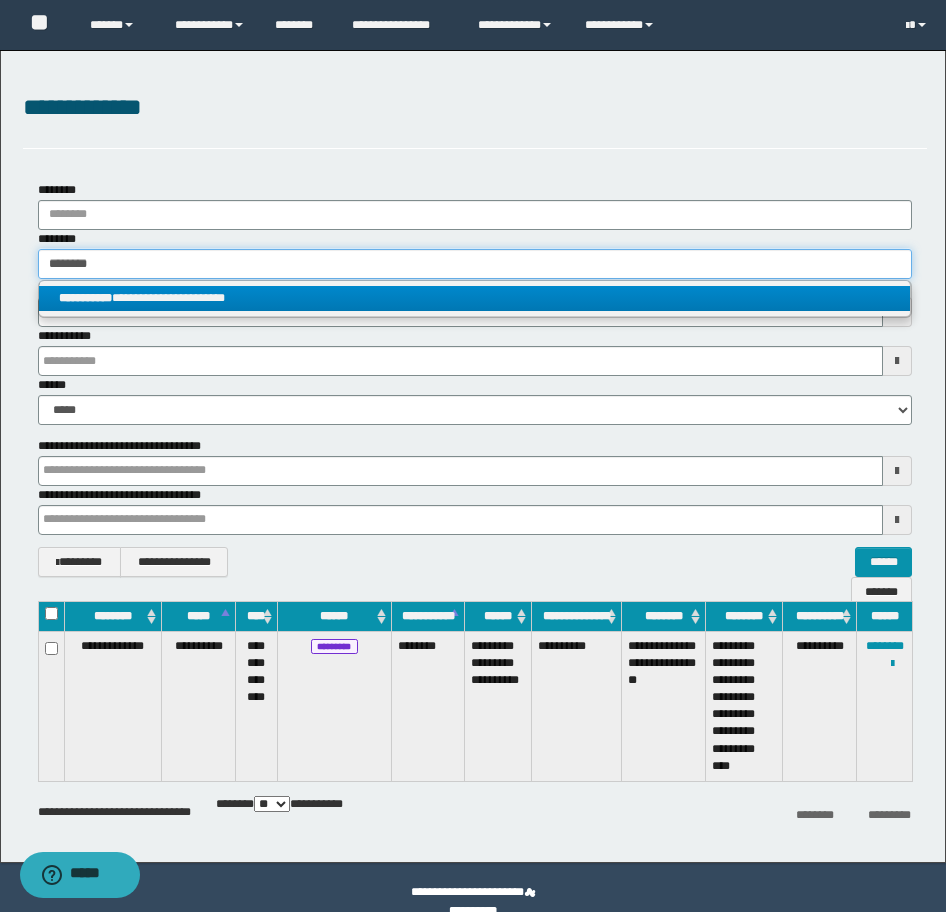 type on "**********" 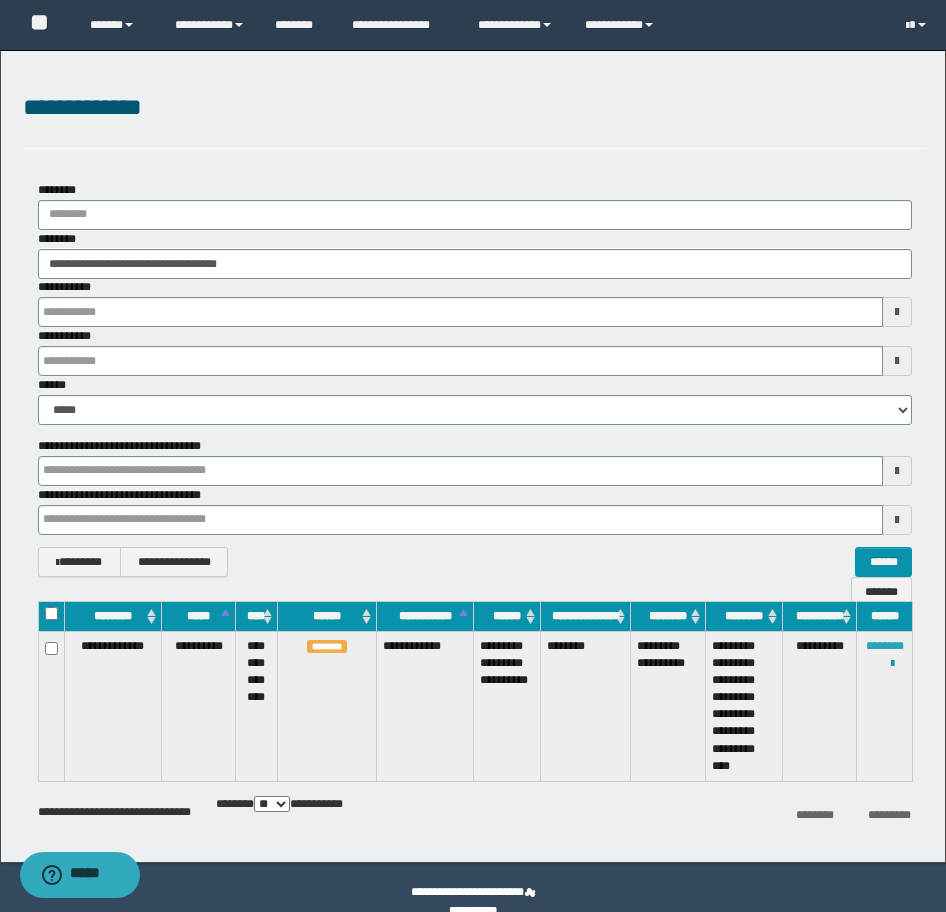 click on "********" at bounding box center [885, 646] 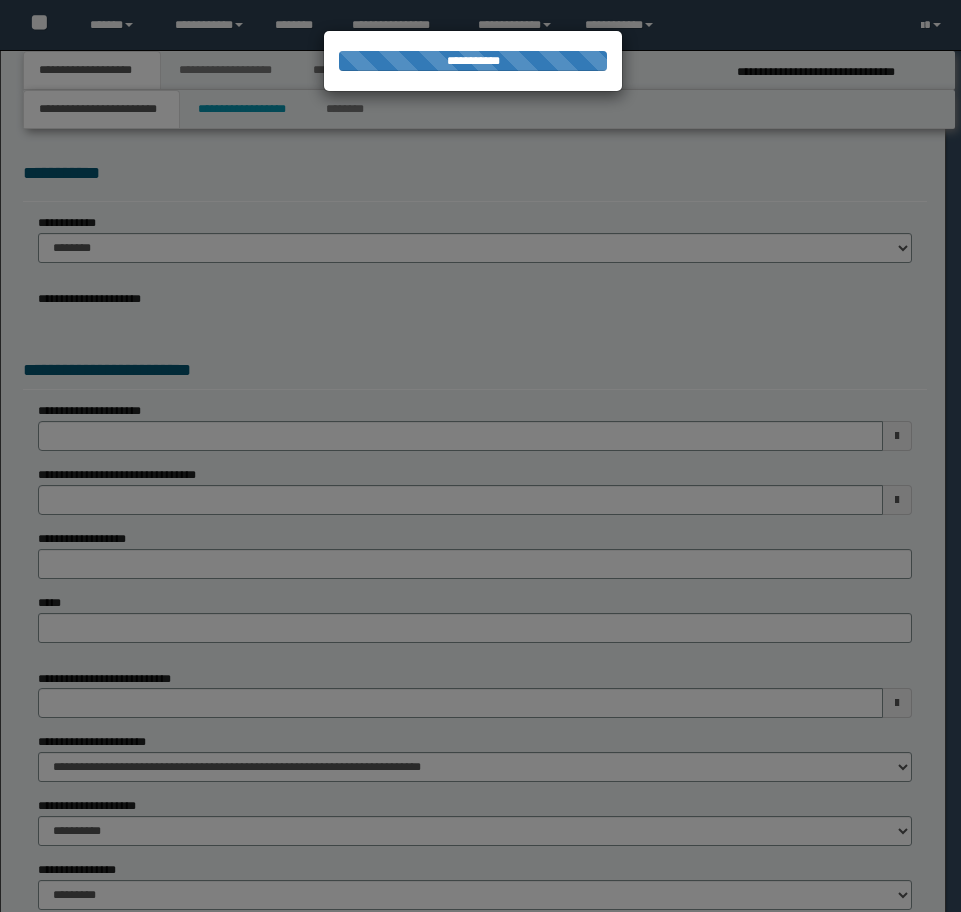 scroll, scrollTop: 0, scrollLeft: 0, axis: both 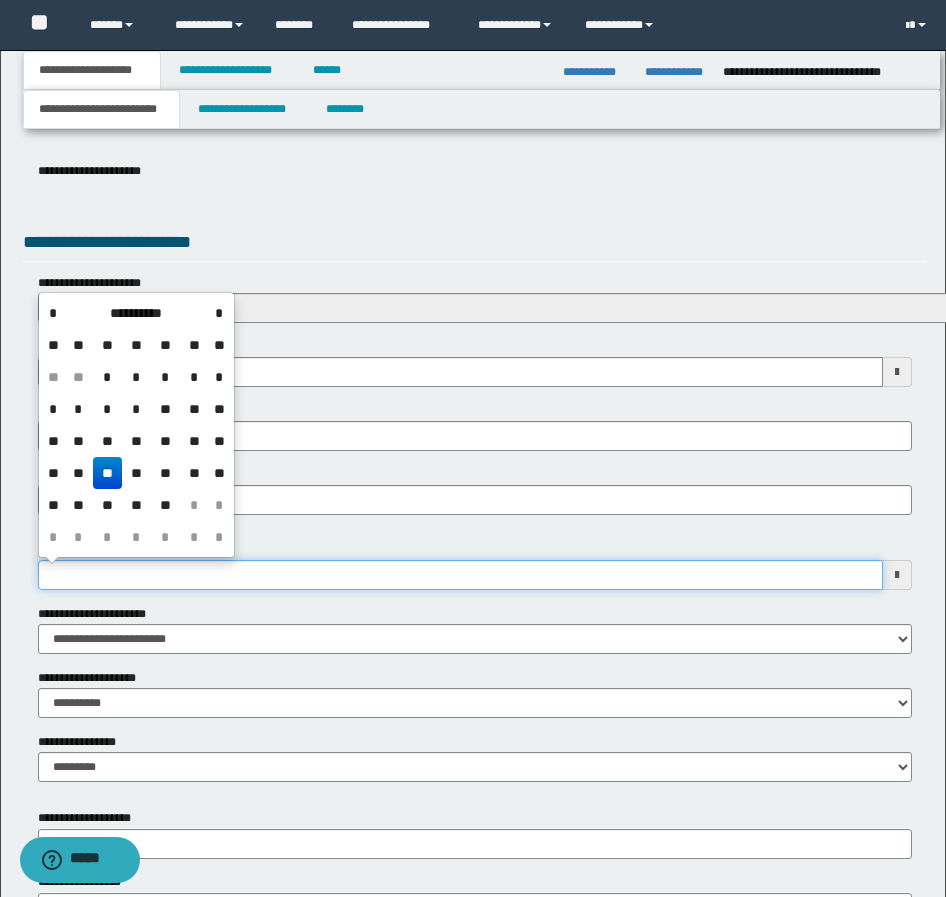 click on "**********" at bounding box center [460, 575] 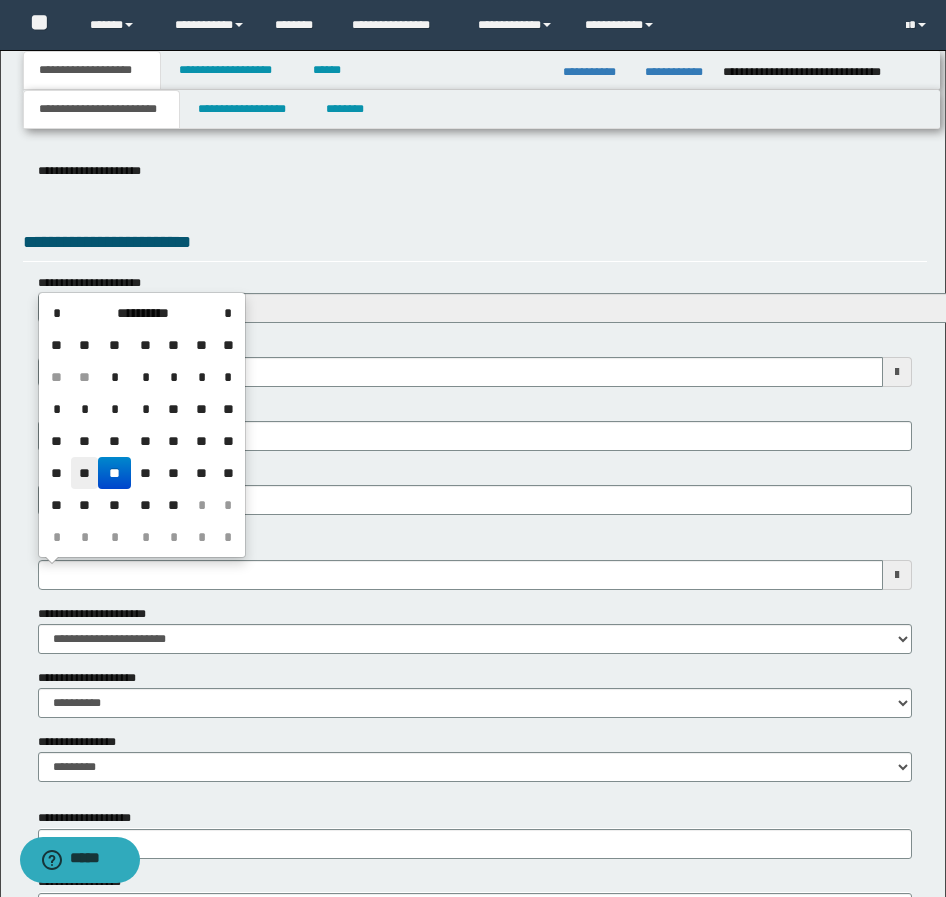 click on "**" at bounding box center (85, 473) 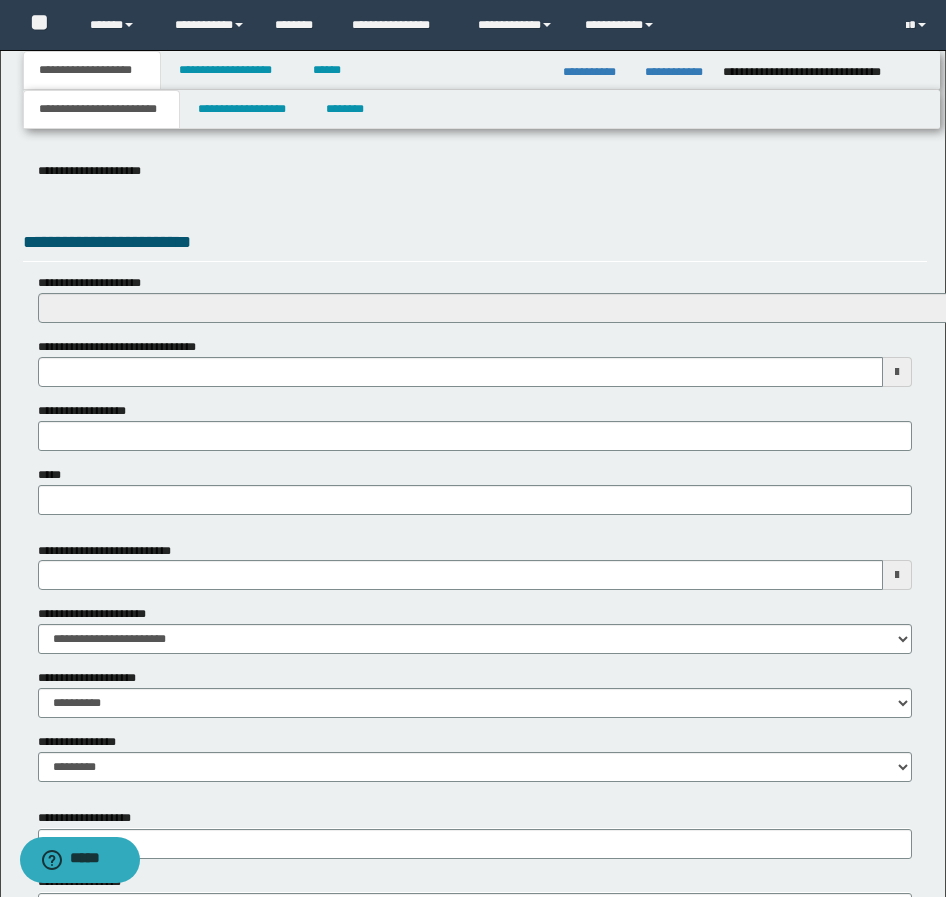 click on "**********" at bounding box center (684, 66) 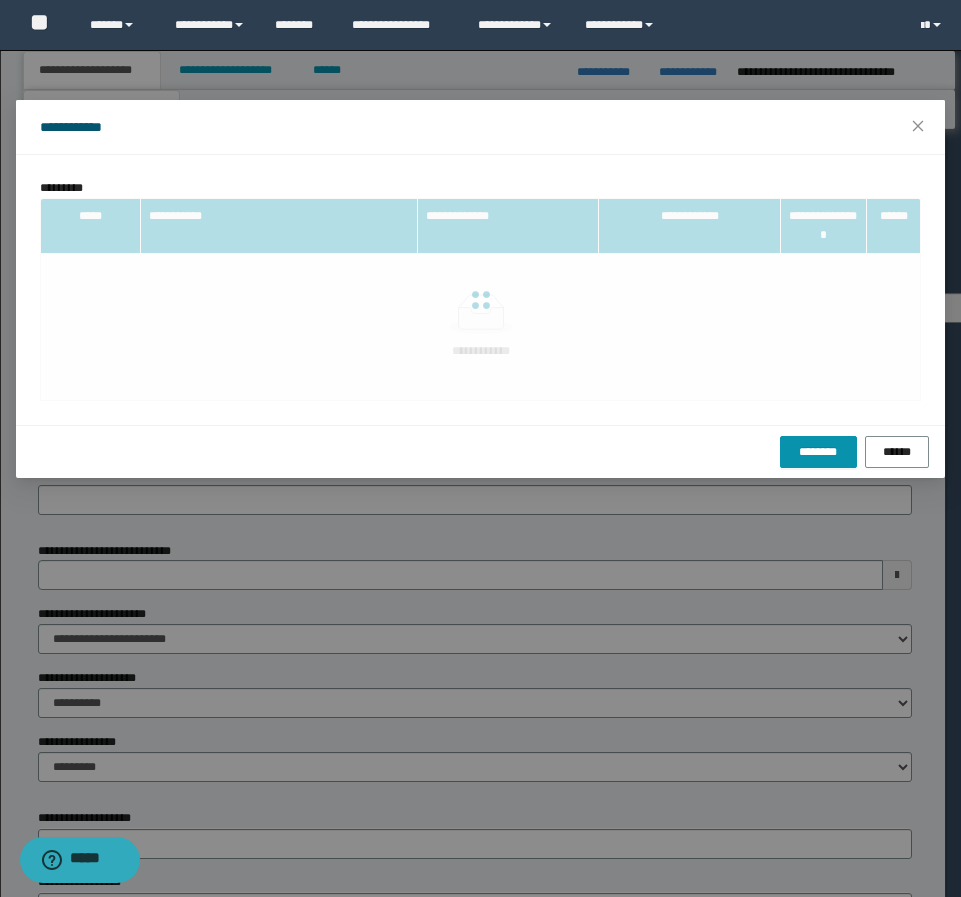 click on "**********" at bounding box center [480, 448] 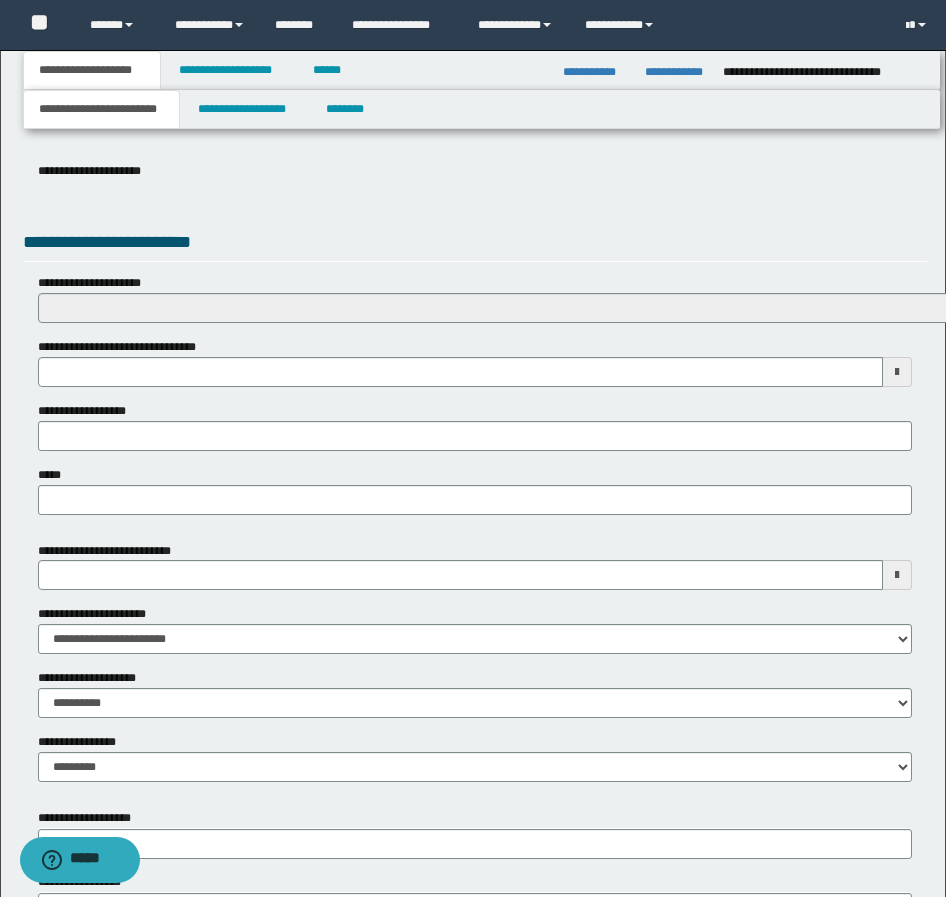 click on "**********" at bounding box center (676, 72) 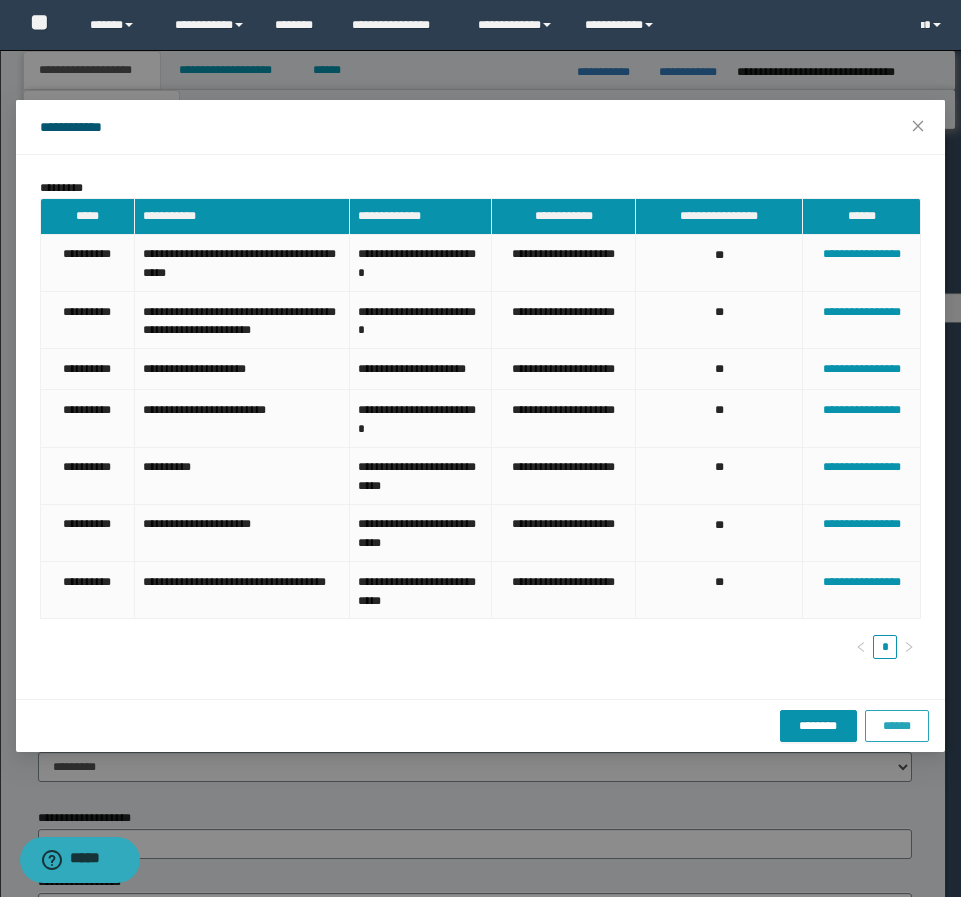 click on "******" at bounding box center [897, 726] 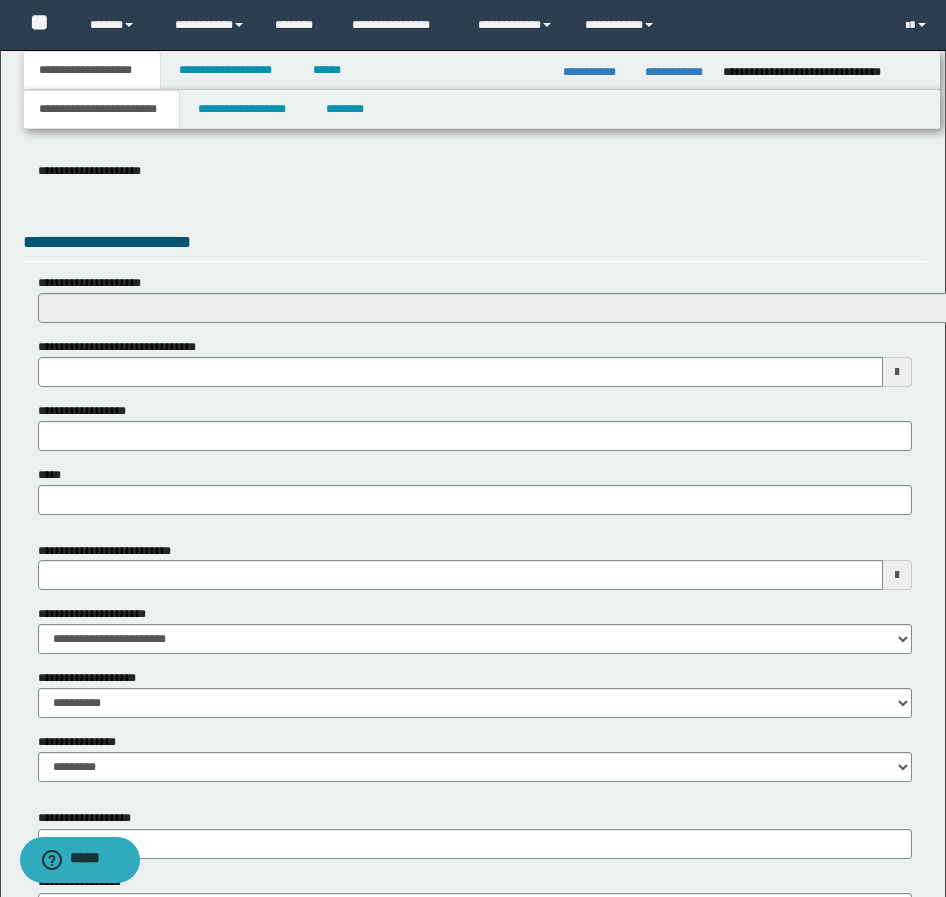 click on "**********" at bounding box center (482, 70) 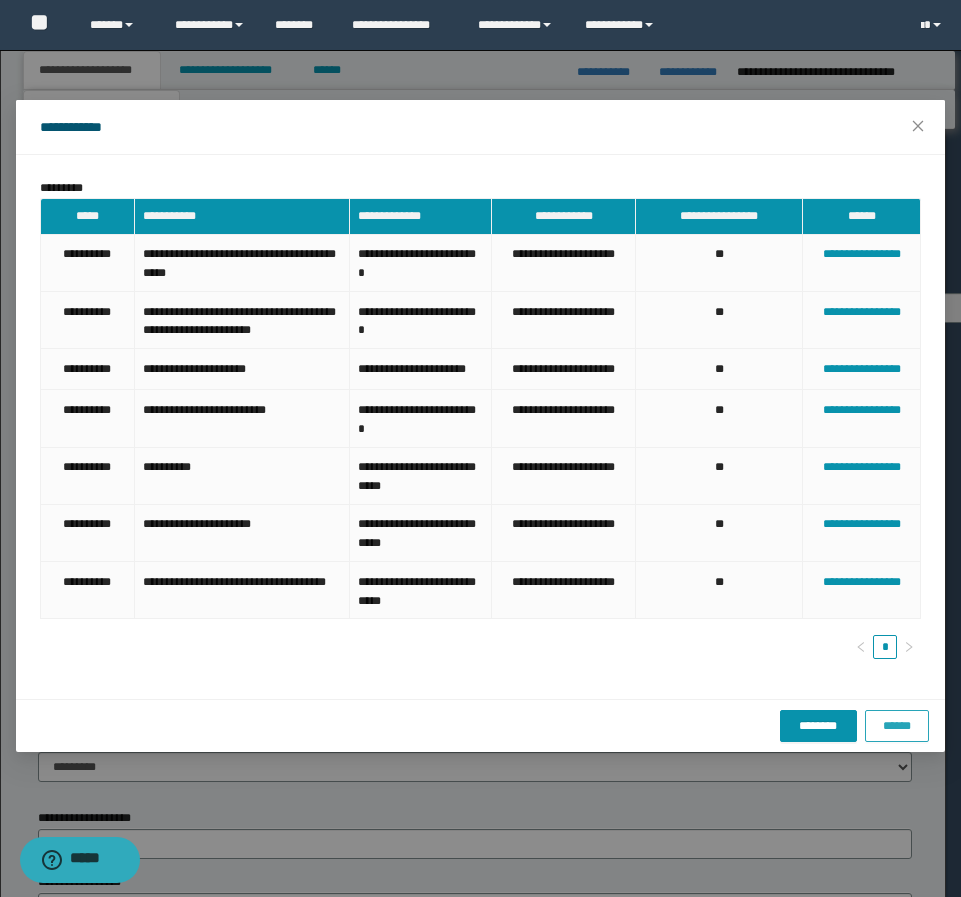 click on "******" at bounding box center [897, 726] 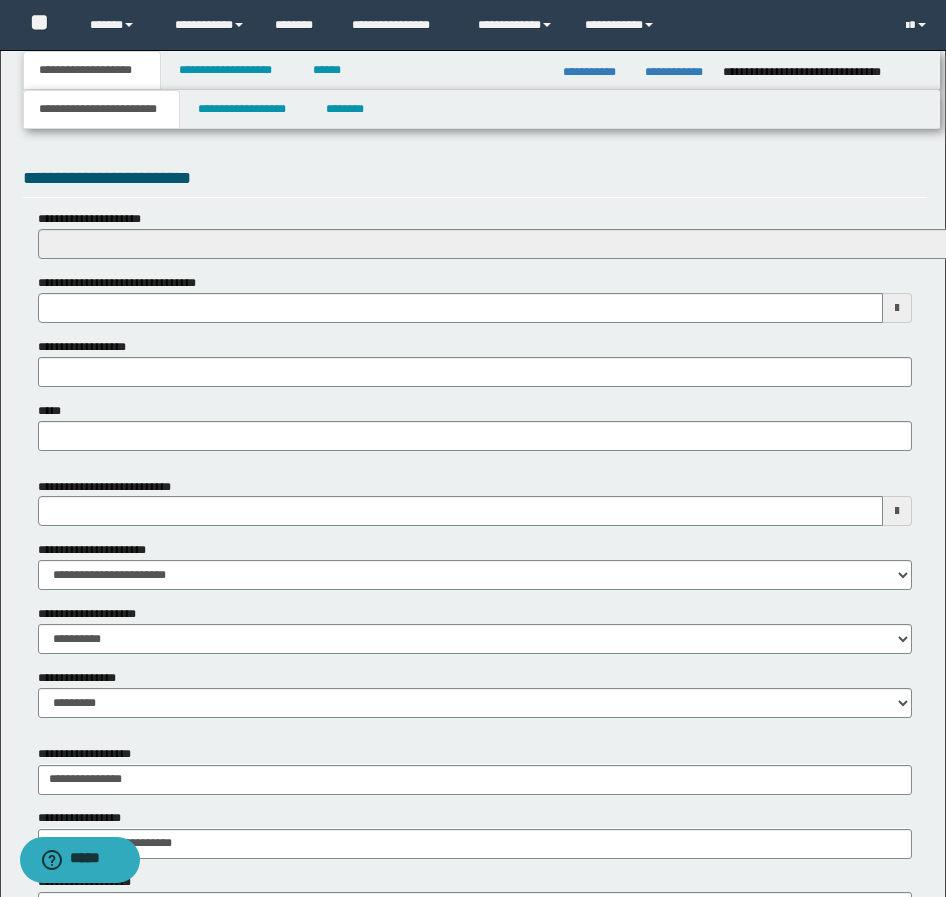scroll, scrollTop: 700, scrollLeft: 0, axis: vertical 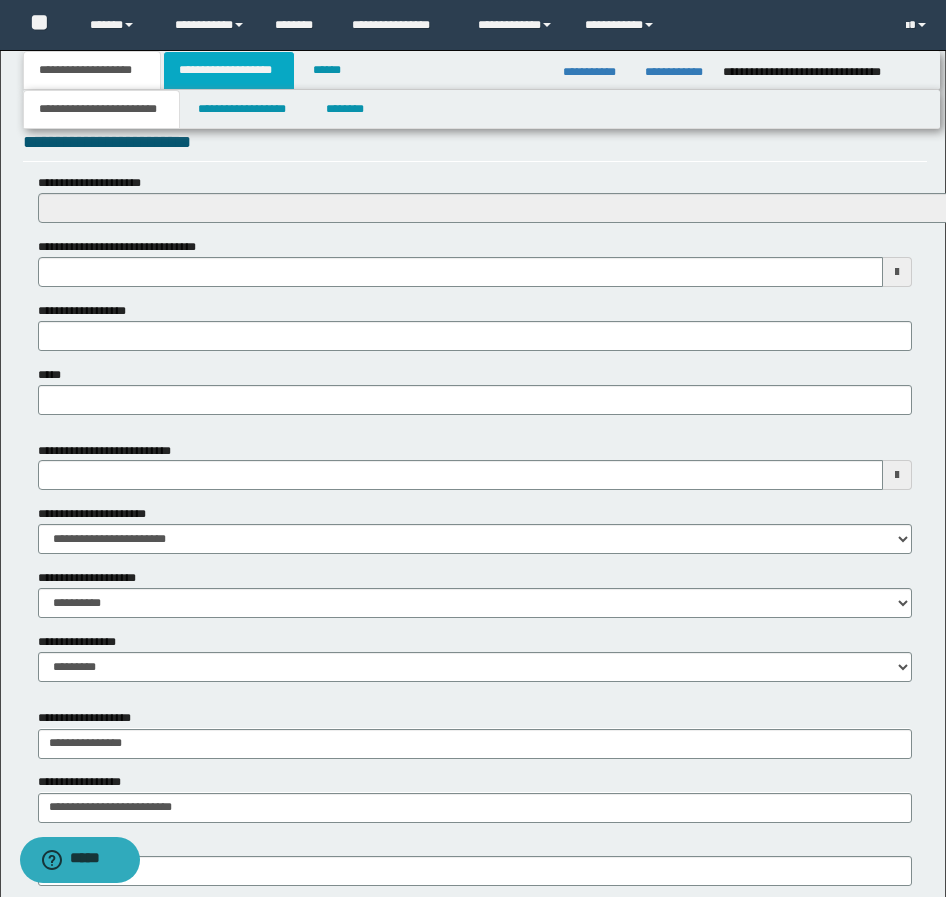 click on "**********" at bounding box center [229, 70] 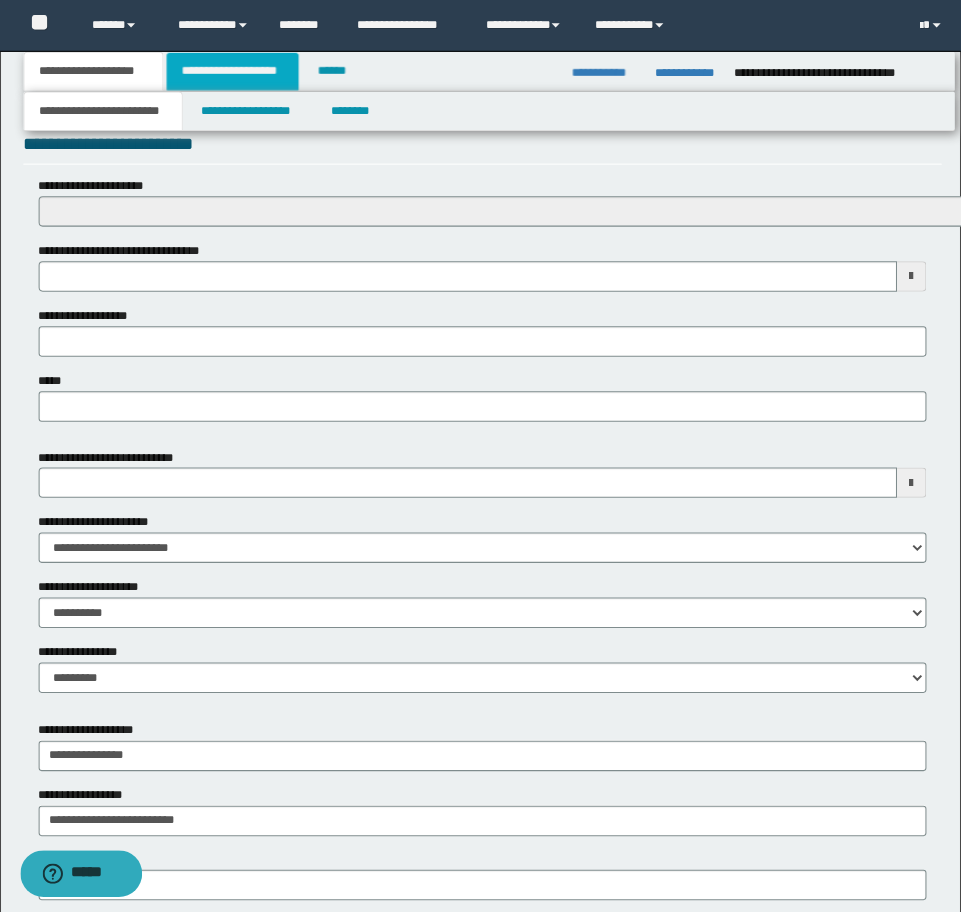 scroll, scrollTop: 0, scrollLeft: 0, axis: both 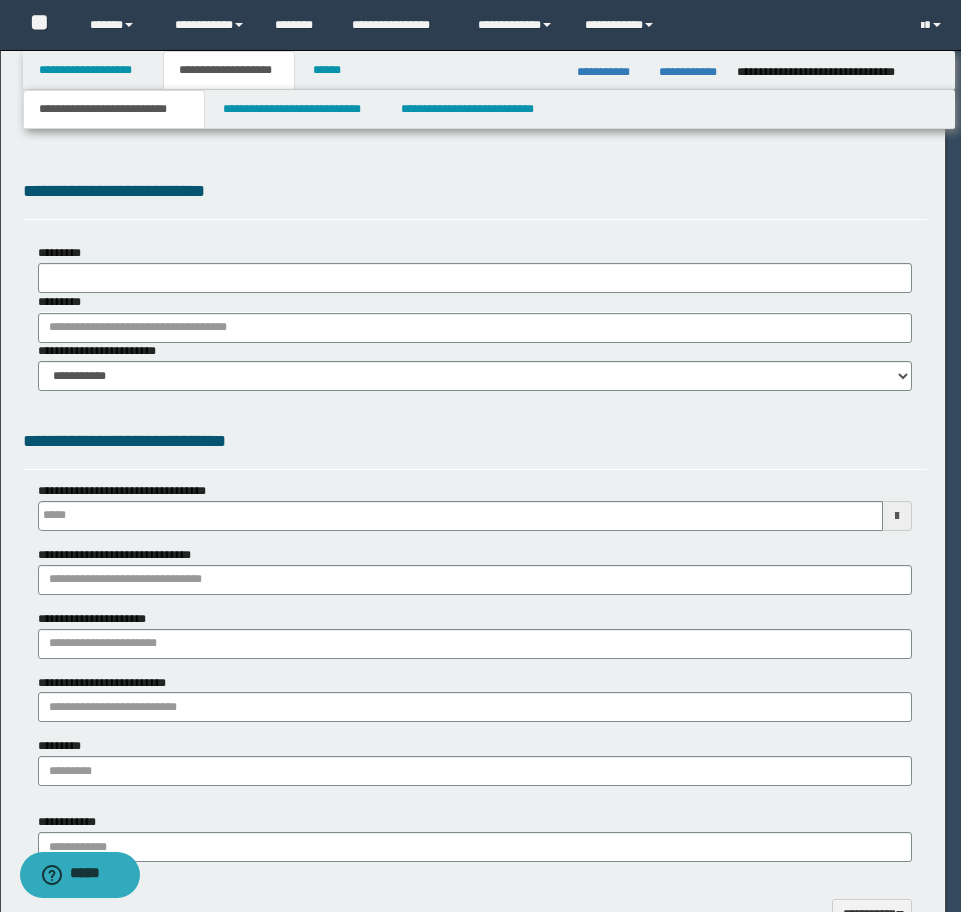 type on "**********" 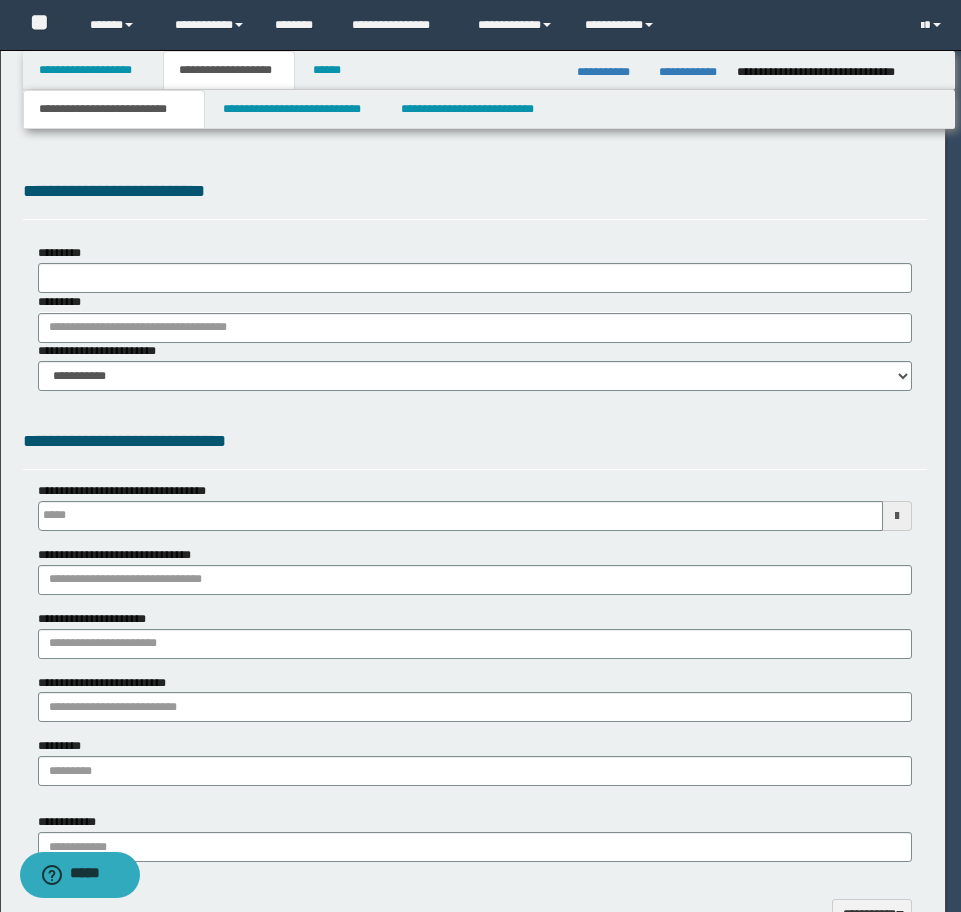 select on "*" 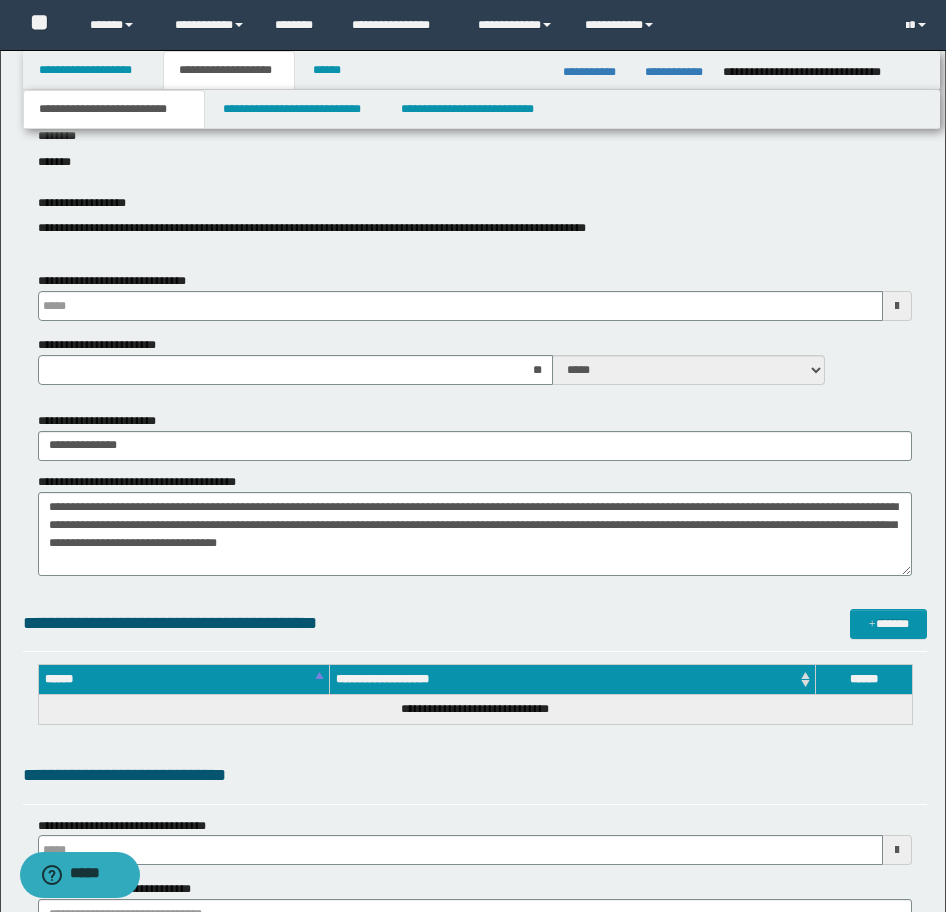 scroll, scrollTop: 900, scrollLeft: 0, axis: vertical 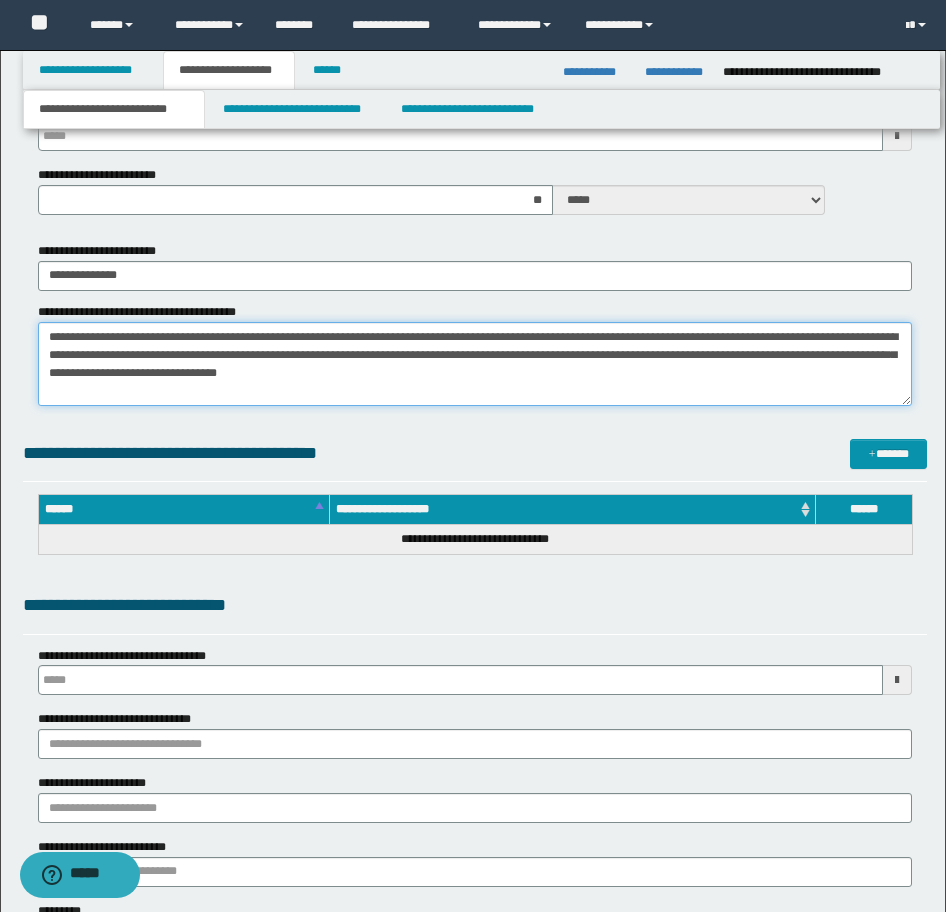 drag, startPoint x: 761, startPoint y: 372, endPoint x: -16, endPoint y: 311, distance: 779.3908 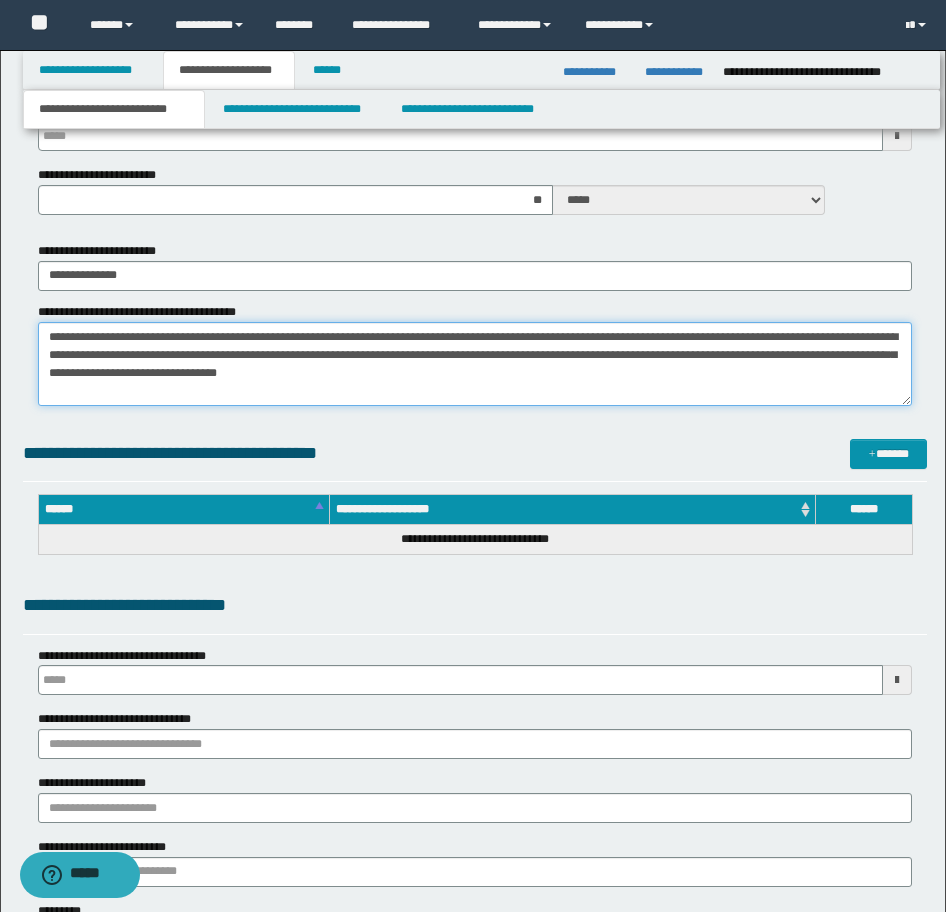 click on "**********" at bounding box center (473, -444) 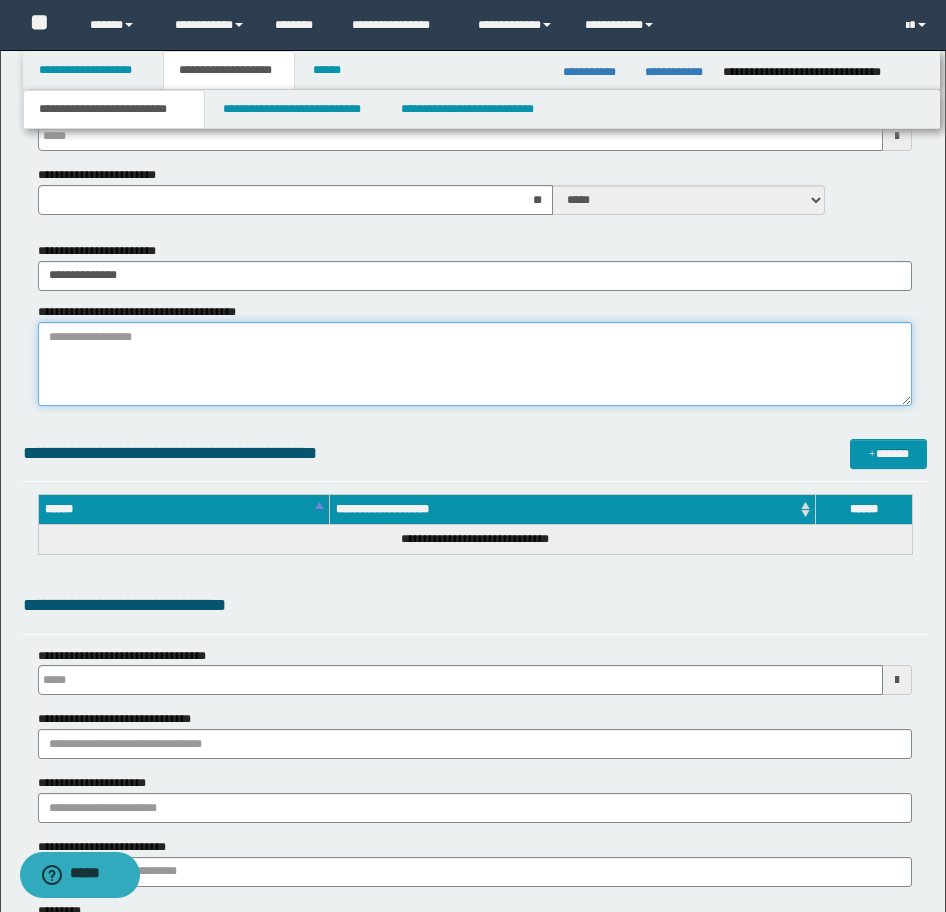 type 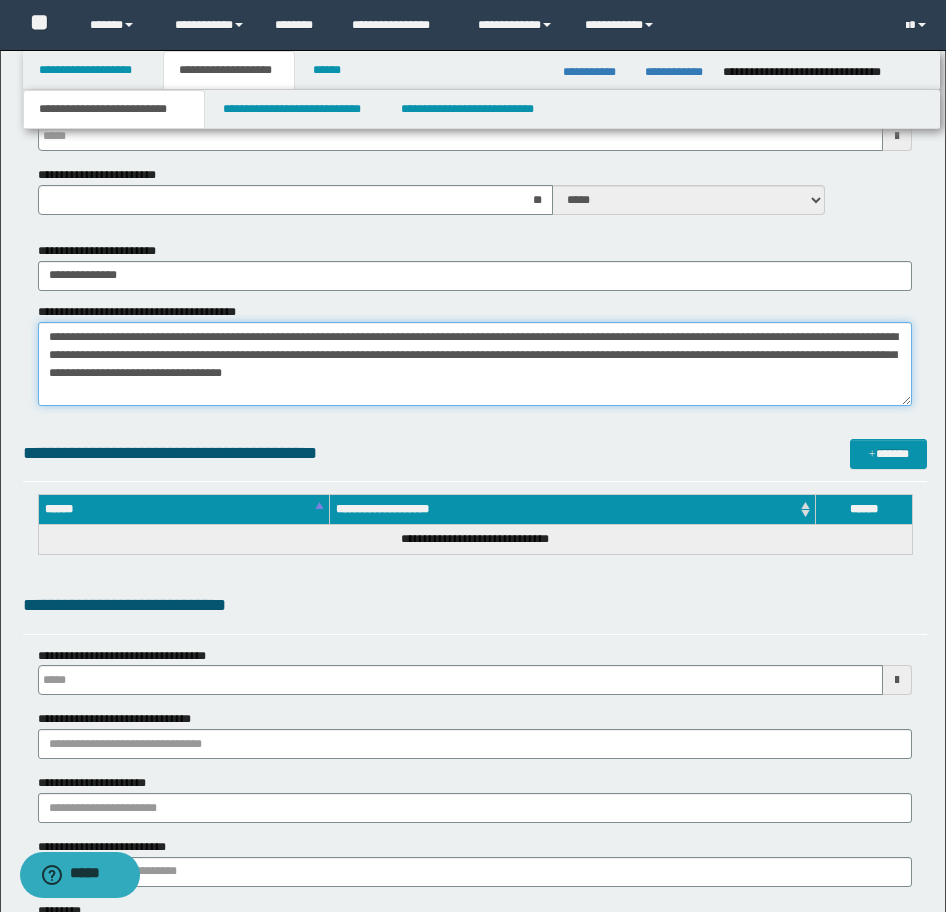 click on "**********" at bounding box center [475, 364] 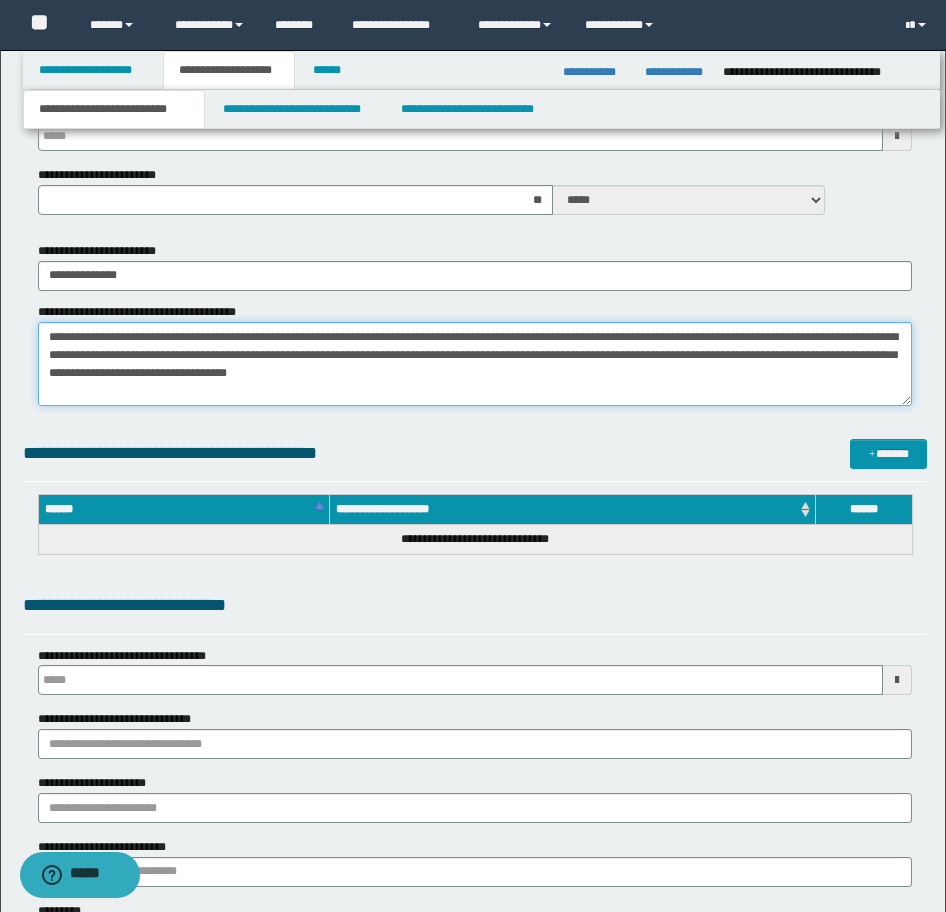 type on "**********" 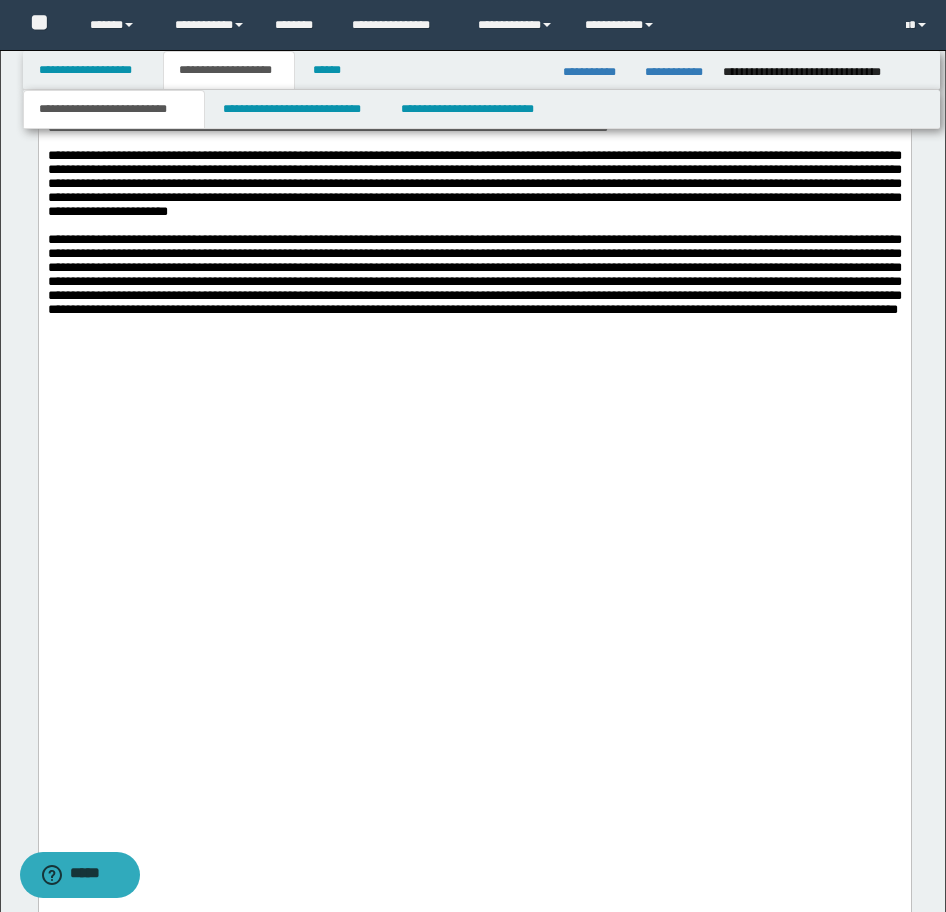 scroll, scrollTop: 5200, scrollLeft: 0, axis: vertical 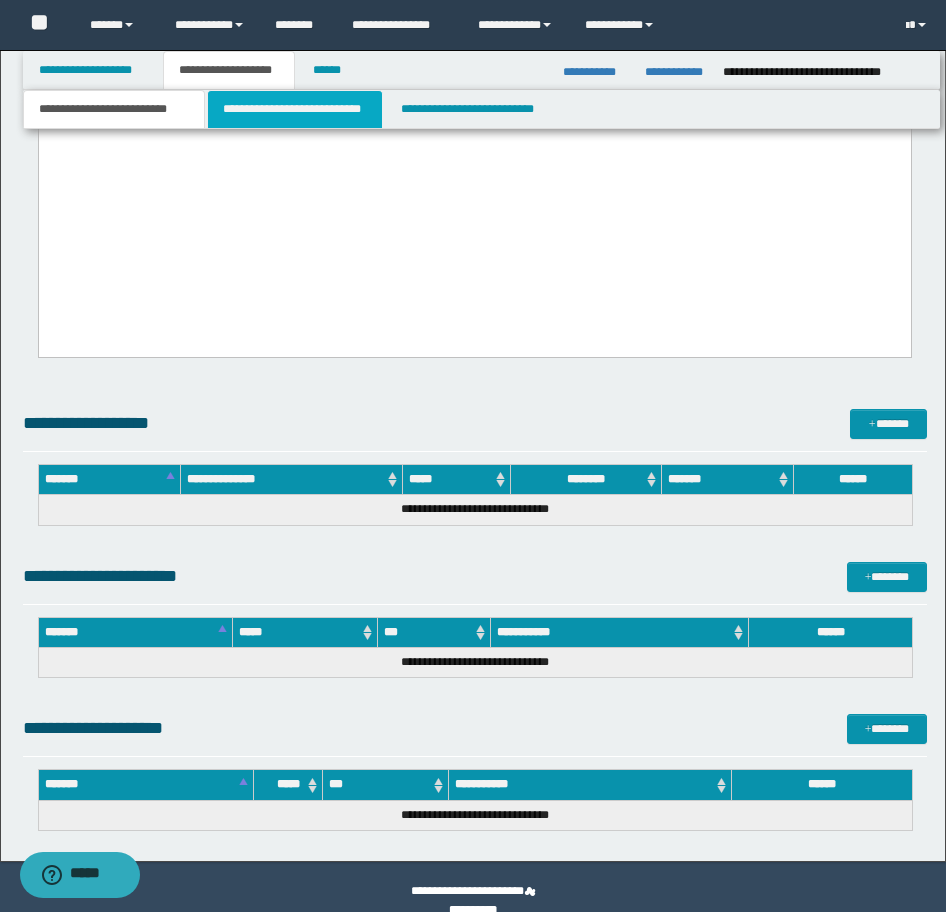 click on "**********" at bounding box center (295, 109) 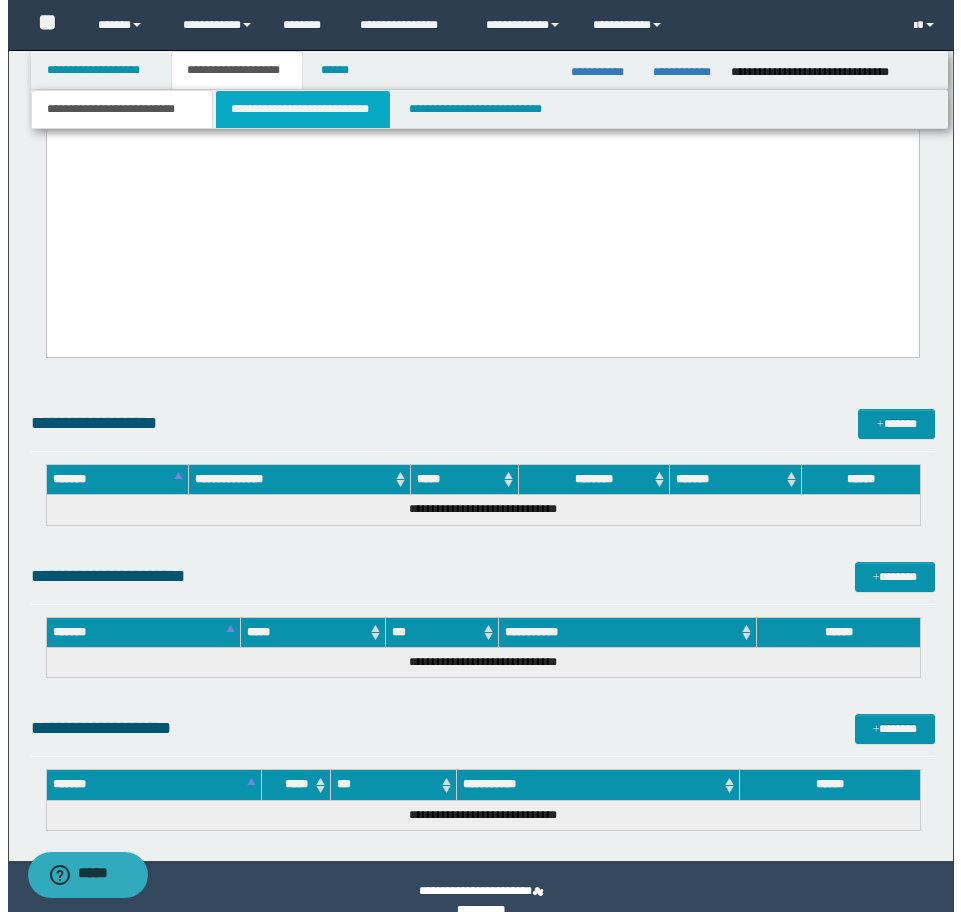 scroll, scrollTop: 0, scrollLeft: 0, axis: both 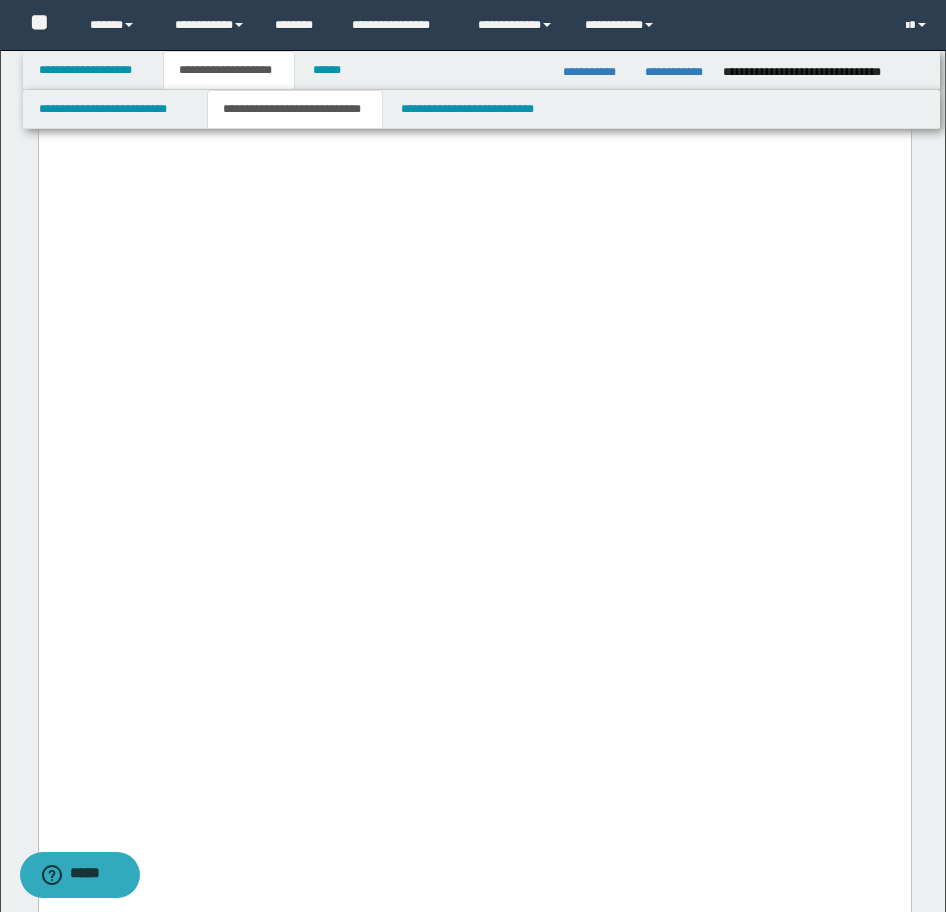 click on "**********" at bounding box center (713, -1290) 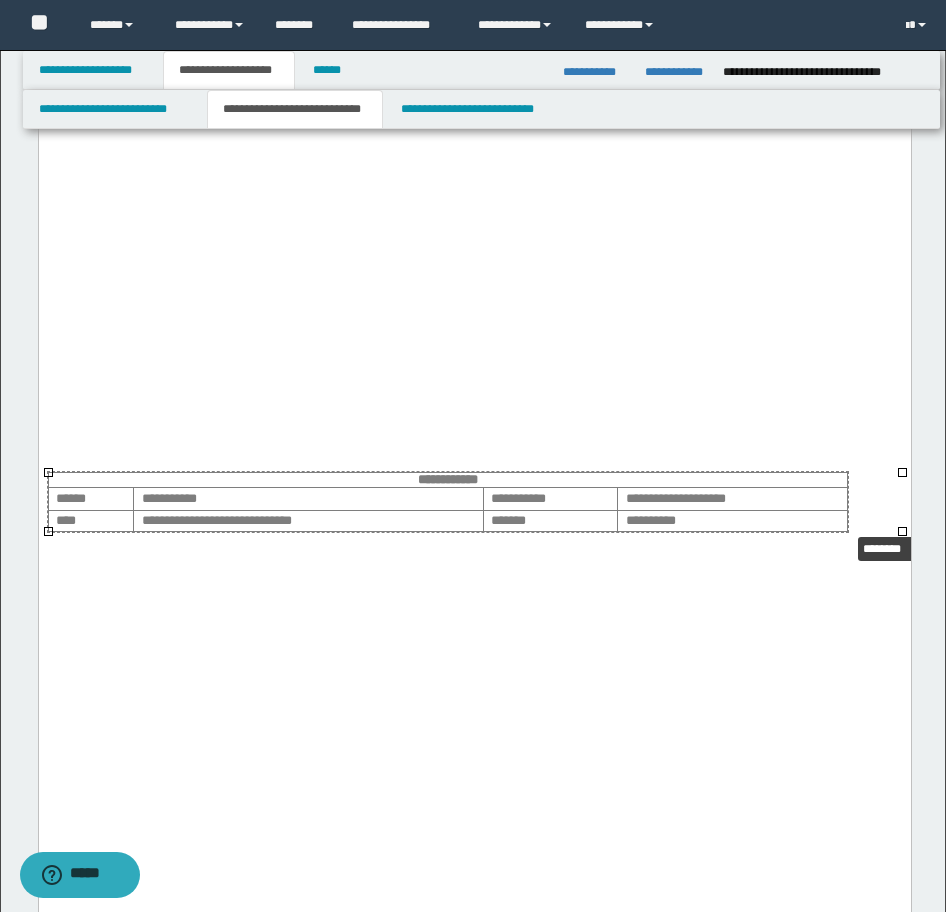 drag, startPoint x: 900, startPoint y: 530, endPoint x: 846, endPoint y: 530, distance: 54 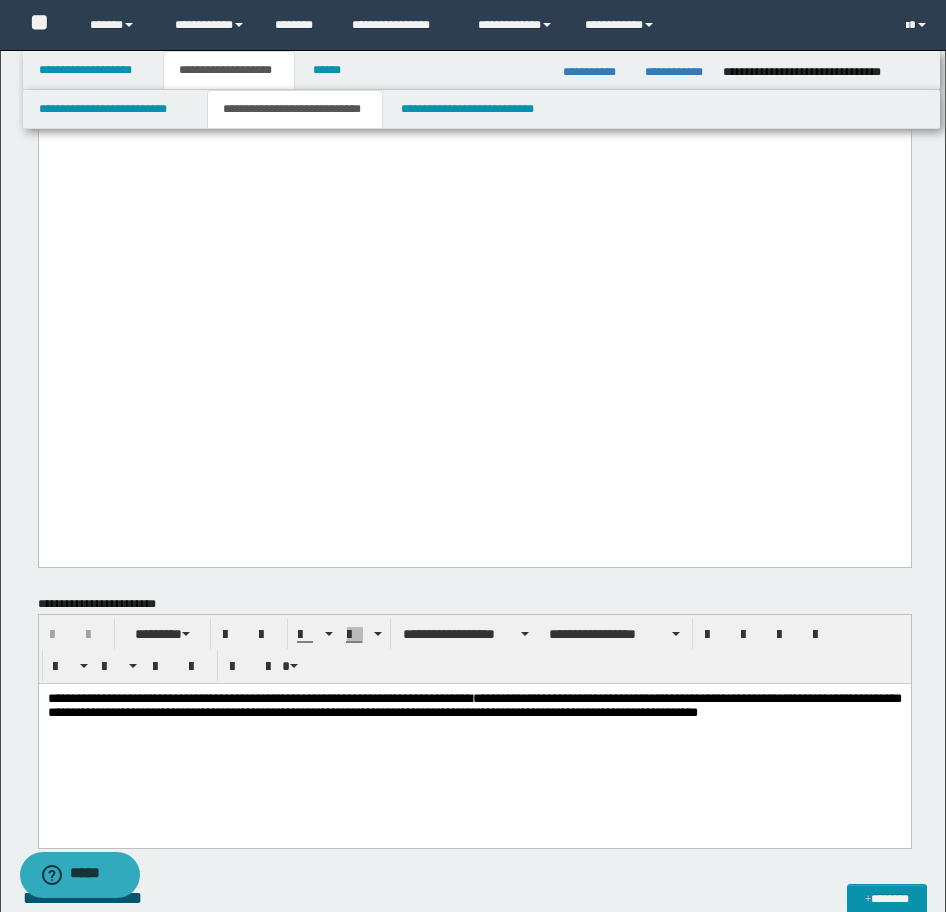 scroll, scrollTop: 7400, scrollLeft: 0, axis: vertical 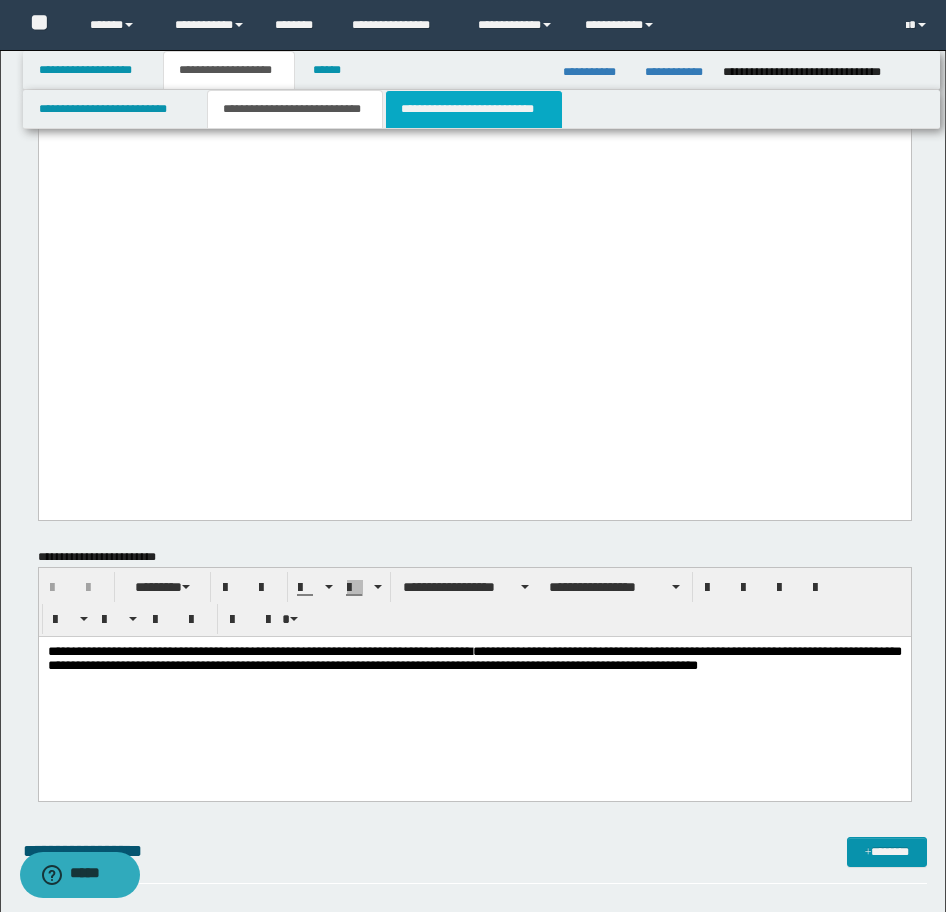 click on "**********" at bounding box center (474, 109) 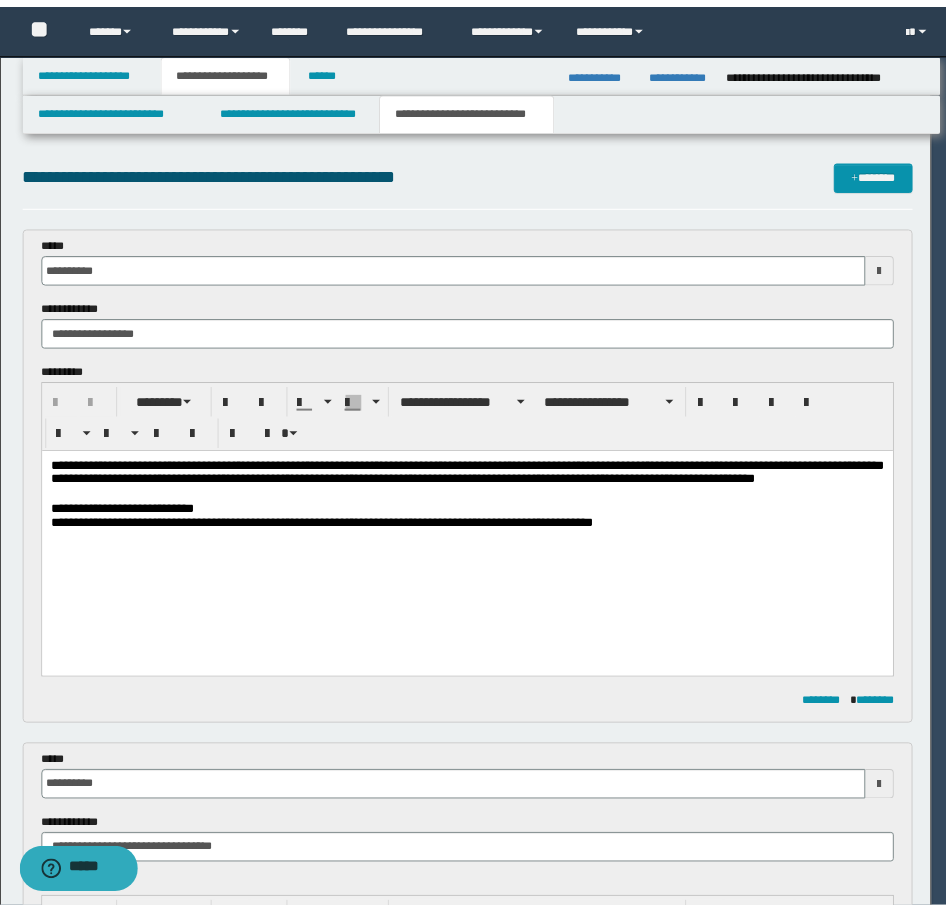 scroll, scrollTop: 0, scrollLeft: 0, axis: both 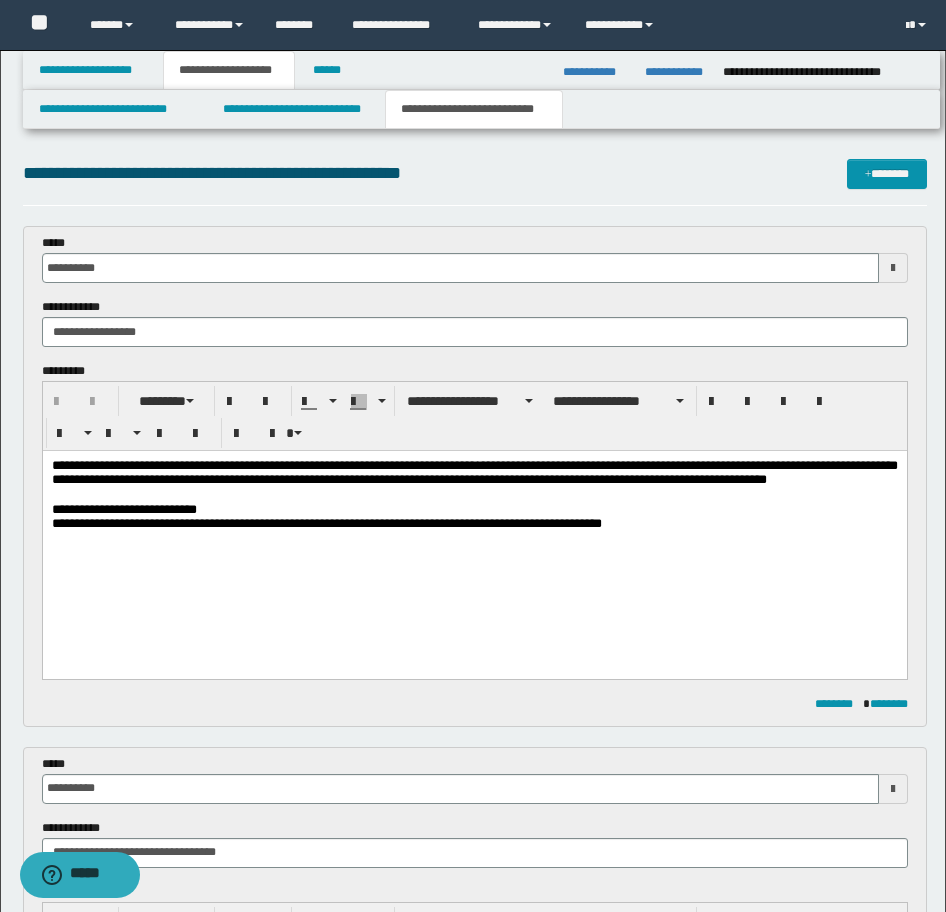 click on "**********" at bounding box center (326, 523) 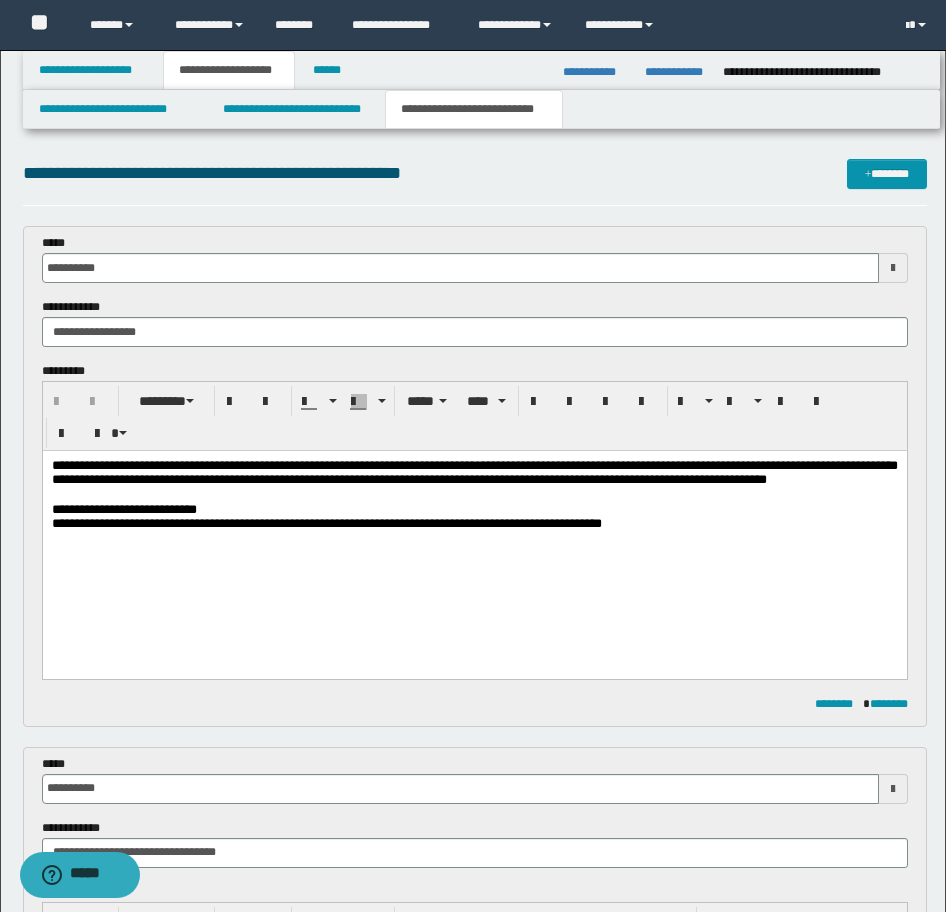 type 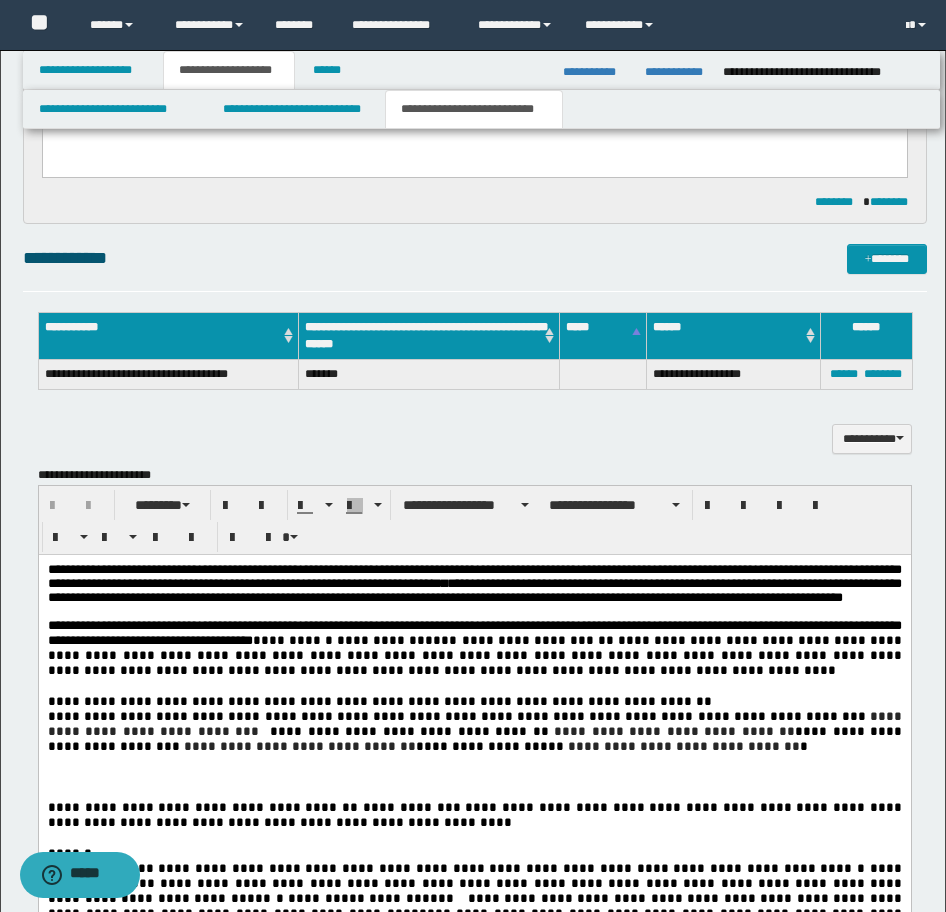 scroll, scrollTop: 1100, scrollLeft: 0, axis: vertical 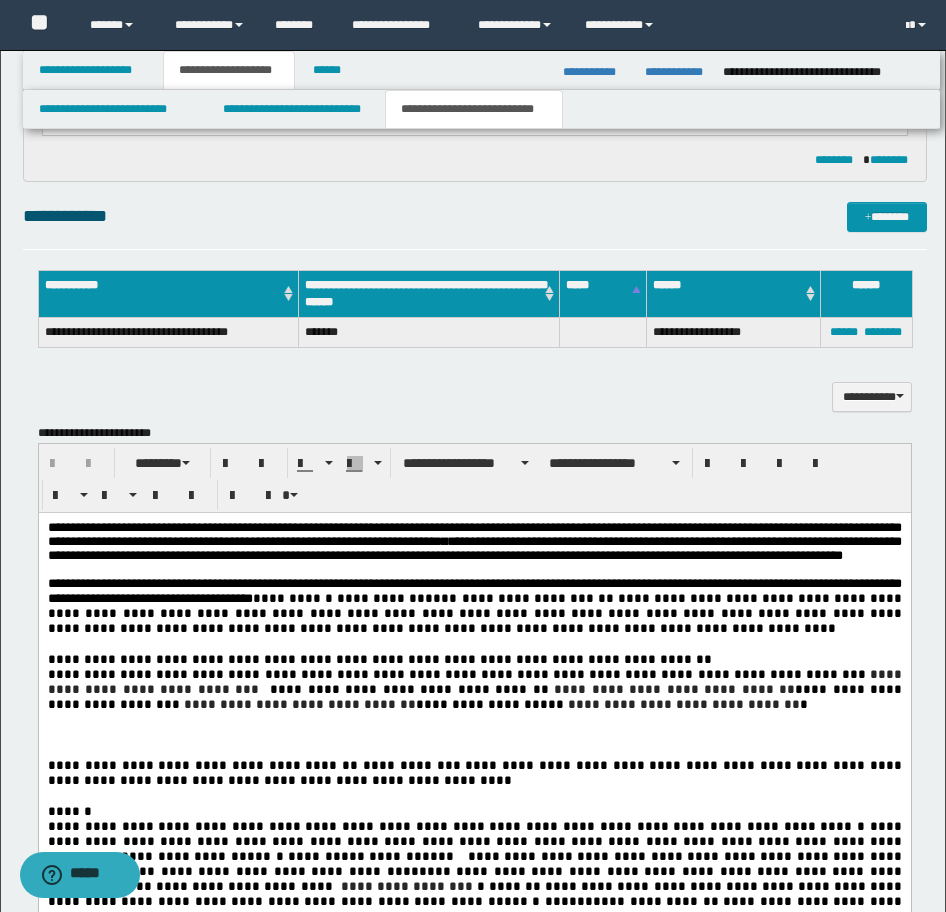 click at bounding box center (474, 750) 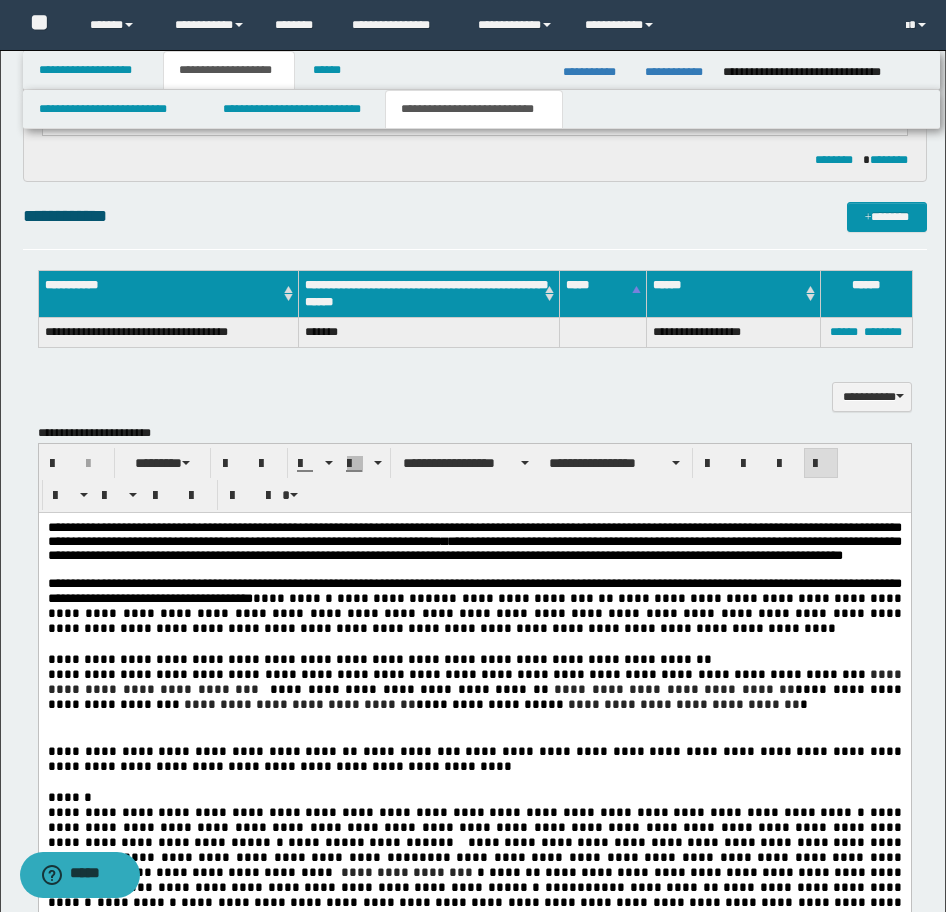 click on "**********" at bounding box center [474, 658] 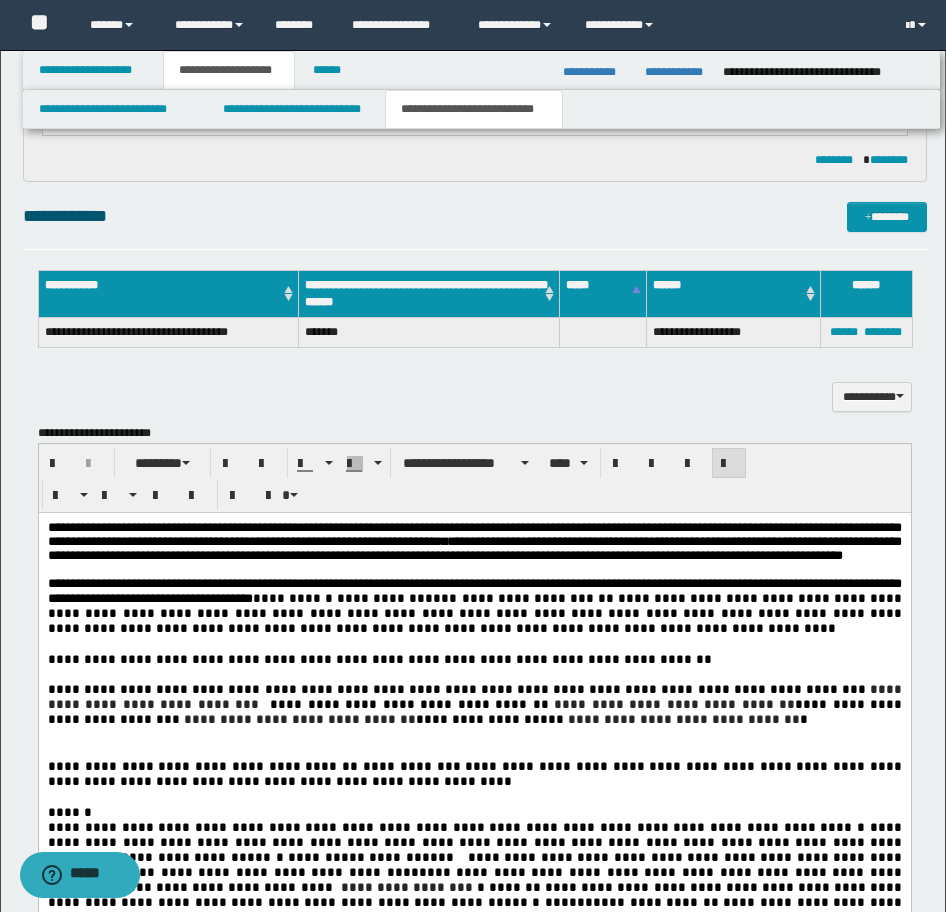click on "**********" at bounding box center [476, 703] 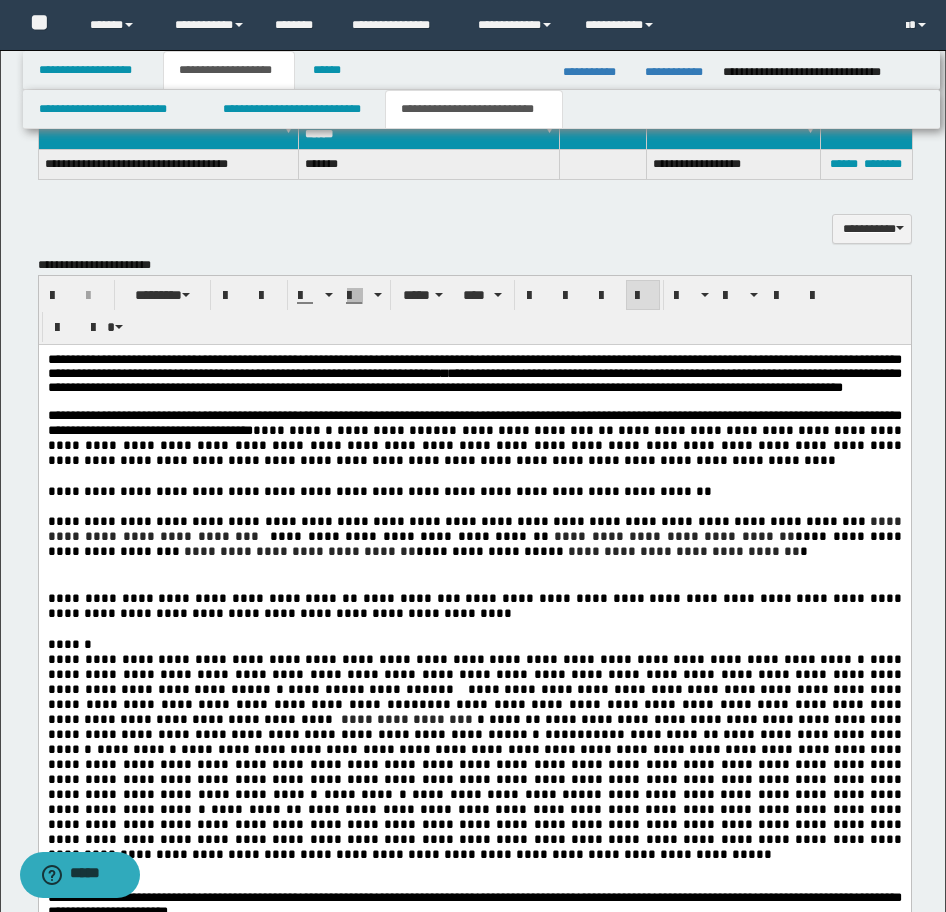 scroll, scrollTop: 1300, scrollLeft: 0, axis: vertical 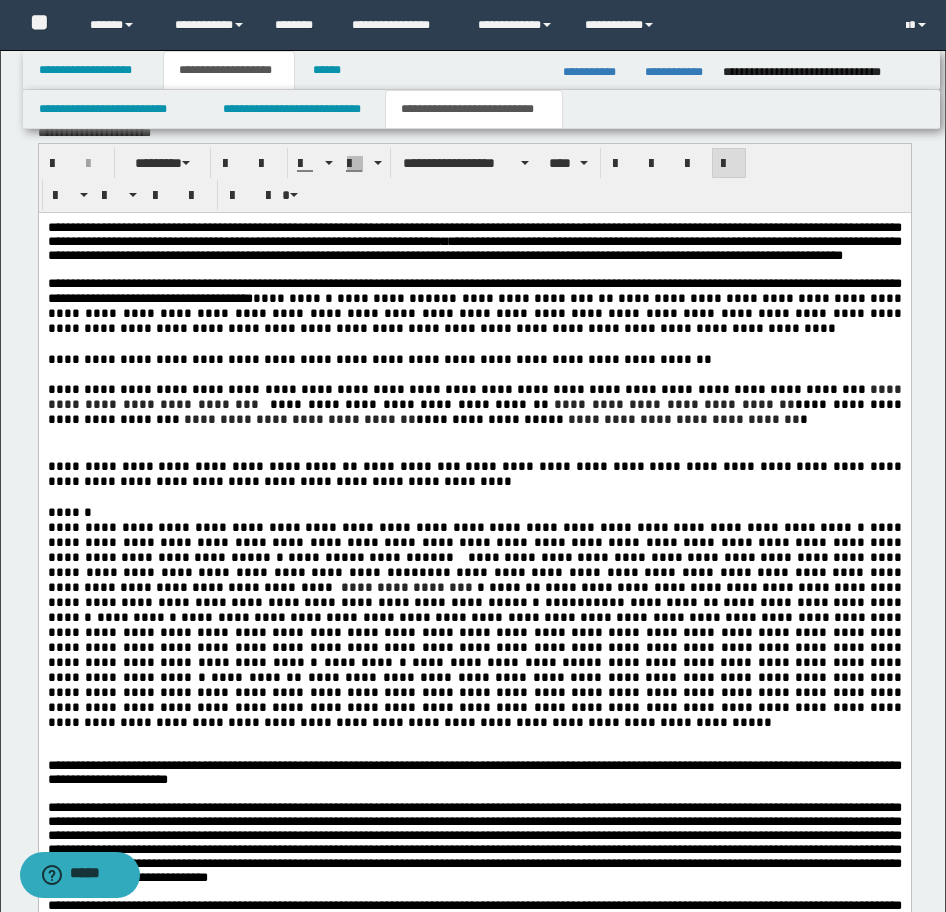 drag, startPoint x: 126, startPoint y: 436, endPoint x: 140, endPoint y: 436, distance: 14 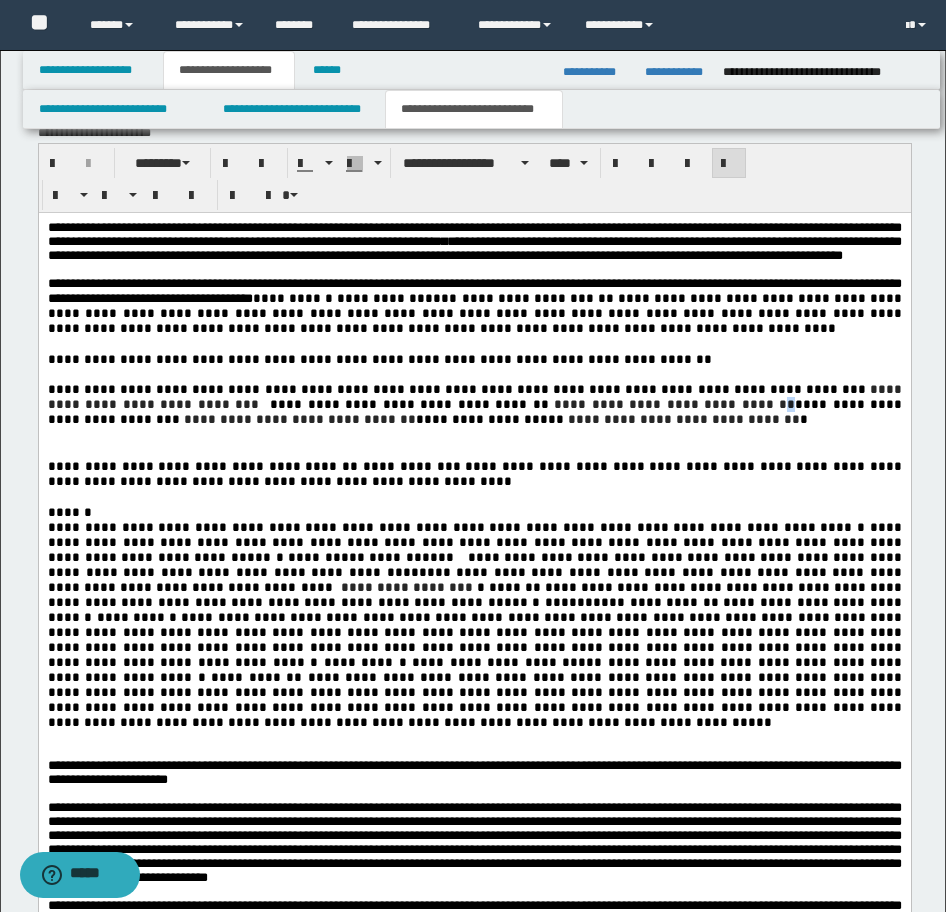 drag, startPoint x: 572, startPoint y: 436, endPoint x: 589, endPoint y: 436, distance: 17 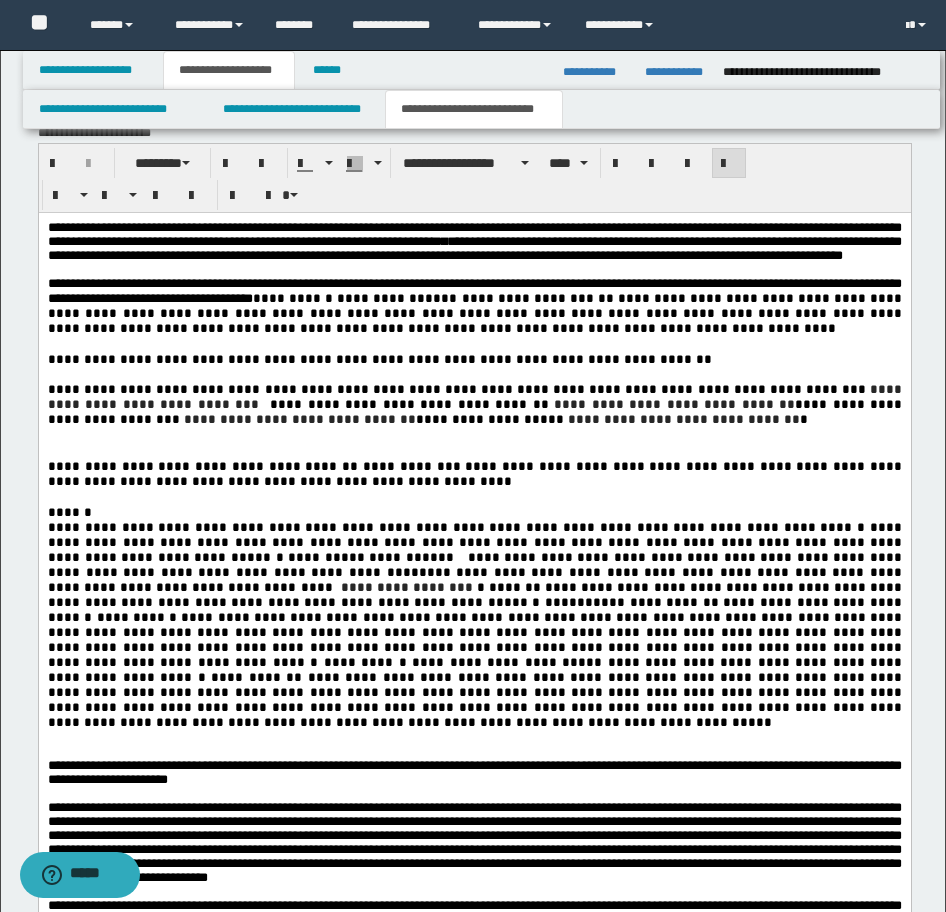 click on "**********" at bounding box center [299, 418] 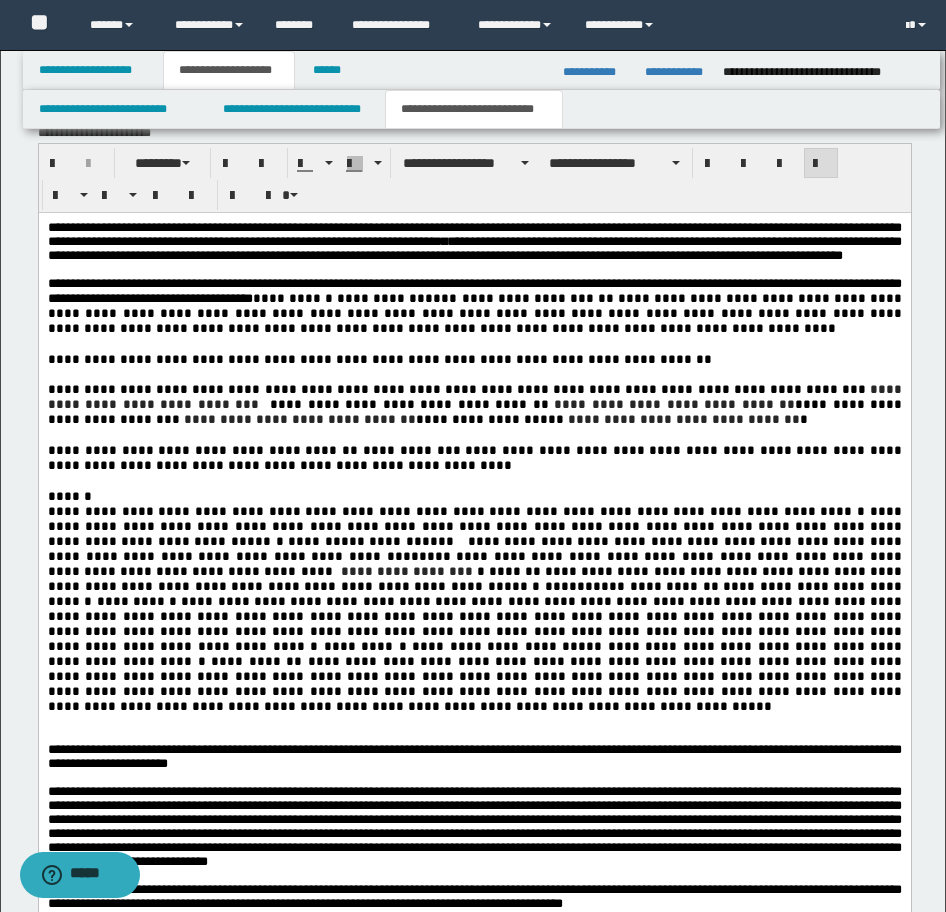 click on "**********" at bounding box center (476, 578) 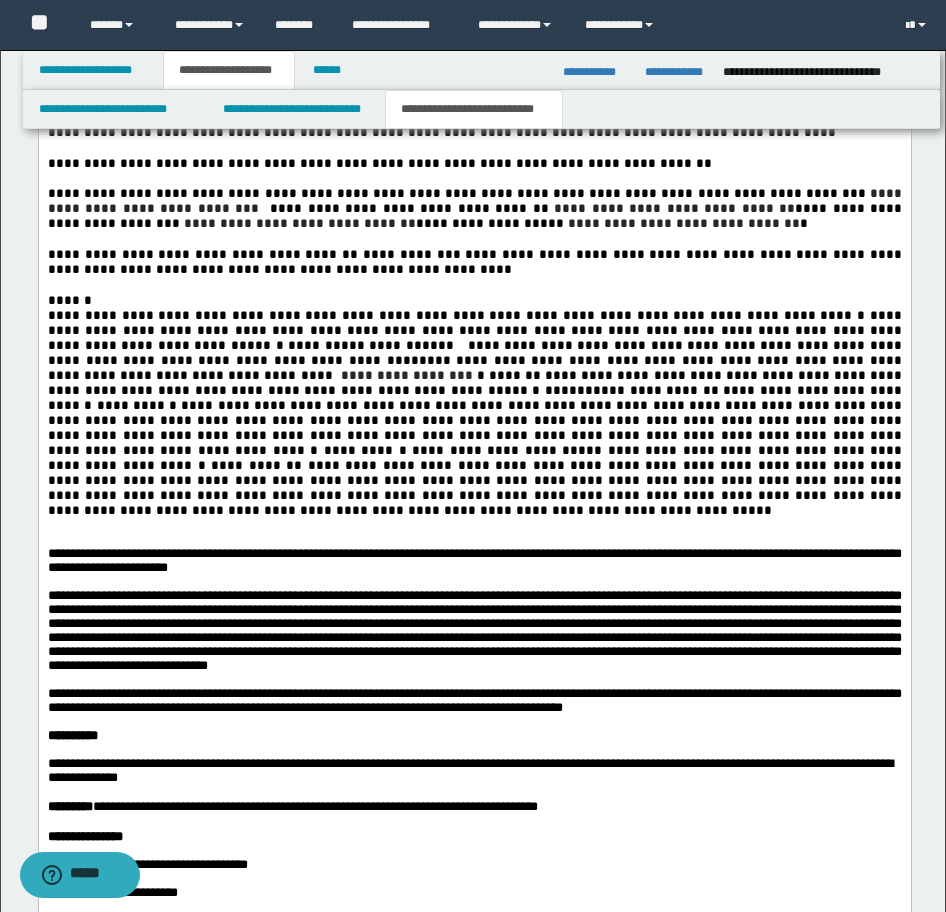 scroll, scrollTop: 1600, scrollLeft: 0, axis: vertical 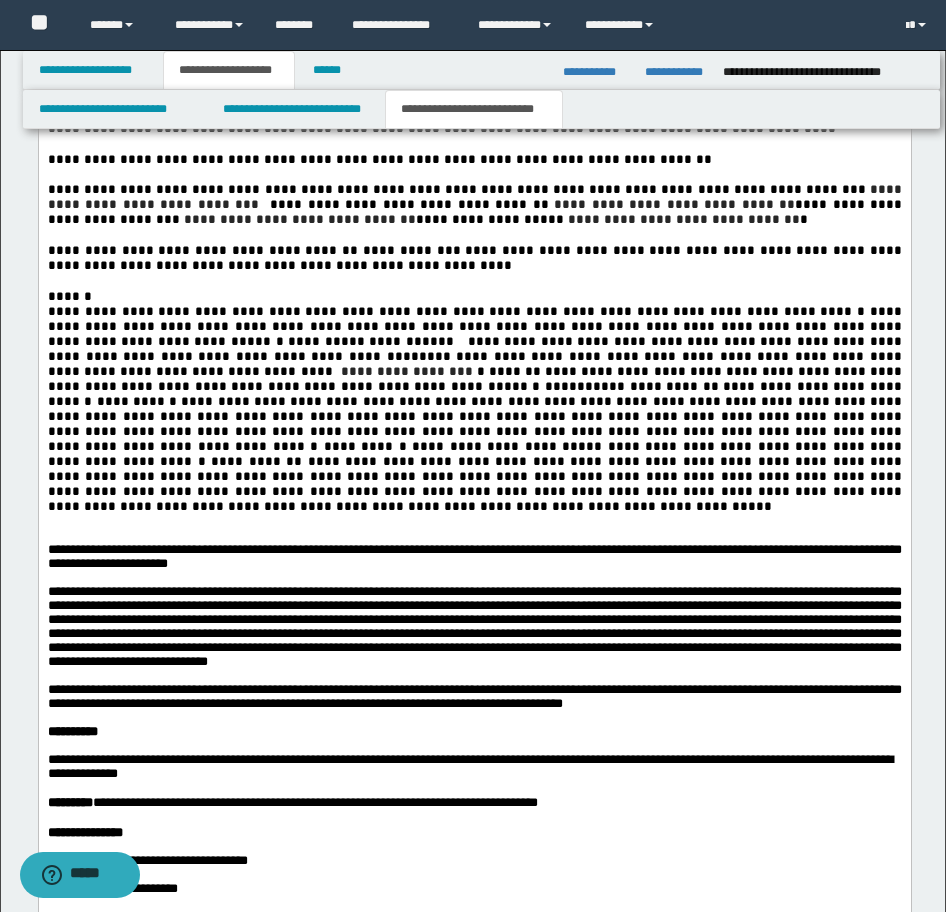 click on "**********" at bounding box center (474, 496) 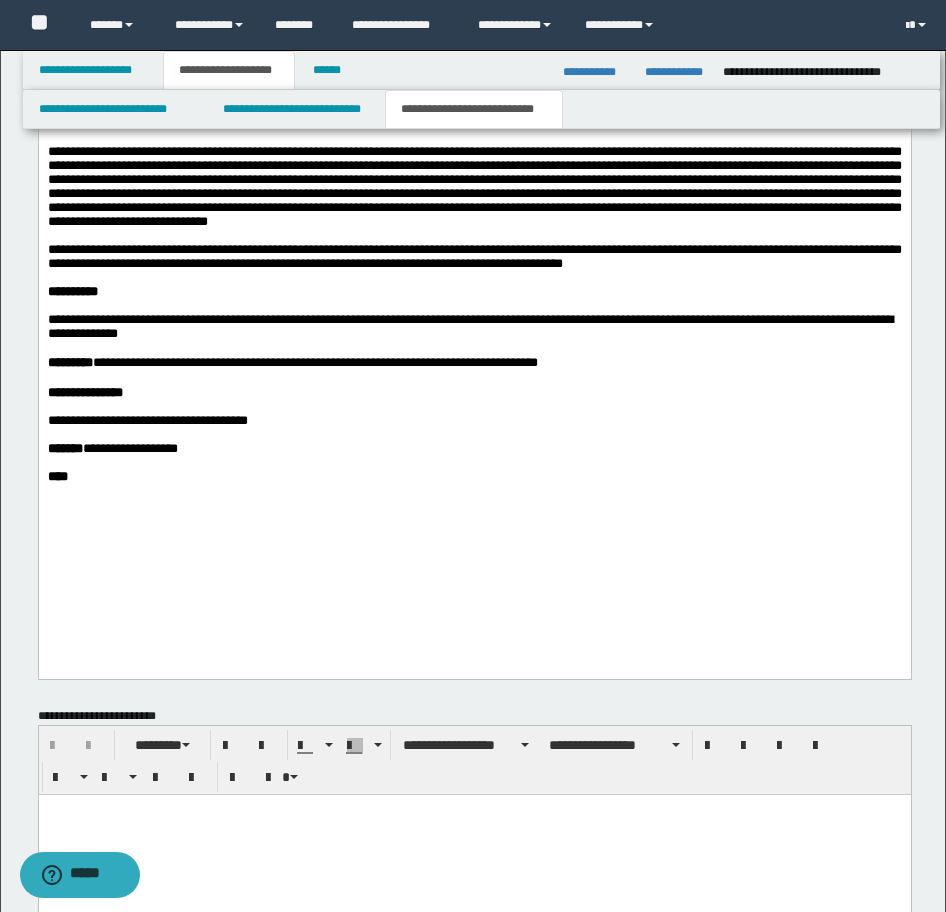 scroll, scrollTop: 2200, scrollLeft: 0, axis: vertical 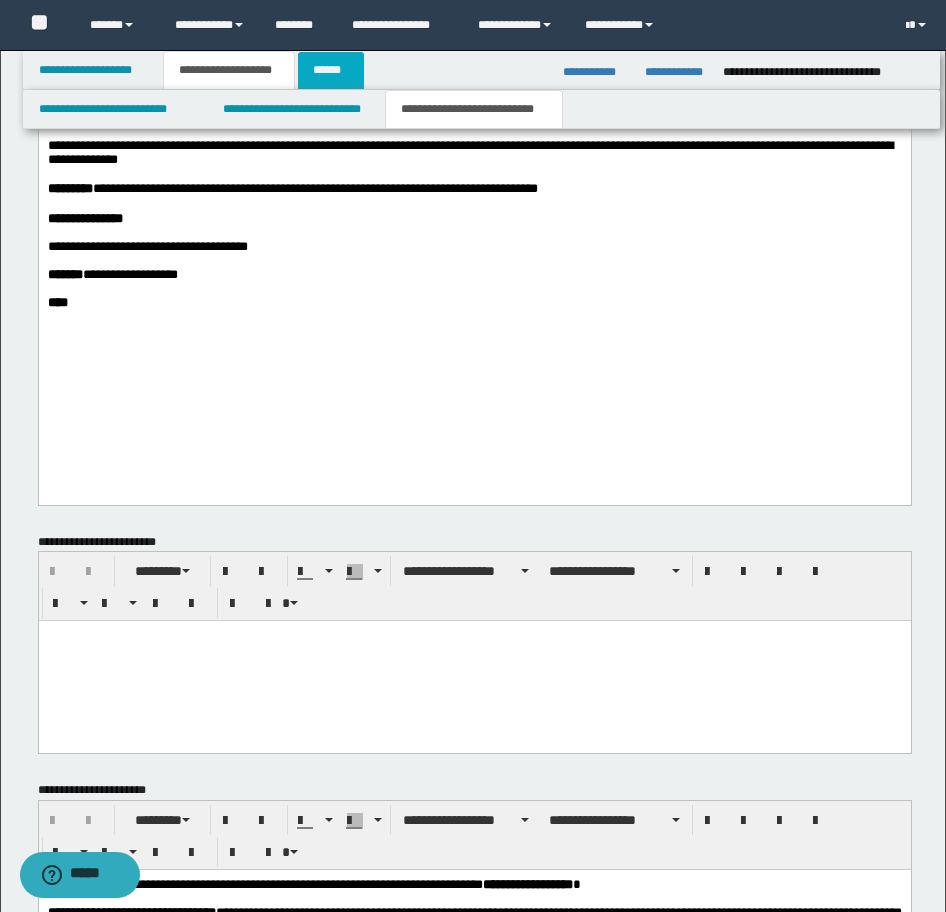 click on "******" at bounding box center [331, 70] 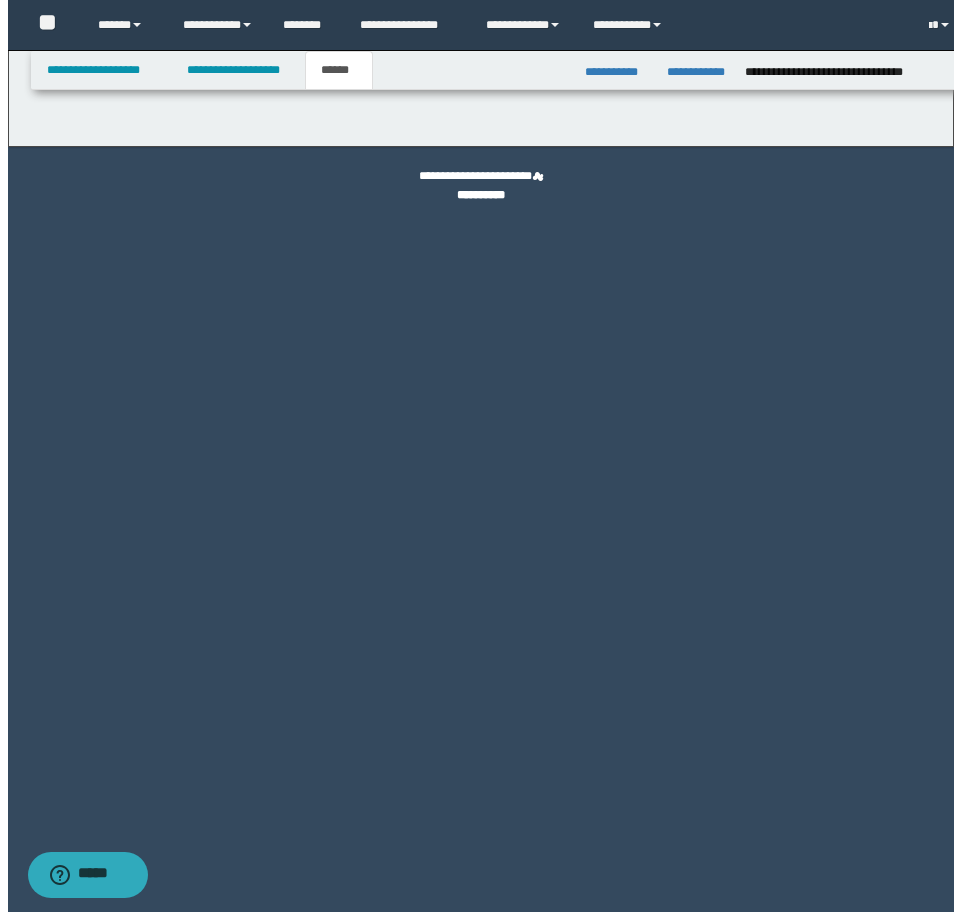 scroll, scrollTop: 0, scrollLeft: 0, axis: both 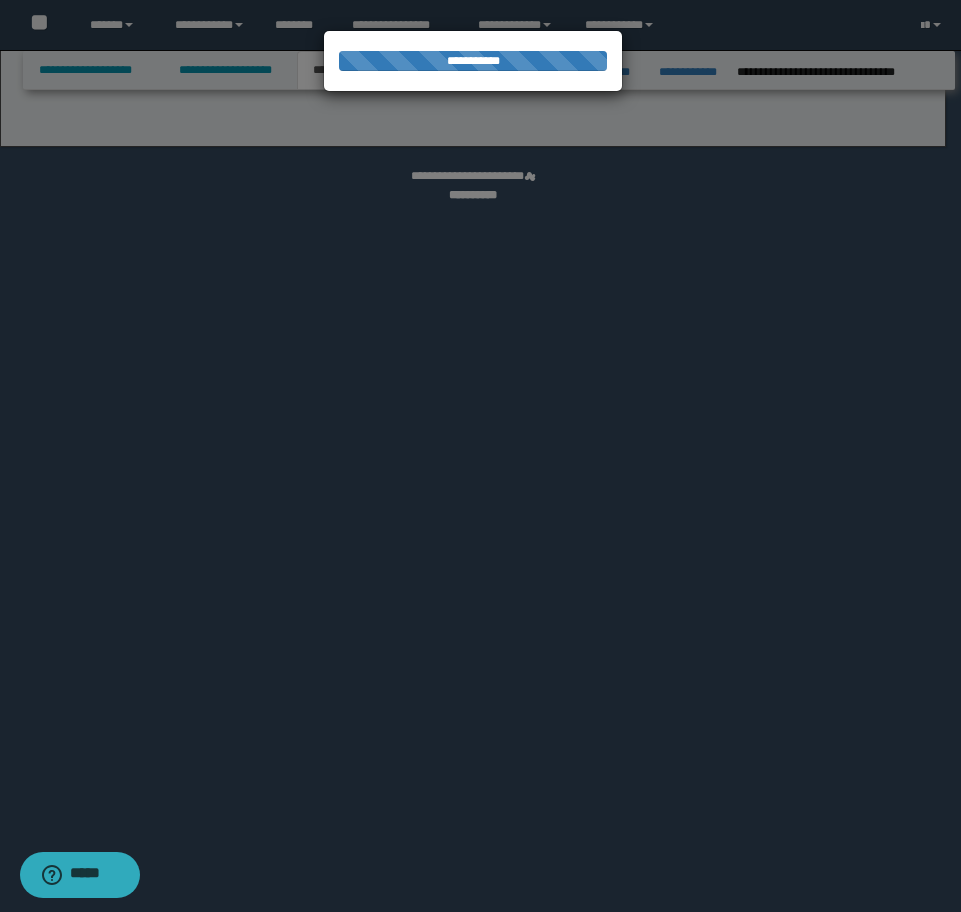 select on "*" 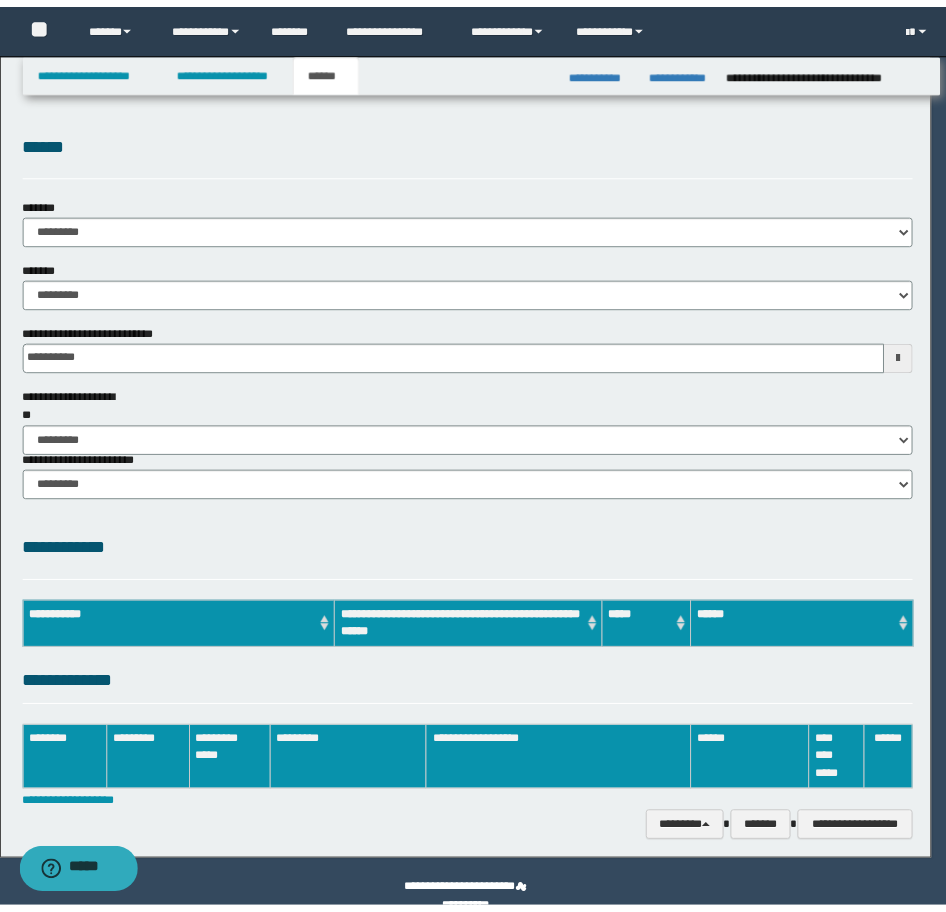 scroll, scrollTop: 0, scrollLeft: 0, axis: both 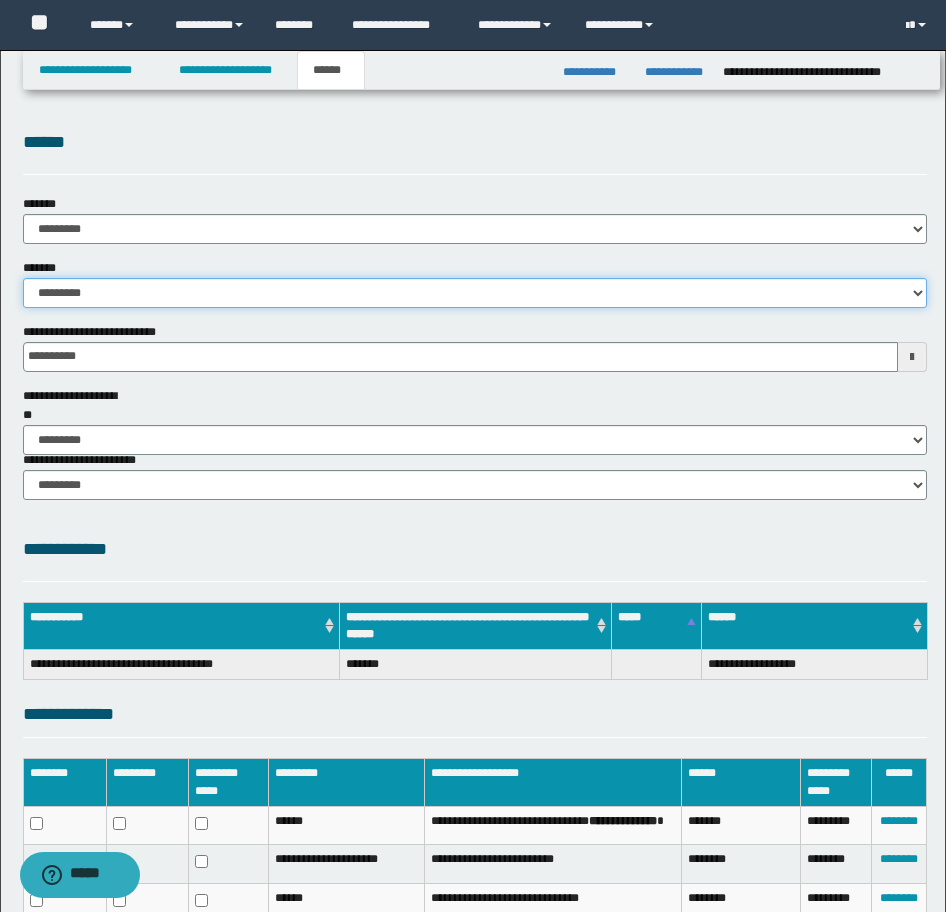 click on "**********" at bounding box center [475, 293] 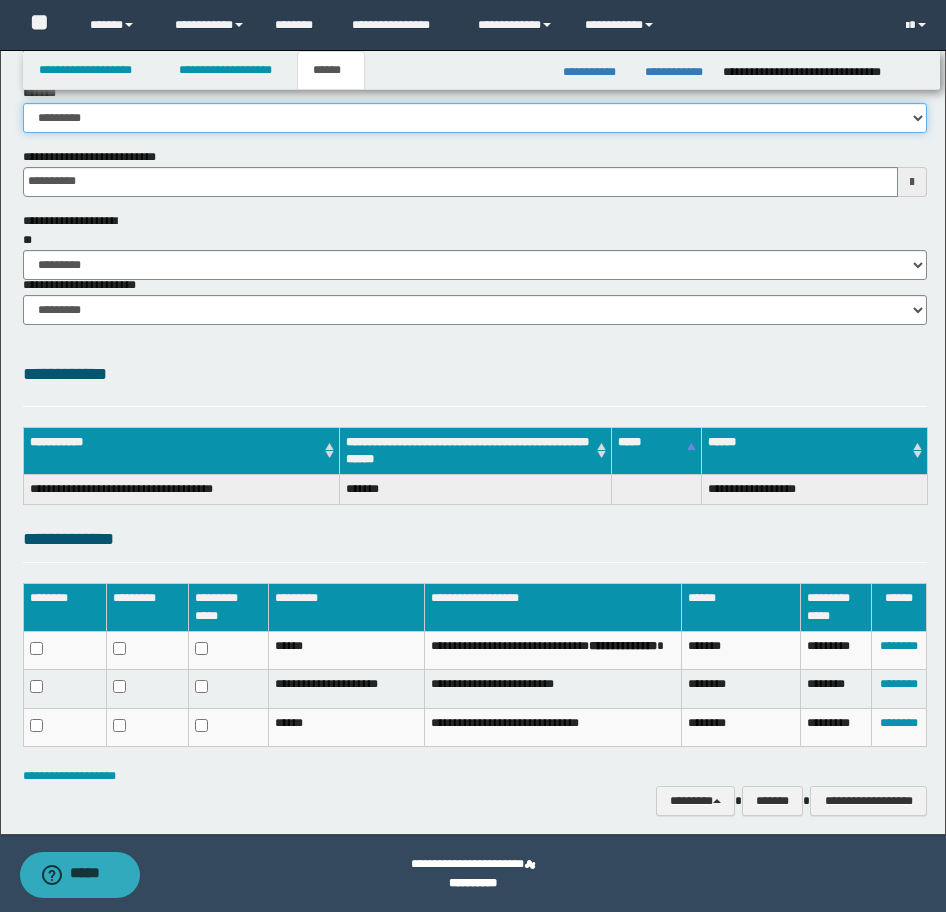 scroll, scrollTop: 176, scrollLeft: 0, axis: vertical 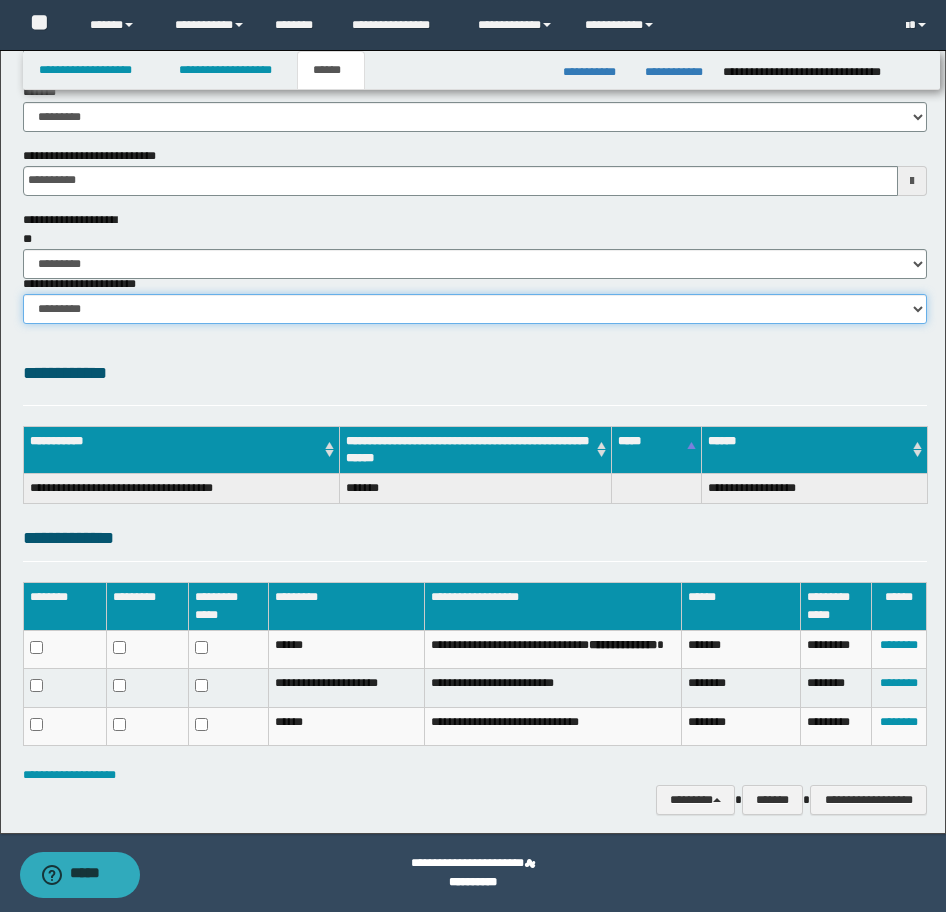 click on "*********
*********
*********" at bounding box center [475, 309] 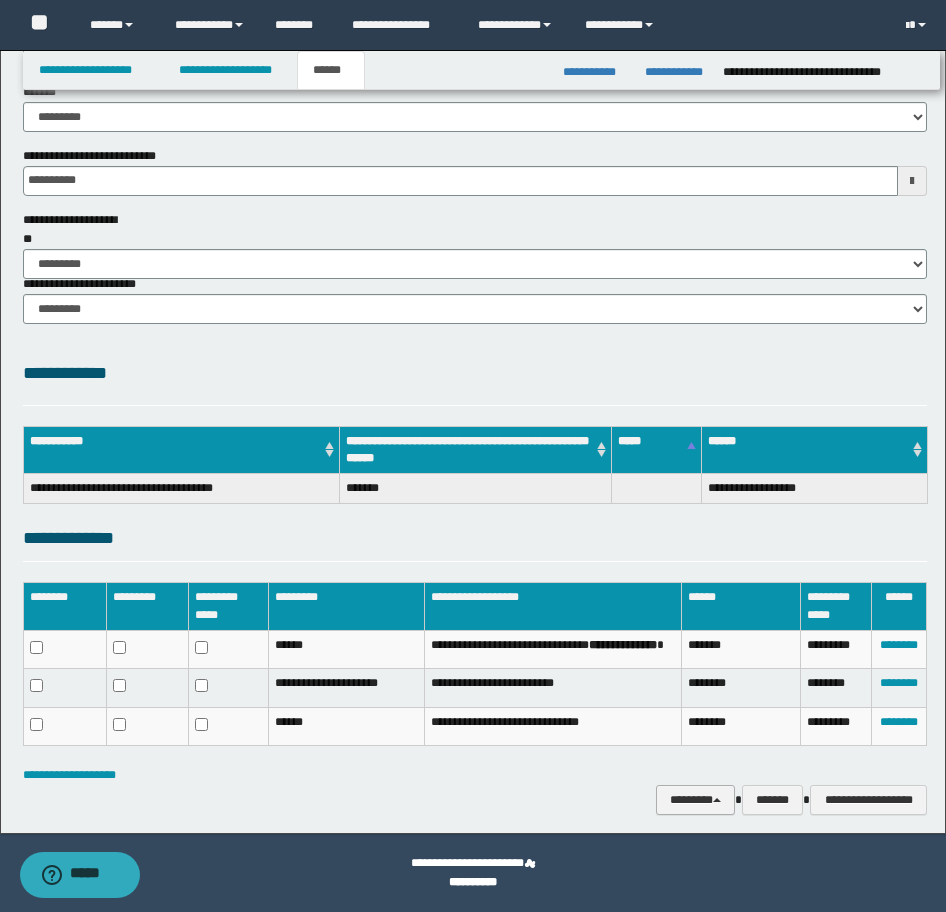 click on "********" at bounding box center [695, 800] 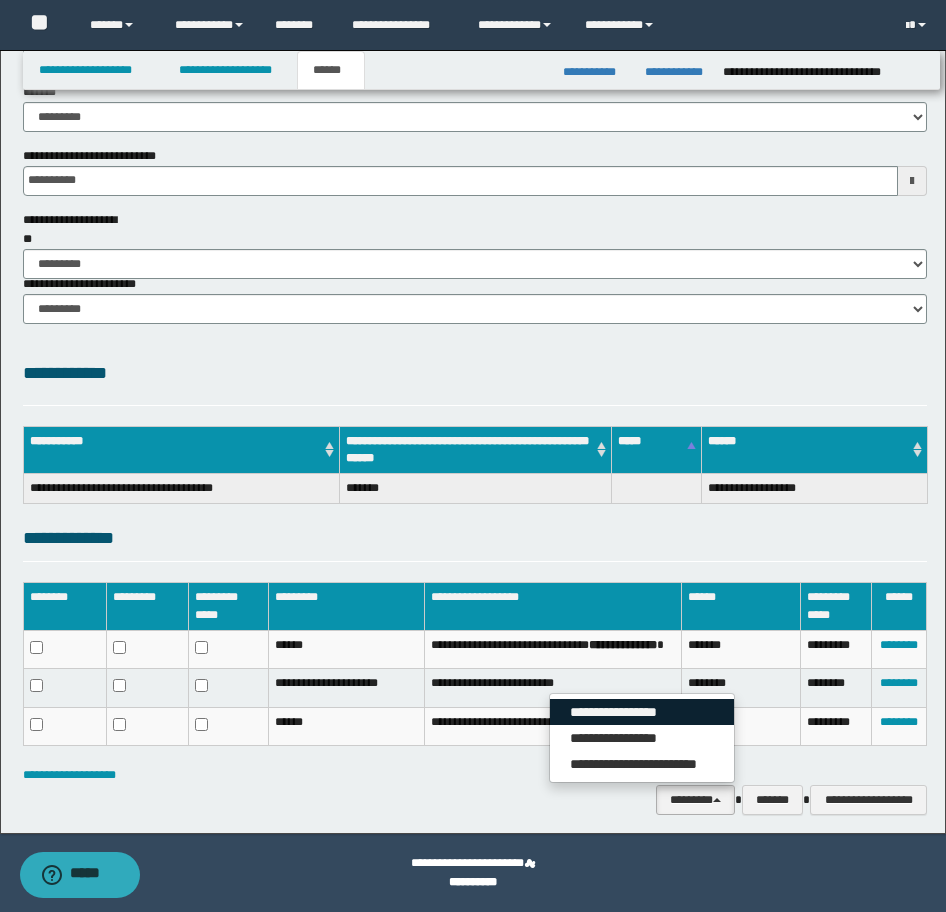 click on "**********" at bounding box center (642, 712) 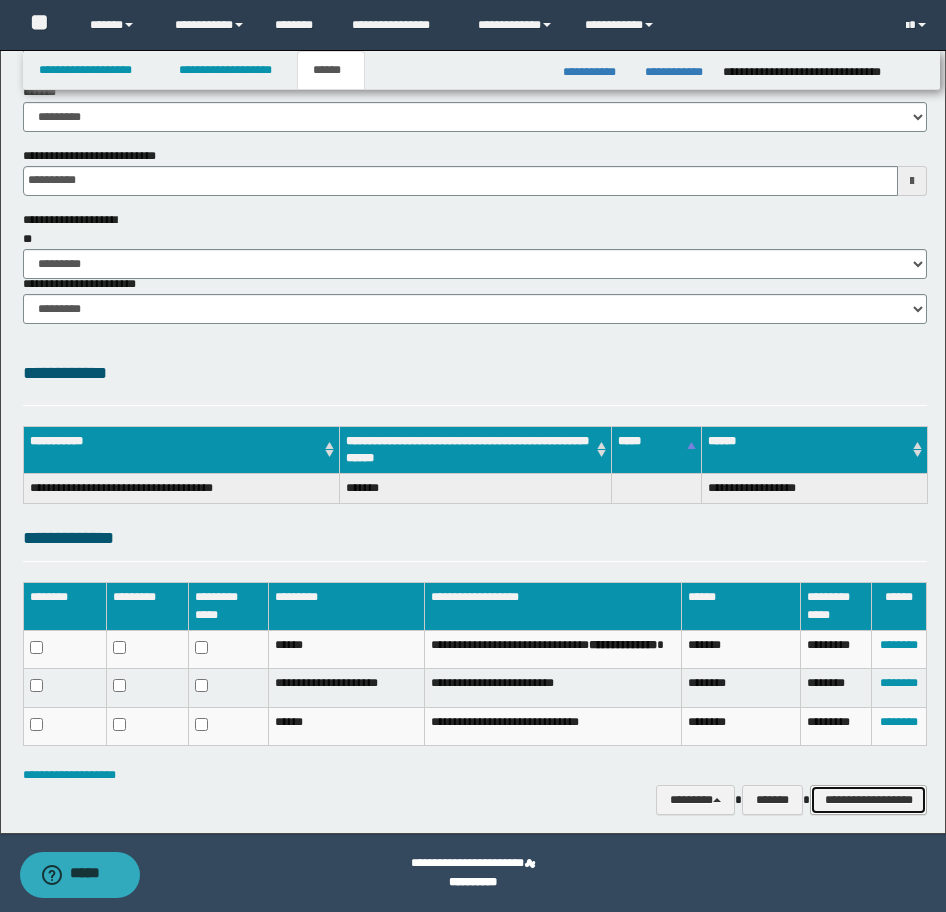 click on "**********" at bounding box center (868, 800) 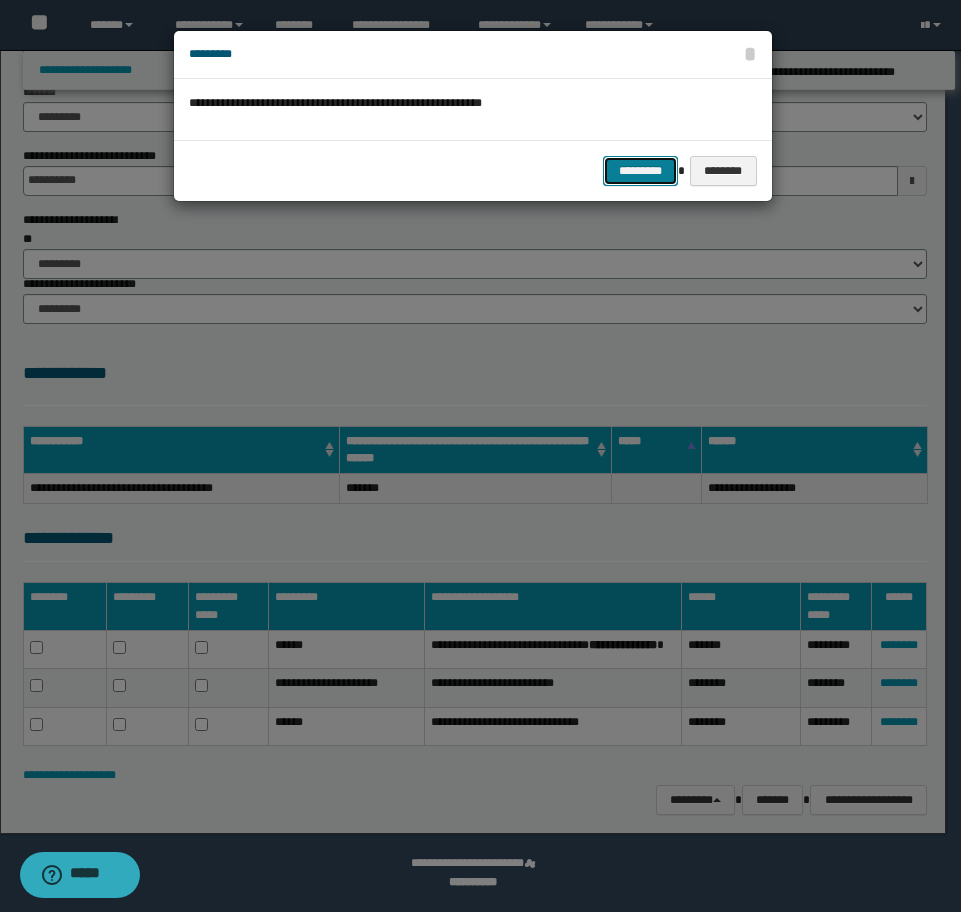 click on "*********" at bounding box center (640, 171) 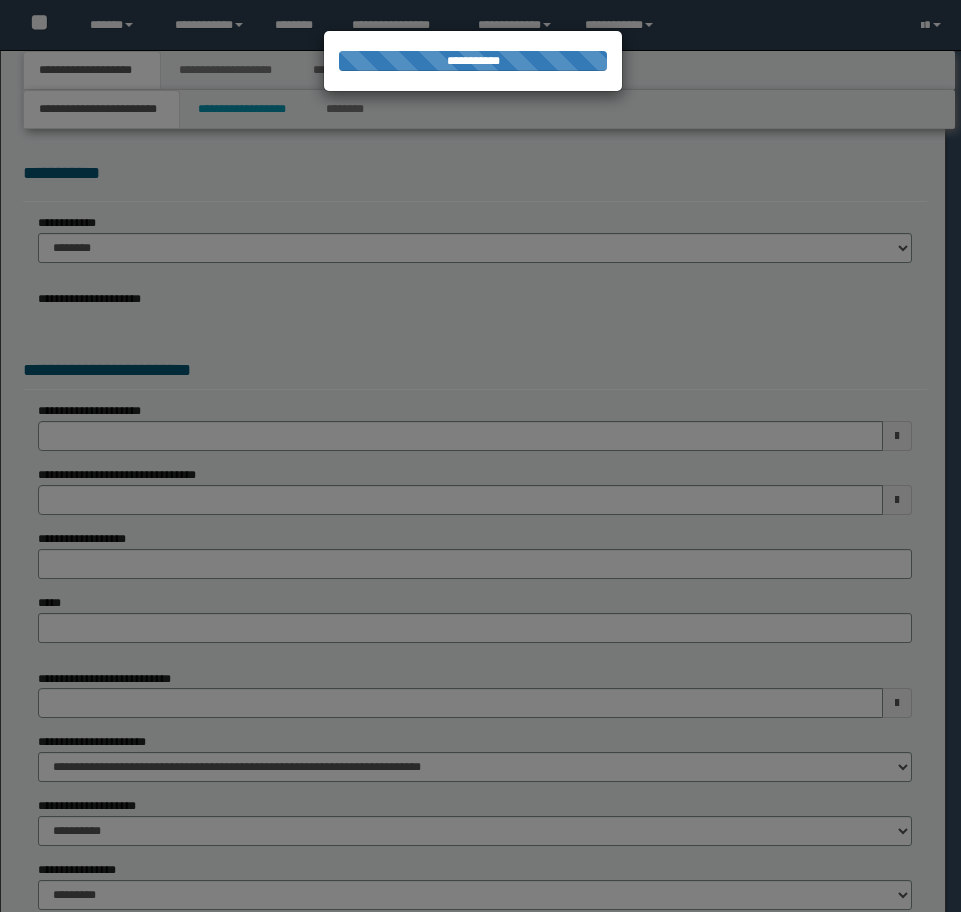scroll, scrollTop: 0, scrollLeft: 0, axis: both 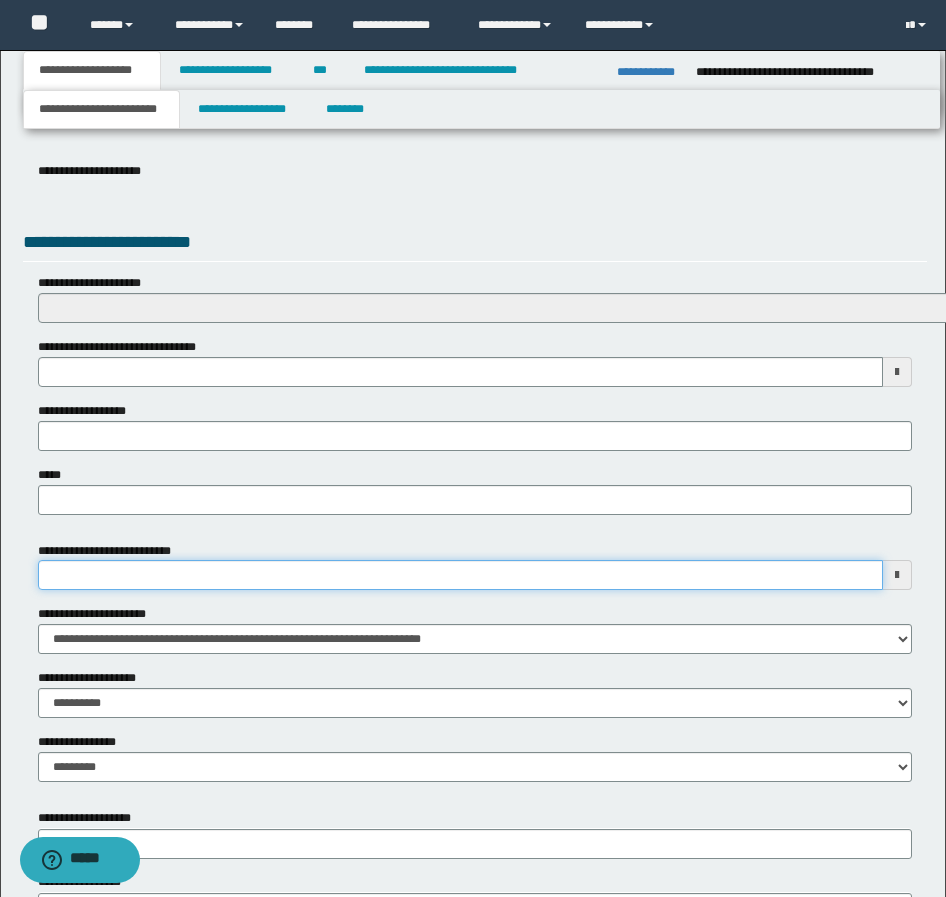 click on "**********" at bounding box center (460, 575) 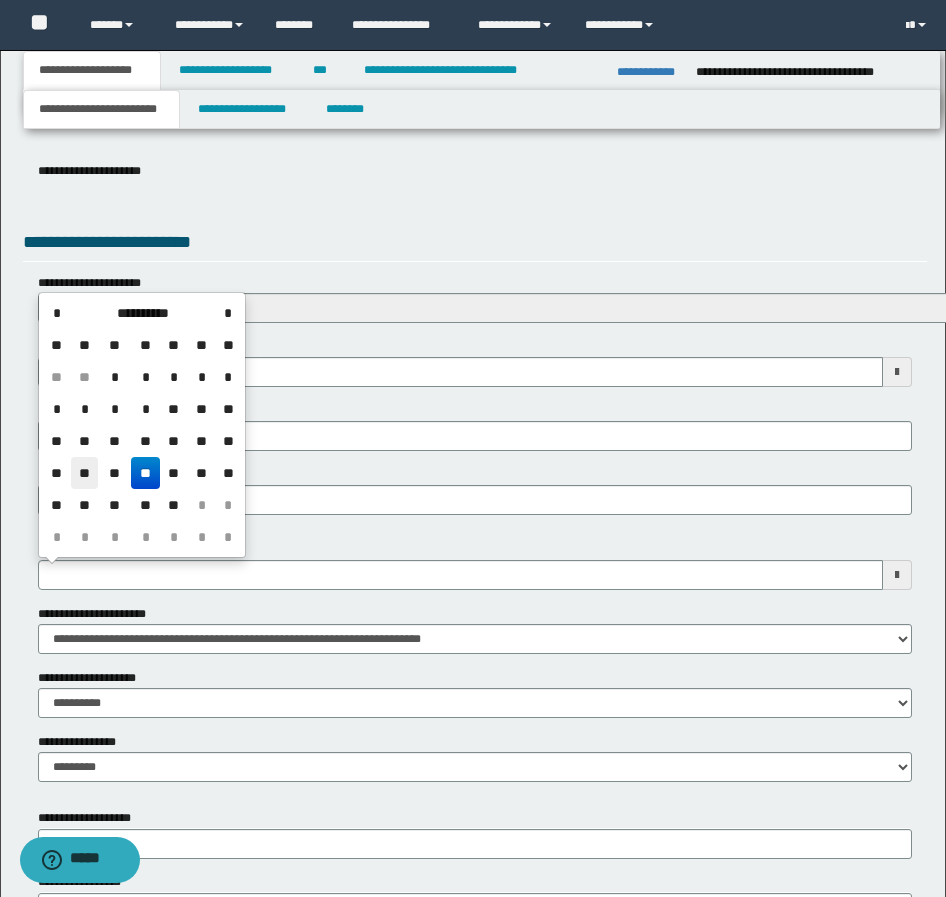 click on "**" at bounding box center (85, 473) 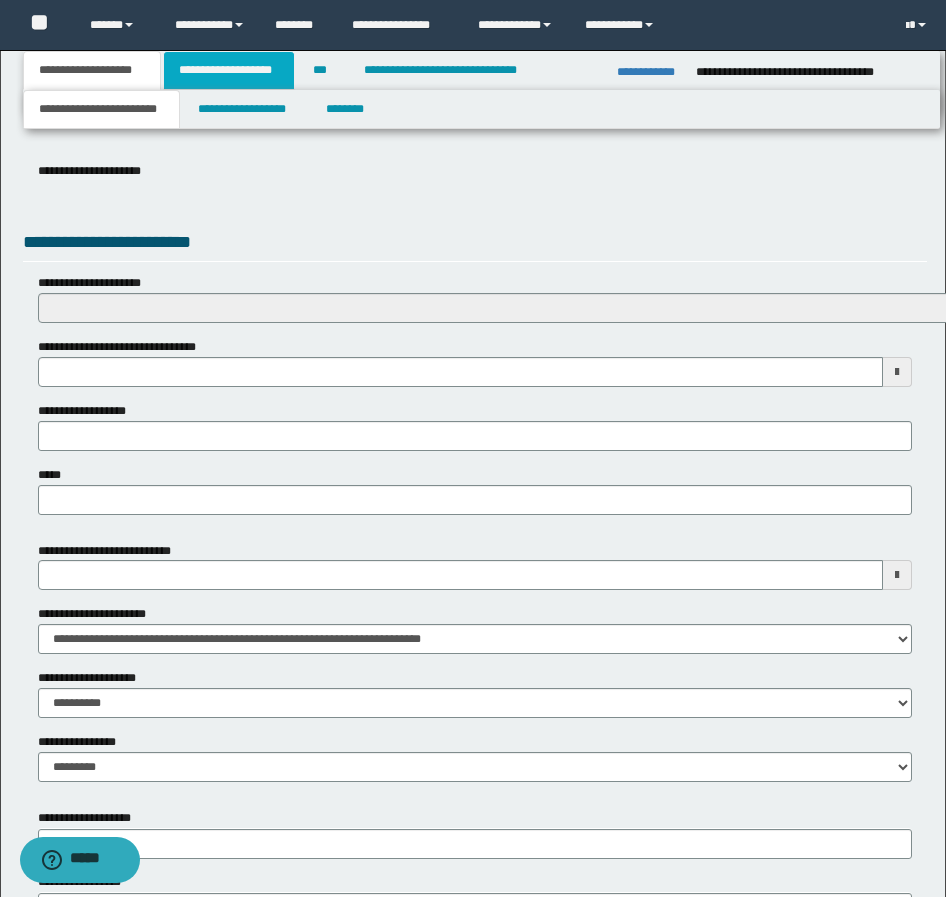 click on "**********" at bounding box center [229, 70] 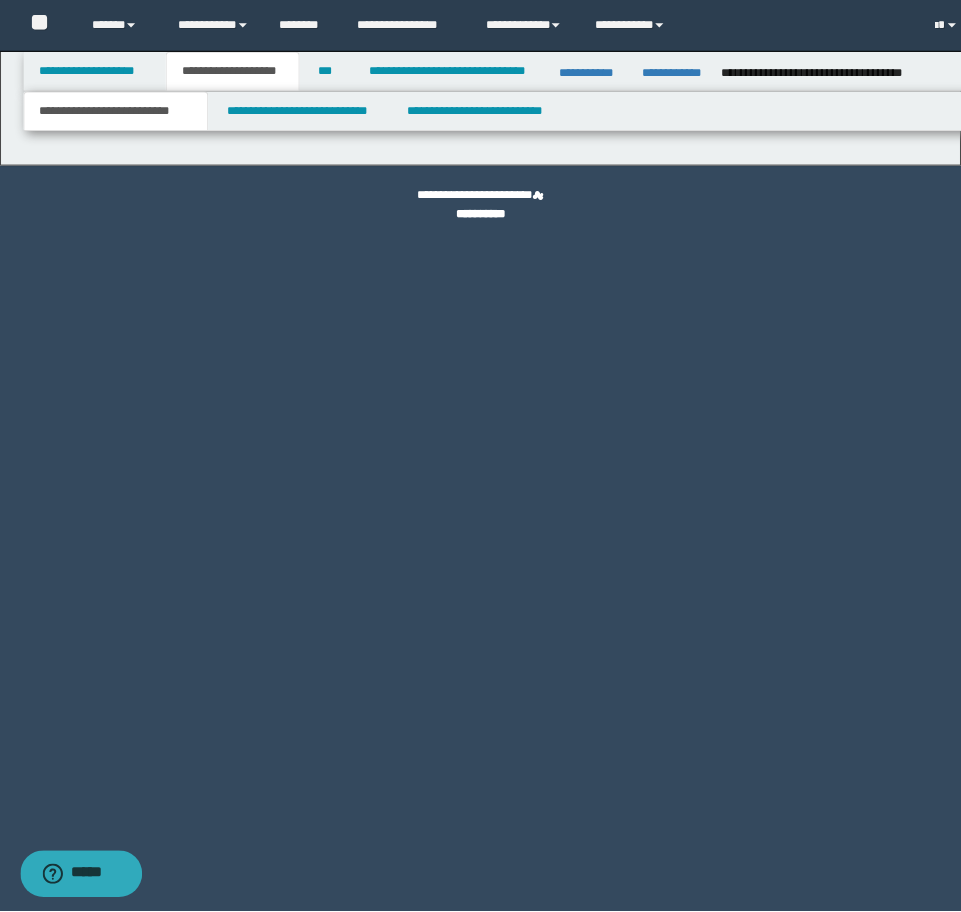 scroll, scrollTop: 0, scrollLeft: 0, axis: both 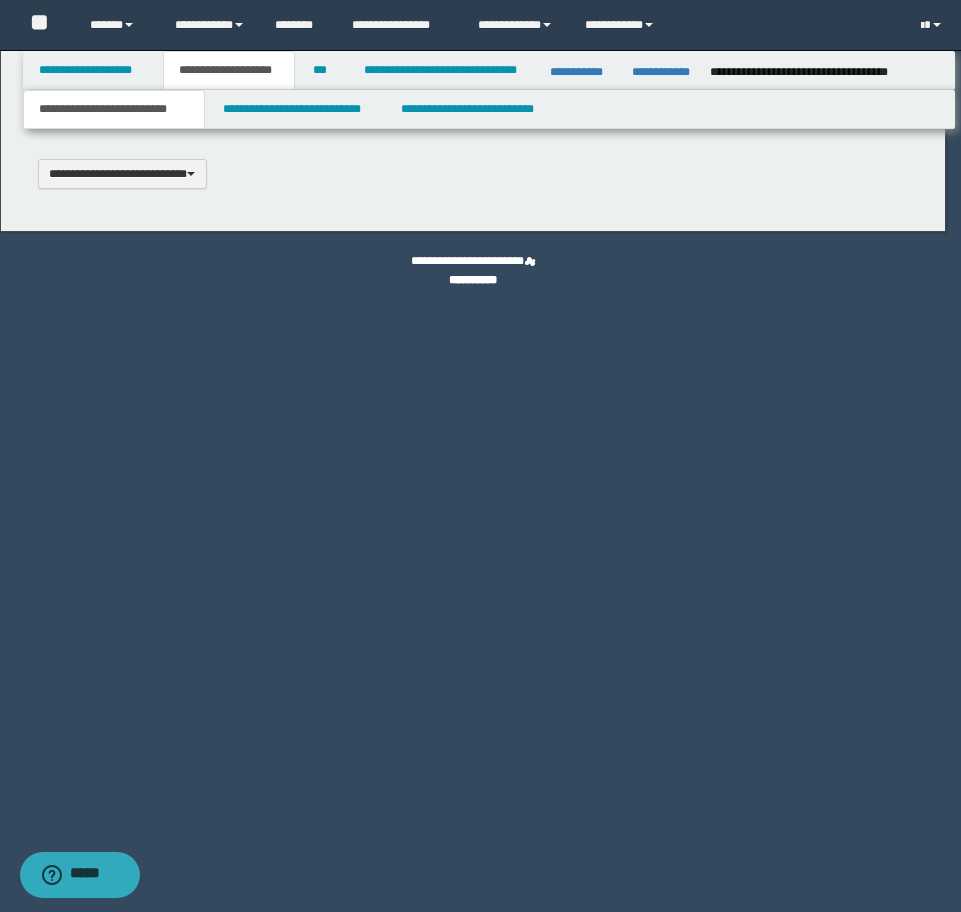 type 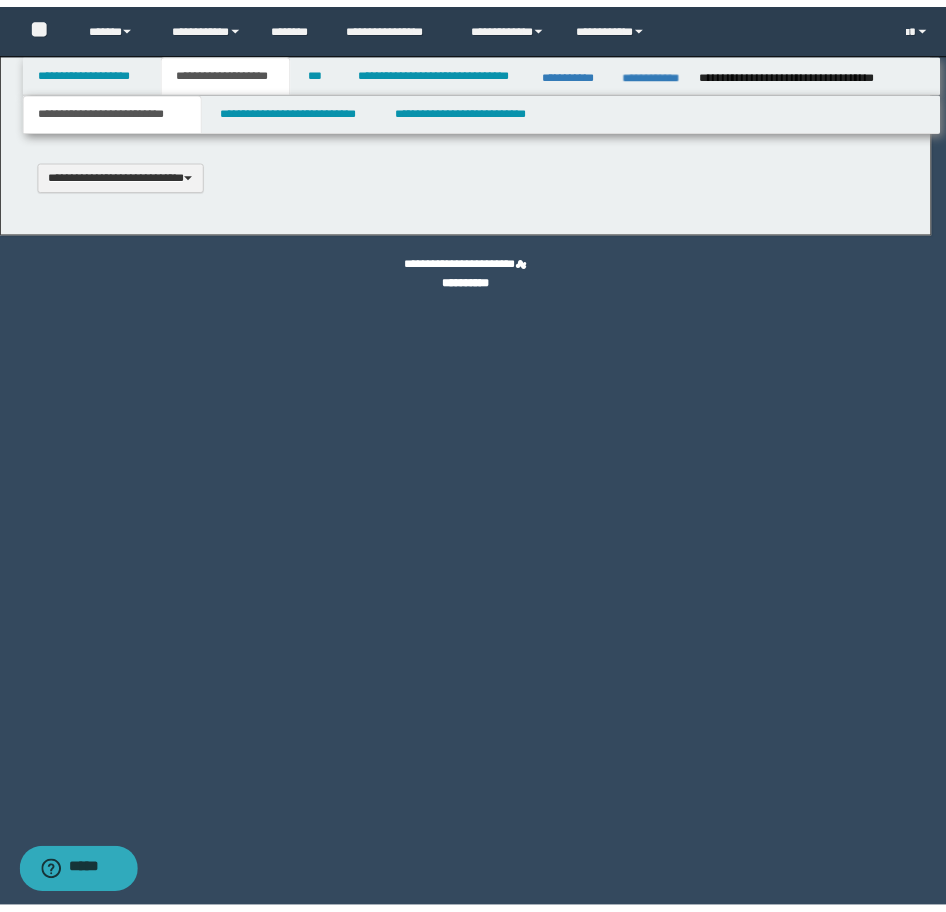 scroll, scrollTop: 0, scrollLeft: 0, axis: both 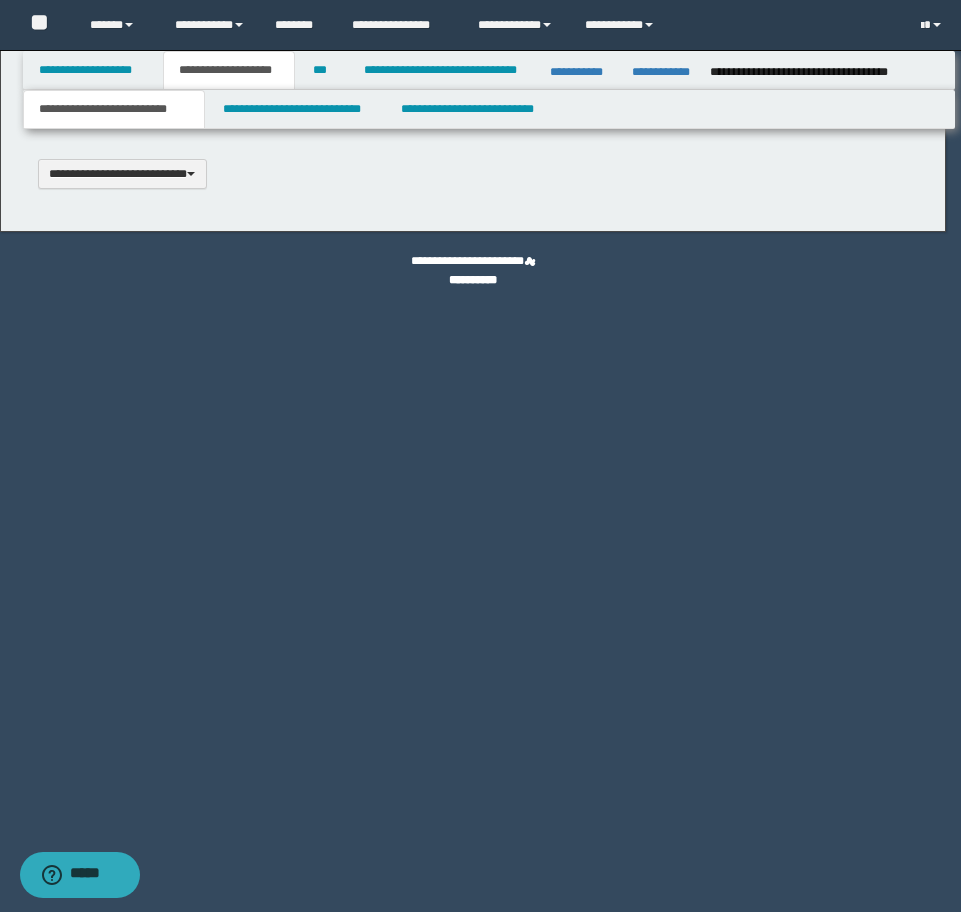 type on "**********" 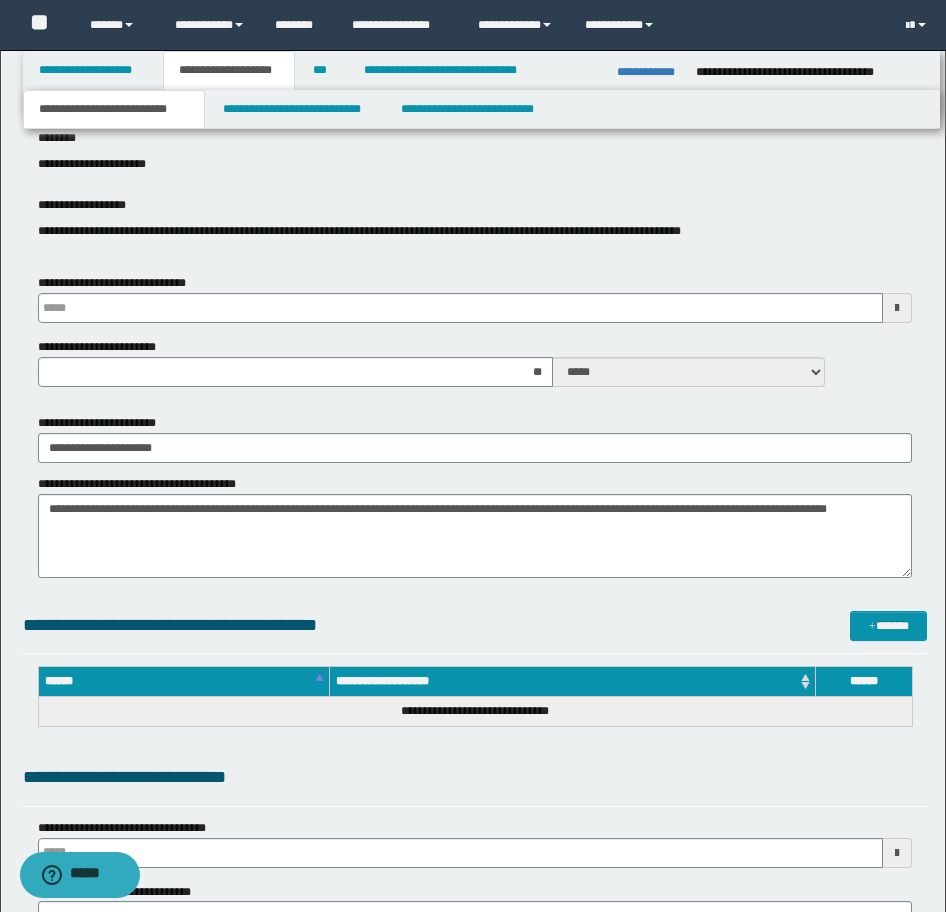 scroll, scrollTop: 900, scrollLeft: 0, axis: vertical 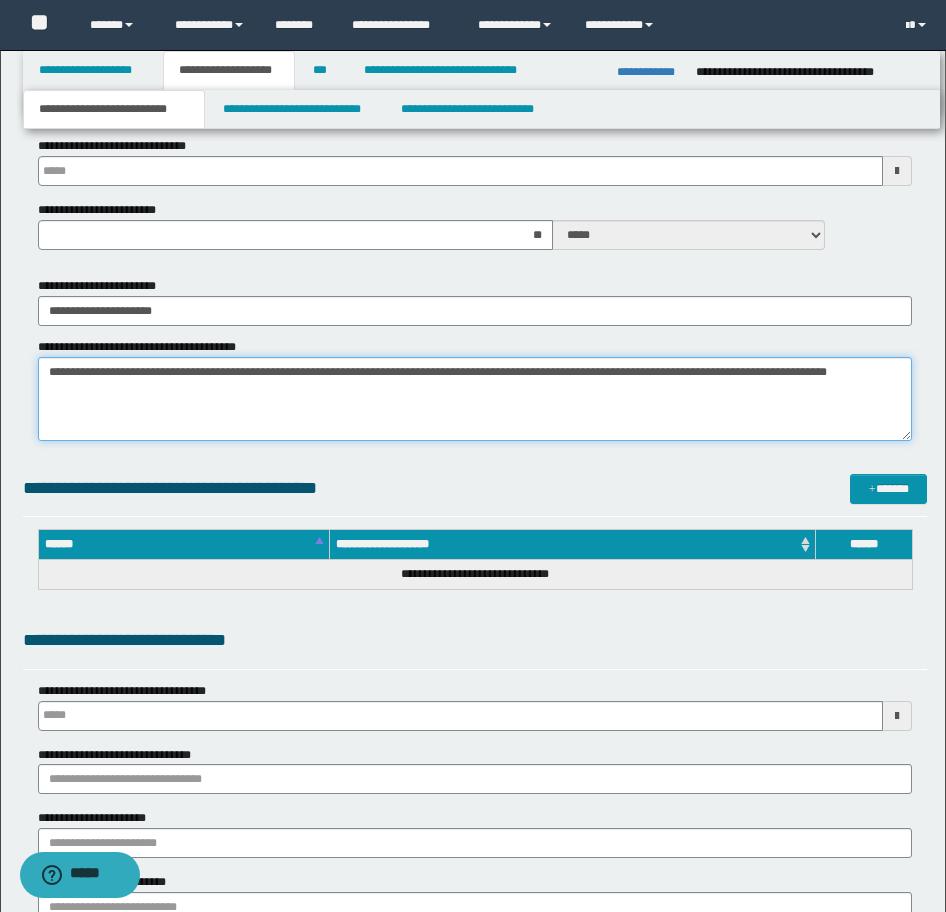 drag, startPoint x: 236, startPoint y: 400, endPoint x: 19, endPoint y: 378, distance: 218.11235 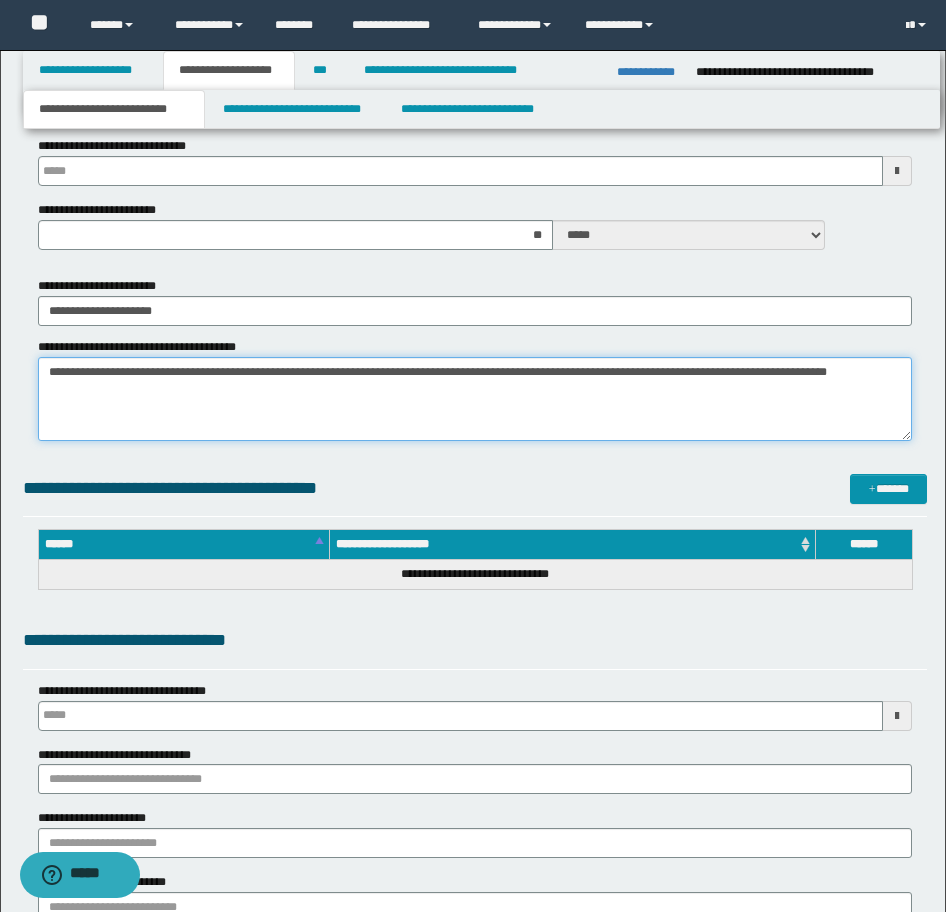 click on "**********" at bounding box center [473, 508] 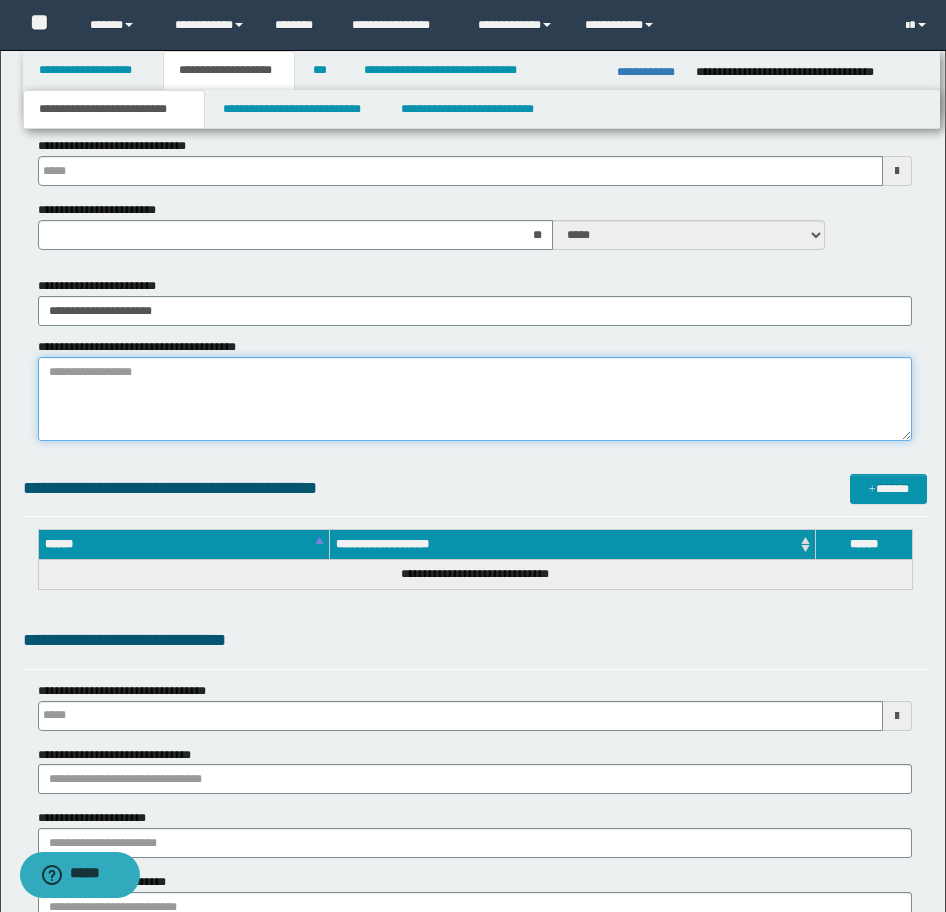 type 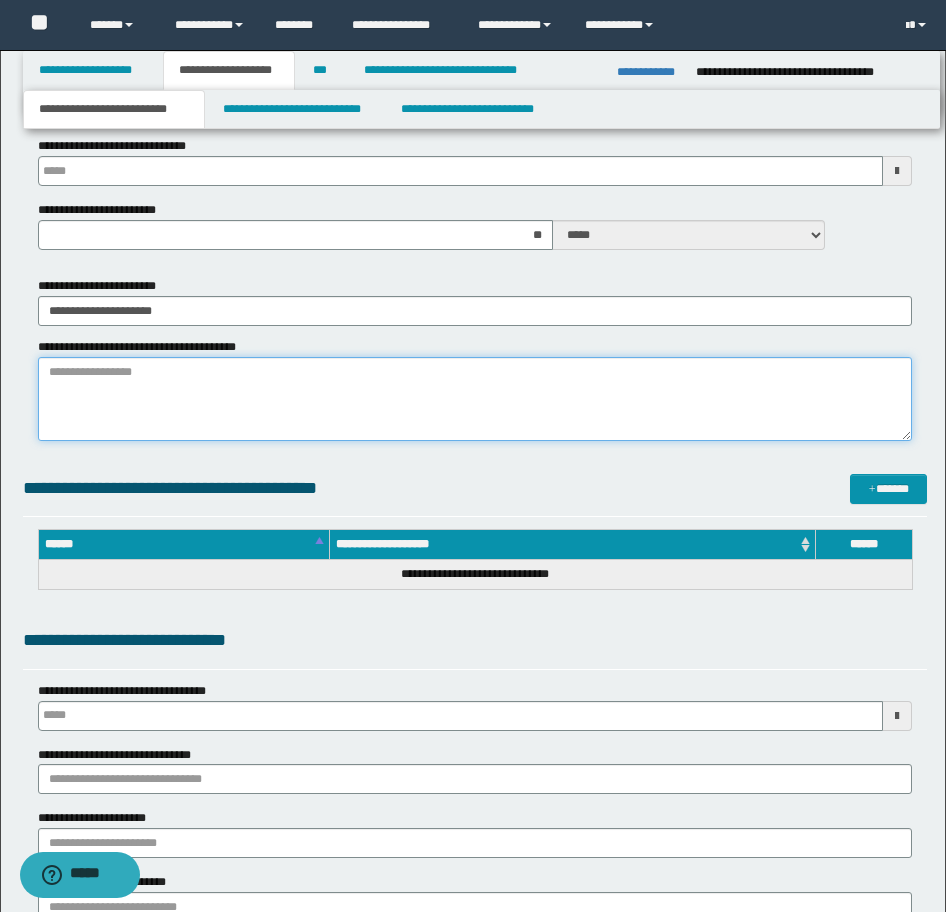type on "**********" 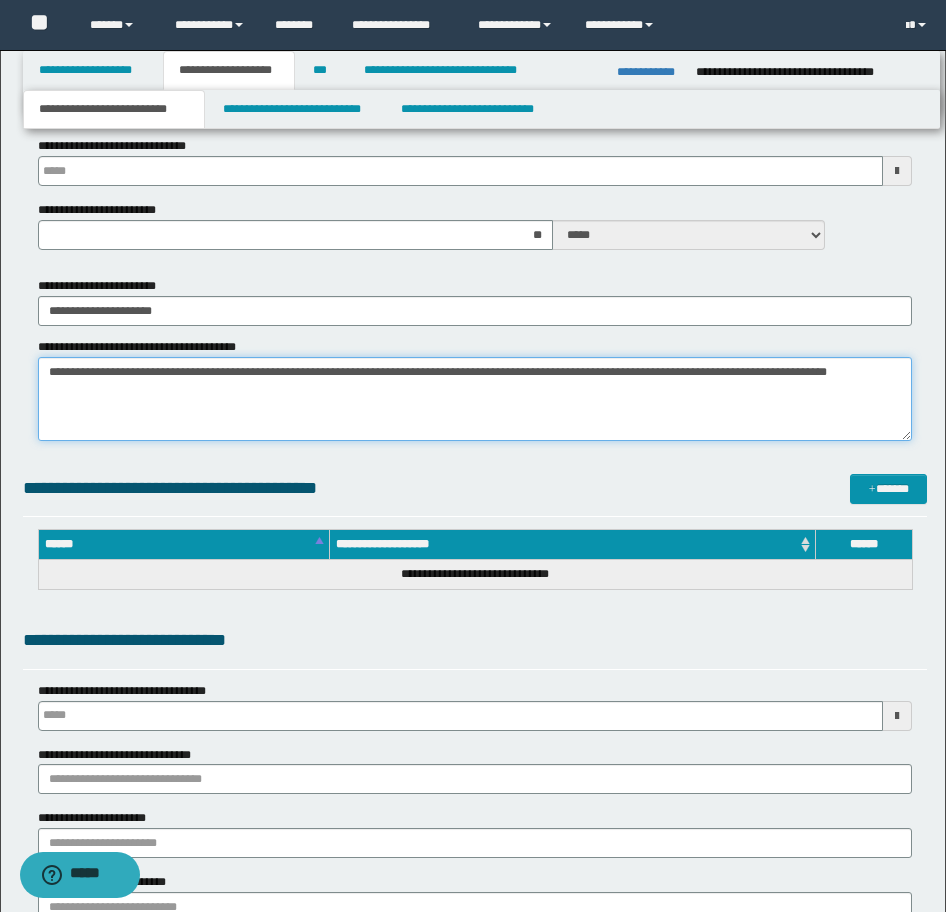 type 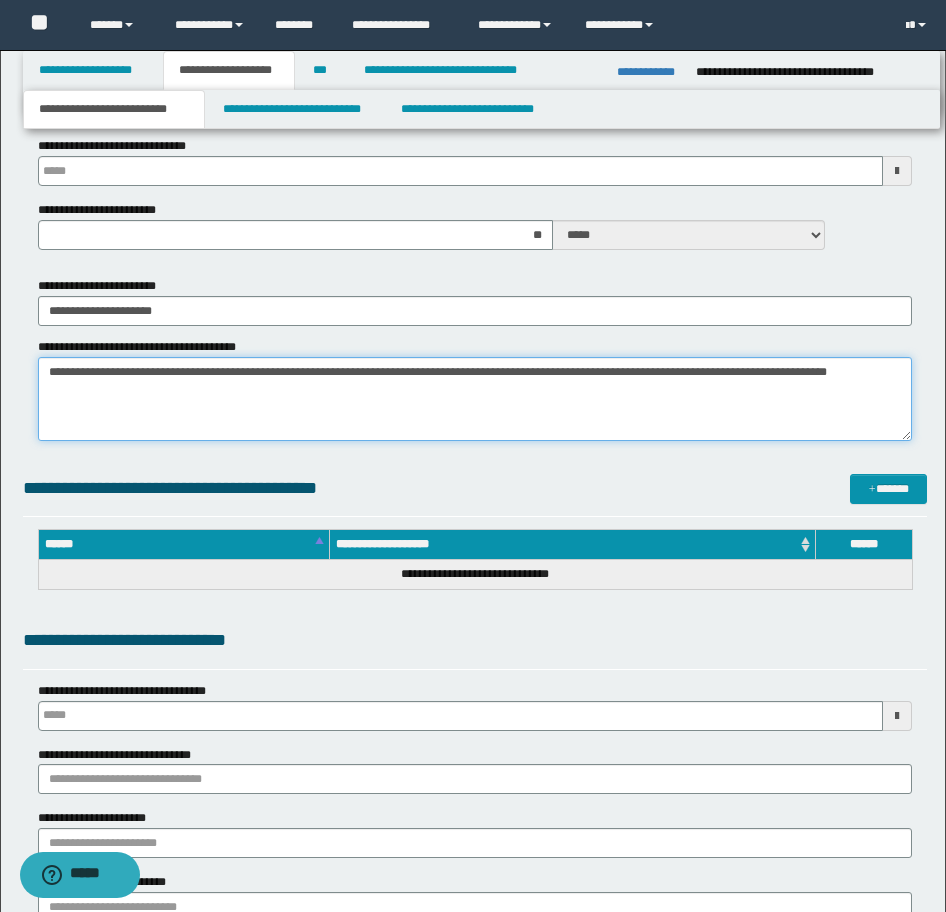 type on "**********" 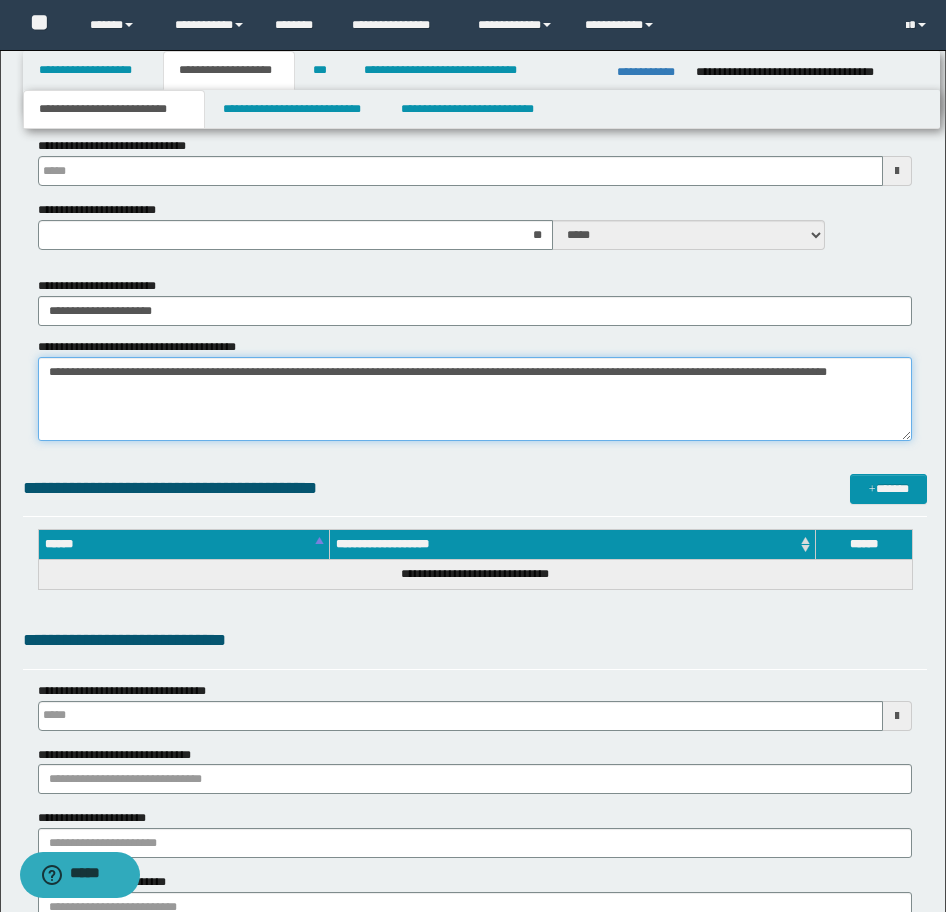 type 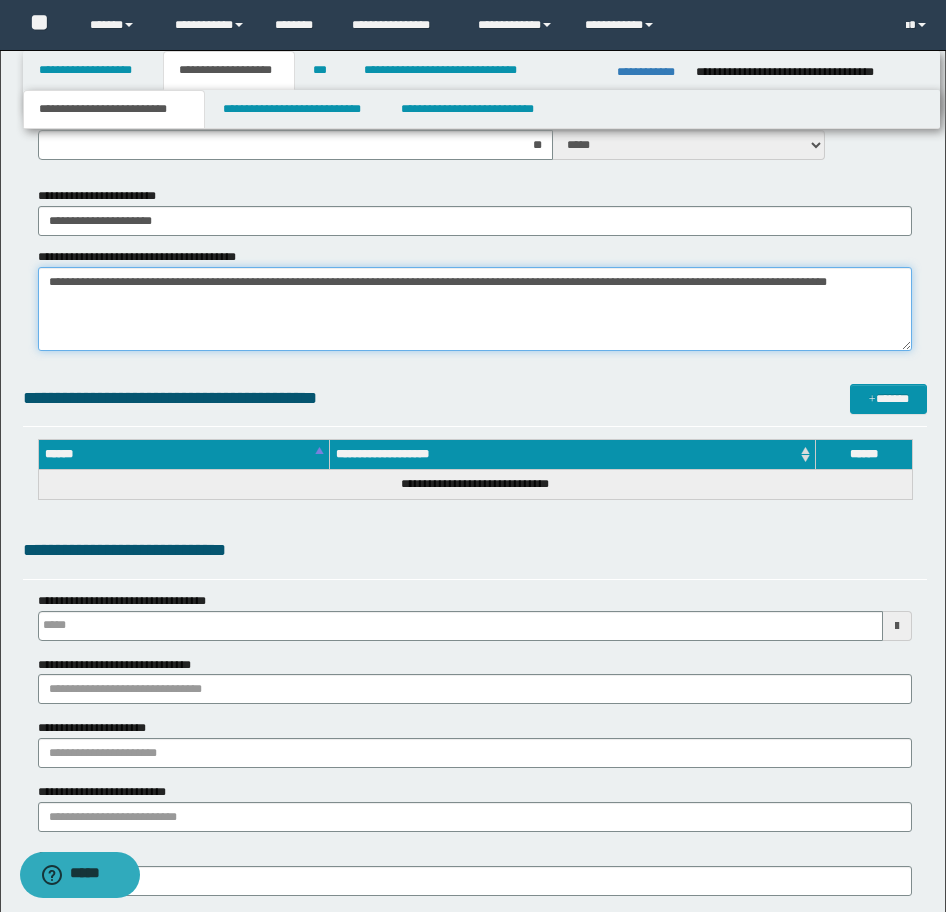 type 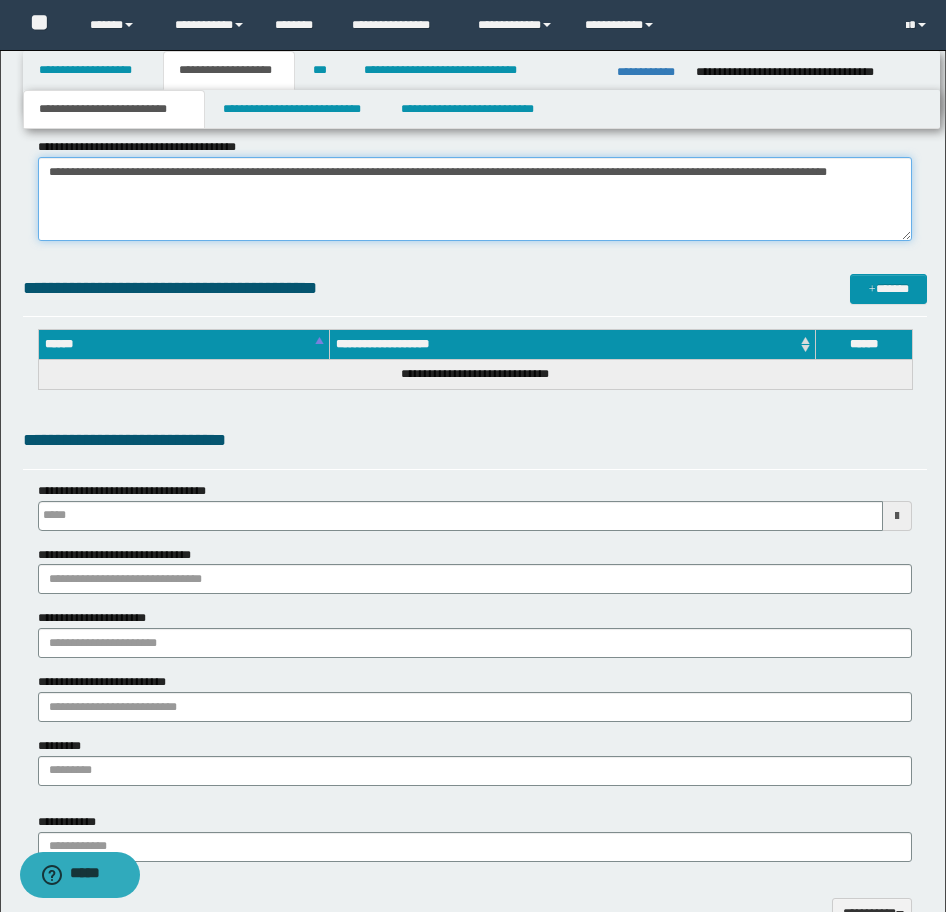 scroll, scrollTop: 1600, scrollLeft: 0, axis: vertical 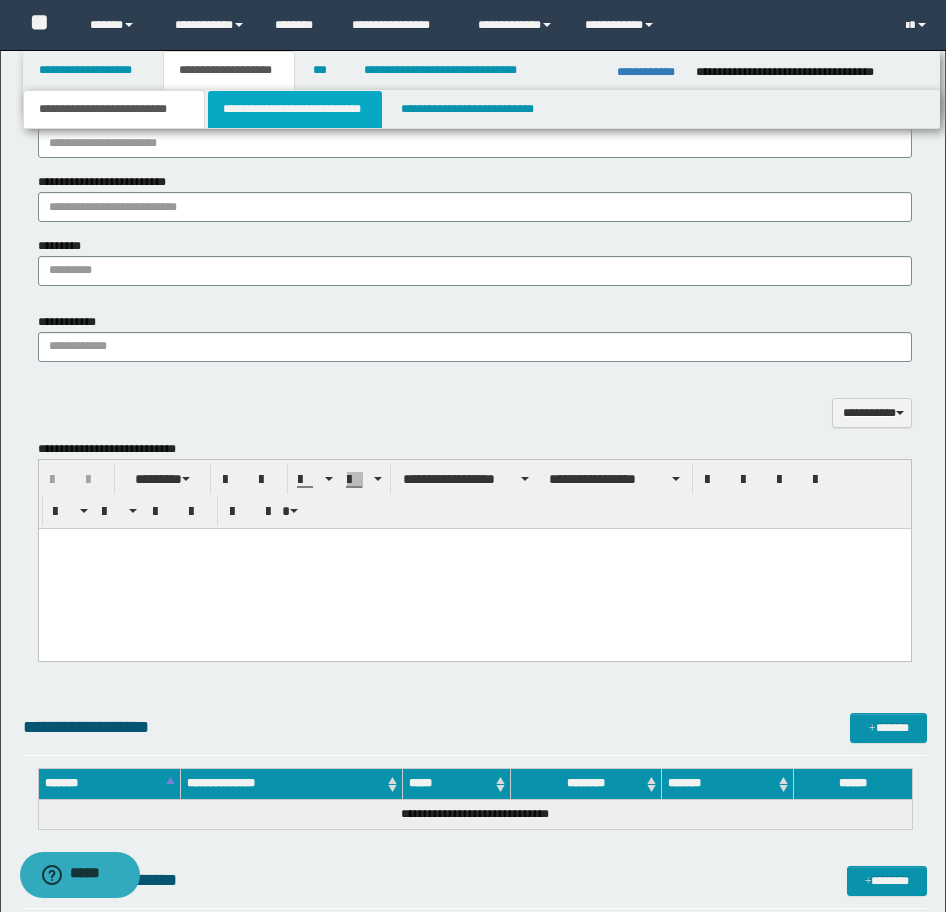 click on "**********" at bounding box center [295, 109] 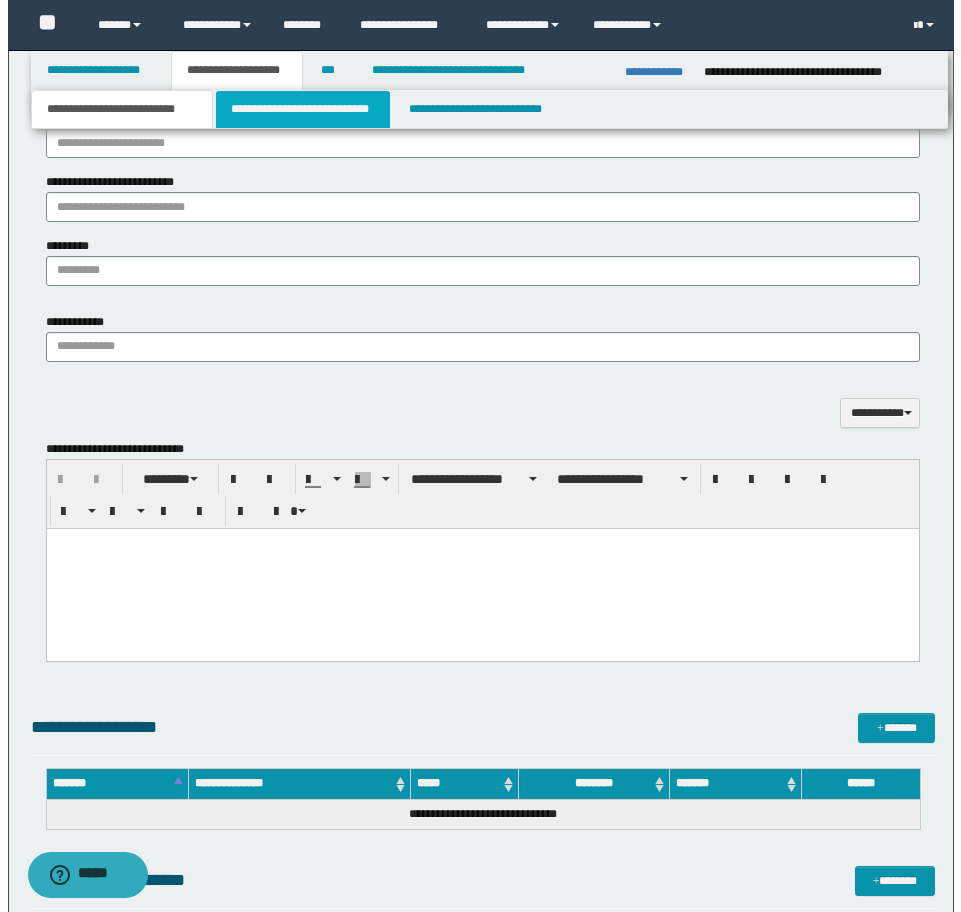 scroll, scrollTop: 0, scrollLeft: 0, axis: both 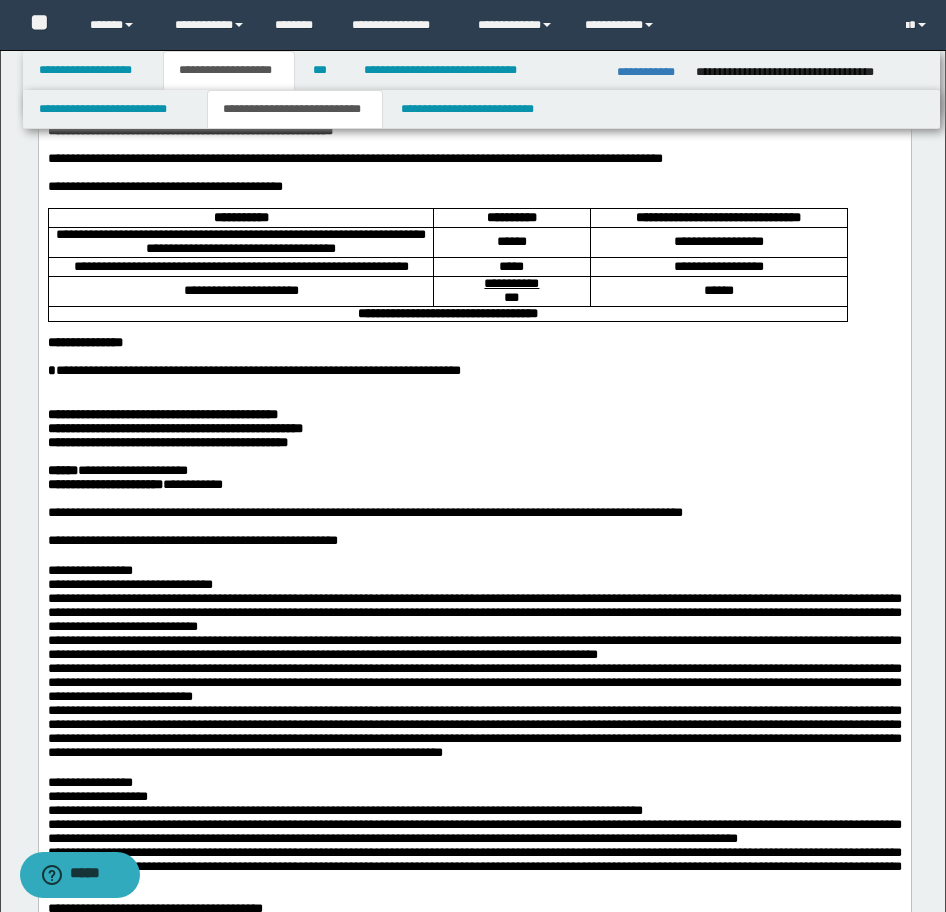 click on "**********" at bounding box center [167, 442] 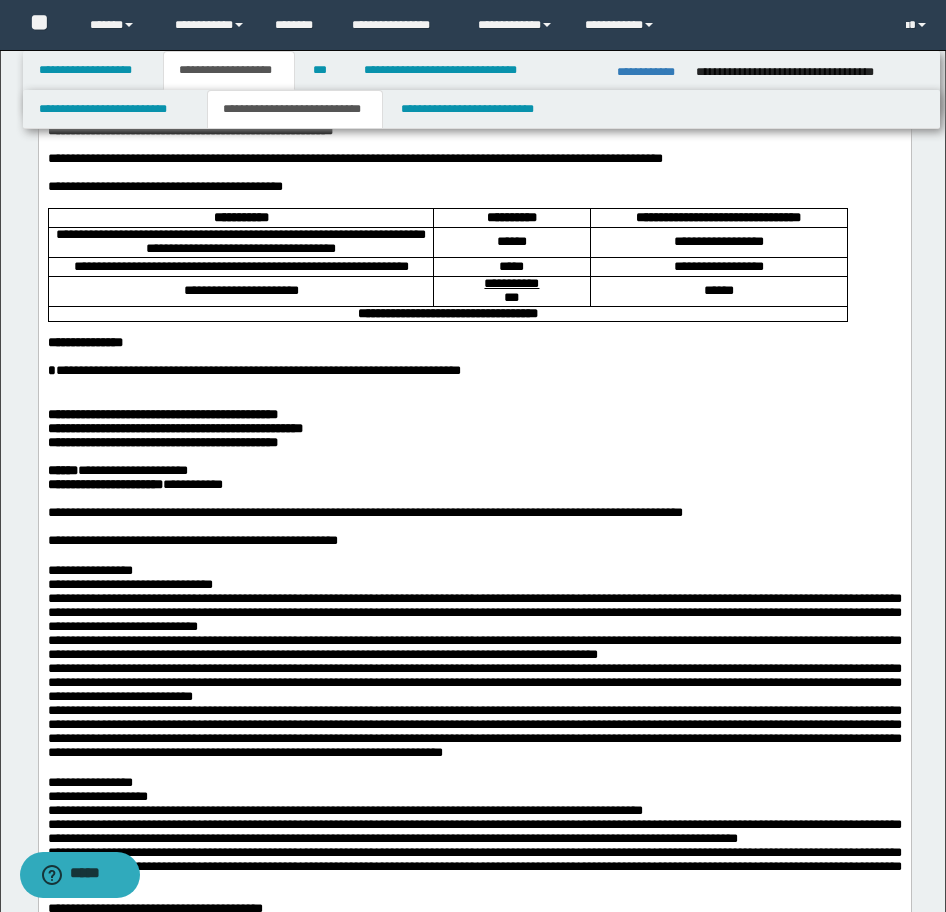 click on "**********" at bounding box center (162, 414) 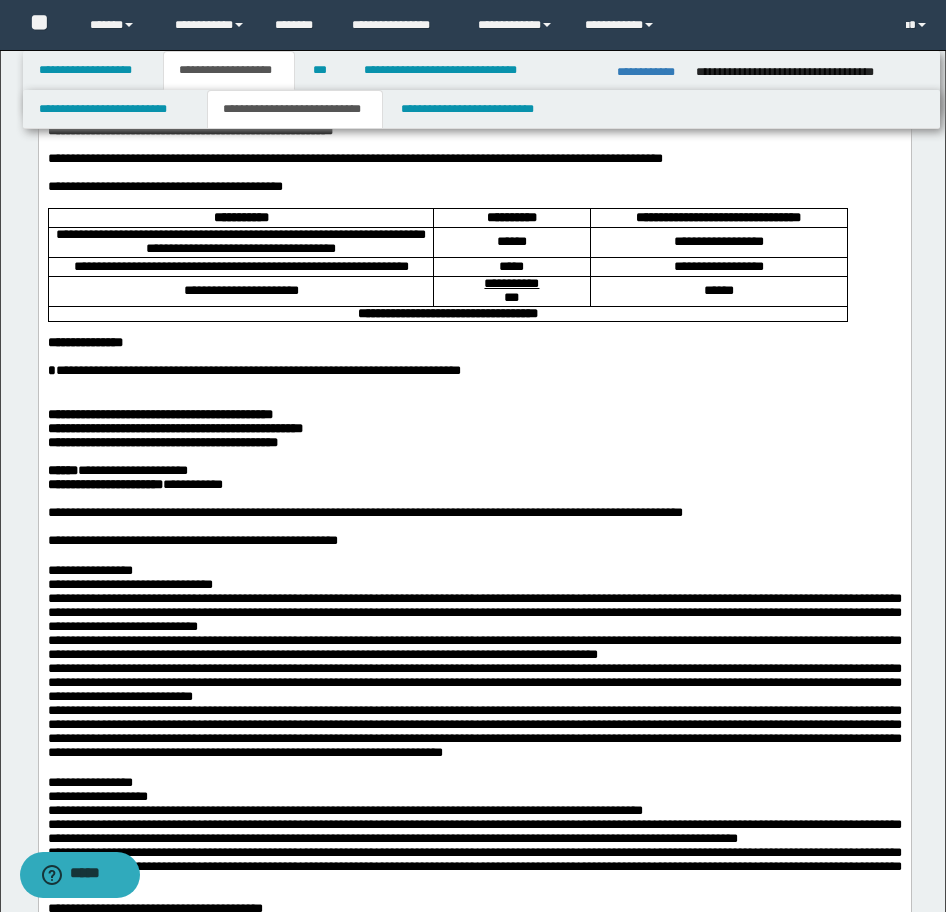 click at bounding box center (474, 401) 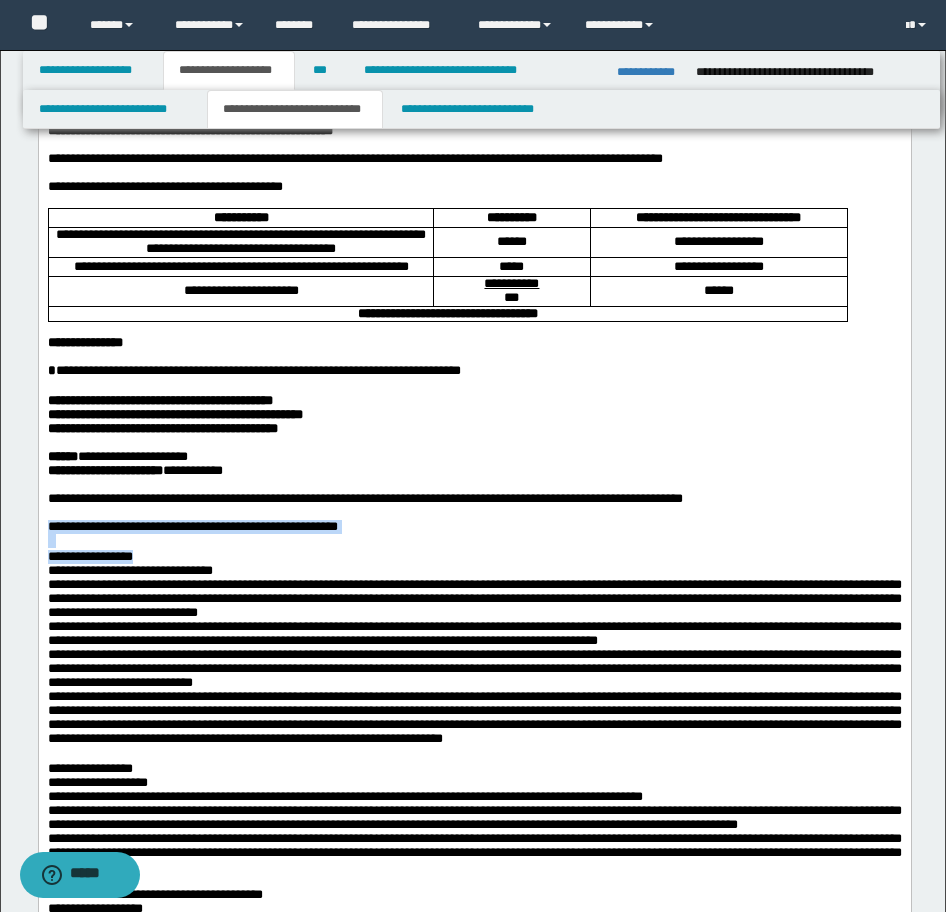 drag, startPoint x: 165, startPoint y: 656, endPoint x: 66, endPoint y: 565, distance: 134.46933 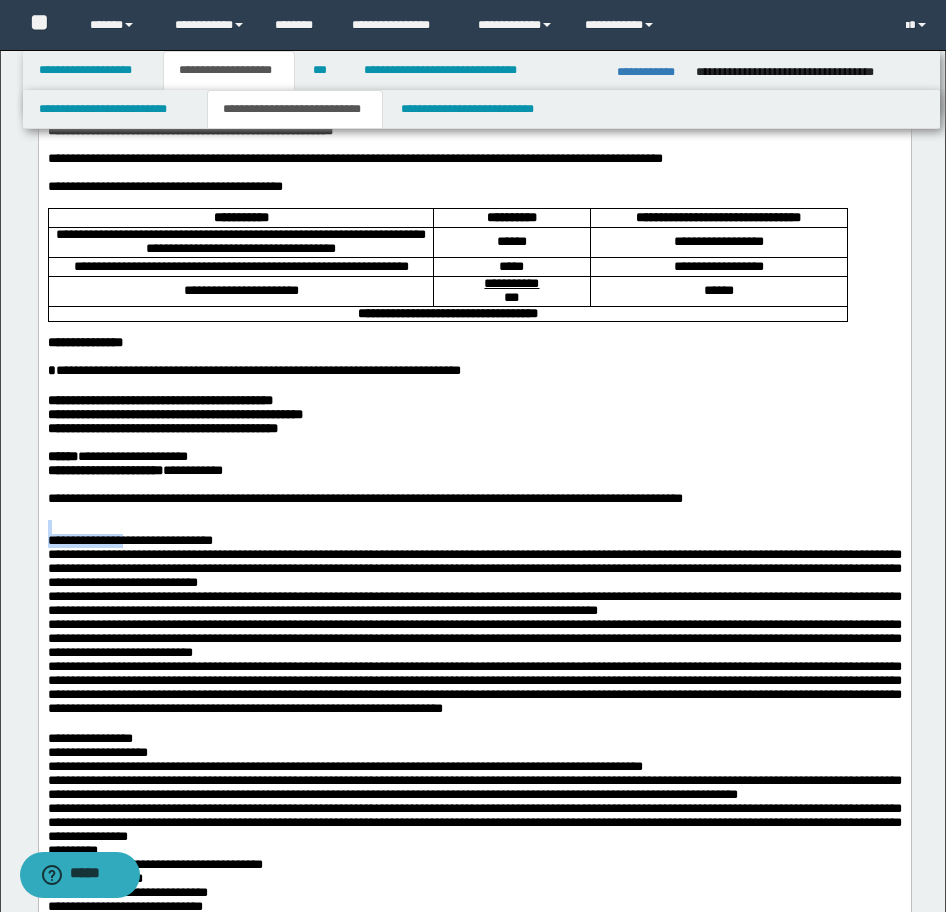 drag, startPoint x: 134, startPoint y: 635, endPoint x: 4, endPoint y: 627, distance: 130.24593 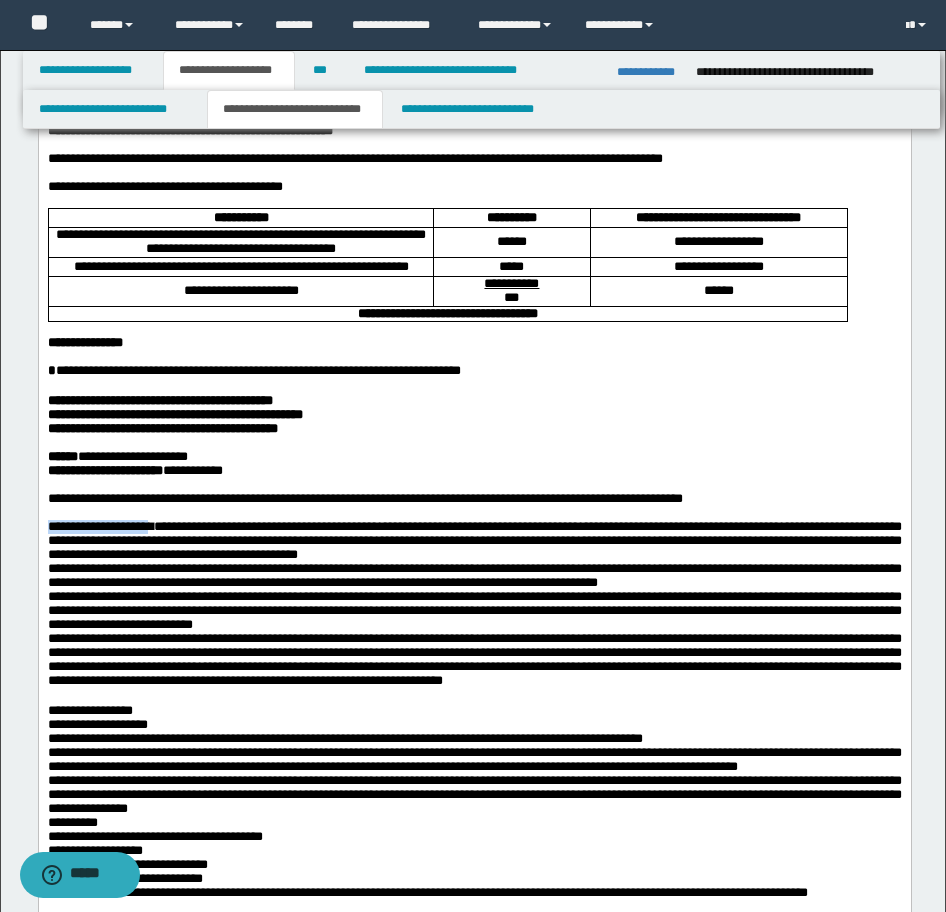 drag, startPoint x: 176, startPoint y: 622, endPoint x: 68, endPoint y: 568, distance: 120.74767 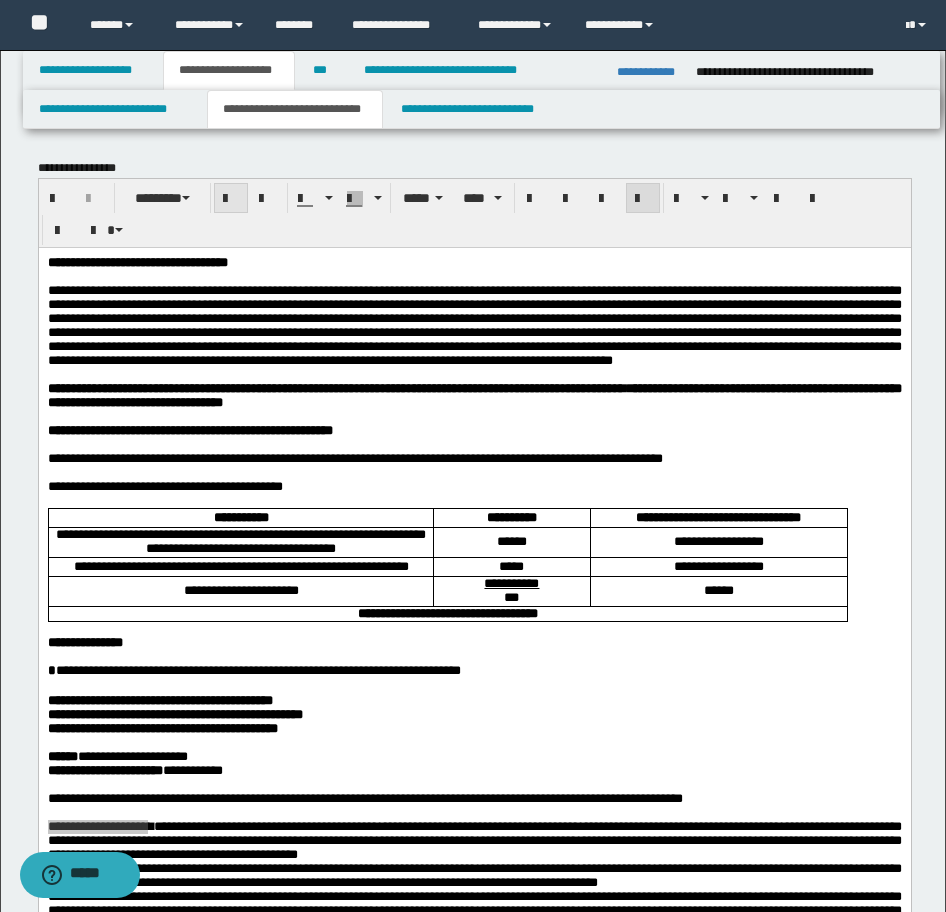 click at bounding box center [0, 0] 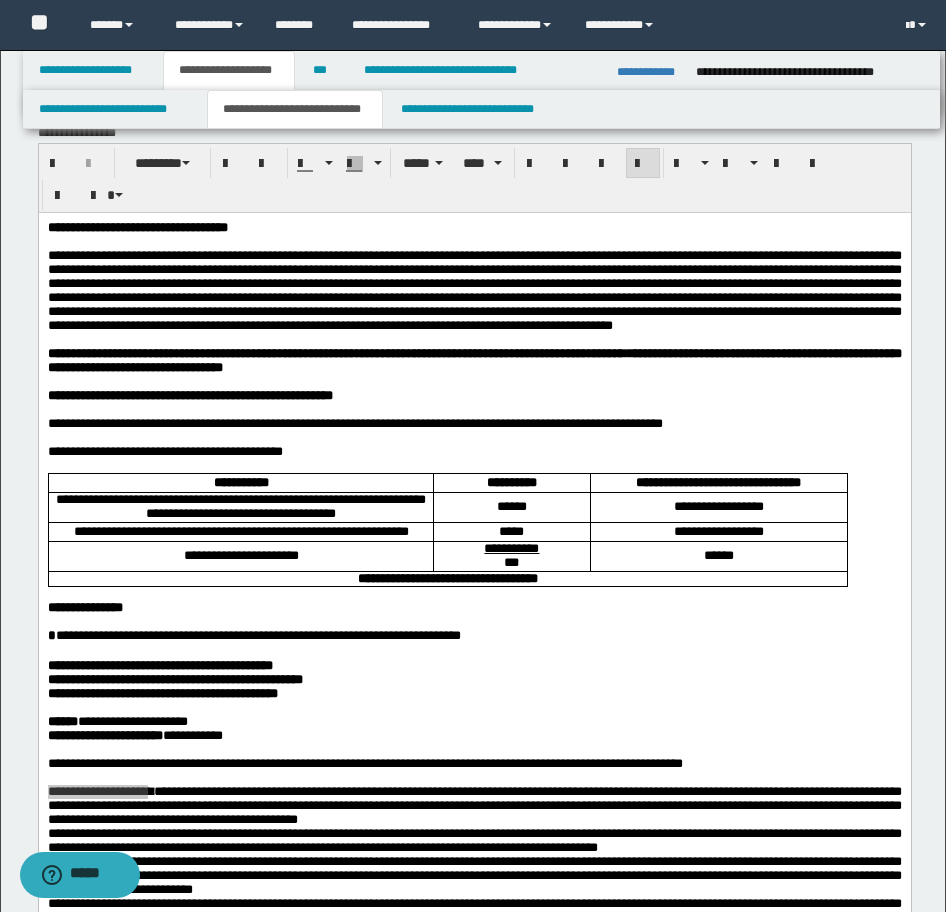 scroll, scrollTop: 0, scrollLeft: 0, axis: both 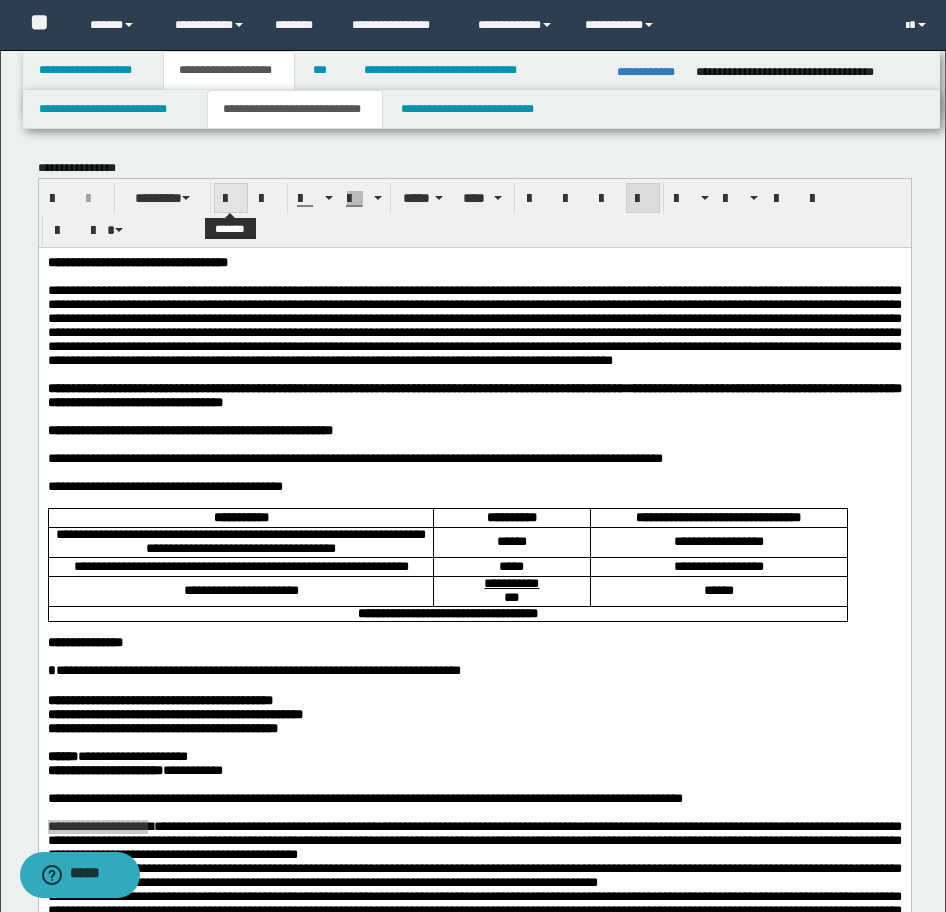 click at bounding box center [231, 199] 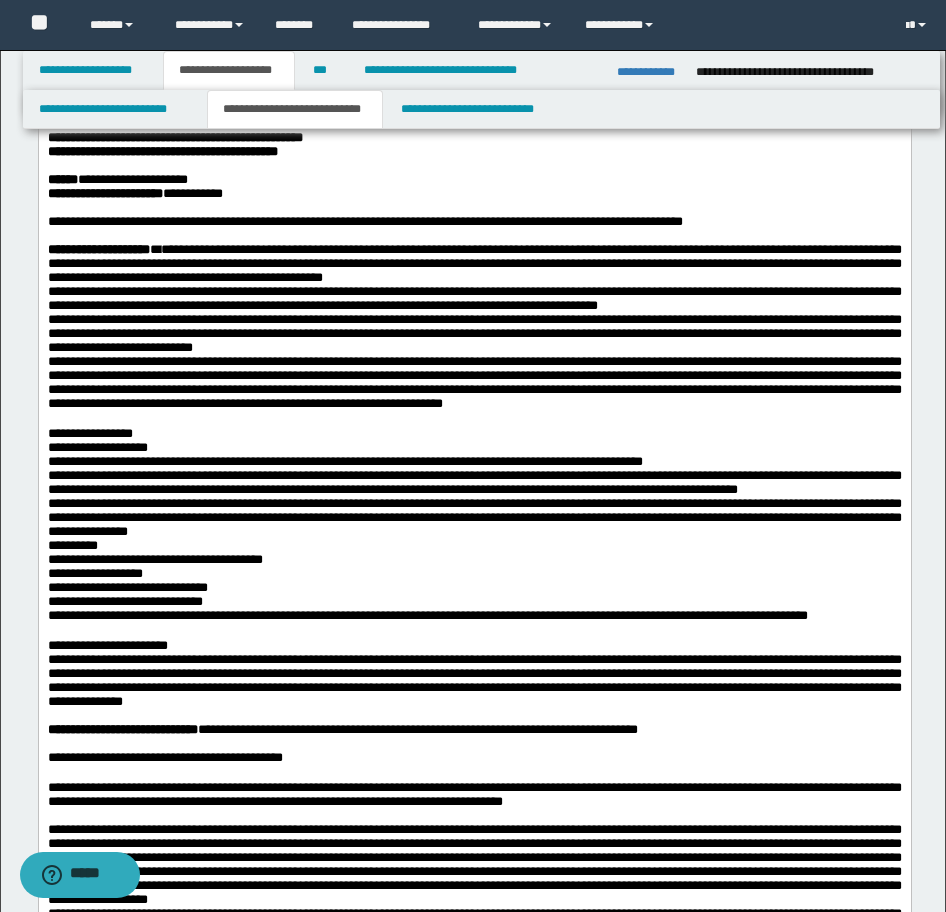 scroll, scrollTop: 600, scrollLeft: 0, axis: vertical 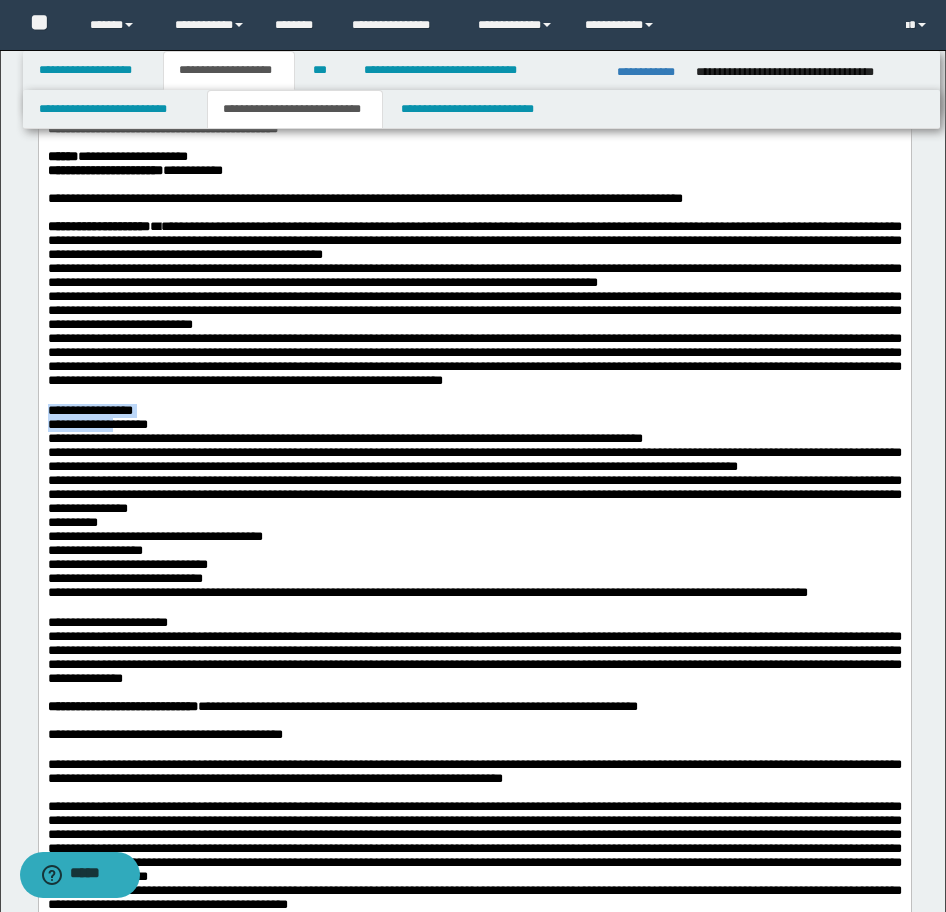 drag, startPoint x: 128, startPoint y: 557, endPoint x: 67, endPoint y: 197, distance: 365.13147 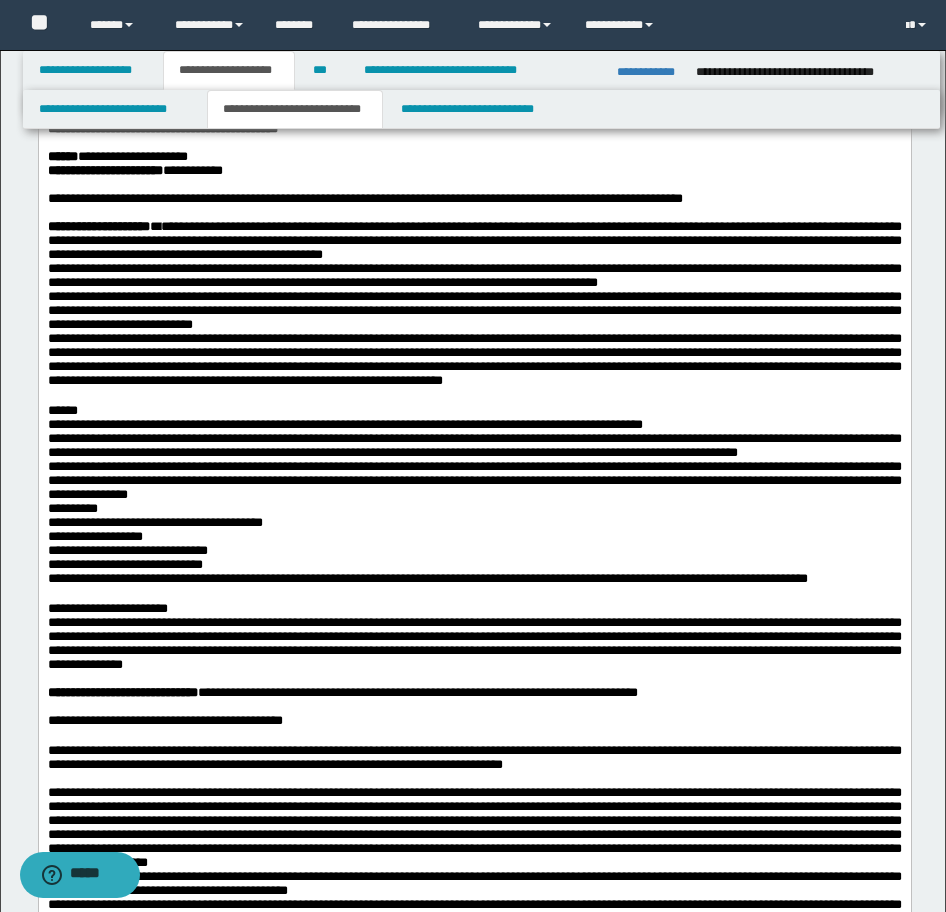 click on "**********" at bounding box center [474, 494] 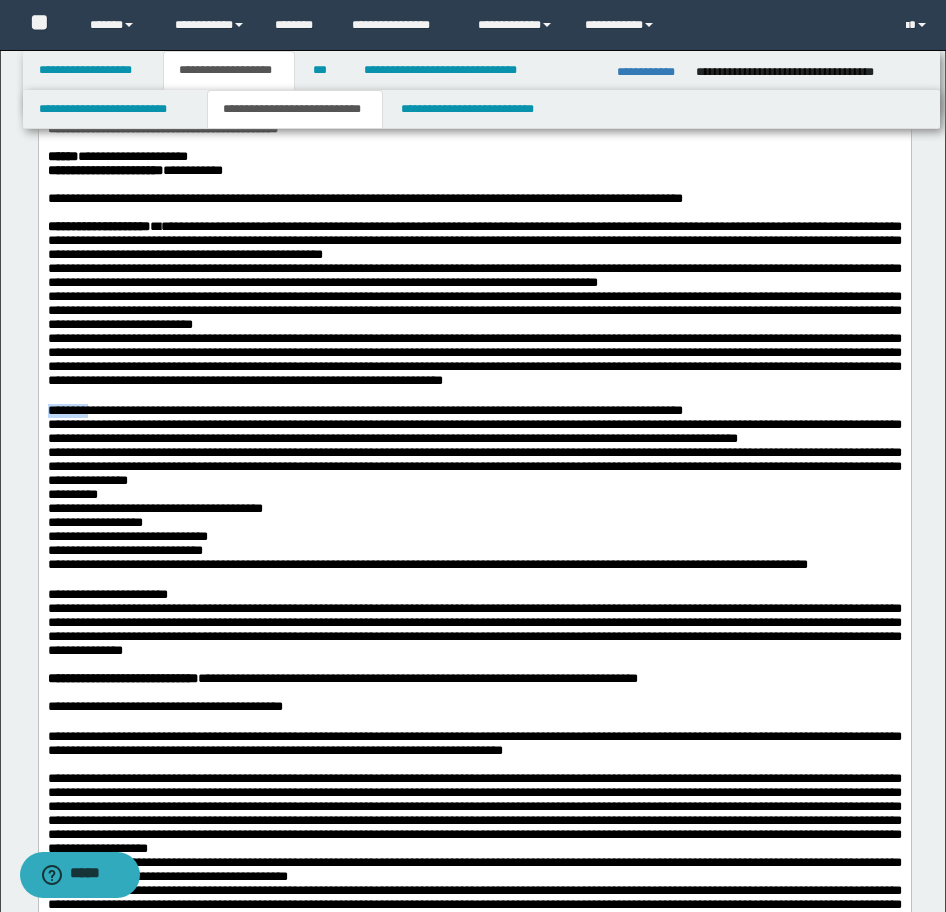 drag, startPoint x: 97, startPoint y: 544, endPoint x: 12, endPoint y: 547, distance: 85.052925 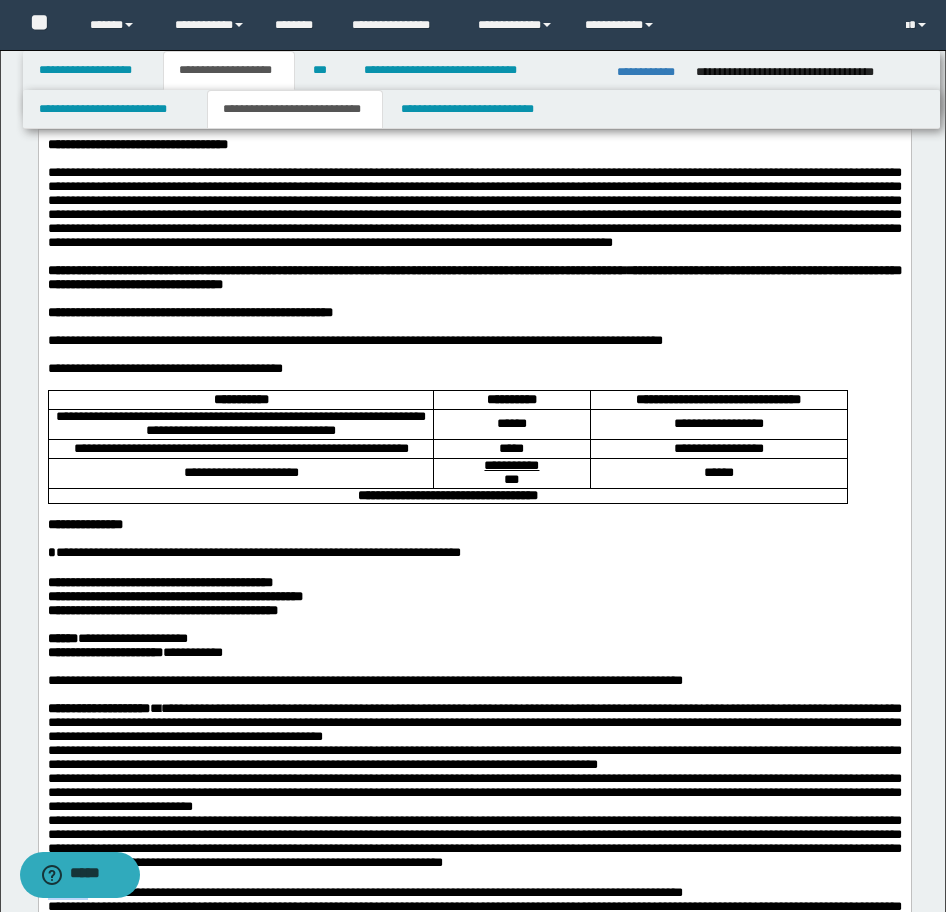 scroll, scrollTop: 0, scrollLeft: 0, axis: both 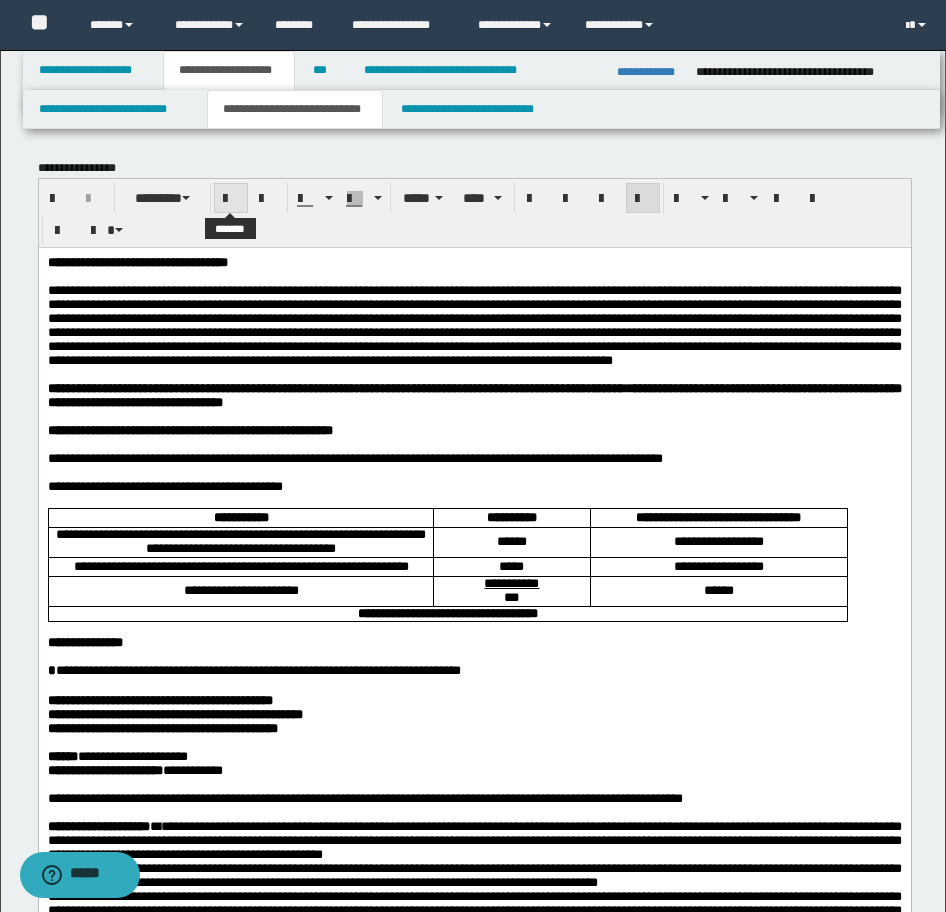 click at bounding box center (231, 199) 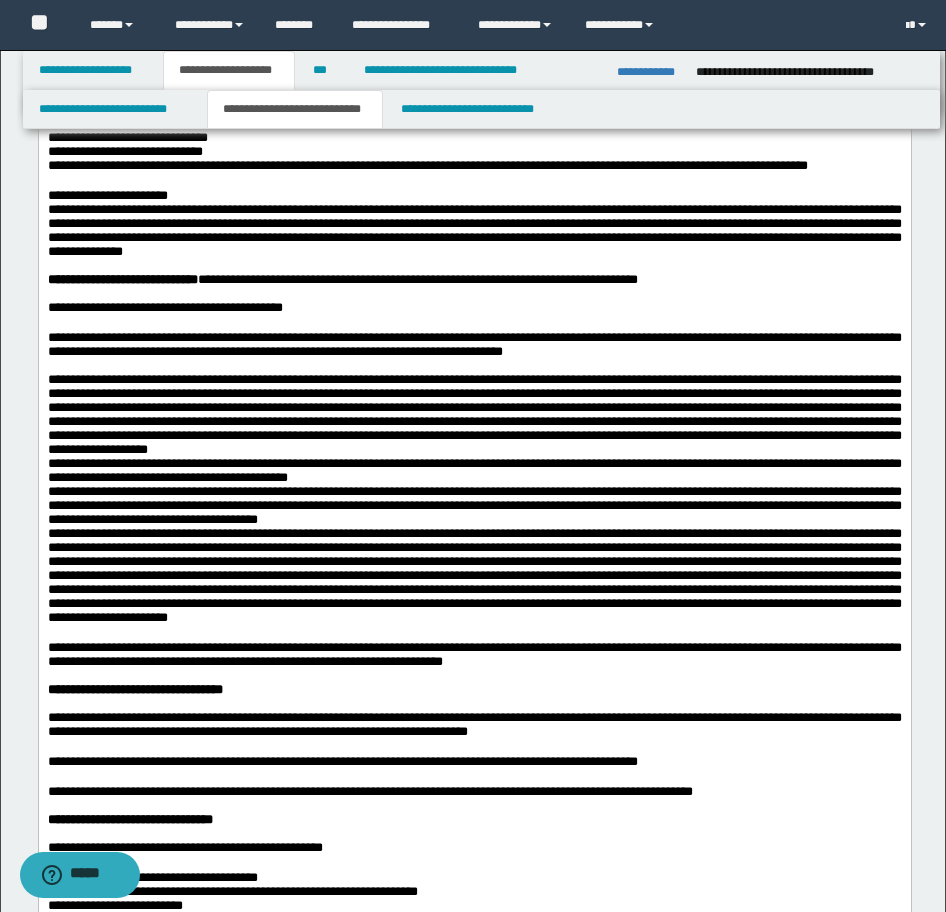 scroll, scrollTop: 1000, scrollLeft: 0, axis: vertical 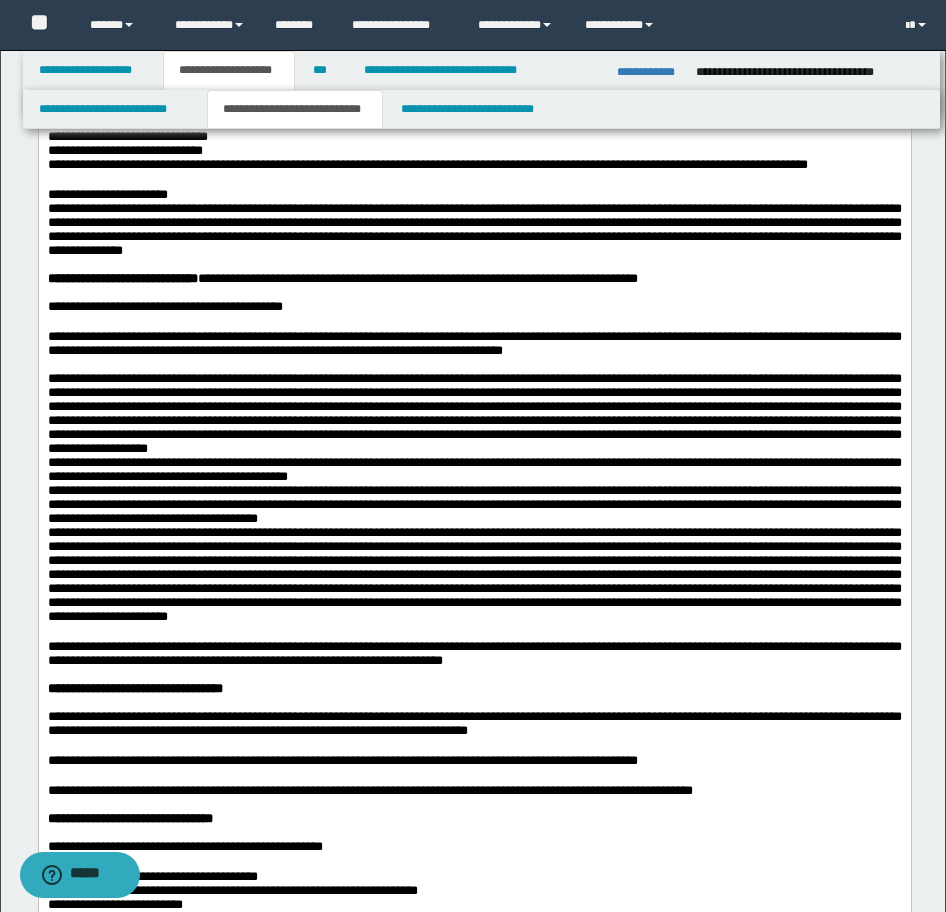 click on "**********" at bounding box center [474, 223] 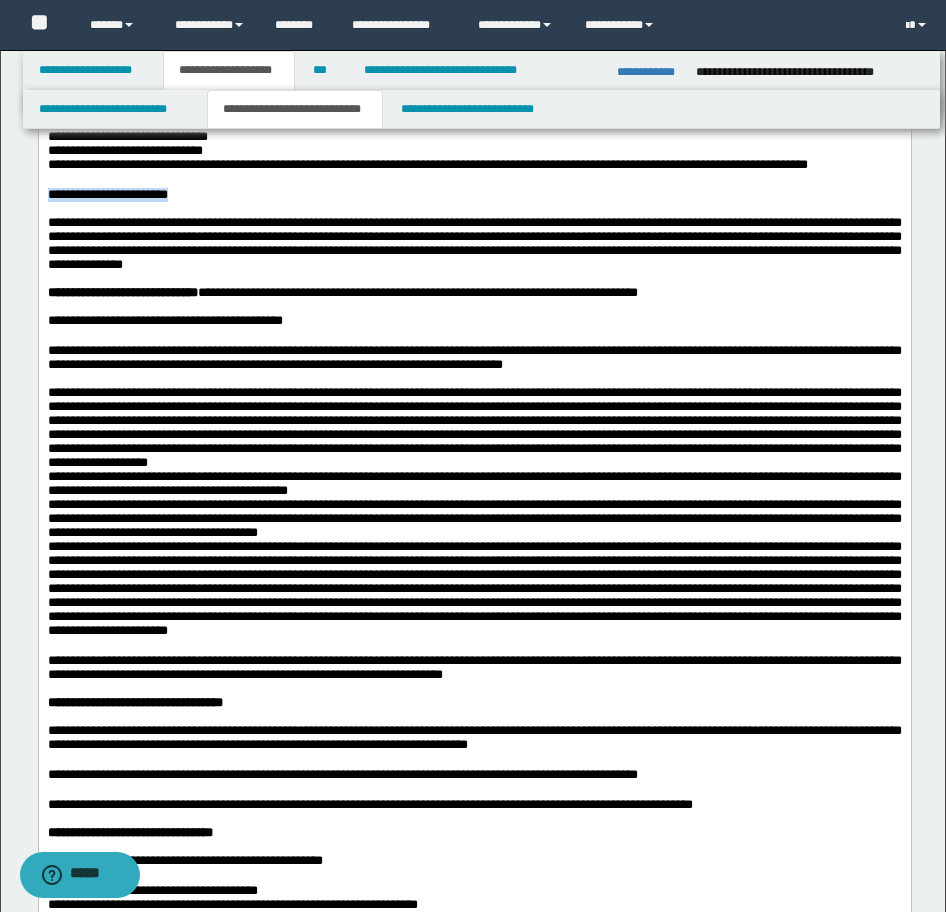 drag, startPoint x: 208, startPoint y: 385, endPoint x: 20, endPoint y: 380, distance: 188.06648 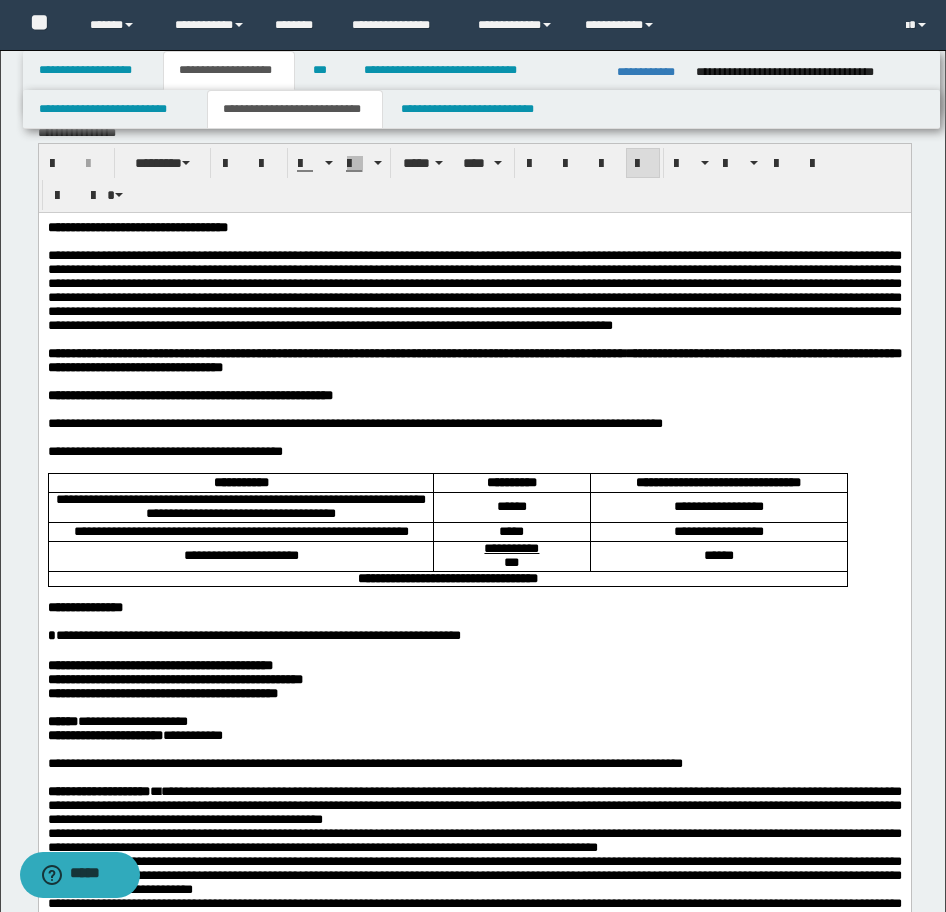scroll, scrollTop: 0, scrollLeft: 0, axis: both 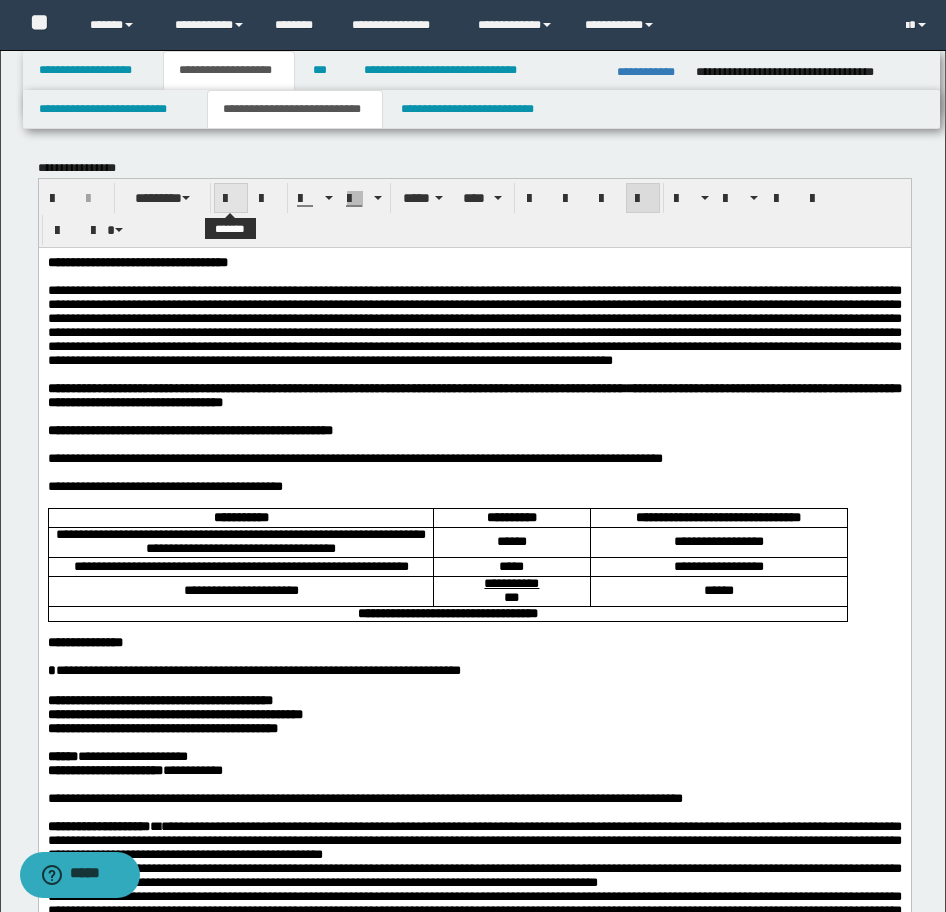 click at bounding box center (231, 199) 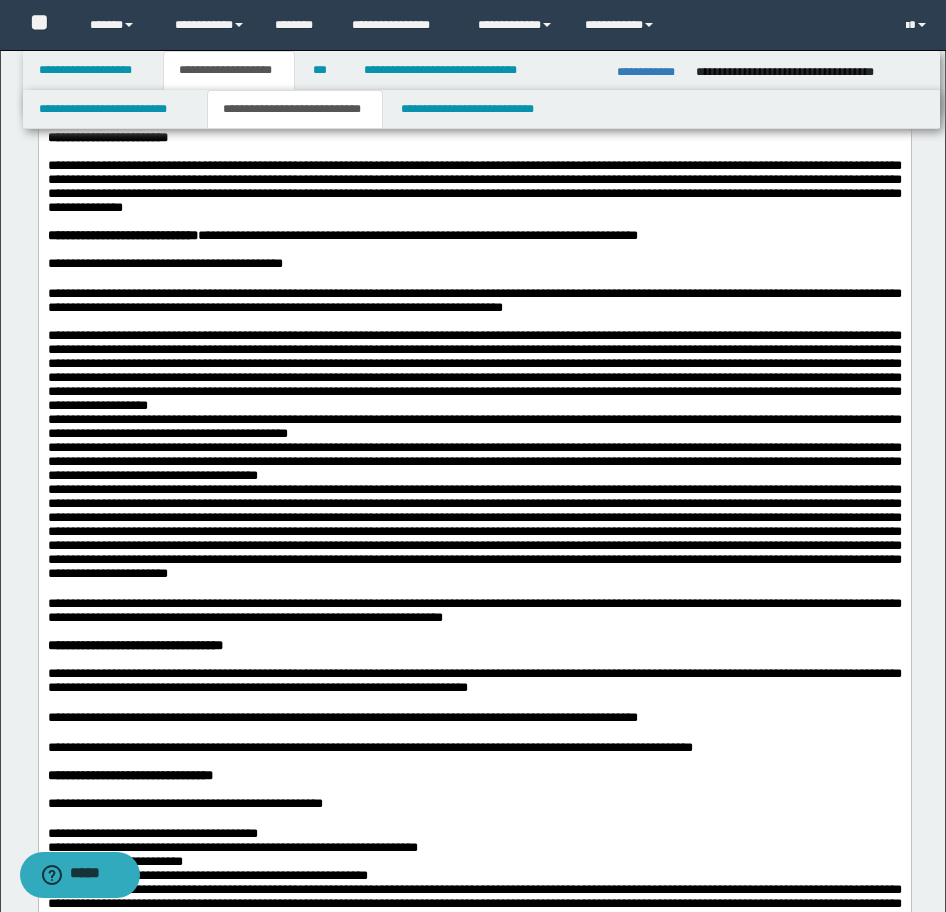 scroll, scrollTop: 1100, scrollLeft: 0, axis: vertical 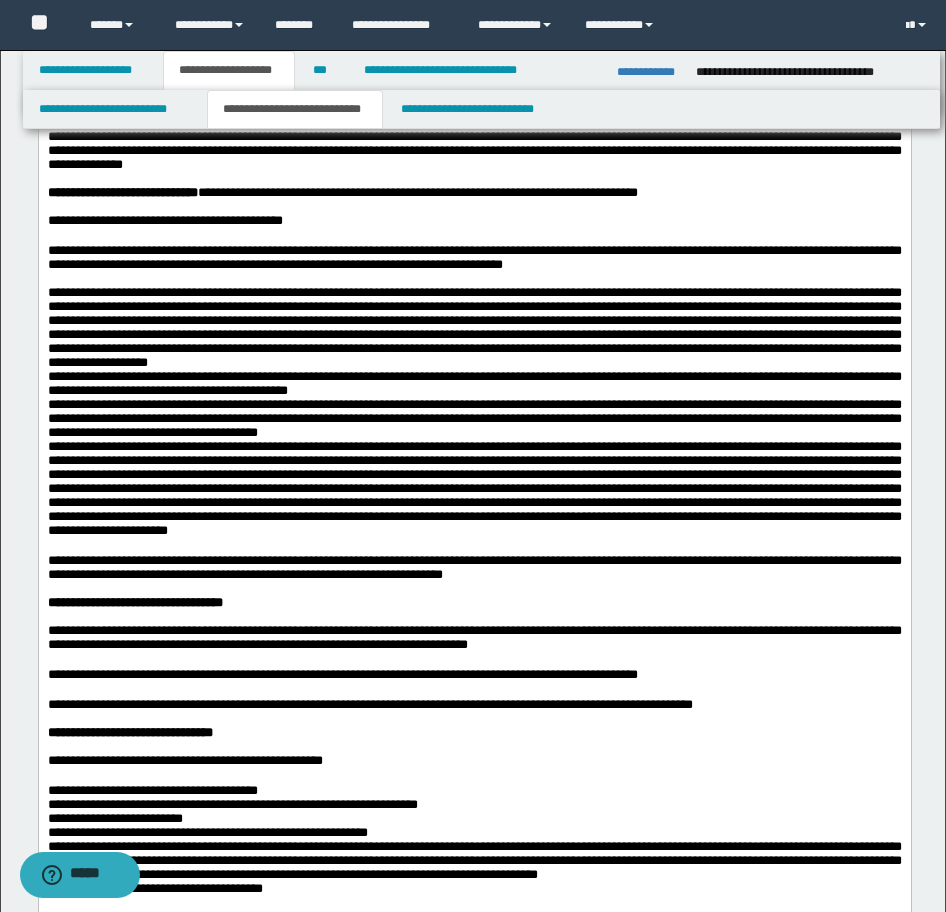 click on "**********" at bounding box center (342, 192) 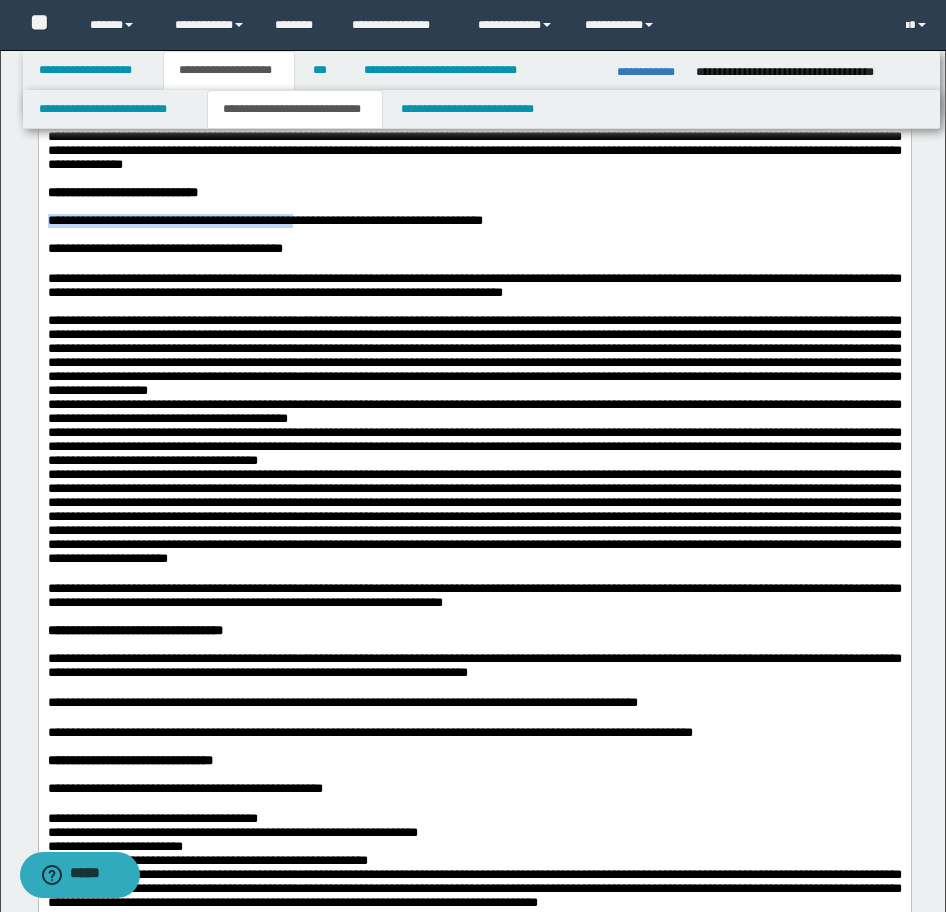 drag, startPoint x: 358, startPoint y: 426, endPoint x: 45, endPoint y: 426, distance: 313 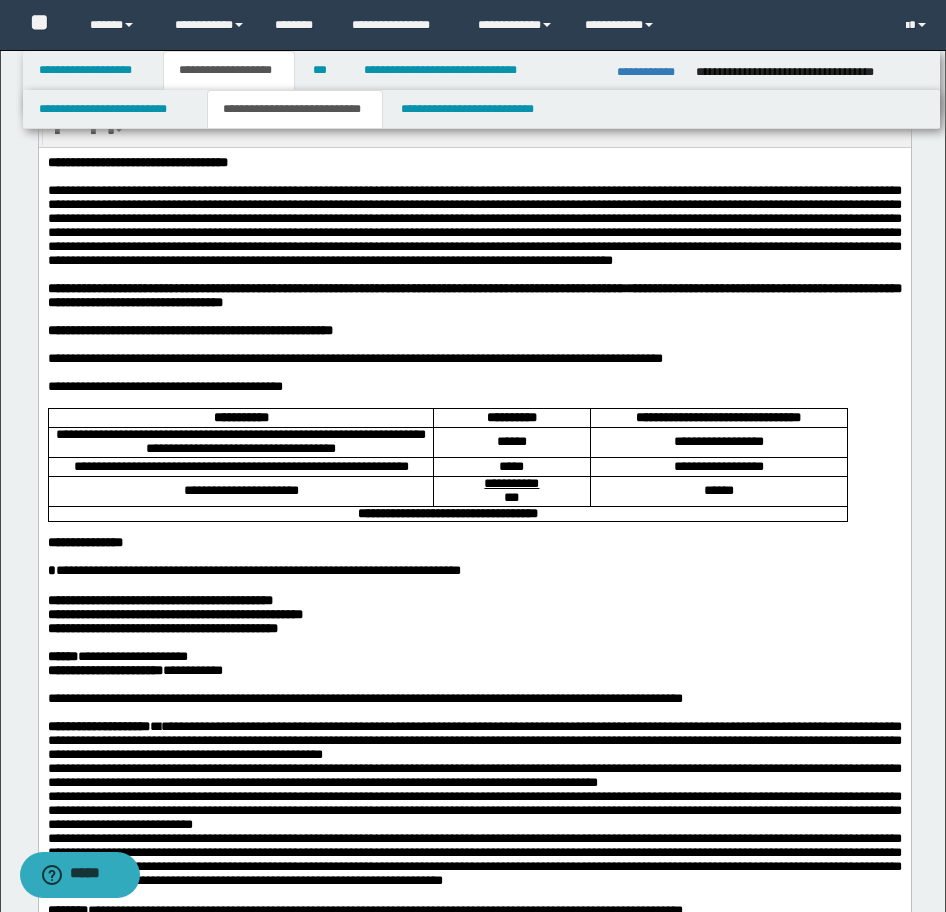 scroll, scrollTop: 0, scrollLeft: 0, axis: both 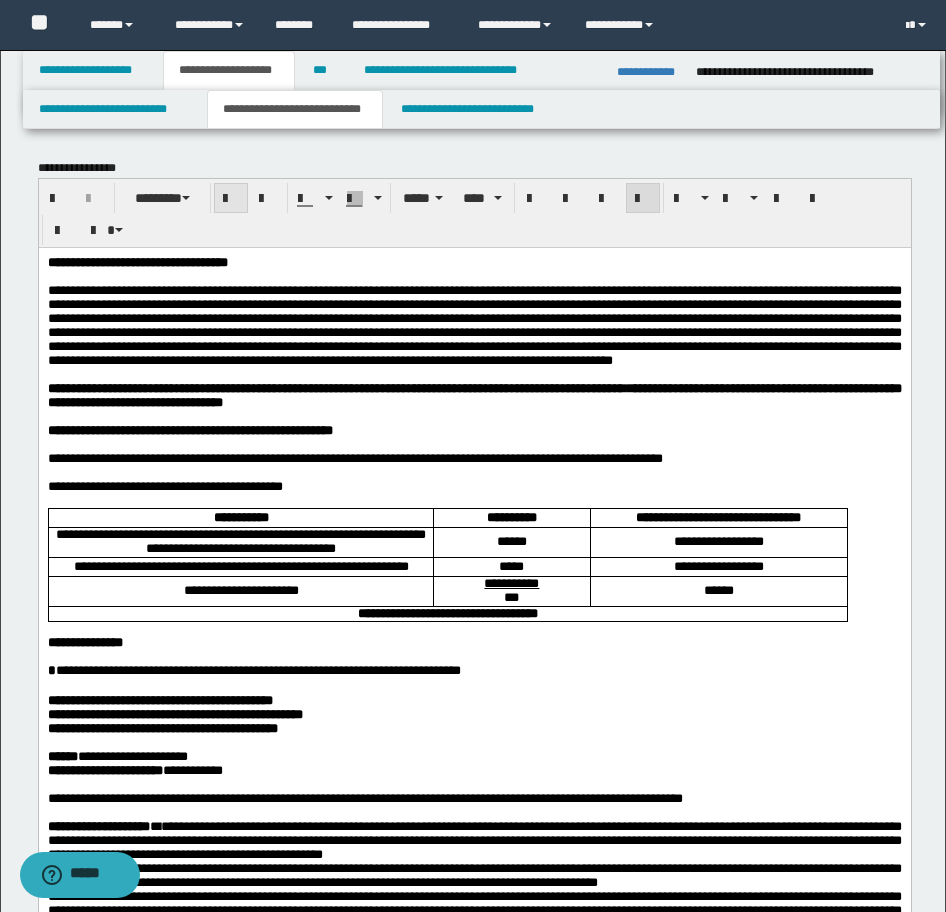 click at bounding box center [231, 198] 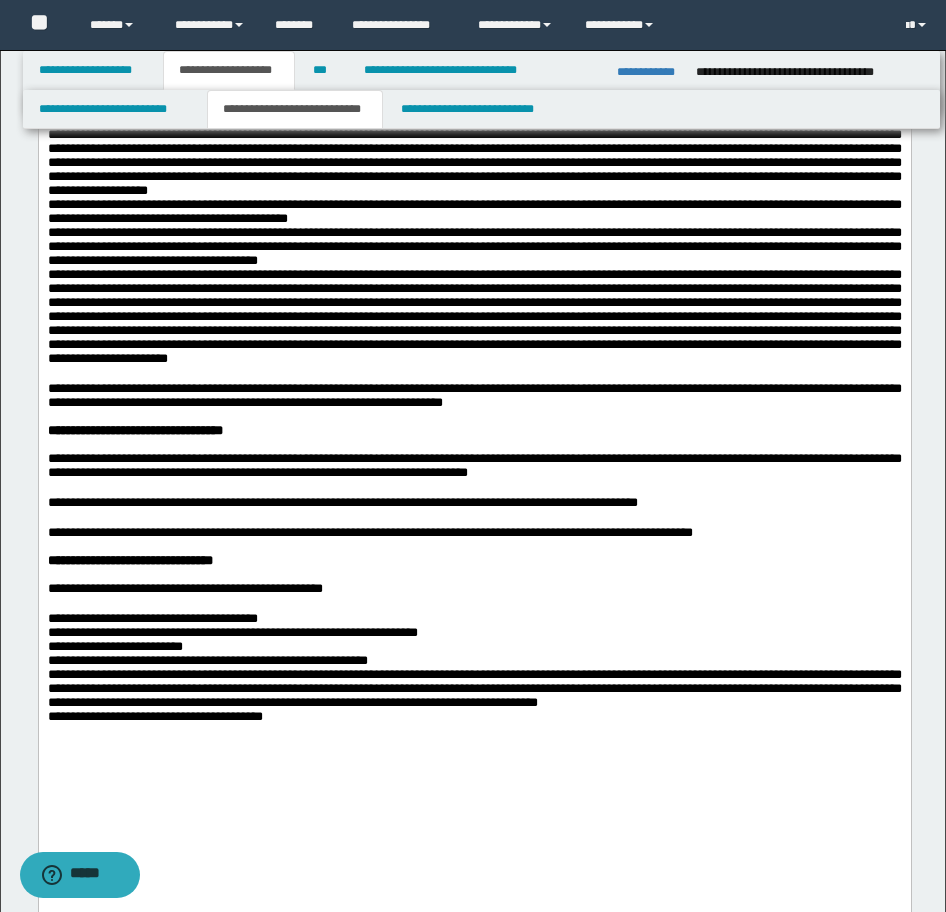 scroll, scrollTop: 1600, scrollLeft: 0, axis: vertical 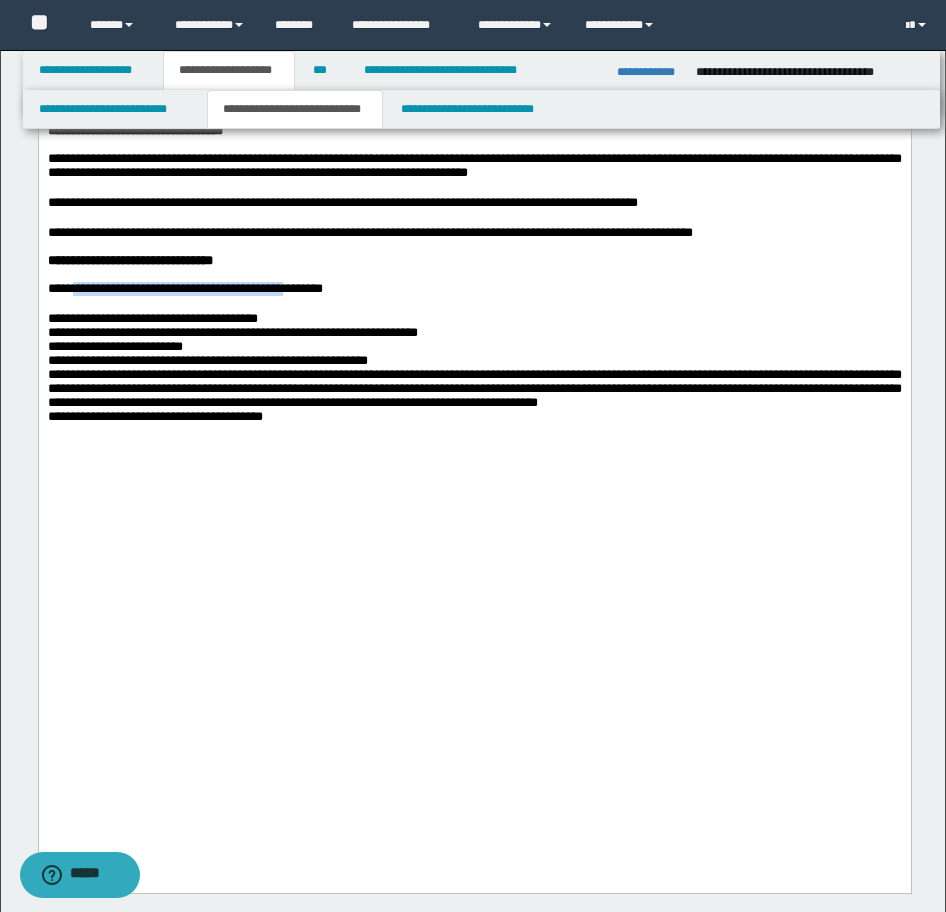 drag, startPoint x: 85, startPoint y: 603, endPoint x: 344, endPoint y: 600, distance: 259.01736 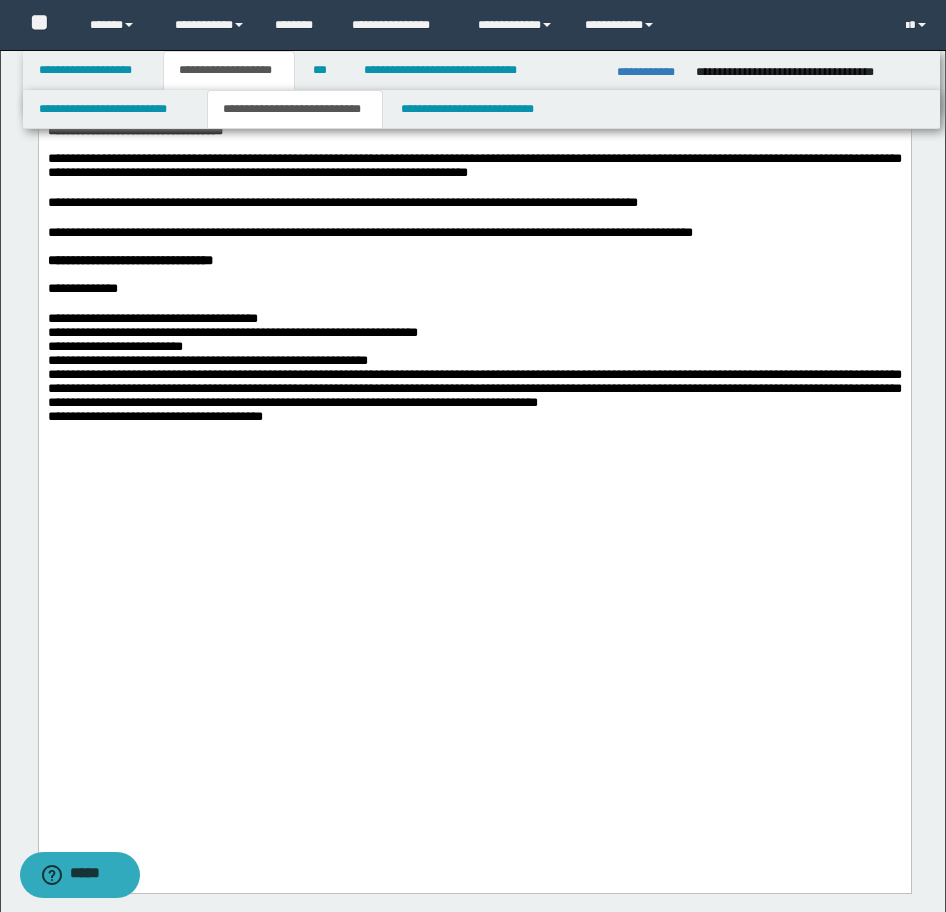 click on "**********" at bounding box center [474, 289] 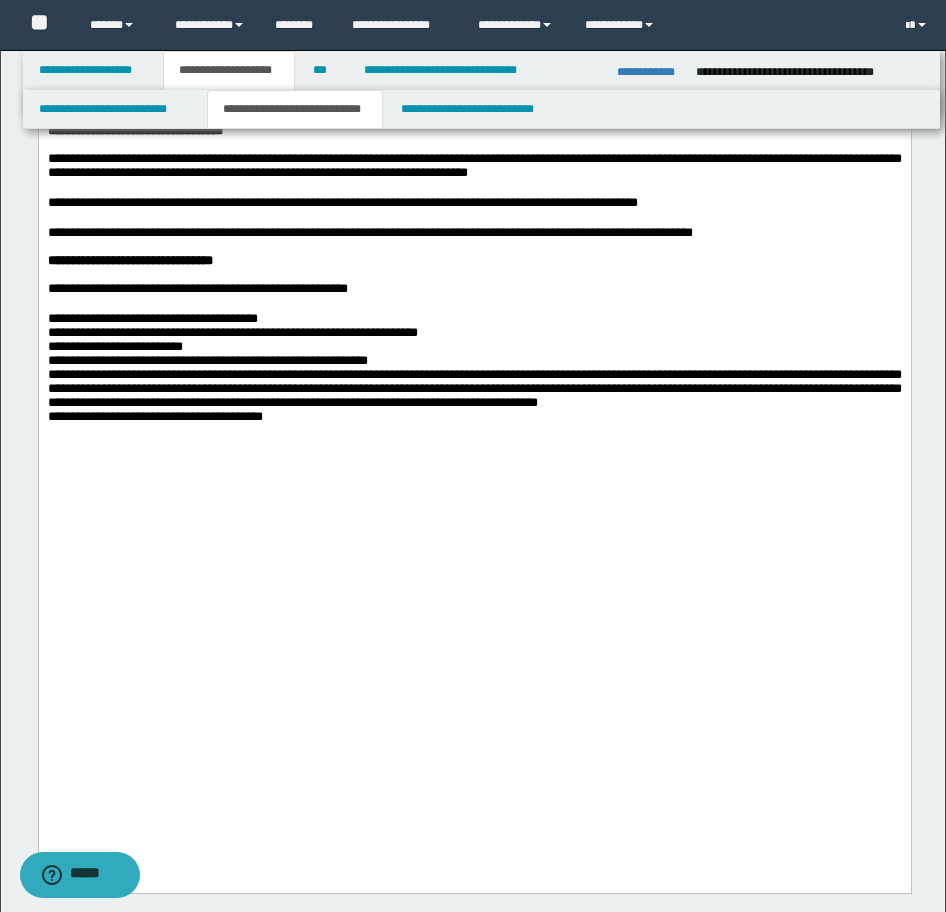 click on "**********" at bounding box center (474, 289) 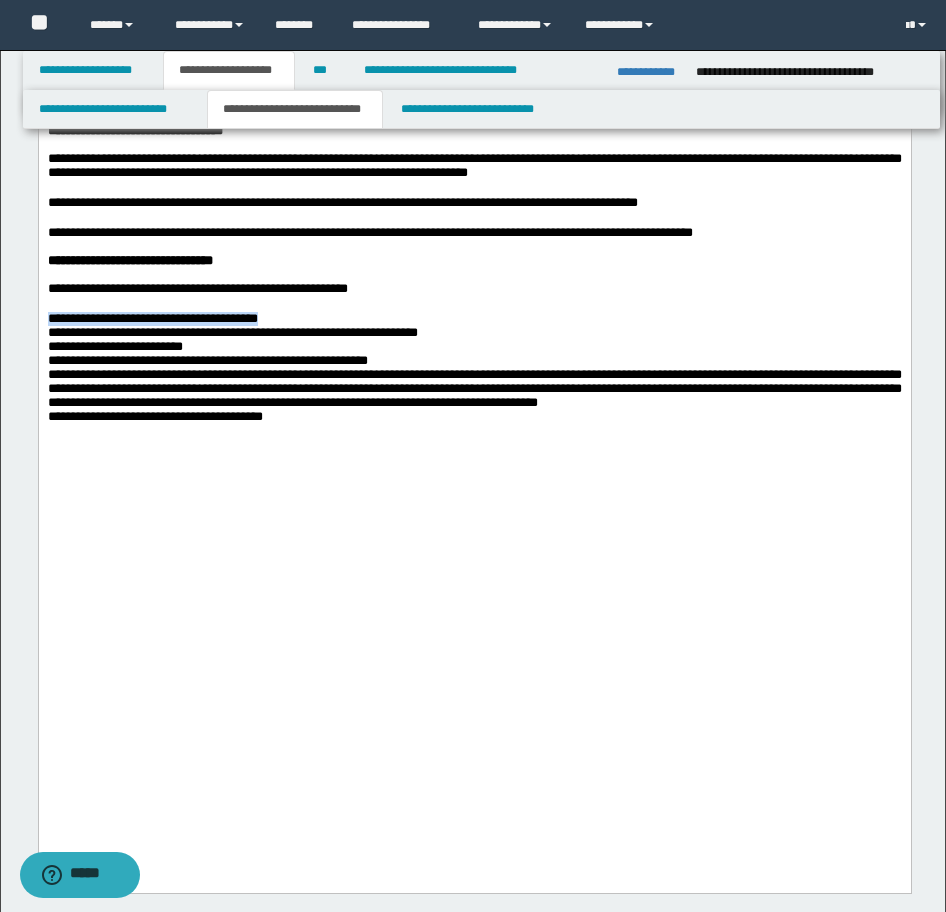 drag, startPoint x: 382, startPoint y: 629, endPoint x: 50, endPoint y: -718, distance: 1387.3114 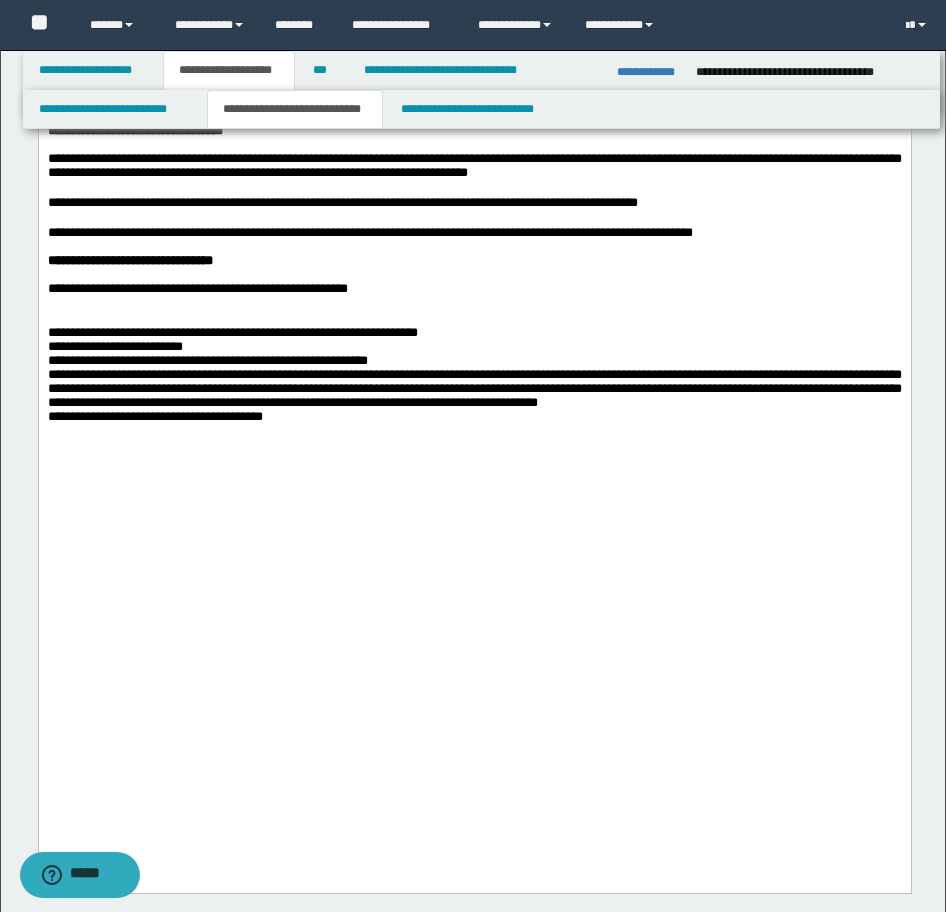 click on "**********" at bounding box center (474, 374) 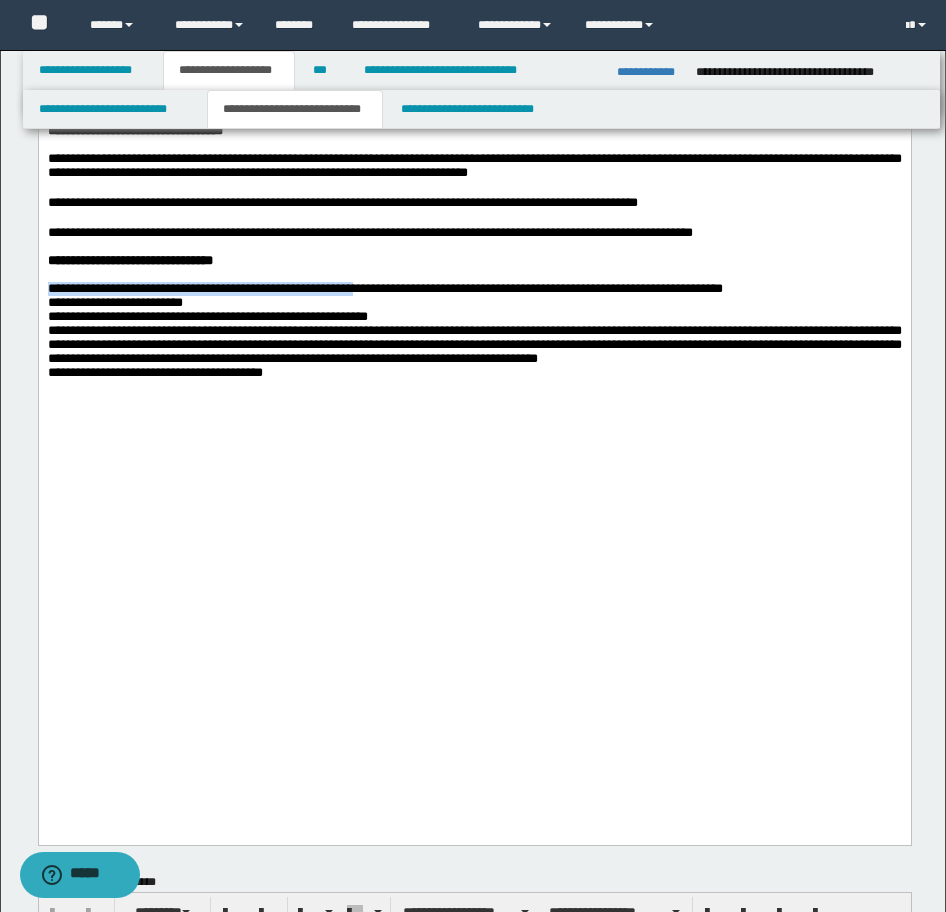 drag, startPoint x: 413, startPoint y: 602, endPoint x: 76, endPoint y: -754, distance: 1397.249 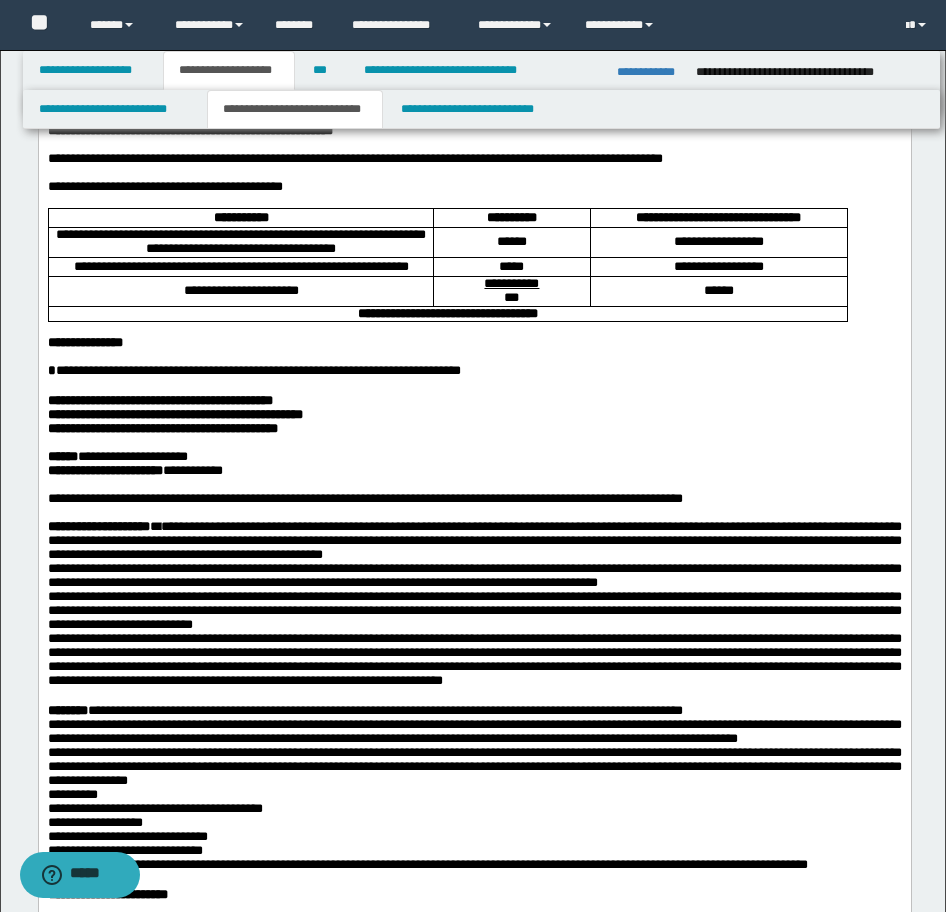 scroll, scrollTop: 0, scrollLeft: 0, axis: both 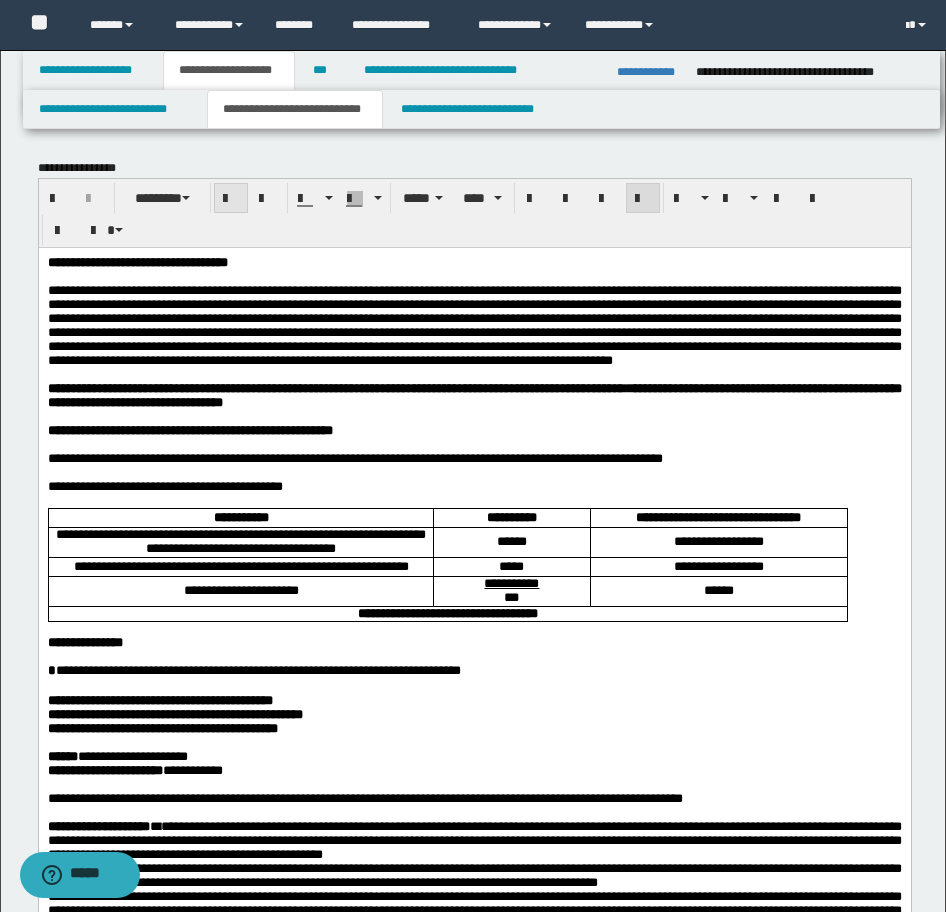 click at bounding box center [231, 198] 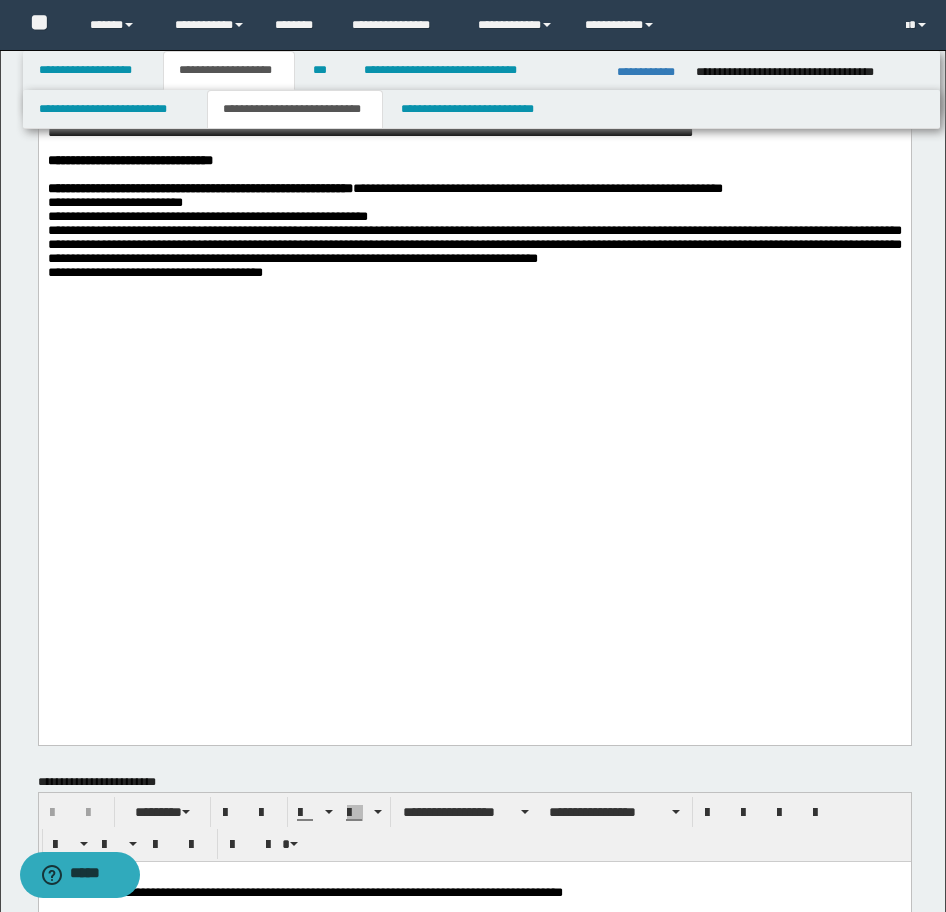 scroll, scrollTop: 1900, scrollLeft: 0, axis: vertical 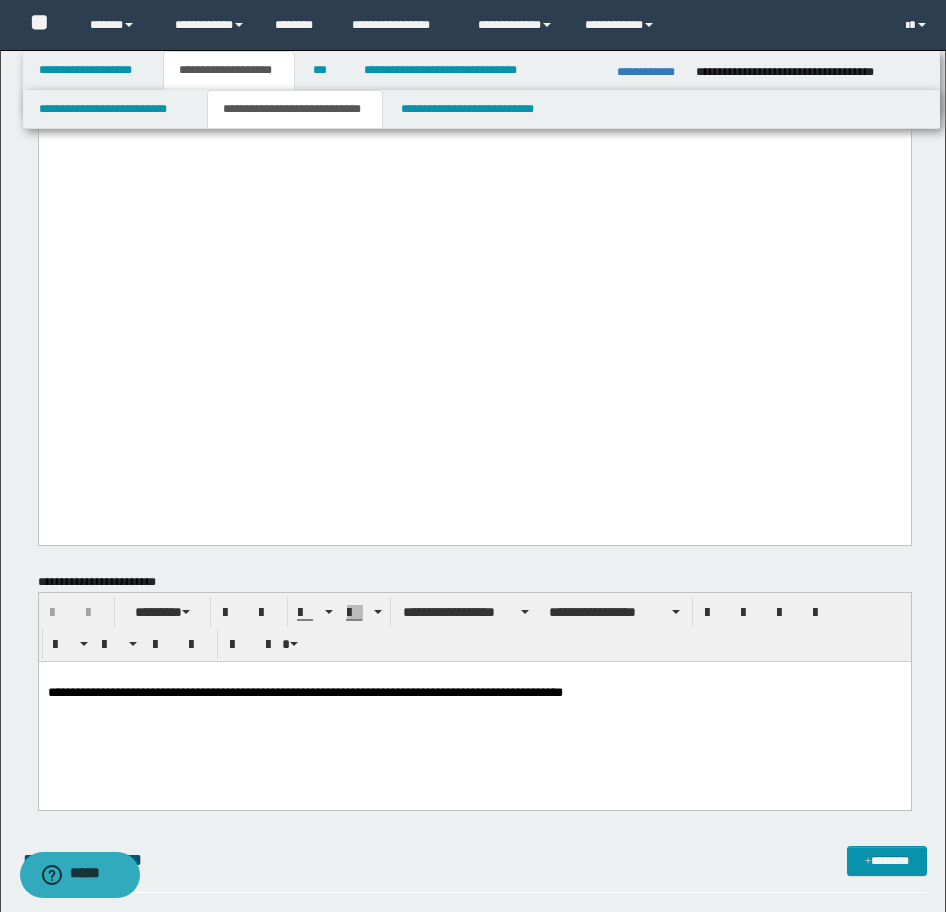 click at bounding box center [474, 88] 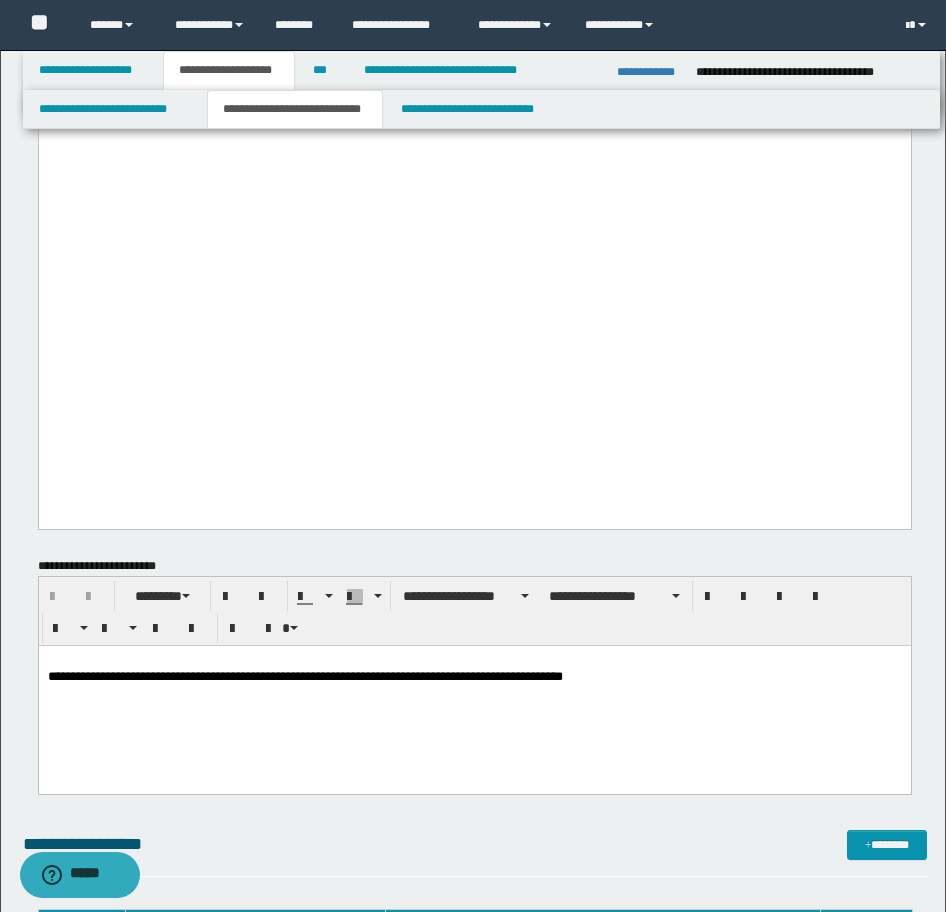 click on "********     ***** ****" at bounding box center (475, -596) 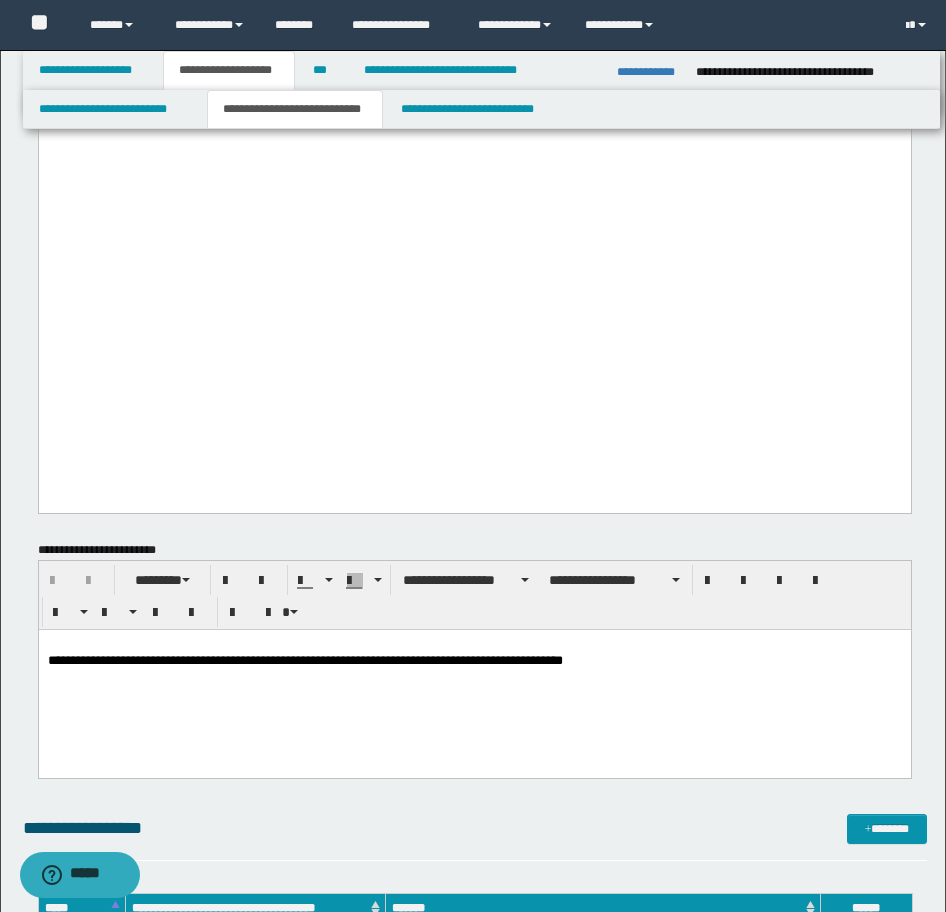 click on "**********" at bounding box center [474, -764] 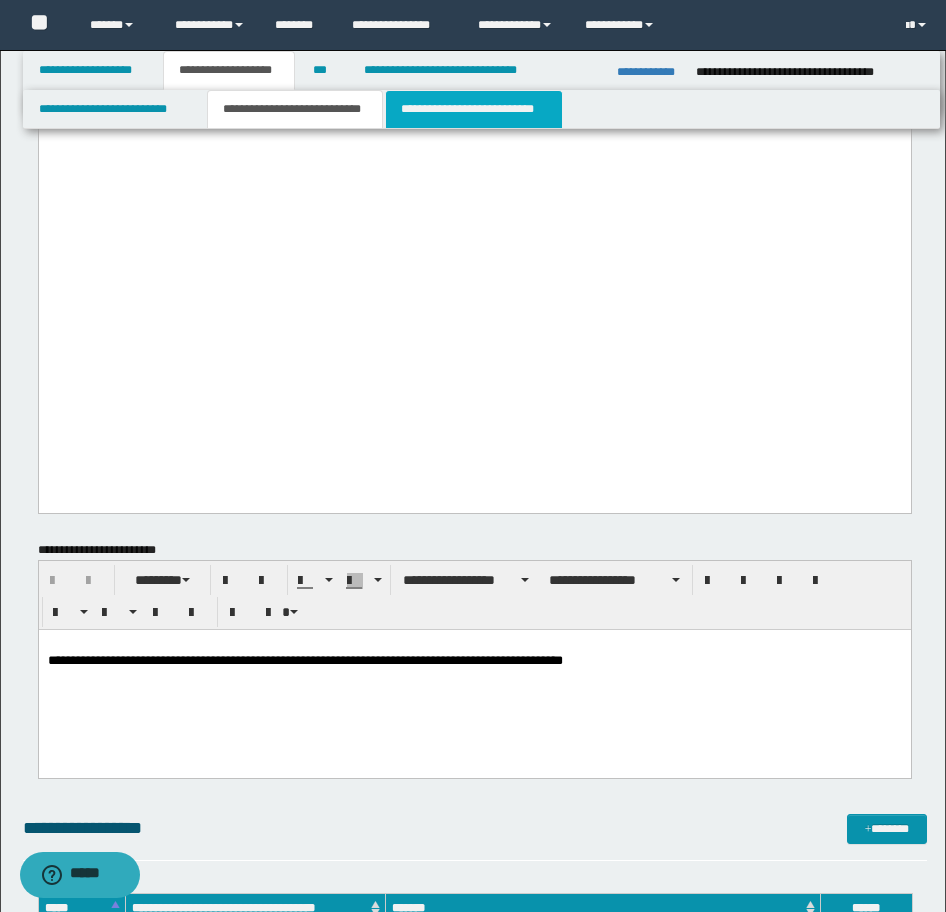 click on "**********" at bounding box center (474, 109) 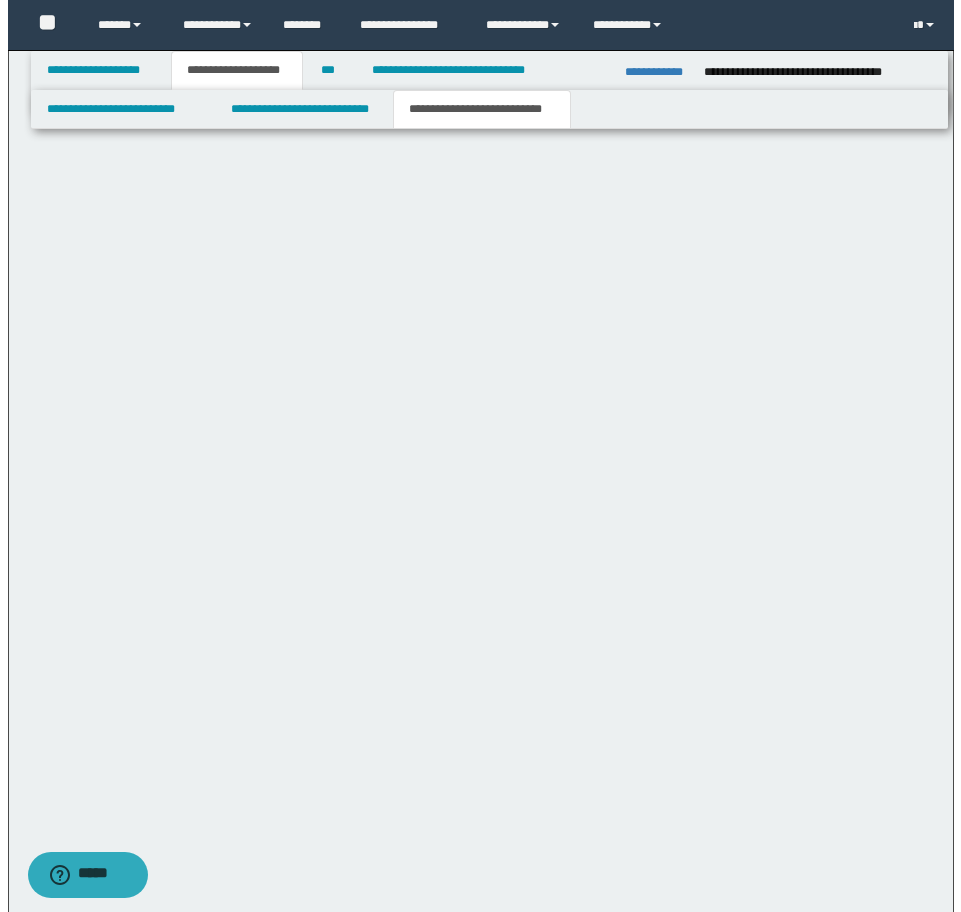 scroll, scrollTop: 0, scrollLeft: 0, axis: both 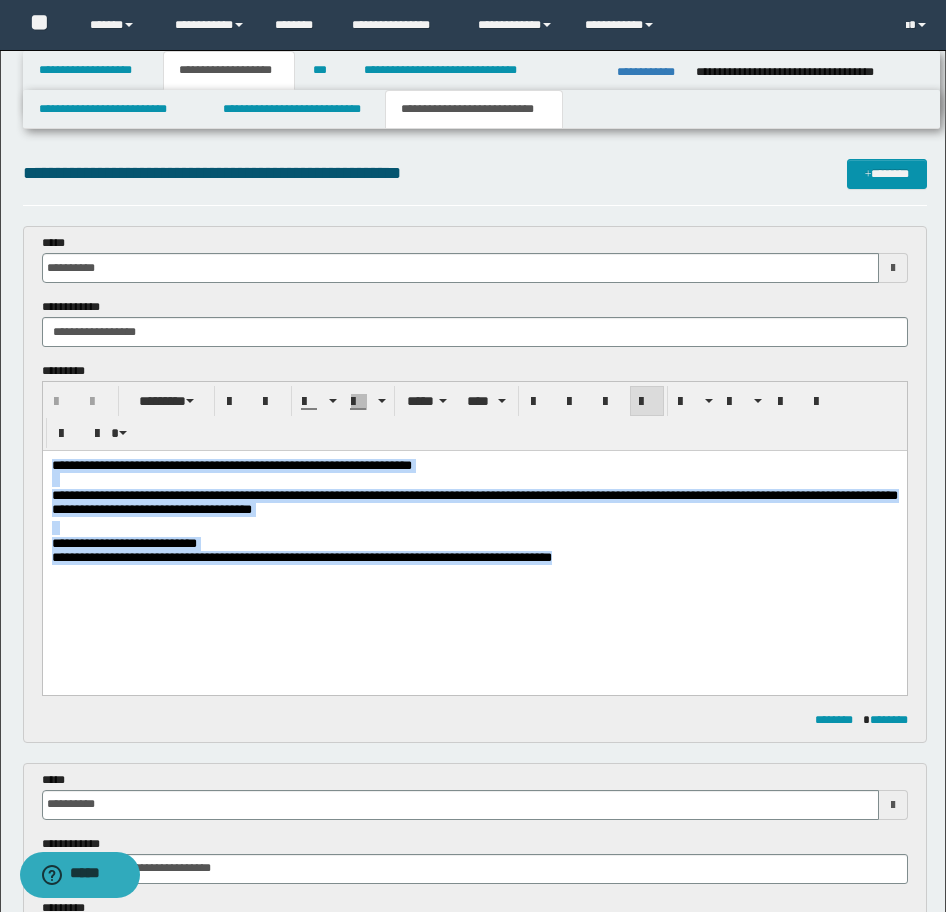 drag, startPoint x: 701, startPoint y: 562, endPoint x: -14, endPoint y: 399, distance: 733.3444 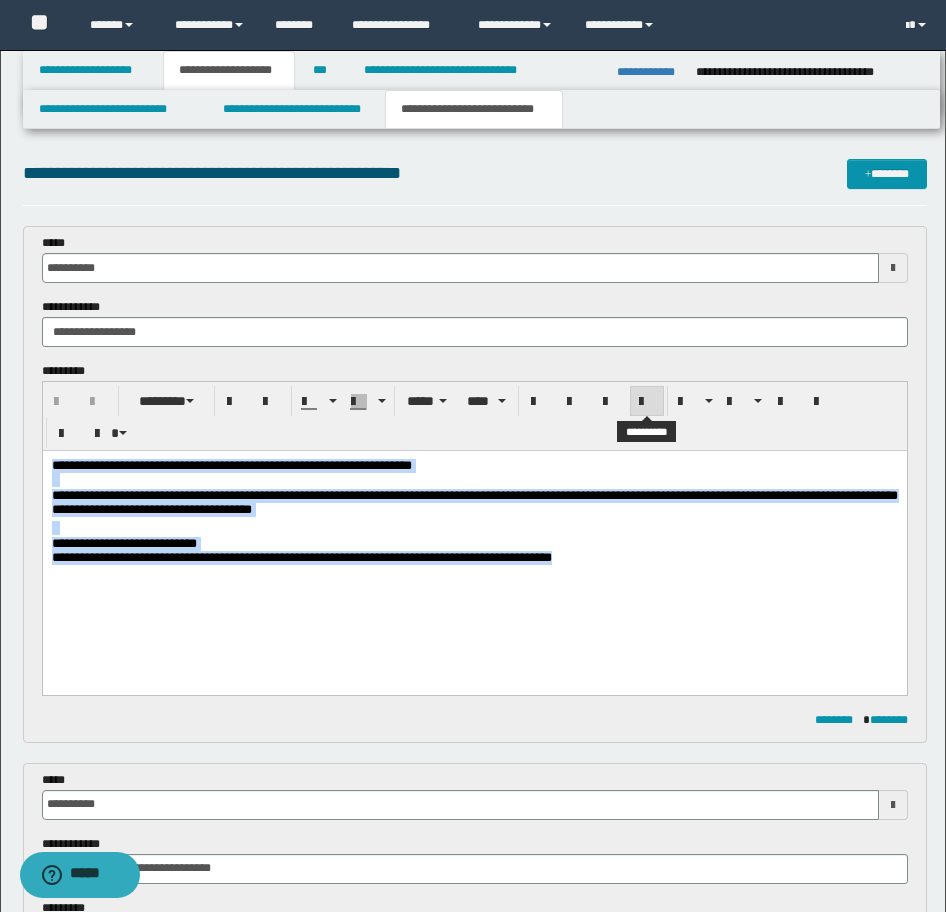 click at bounding box center [647, 402] 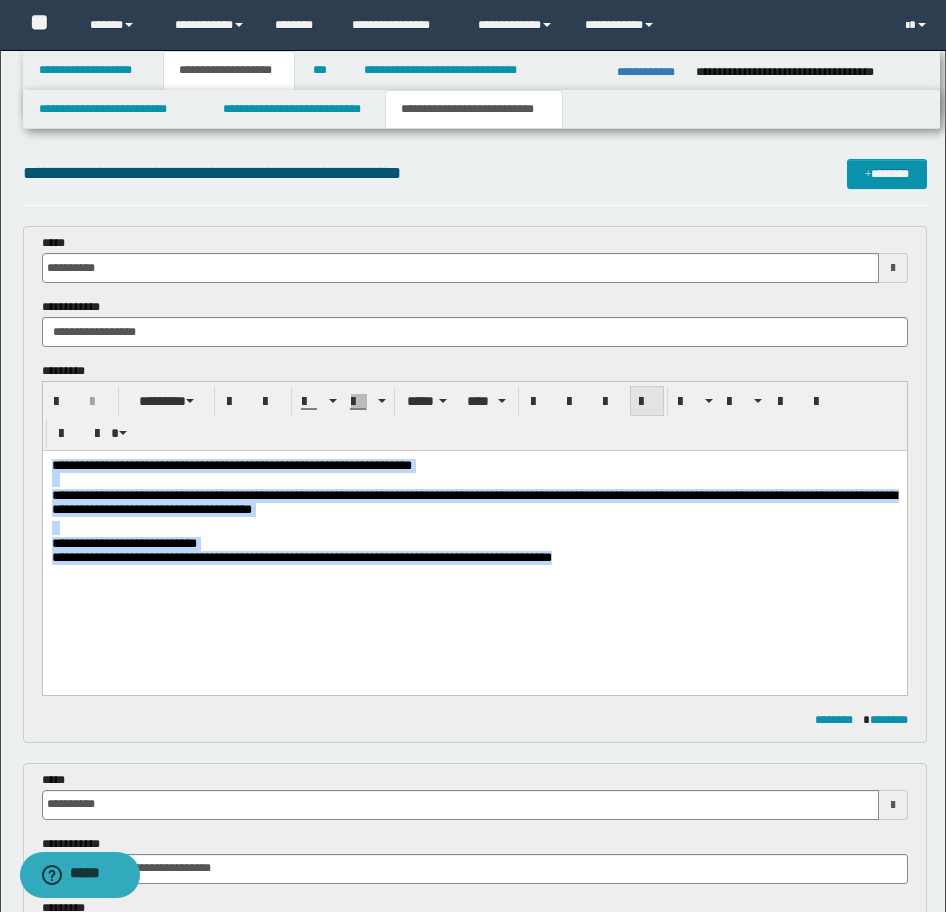 click at bounding box center [647, 402] 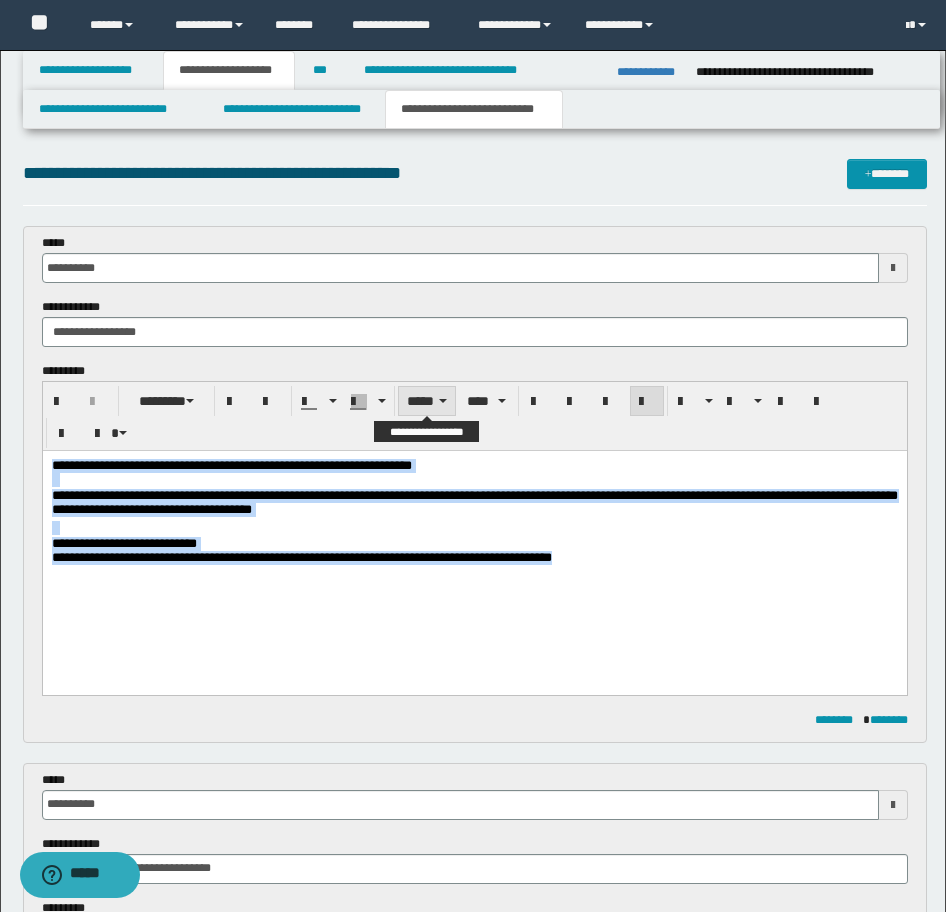 click on "*****" at bounding box center (427, 401) 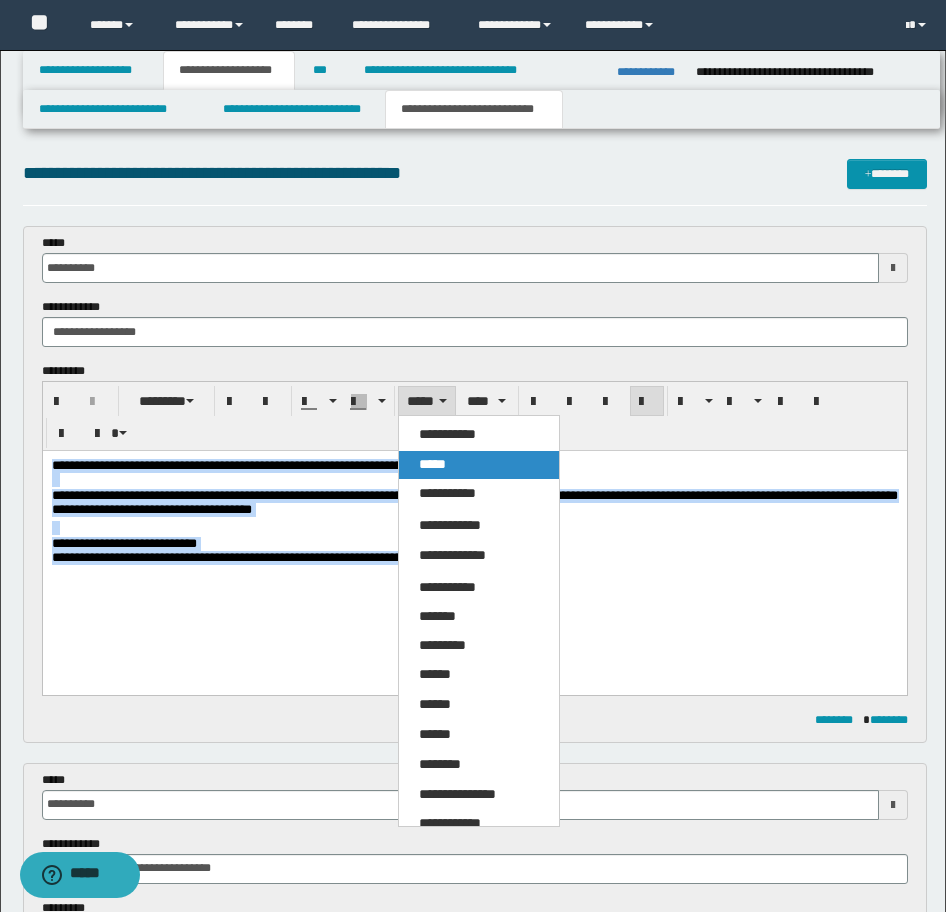 click on "*****" at bounding box center [432, 464] 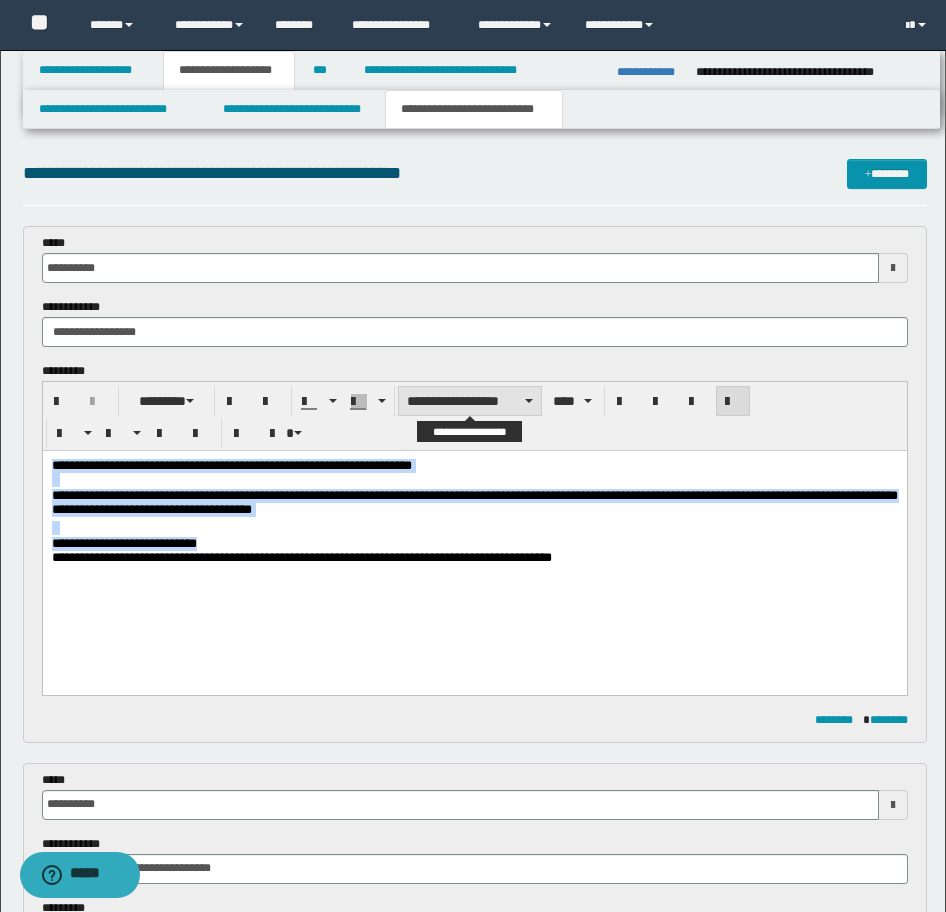 click on "**********" at bounding box center [470, 401] 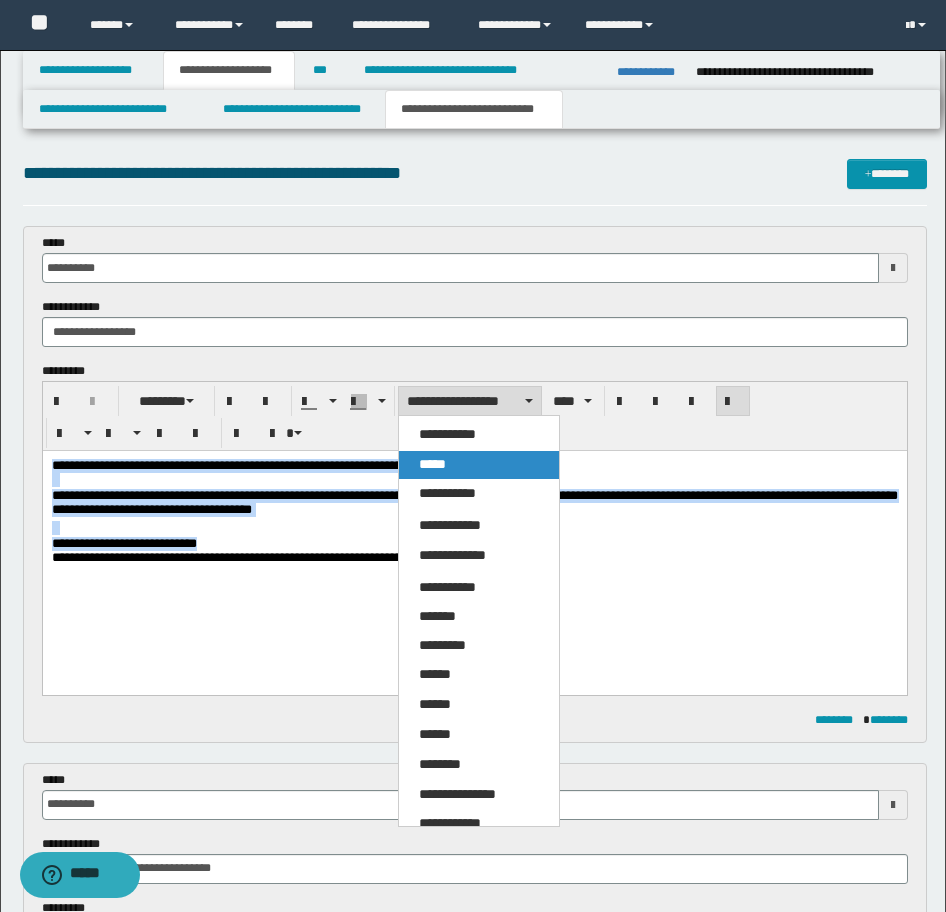 click on "*****" at bounding box center [479, 465] 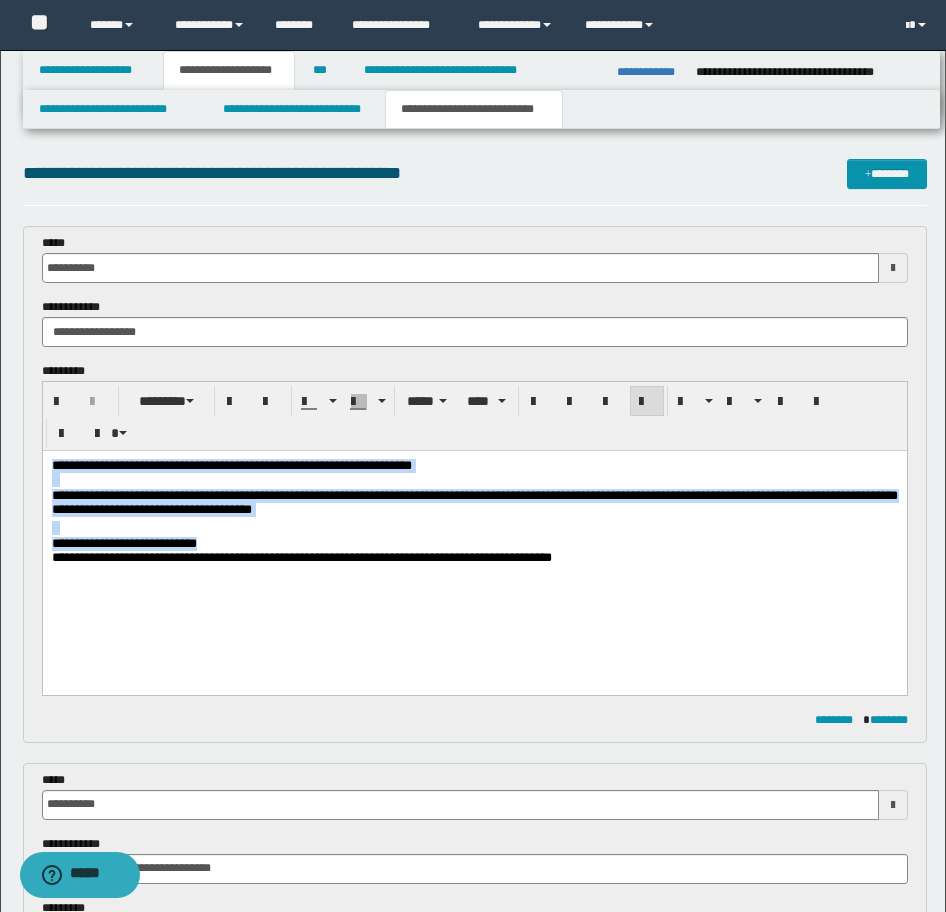 click on "**********" at bounding box center [301, 557] 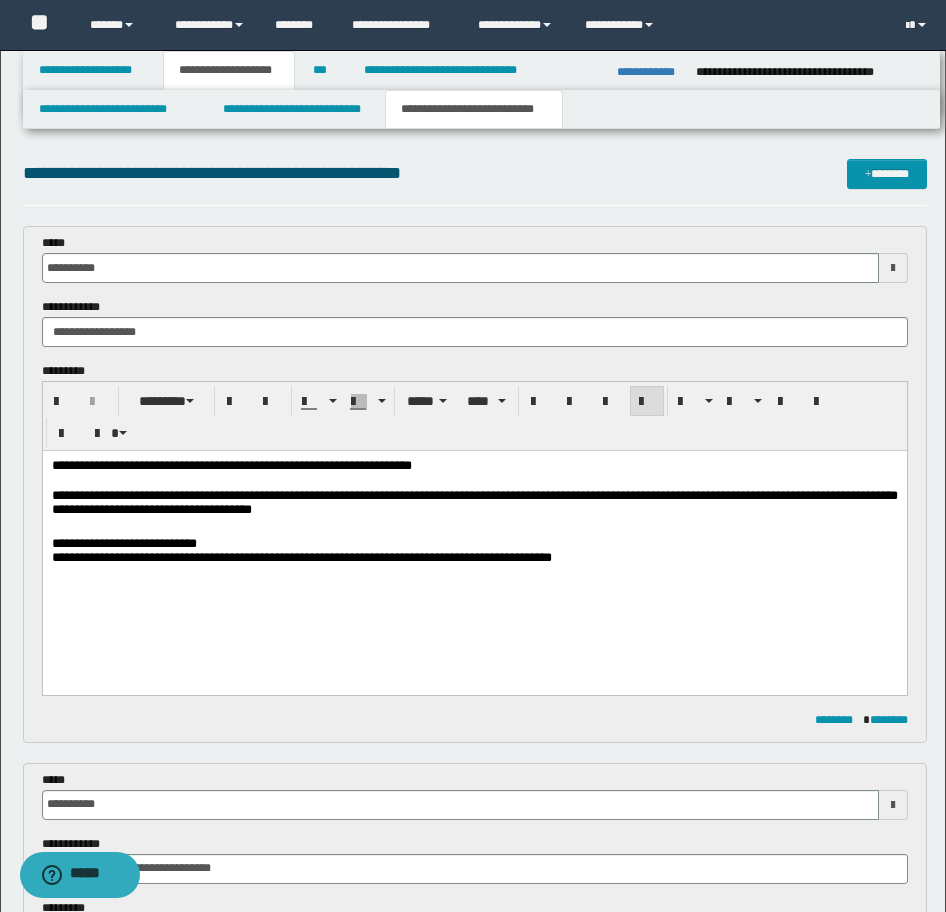 click on "**********" at bounding box center [474, 466] 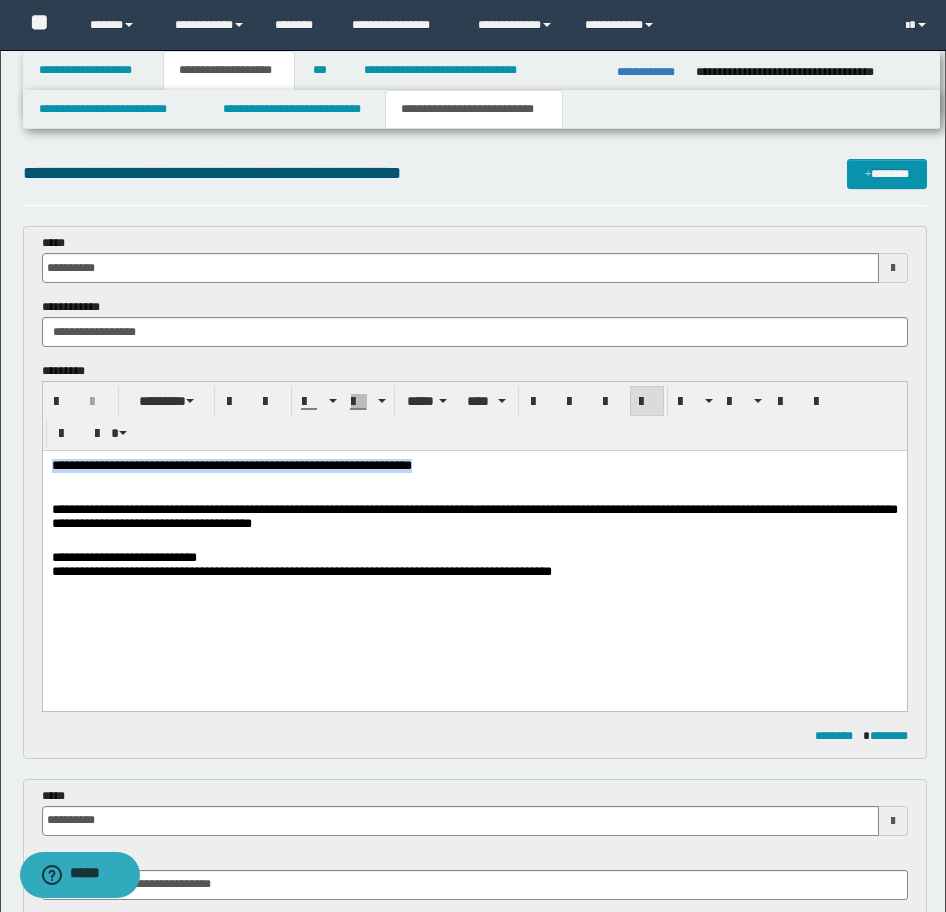 drag, startPoint x: 483, startPoint y: 472, endPoint x: 46, endPoint y: 459, distance: 437.19333 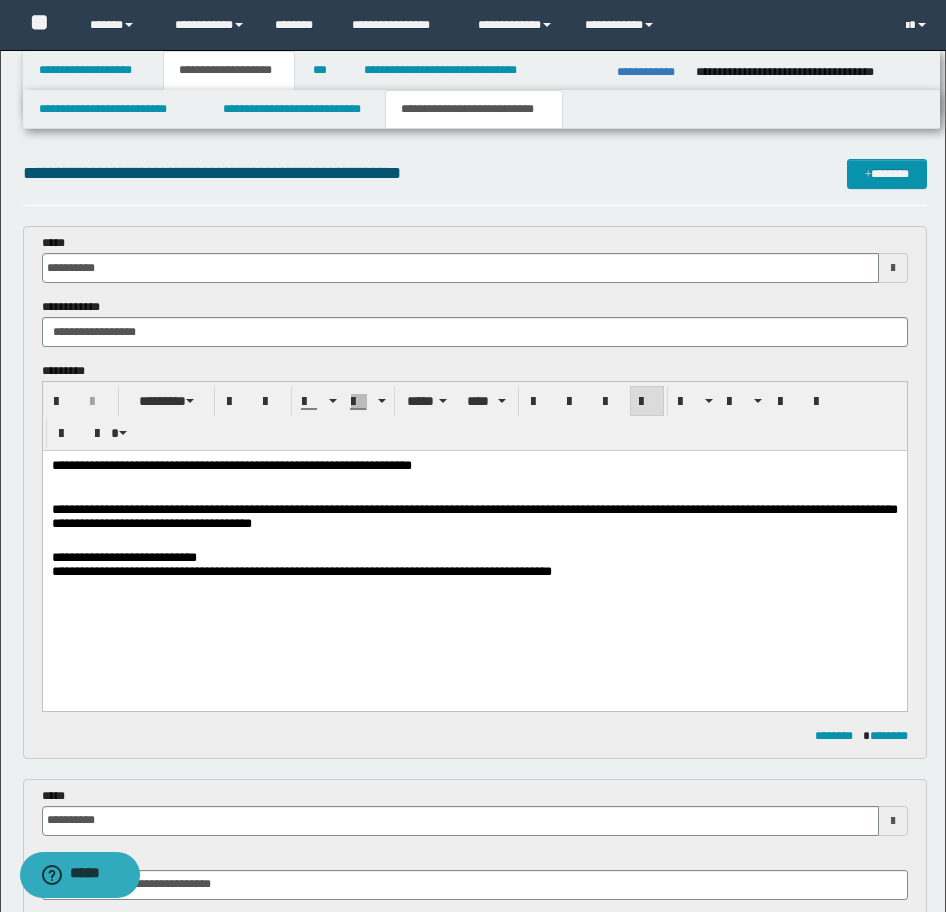 click on "**********" at bounding box center [474, 552] 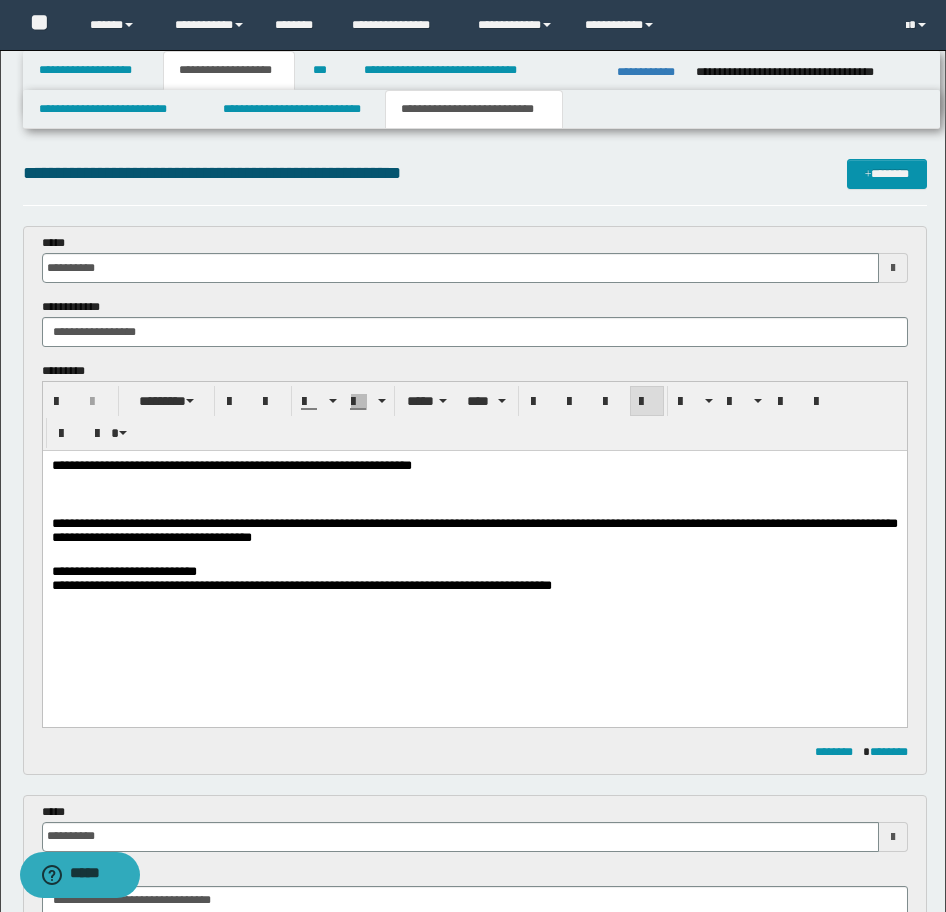 click on "**********" at bounding box center (474, 466) 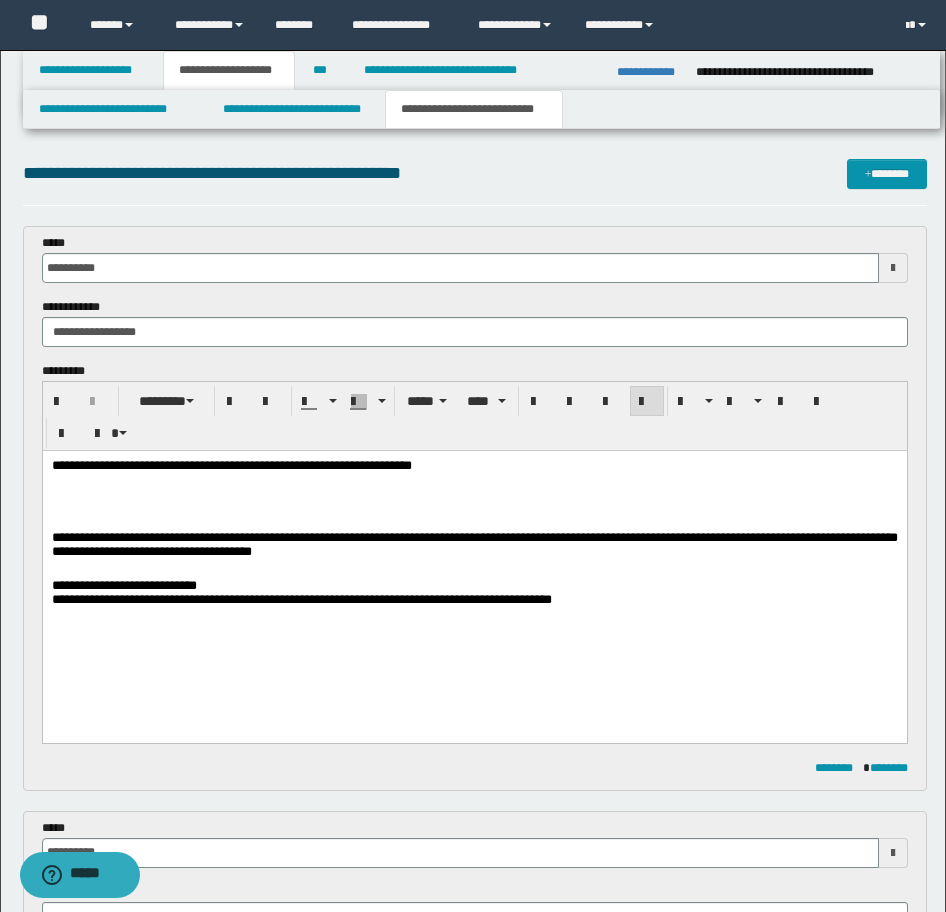 paste 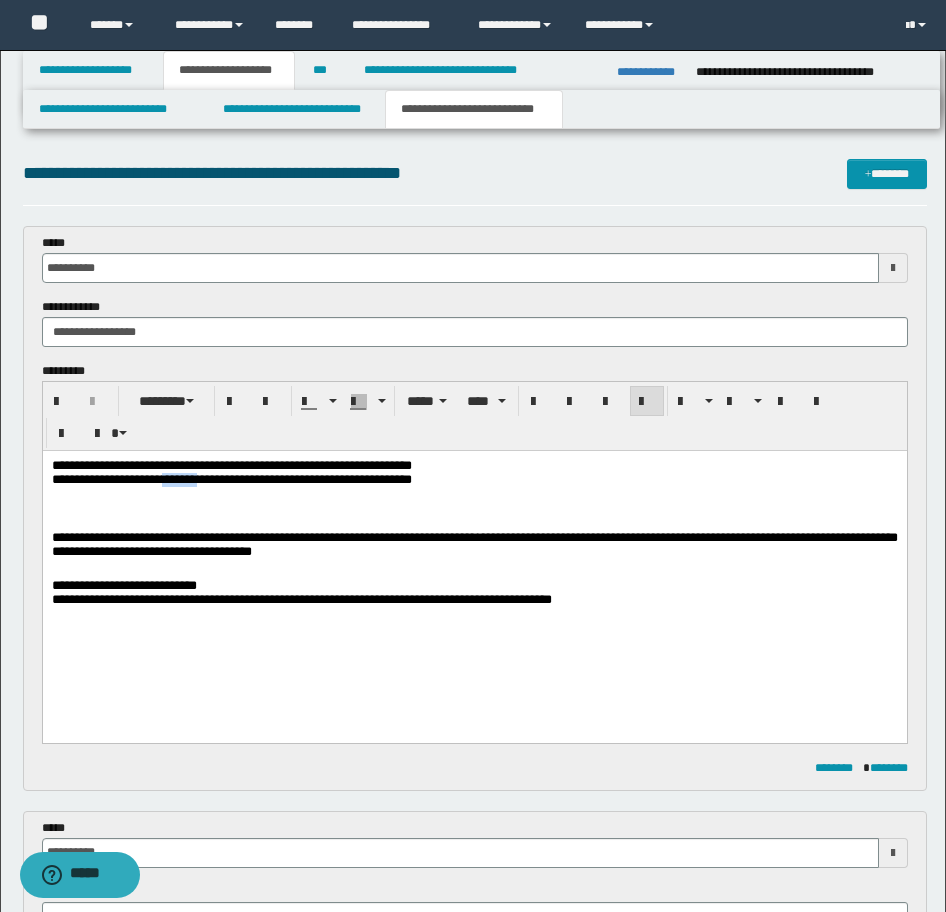 drag, startPoint x: 228, startPoint y: 479, endPoint x: 179, endPoint y: 481, distance: 49.0408 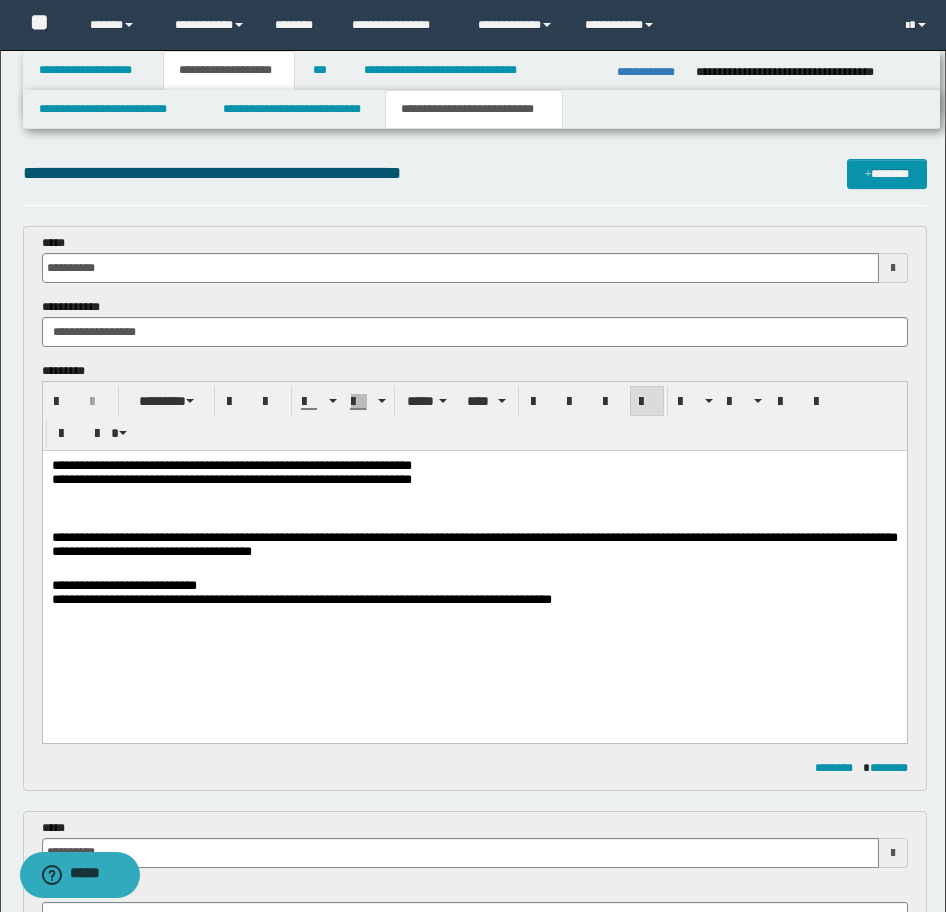 click on "**********" at bounding box center (231, 479) 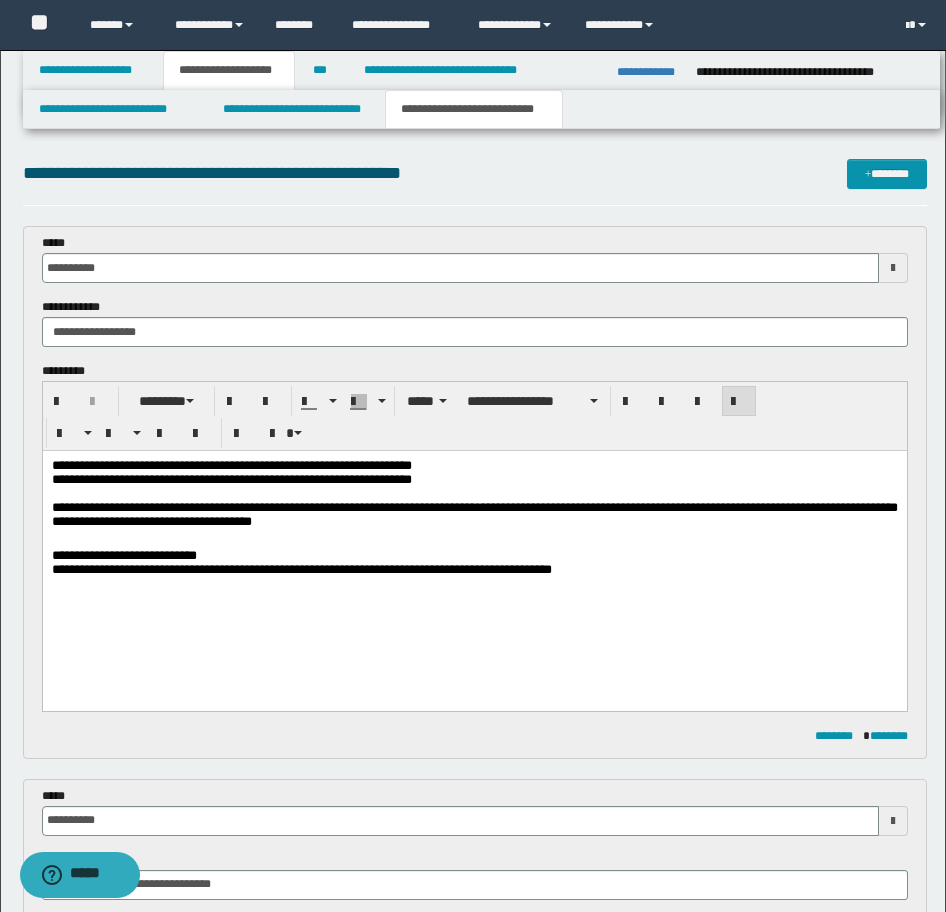 click on "**********" at bounding box center [474, 551] 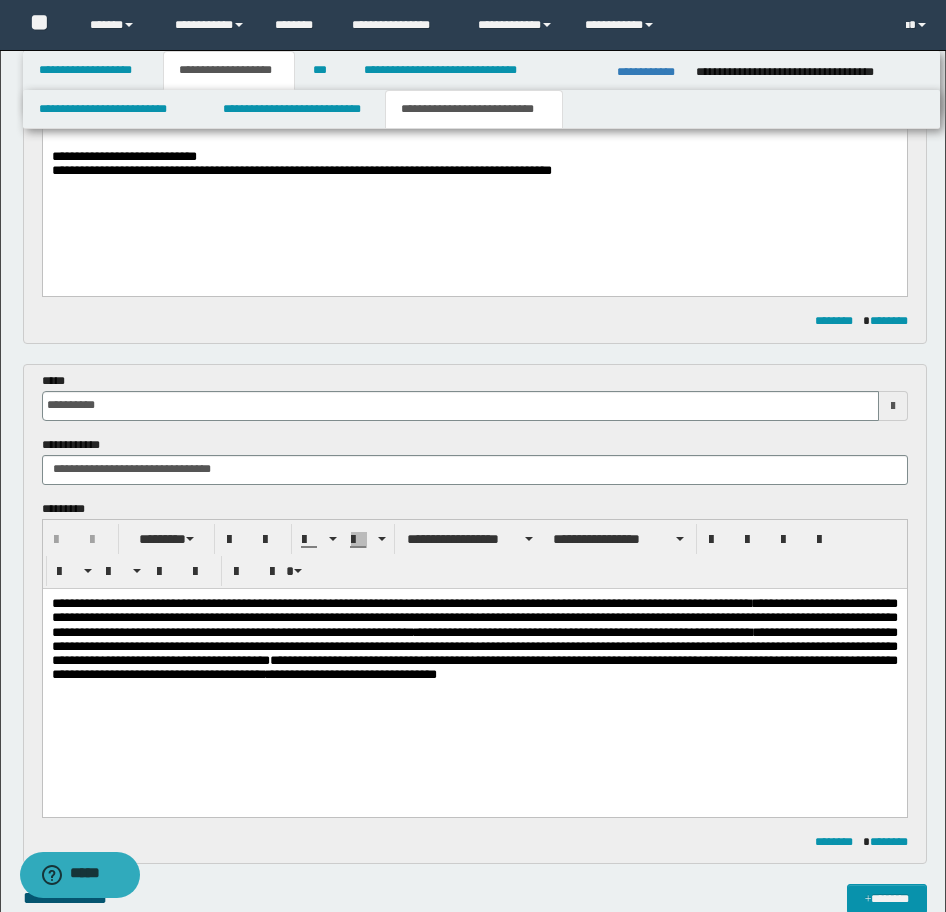 scroll, scrollTop: 500, scrollLeft: 0, axis: vertical 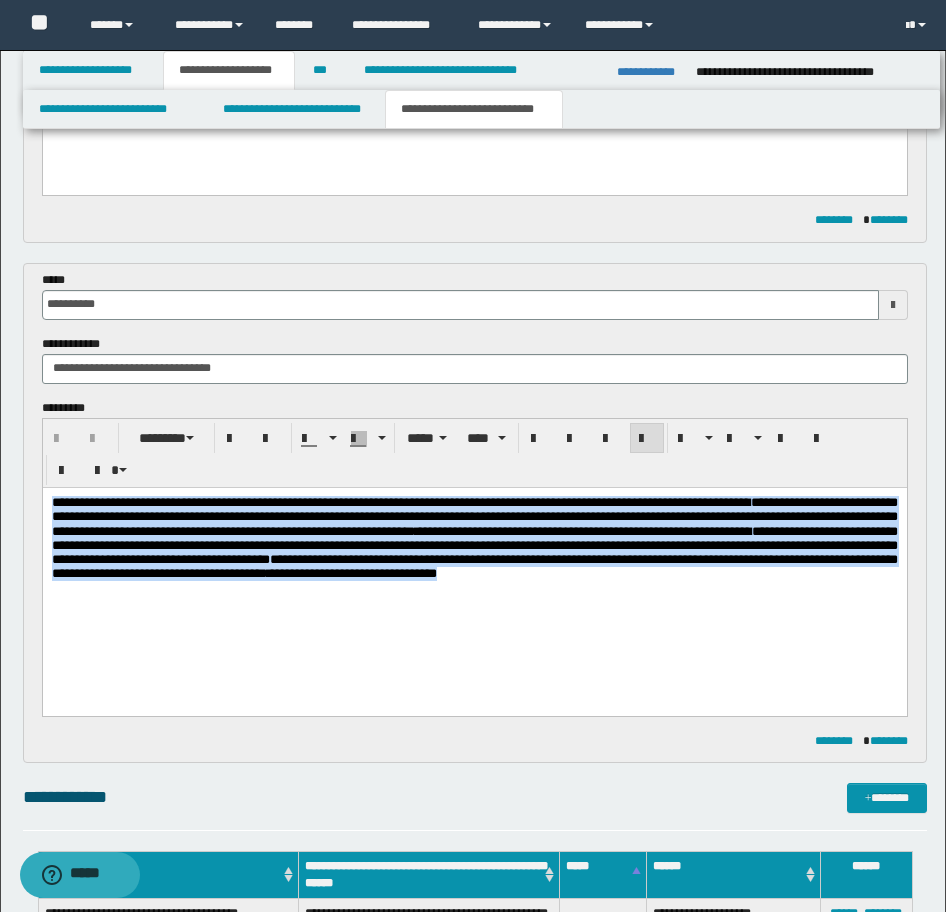 drag, startPoint x: 531, startPoint y: 602, endPoint x: -17, endPoint y: 470, distance: 563.67365 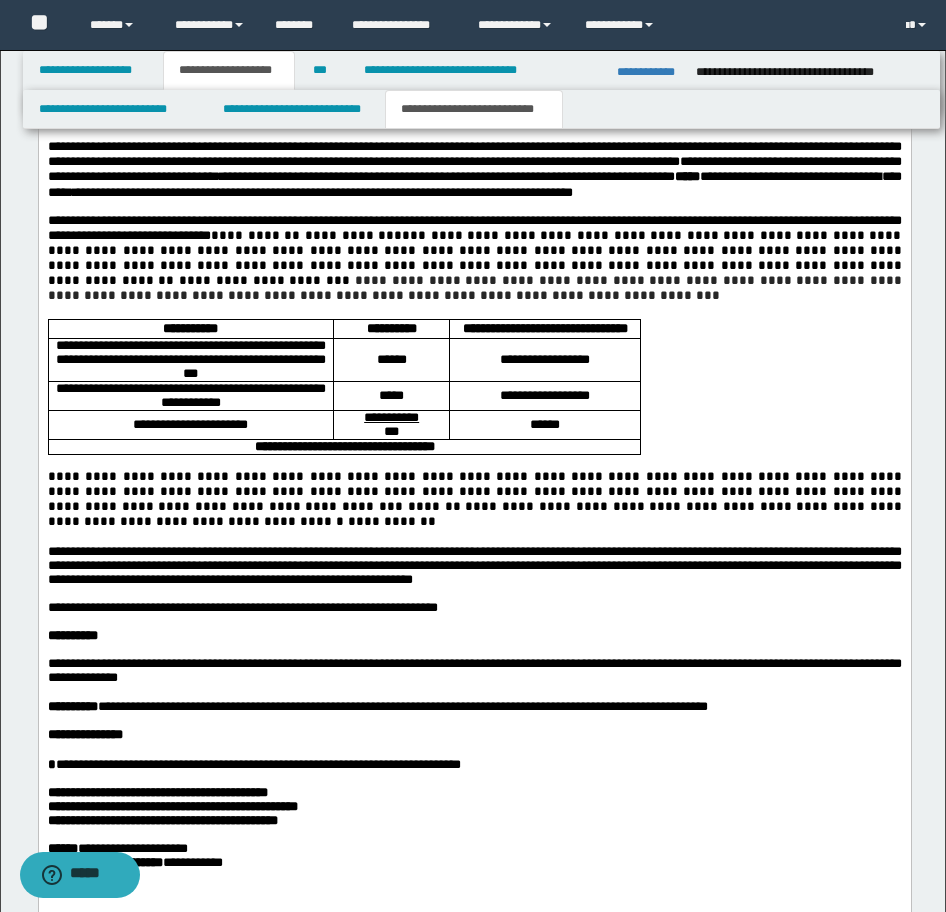 scroll, scrollTop: 1500, scrollLeft: 0, axis: vertical 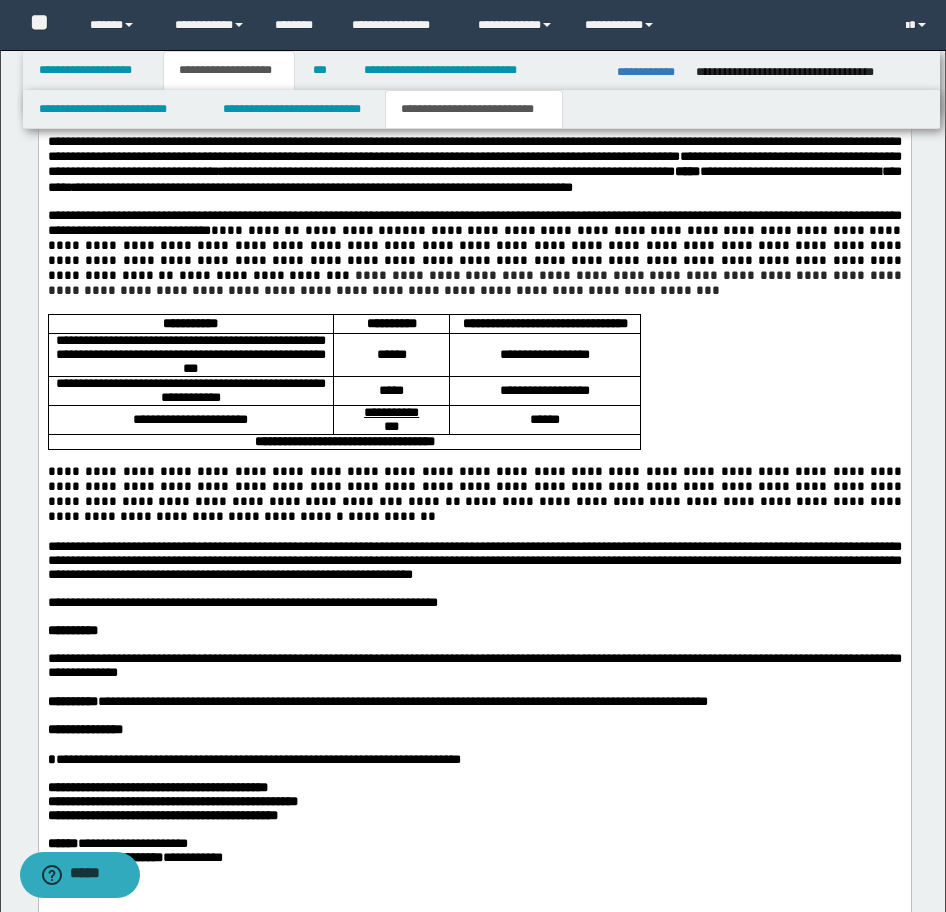click on "**********" at bounding box center (474, 560) 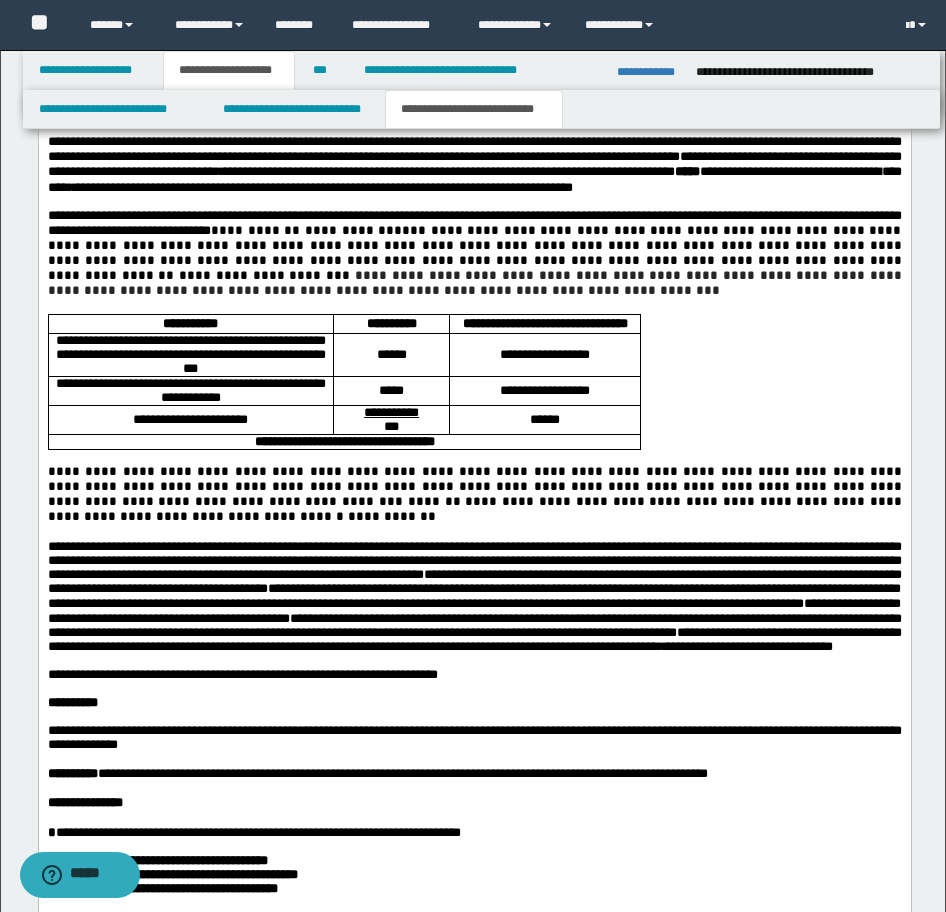 click on "**********" at bounding box center (544, 353) 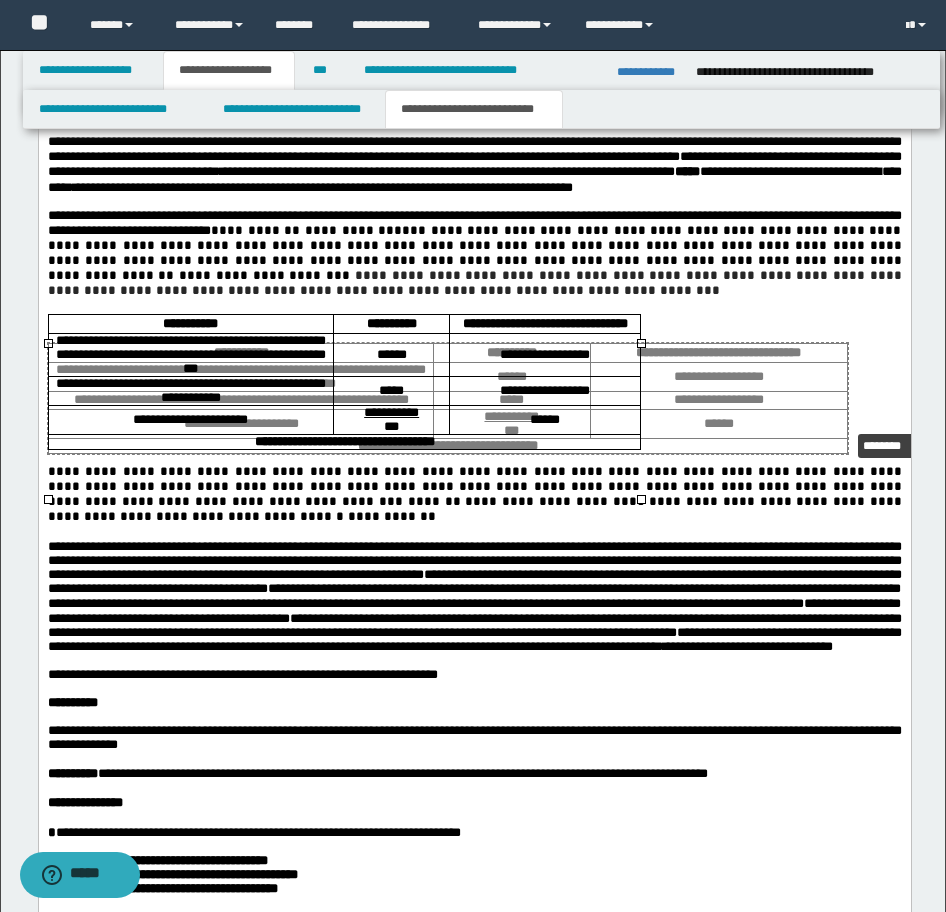 drag, startPoint x: 643, startPoint y: 500, endPoint x: 850, endPoint y: 430, distance: 218.51544 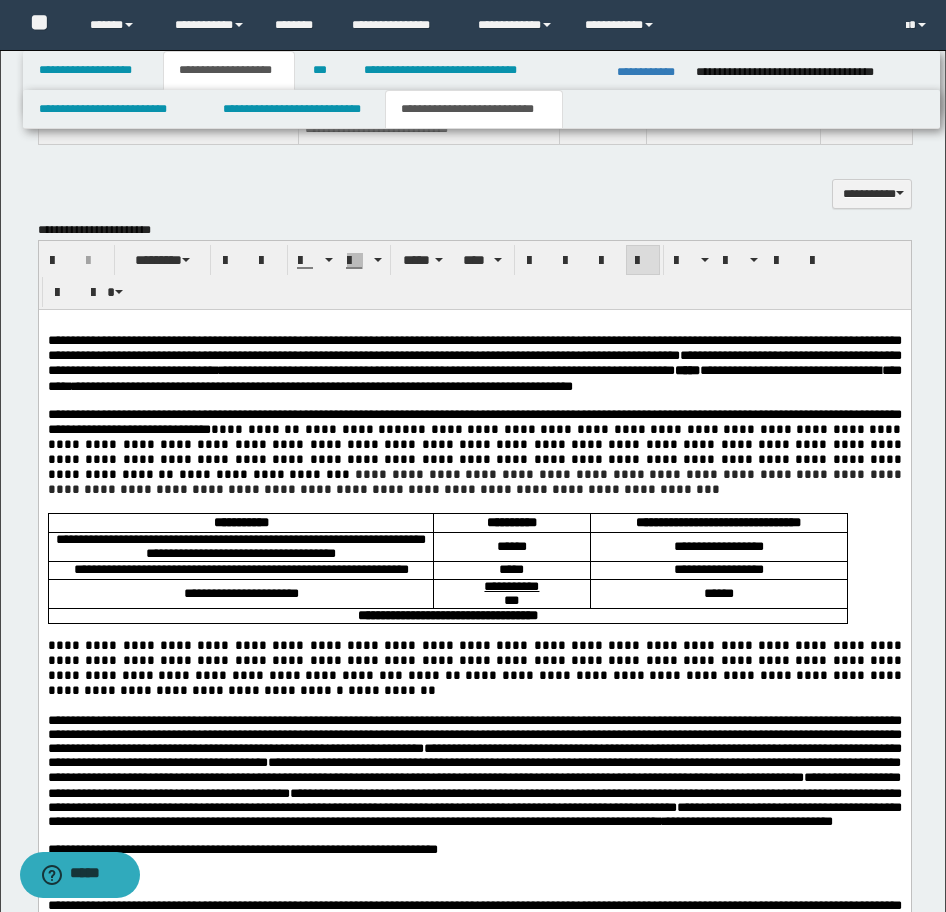 scroll, scrollTop: 1300, scrollLeft: 0, axis: vertical 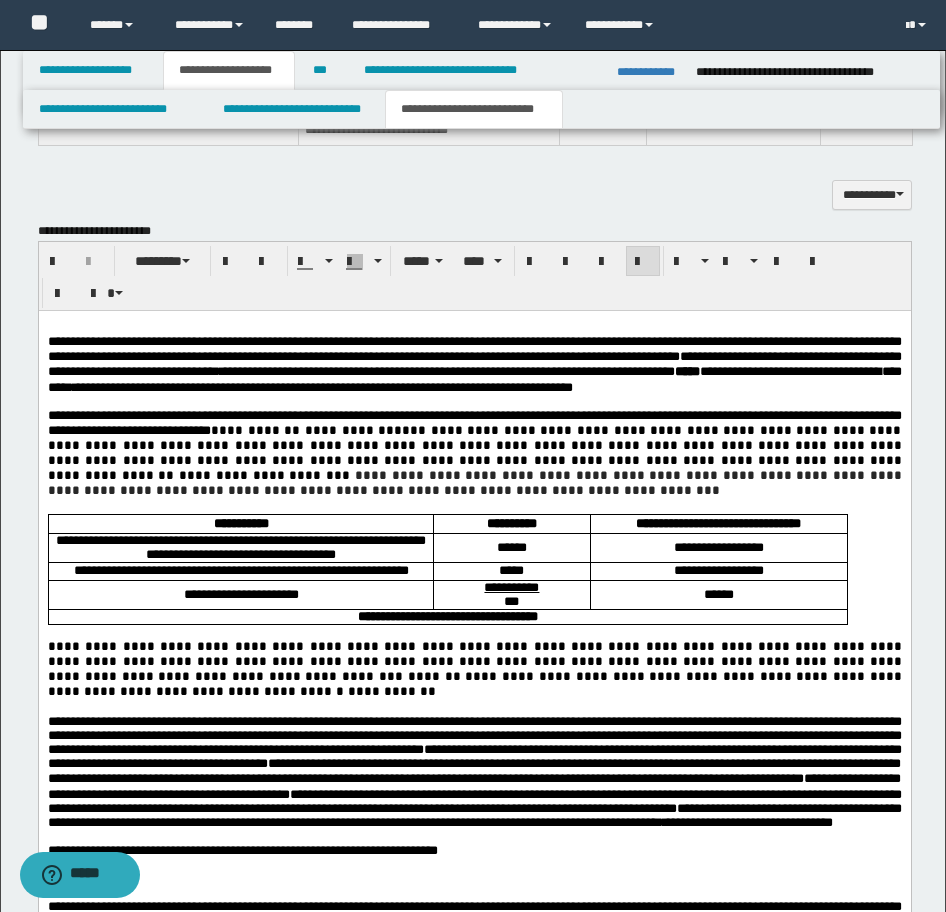 click on "**********" at bounding box center [474, 363] 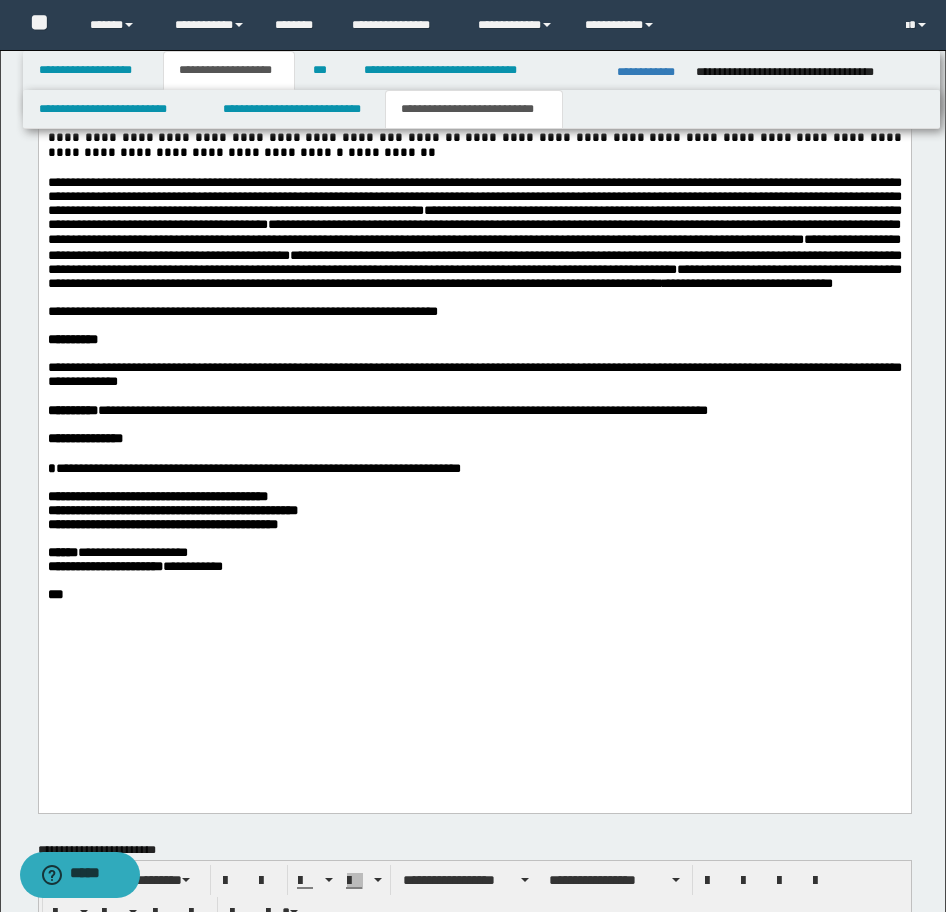 scroll, scrollTop: 1900, scrollLeft: 0, axis: vertical 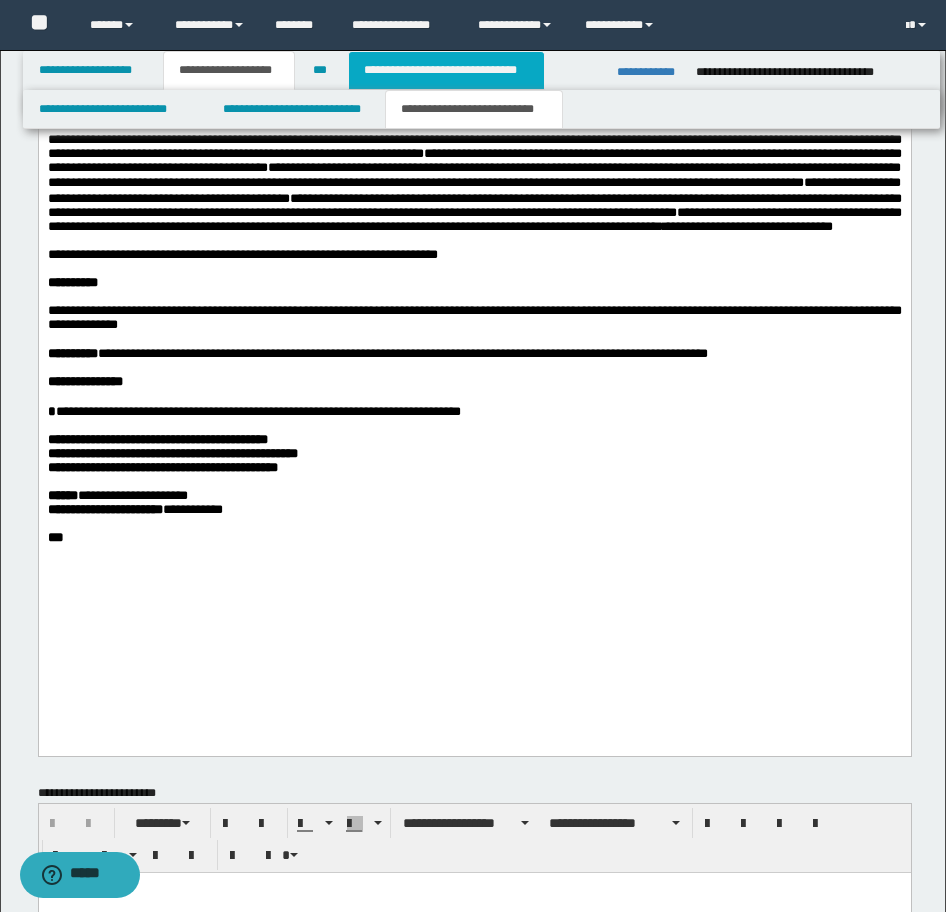 click on "**********" at bounding box center [446, 70] 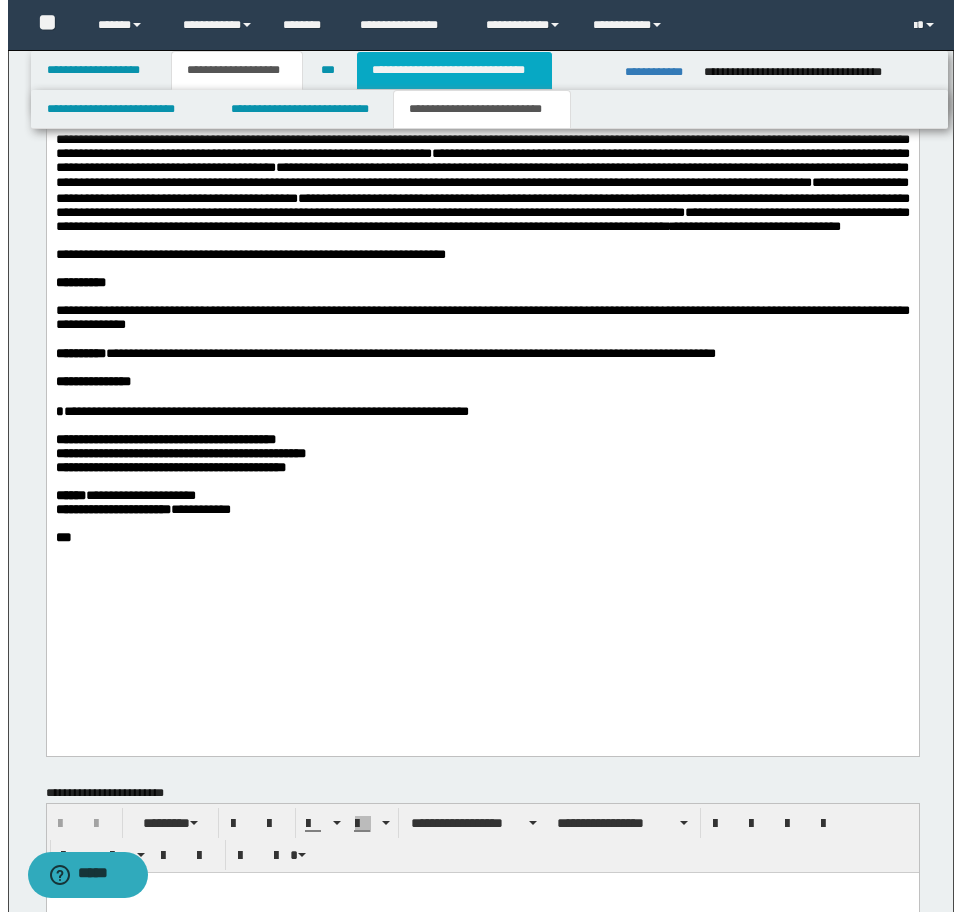 scroll, scrollTop: 0, scrollLeft: 0, axis: both 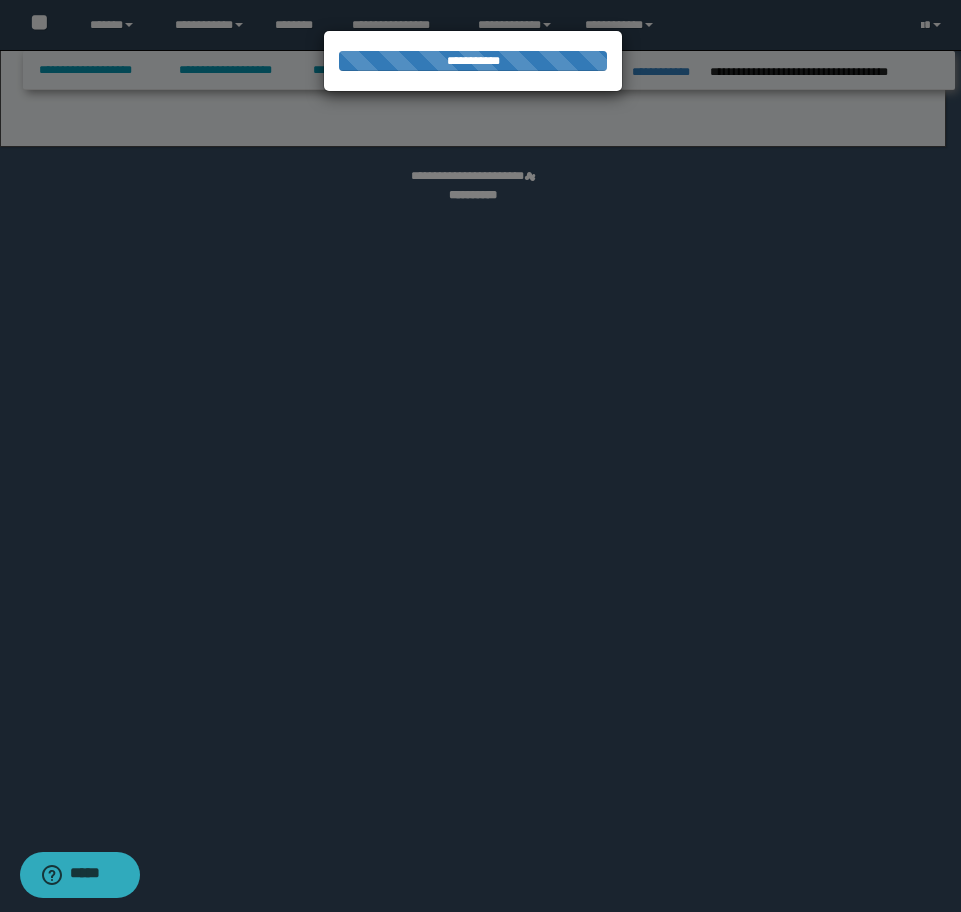 select on "*" 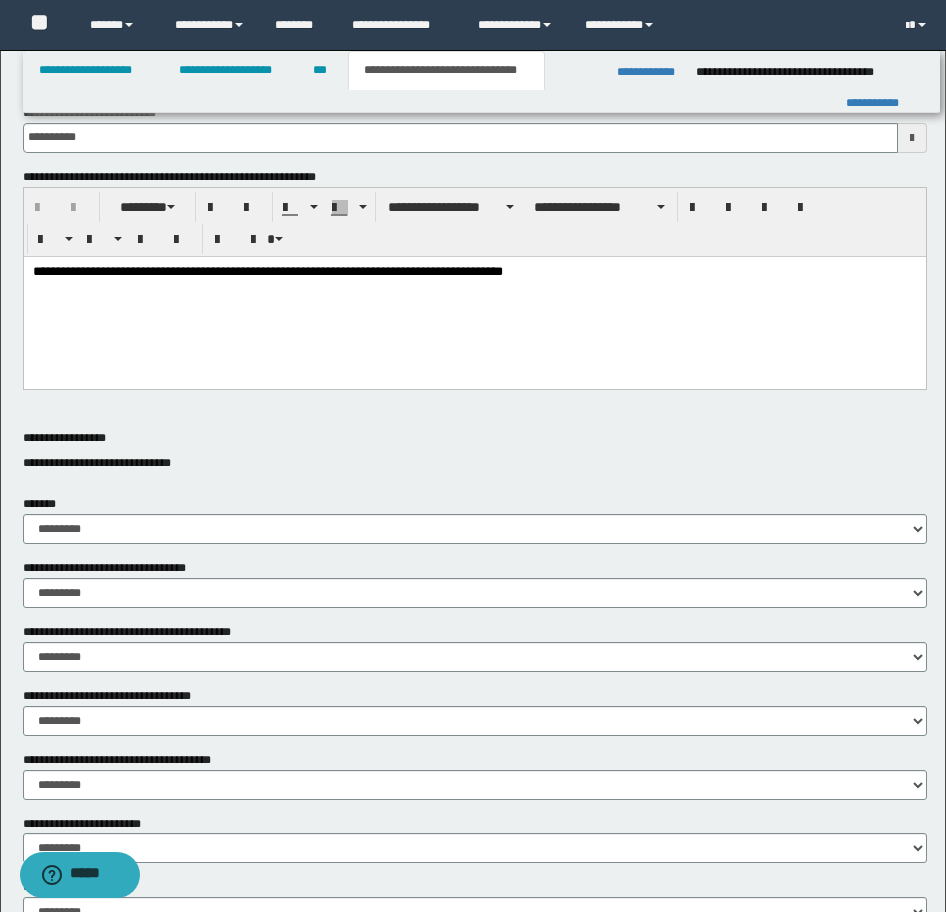 scroll, scrollTop: 1000, scrollLeft: 0, axis: vertical 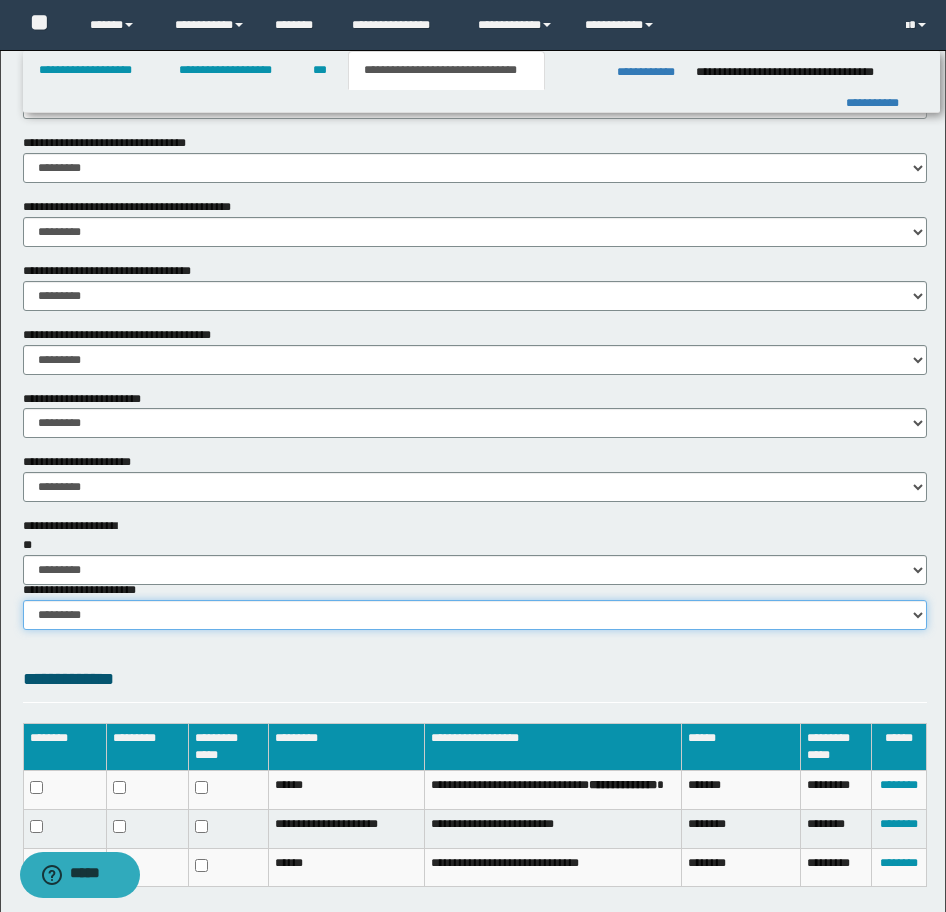 click on "*********
*********
*********" at bounding box center (475, 615) 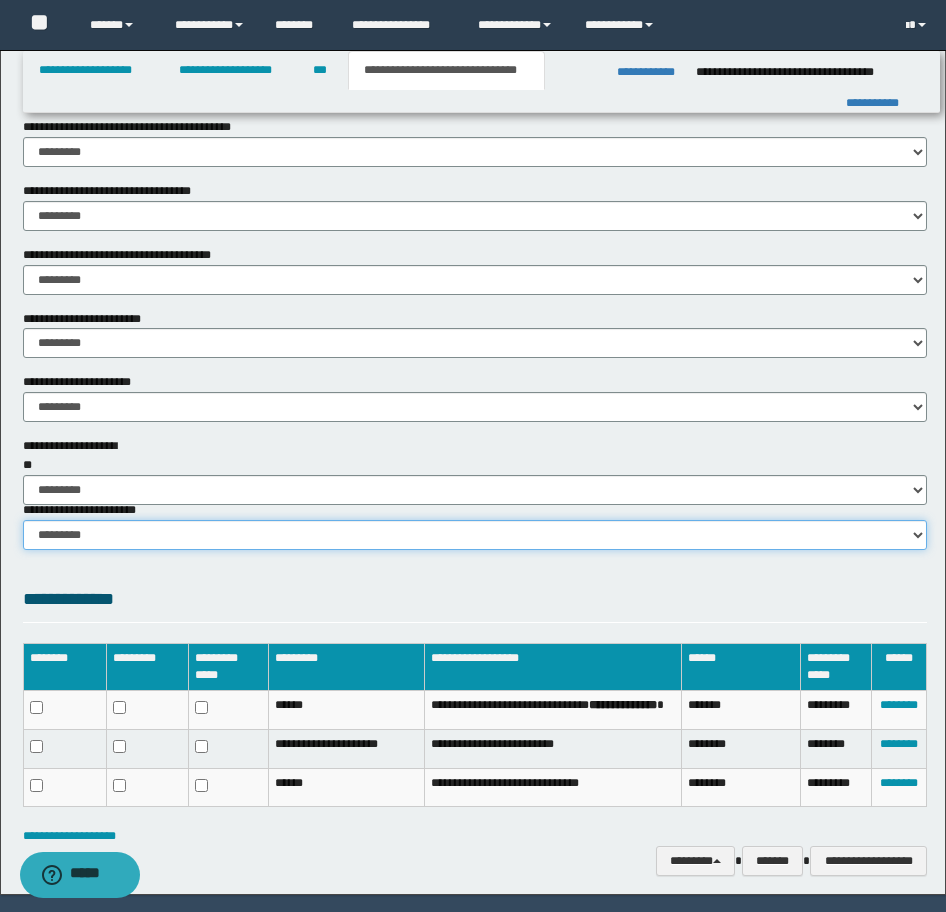 scroll, scrollTop: 1141, scrollLeft: 0, axis: vertical 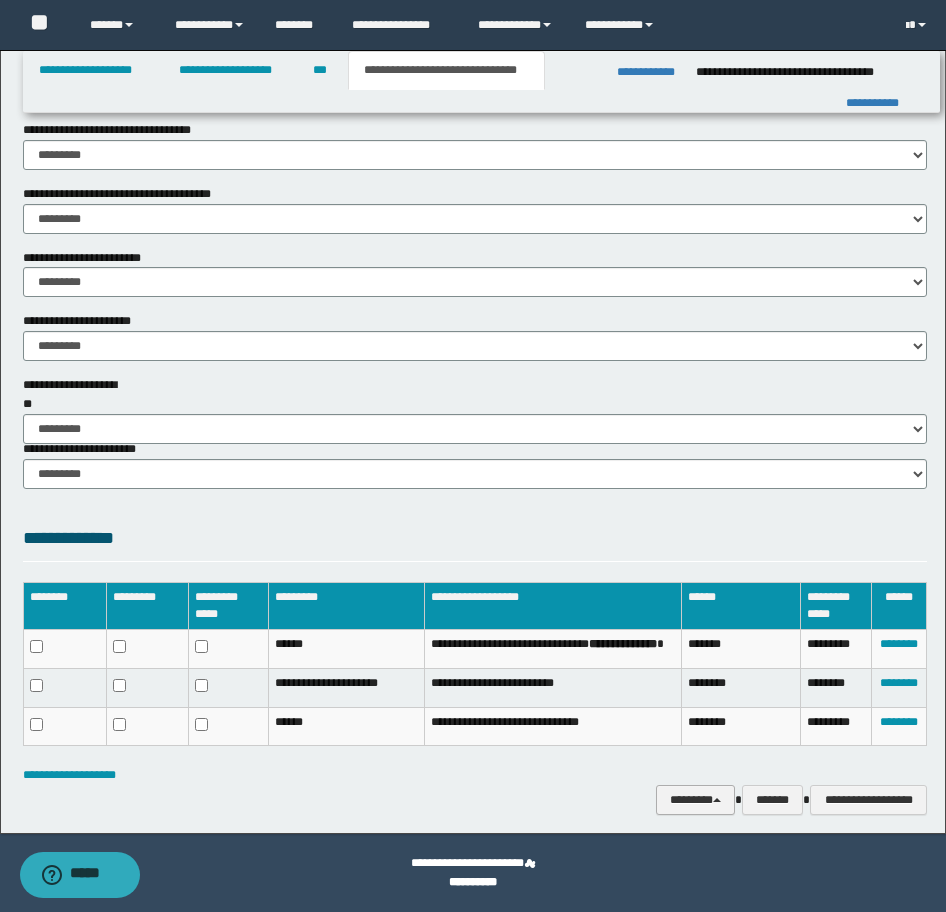 click on "********" at bounding box center (695, 800) 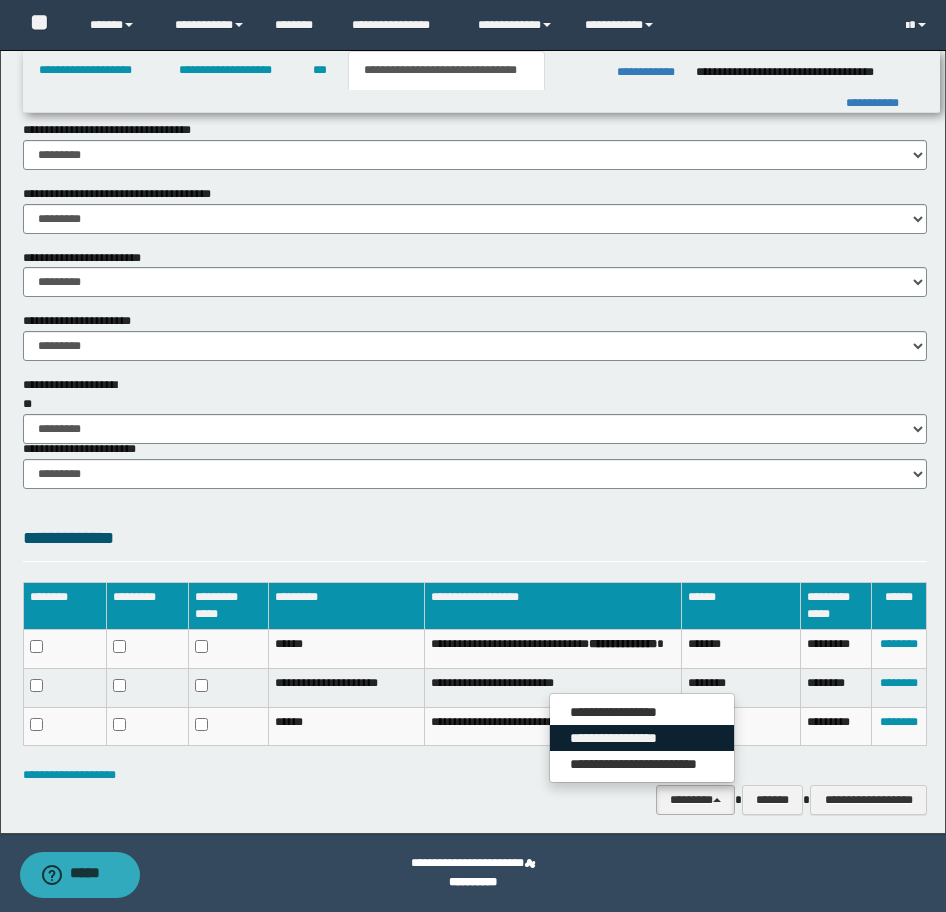 click on "**********" at bounding box center [642, 738] 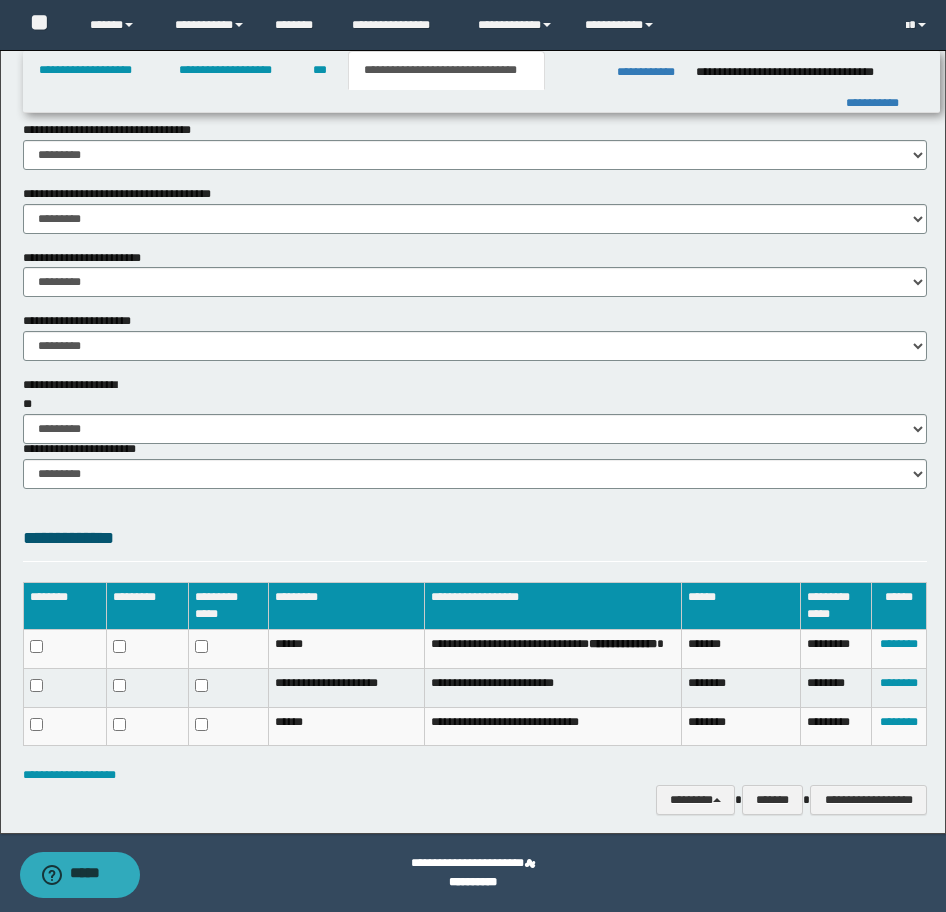 click on "**********" at bounding box center [475, 89] 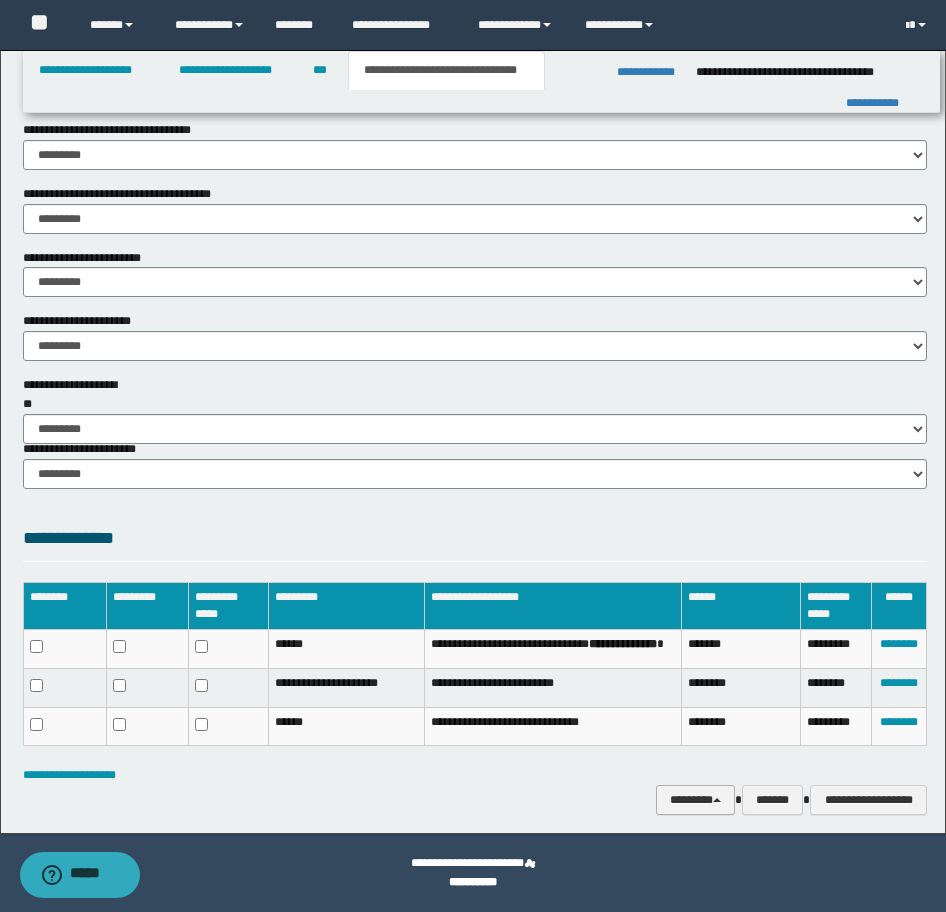click on "********" at bounding box center (695, 800) 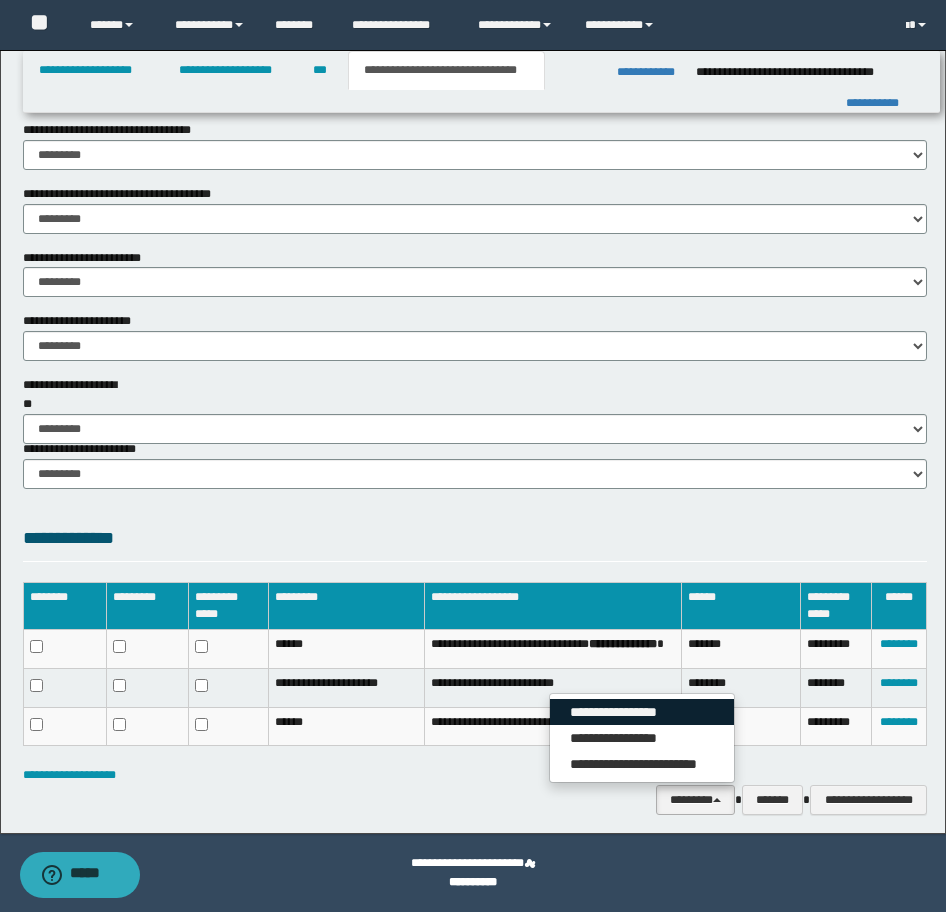 click on "**********" at bounding box center [642, 712] 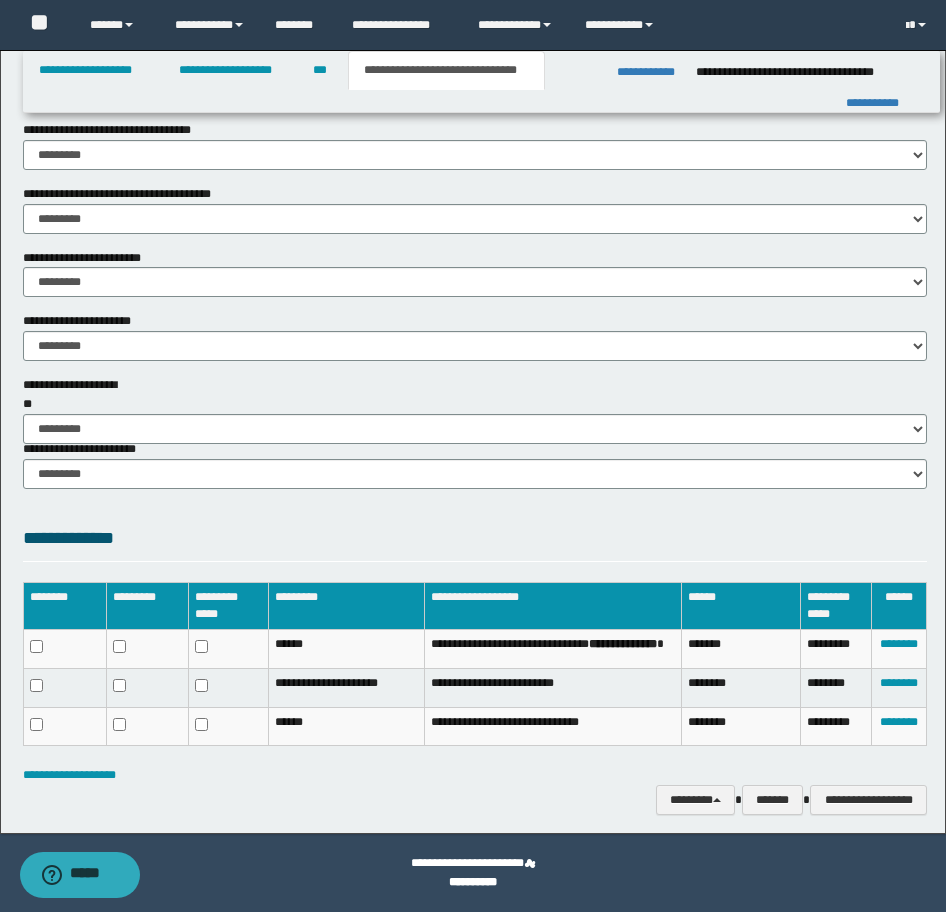 click on "**********" at bounding box center (475, 800) 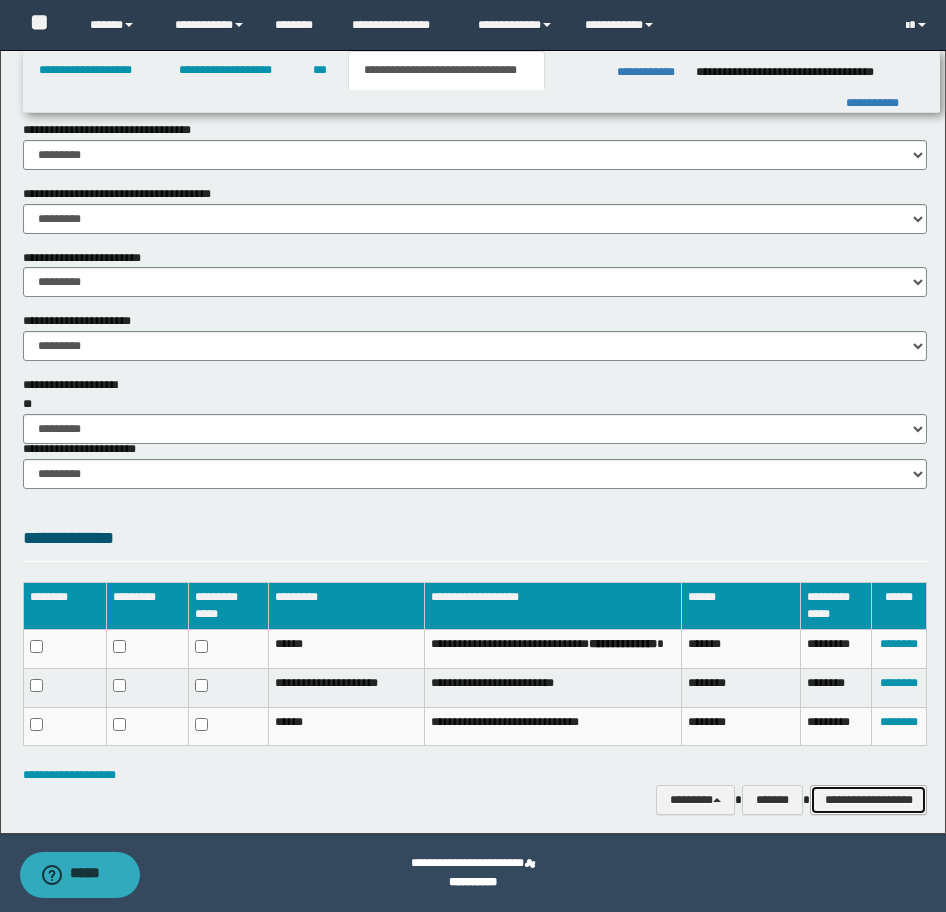 click on "**********" at bounding box center (868, 800) 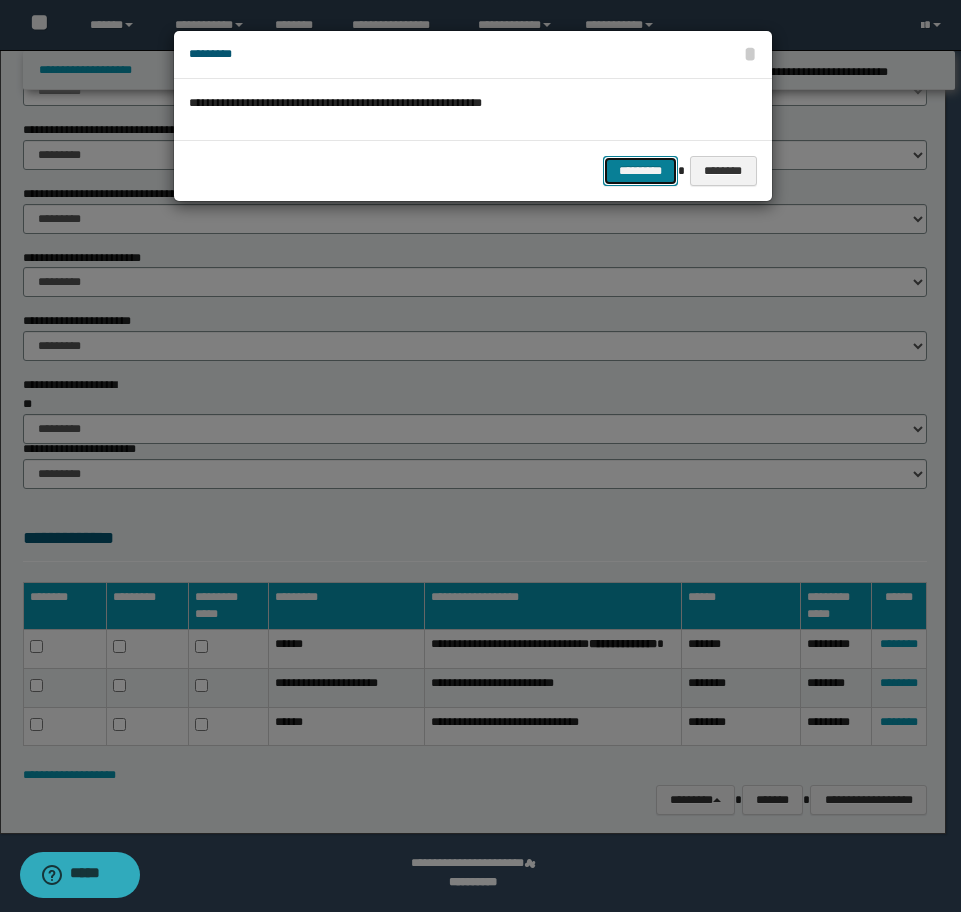 click on "*********" at bounding box center [640, 171] 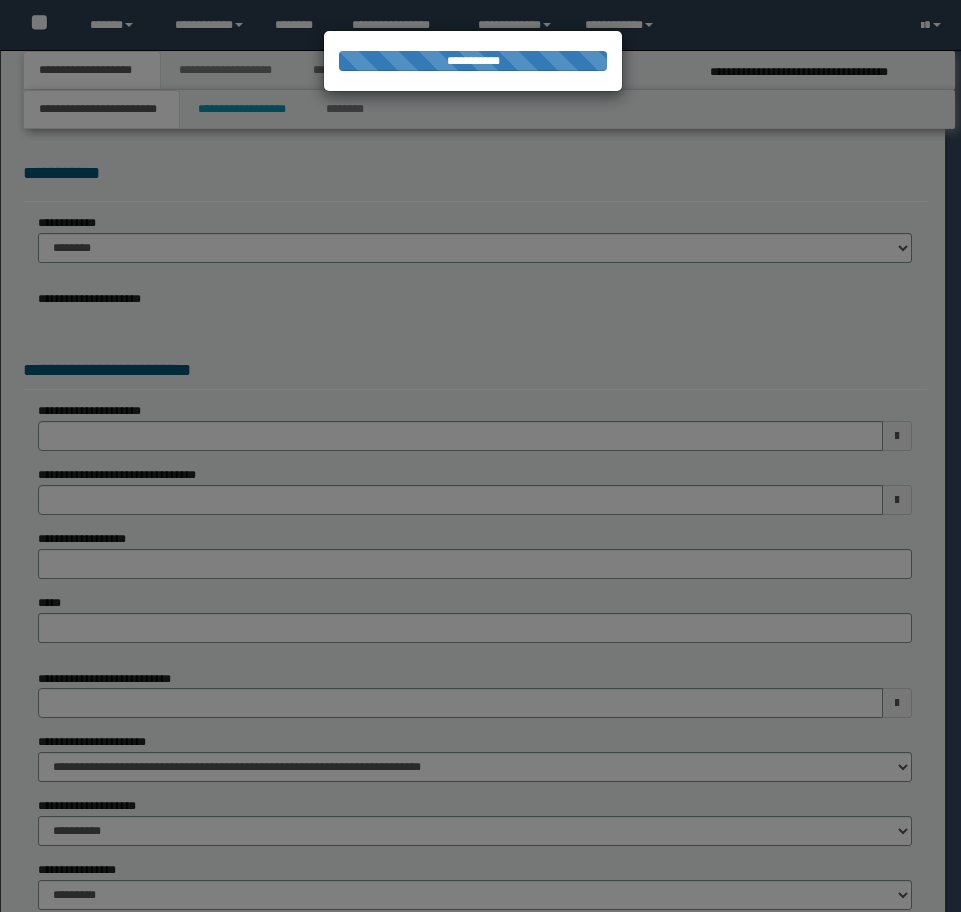 scroll, scrollTop: 0, scrollLeft: 0, axis: both 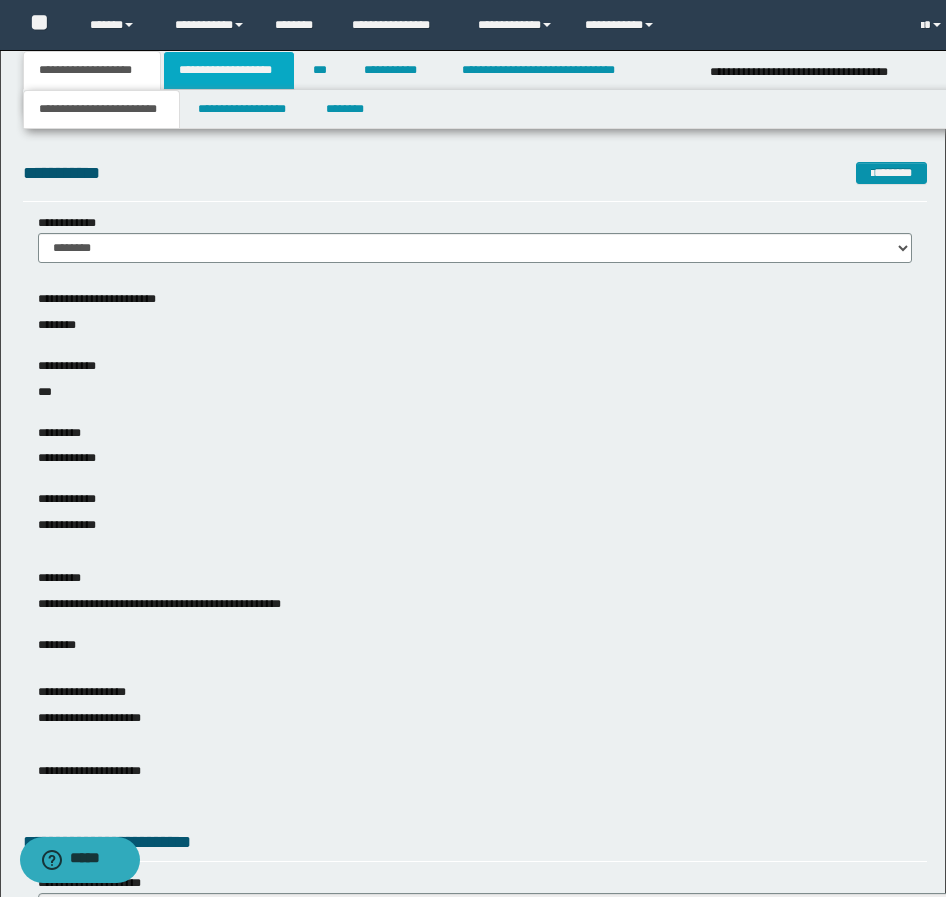 click on "**********" at bounding box center (229, 70) 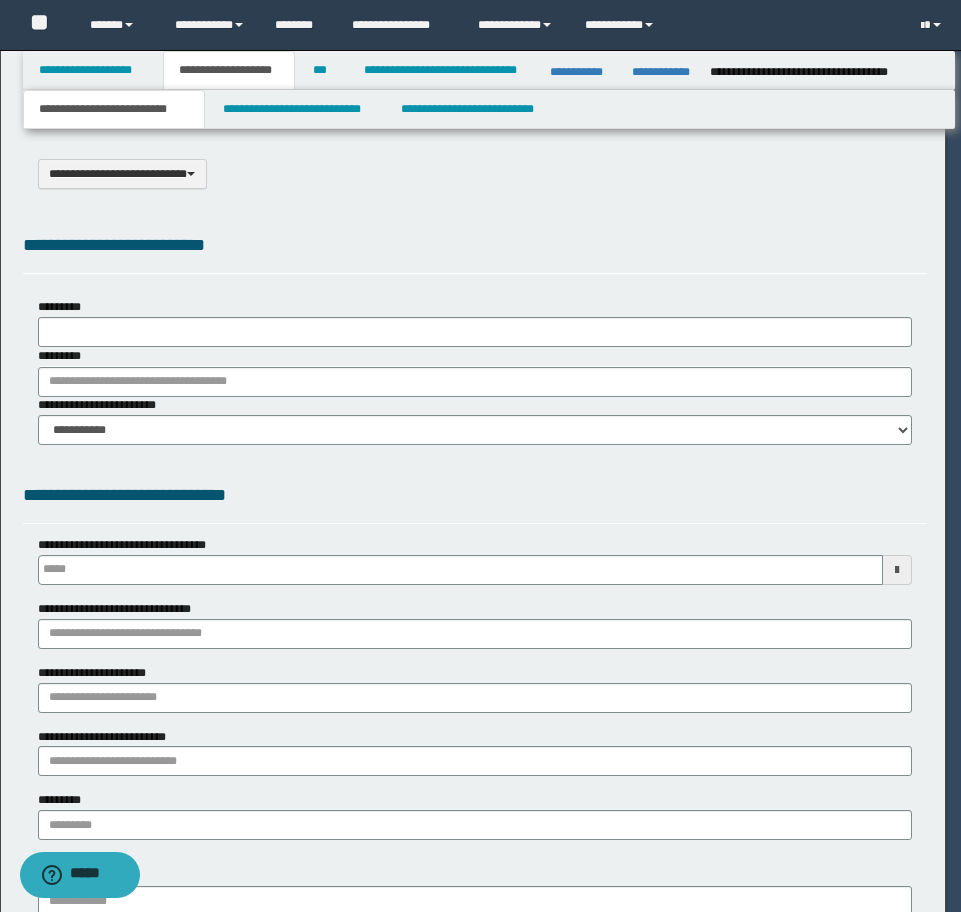 scroll, scrollTop: 0, scrollLeft: 0, axis: both 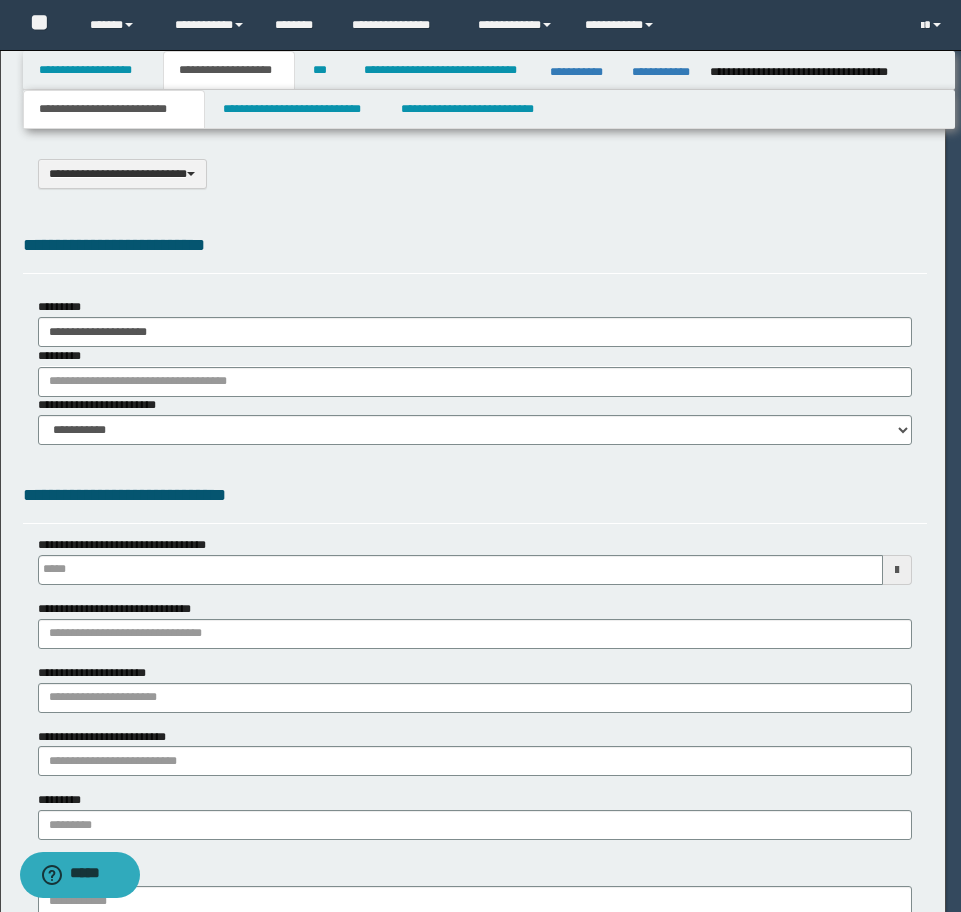 type on "**" 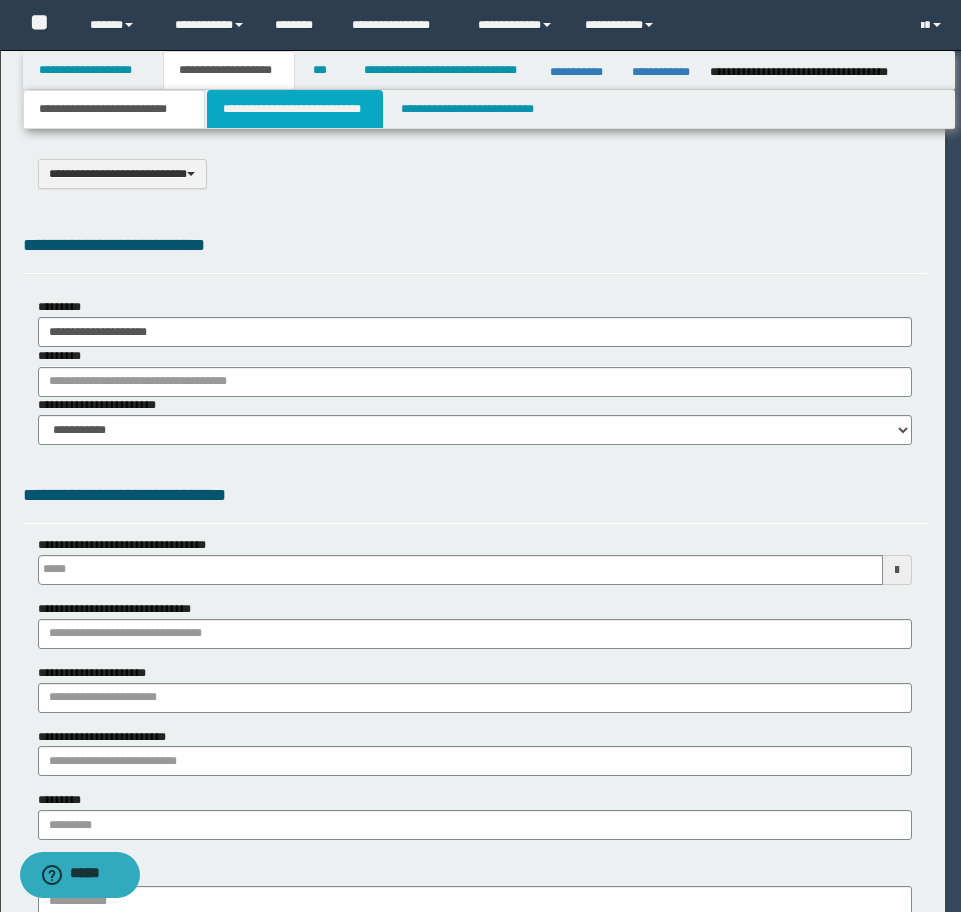 click on "**********" at bounding box center [295, 109] 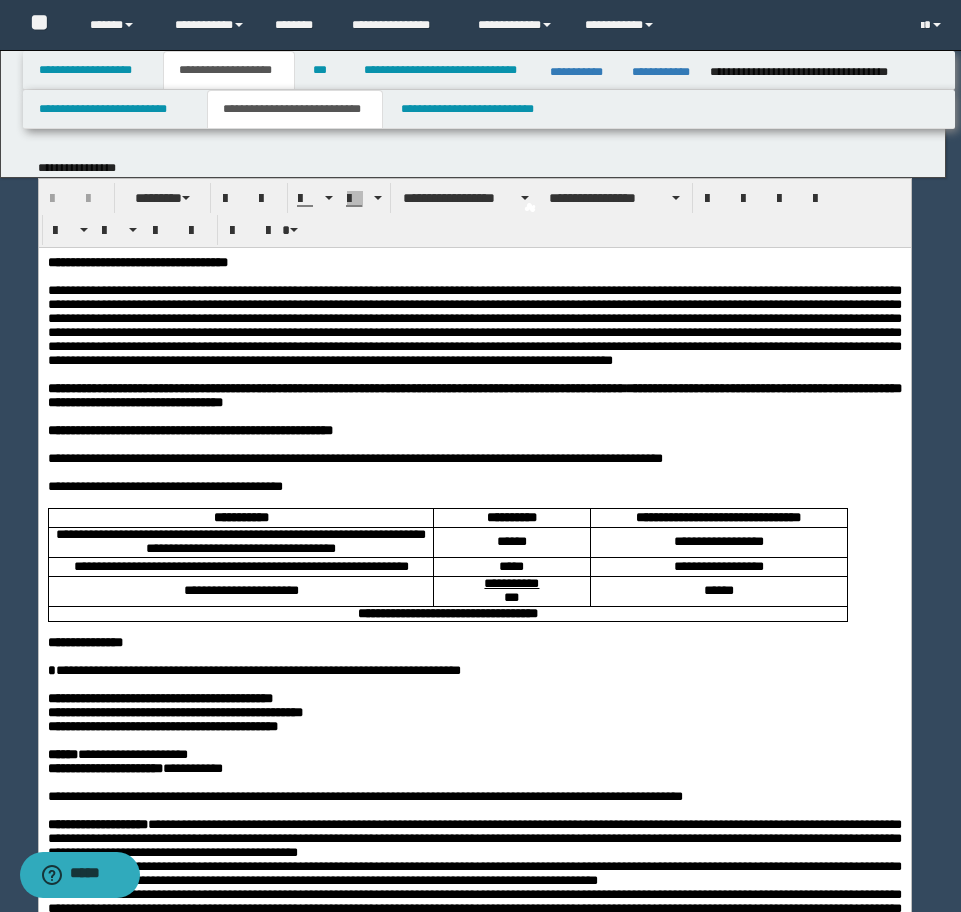 scroll, scrollTop: 0, scrollLeft: 0, axis: both 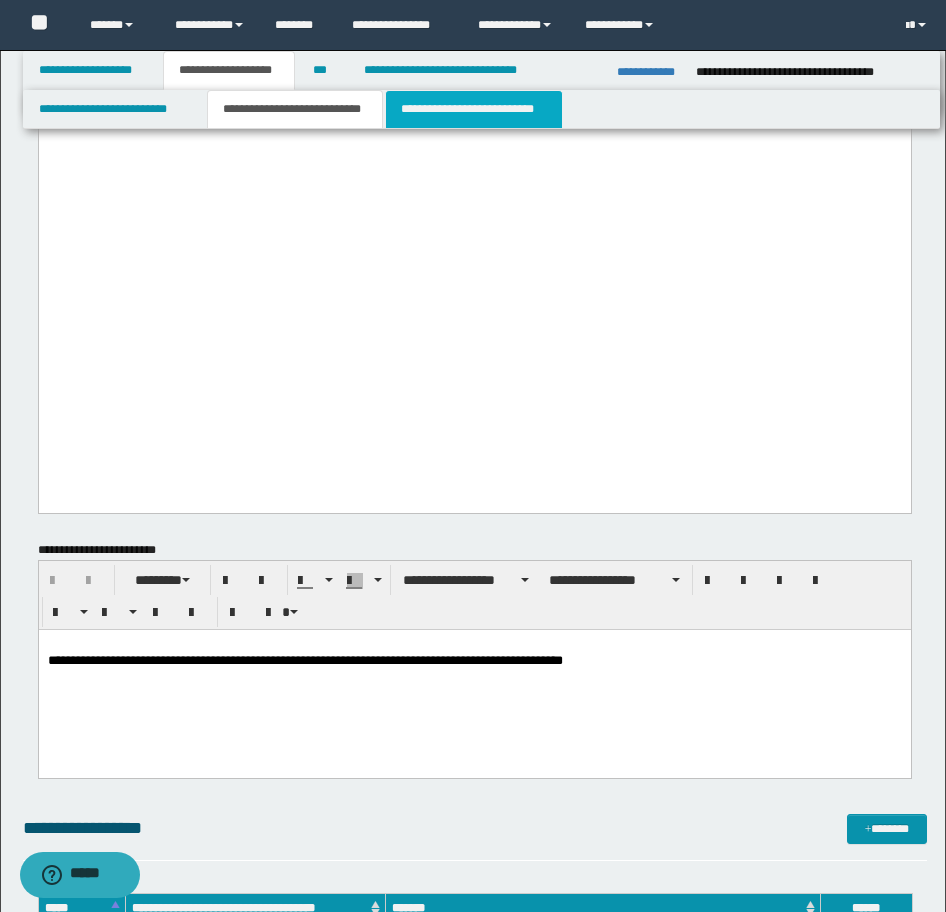 click on "**********" at bounding box center [474, 109] 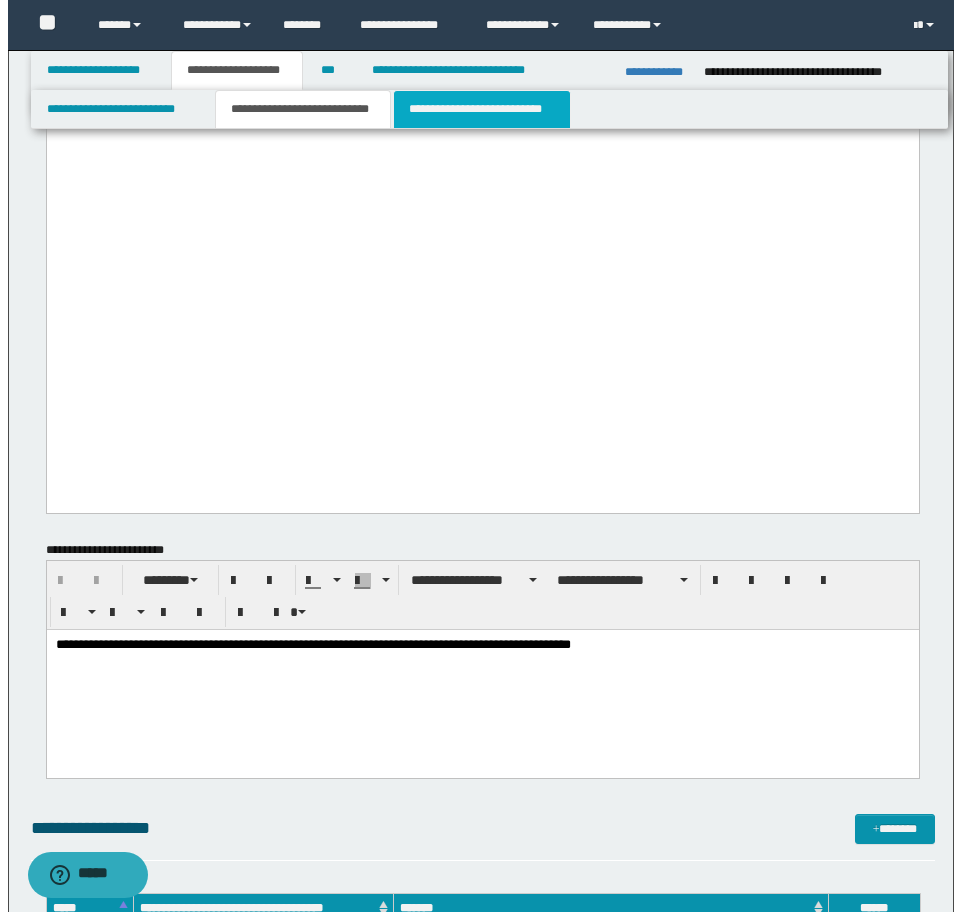 scroll, scrollTop: 0, scrollLeft: 0, axis: both 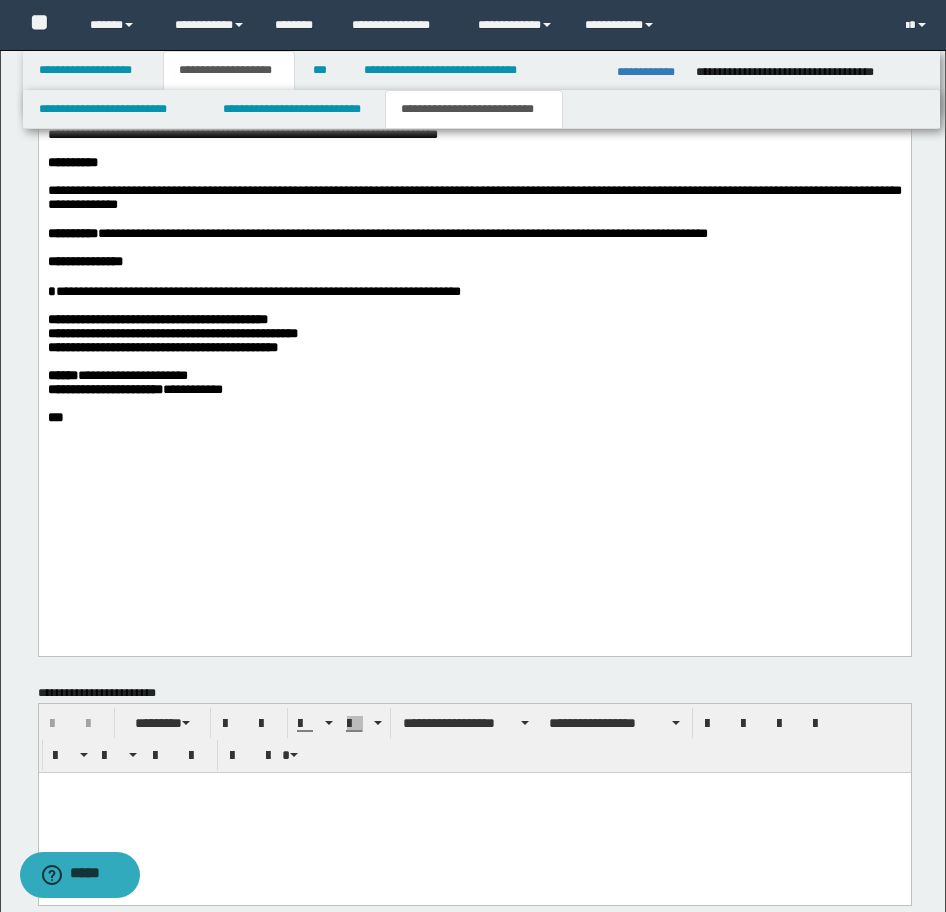 click on "**********" at bounding box center (474, 47) 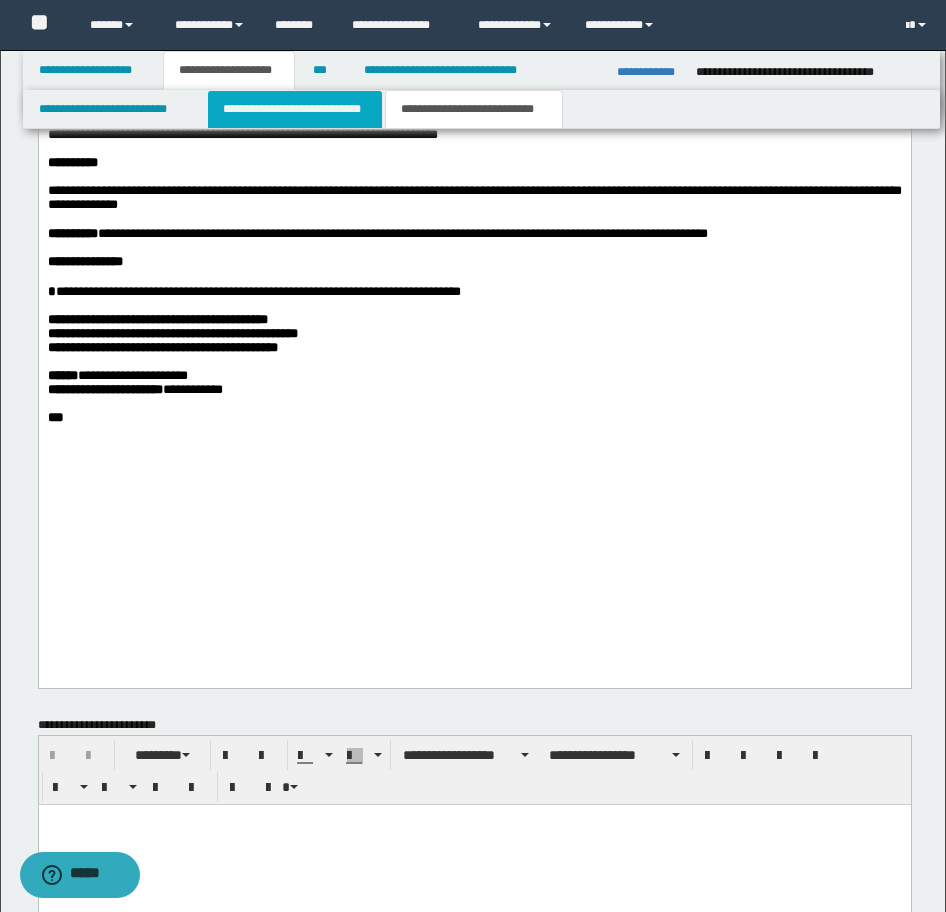 click on "**********" at bounding box center (295, 109) 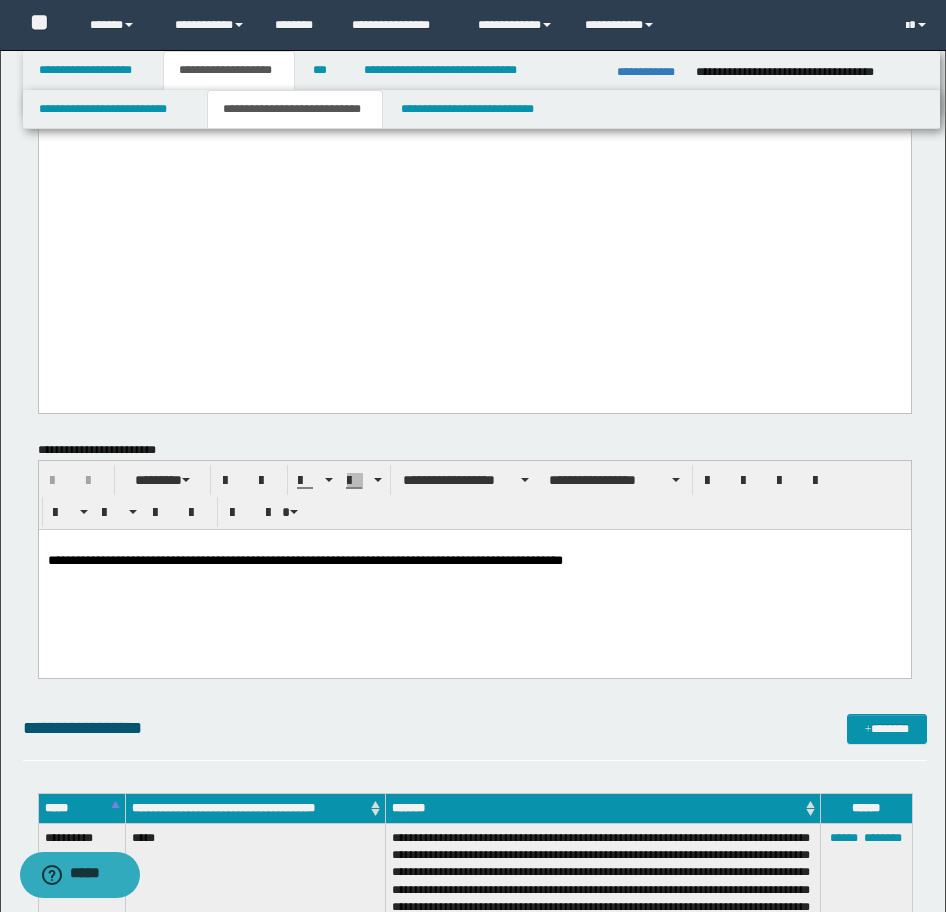 click on "**********" at bounding box center (474, -863) 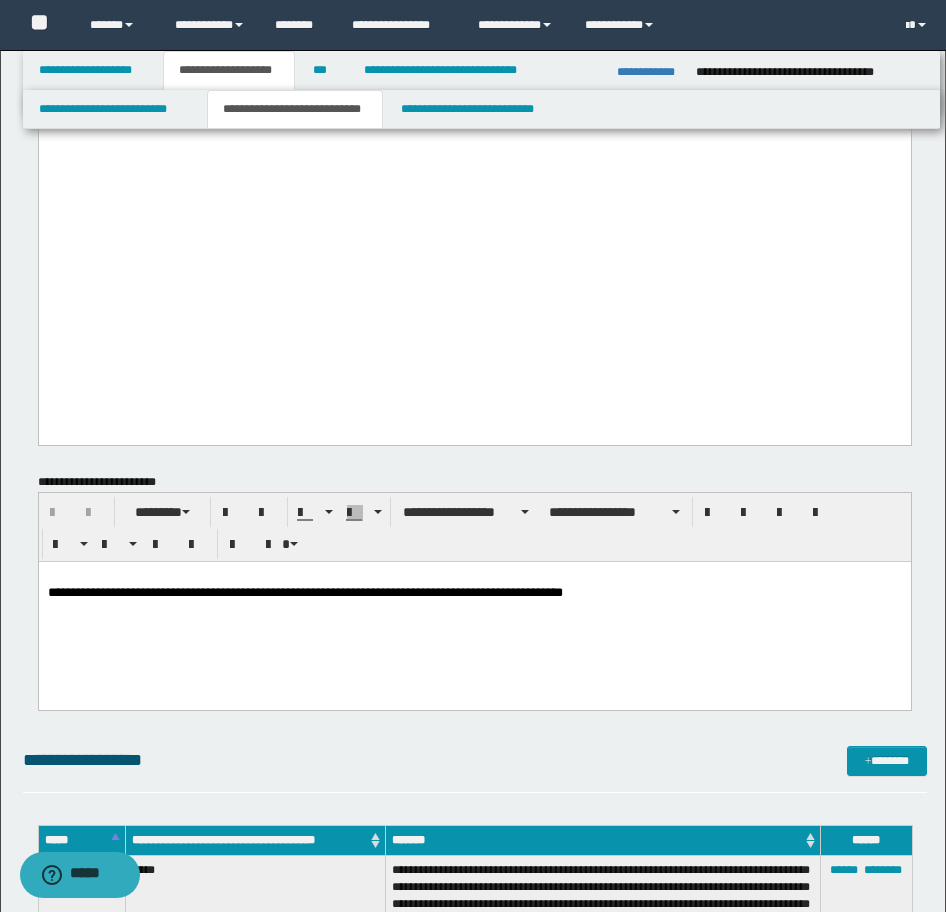 click on "**********" at bounding box center (474, 592) 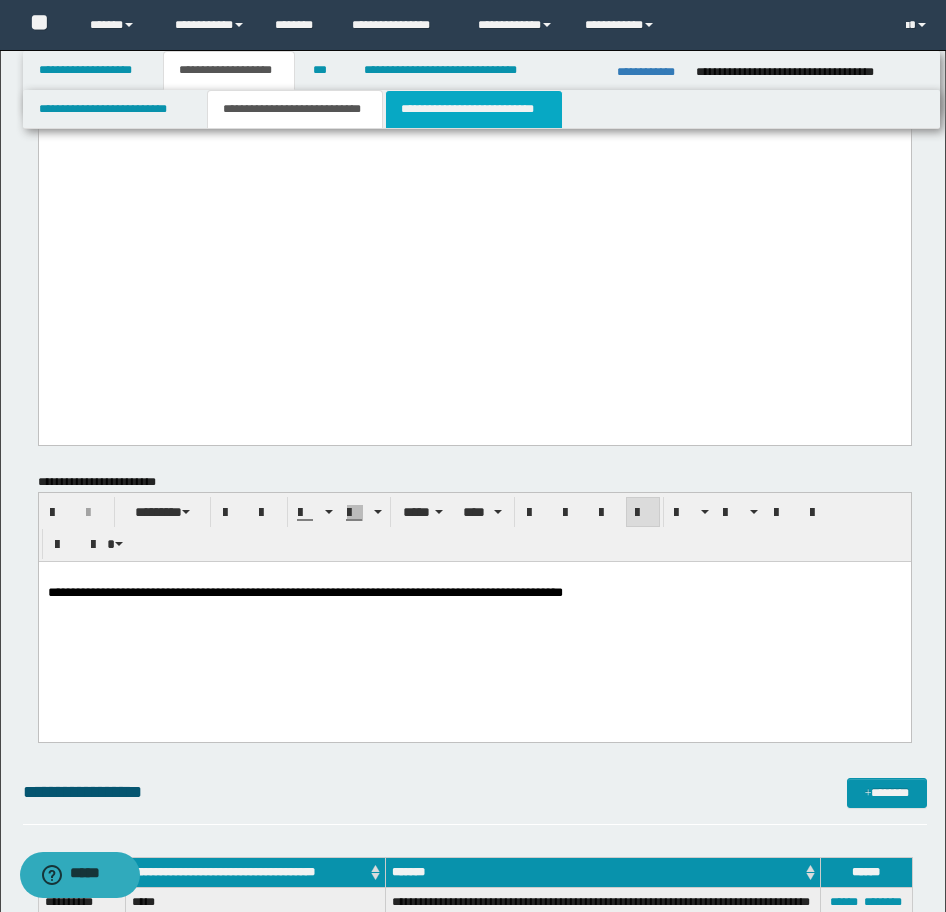 click on "**********" at bounding box center (474, 109) 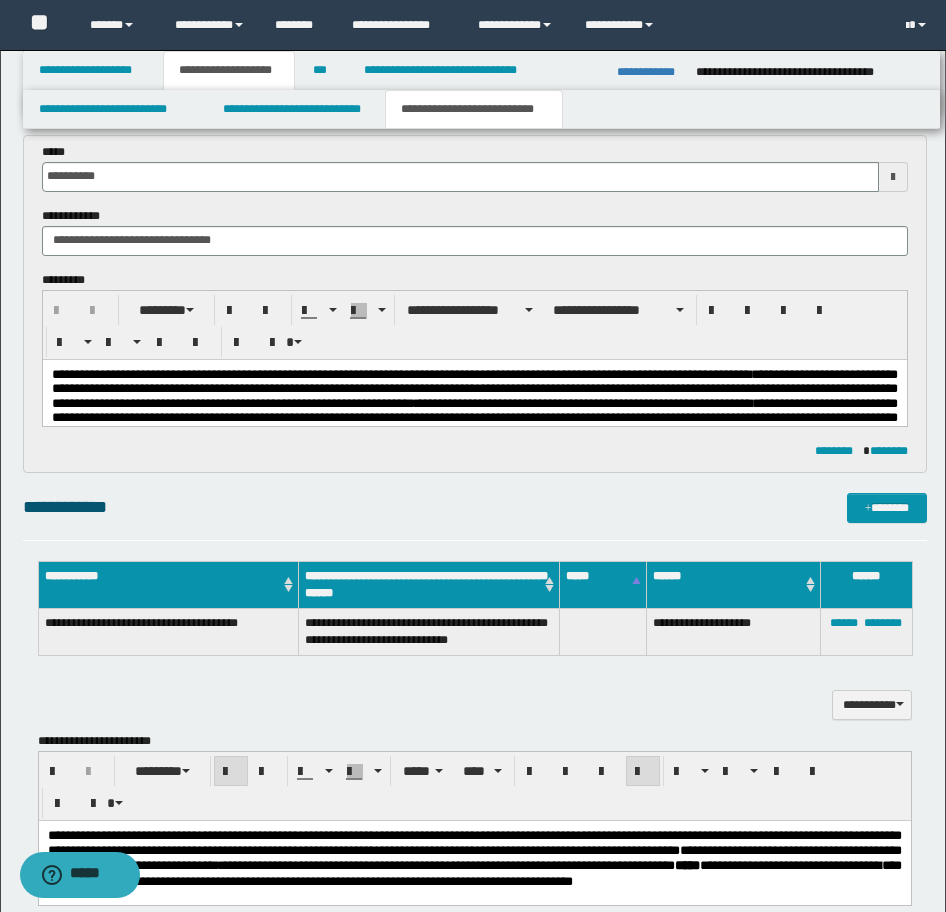 scroll, scrollTop: 137, scrollLeft: 0, axis: vertical 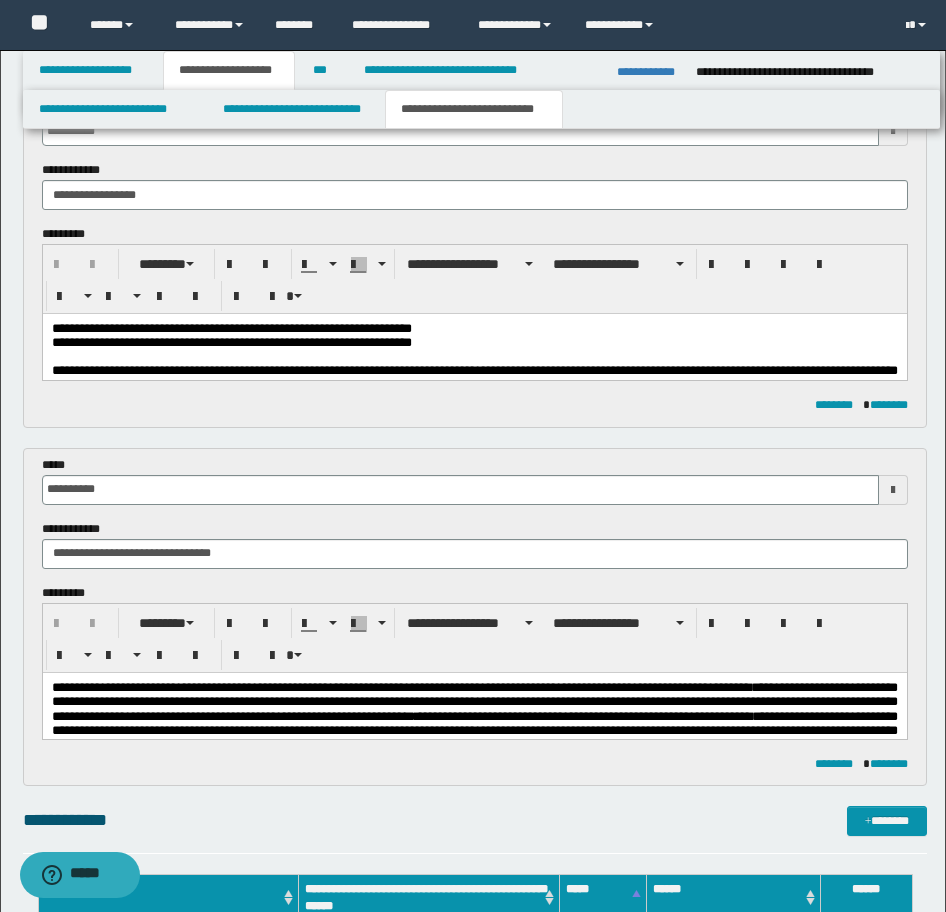 click on "**********" at bounding box center (231, 342) 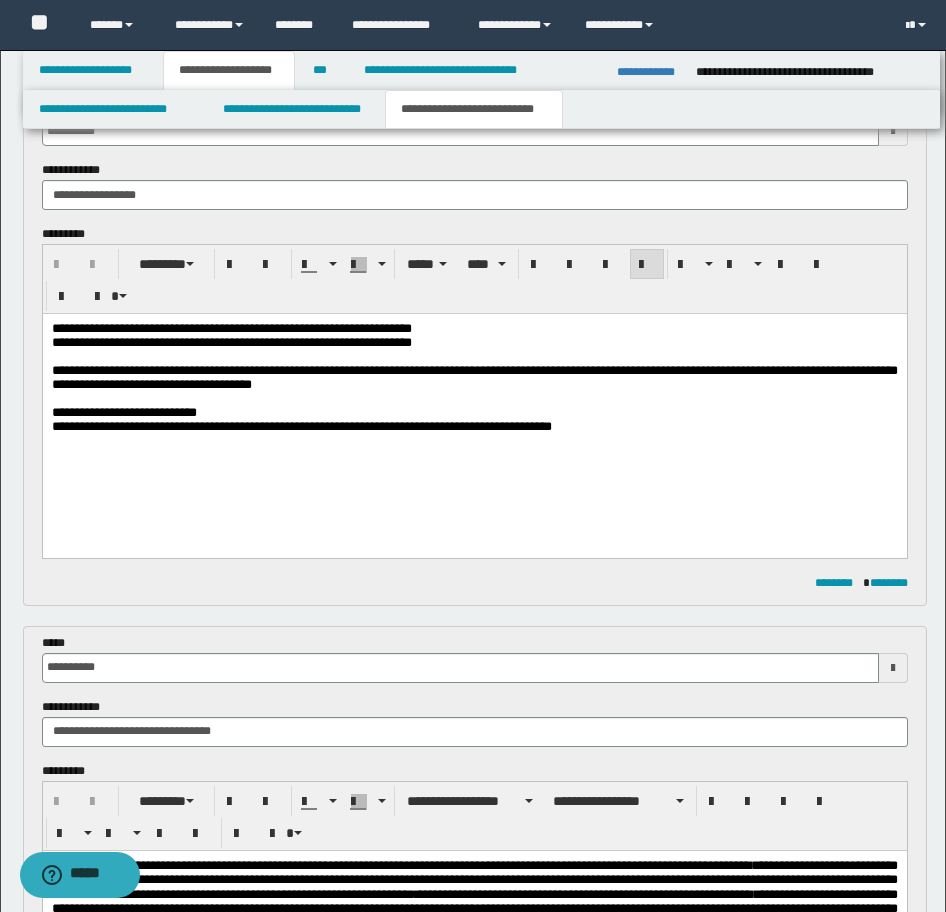 click on "**********" at bounding box center (474, 403) 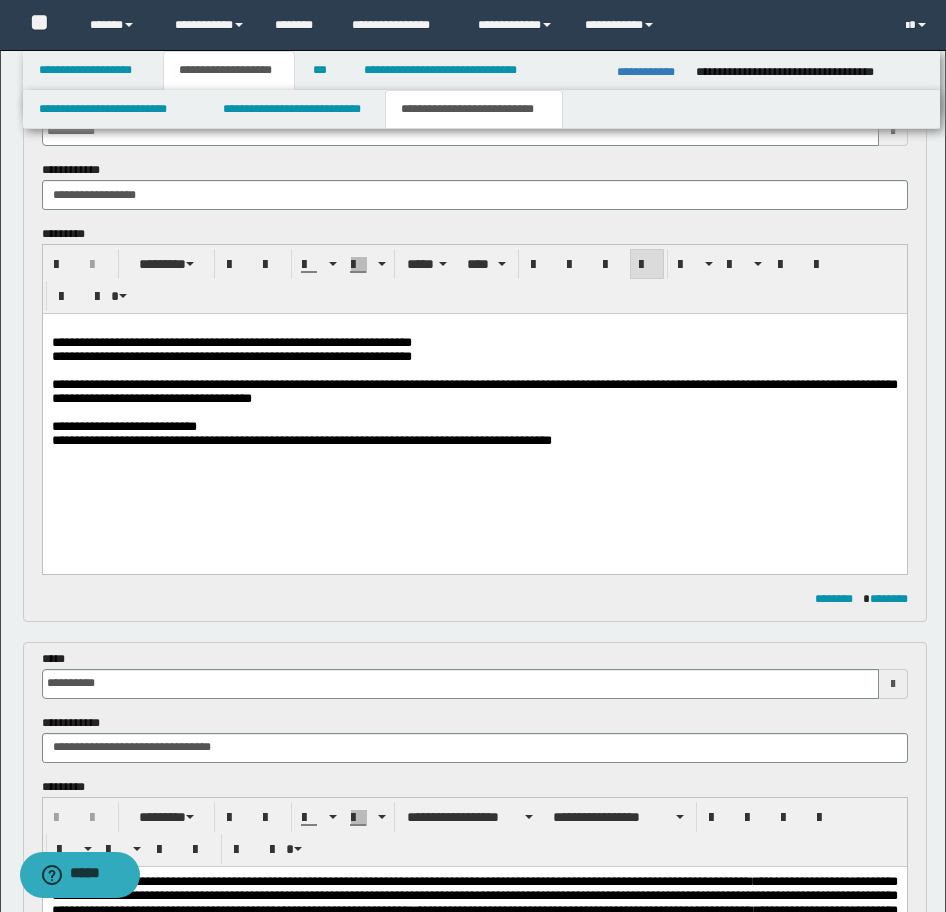 click on "**********" at bounding box center (474, 410) 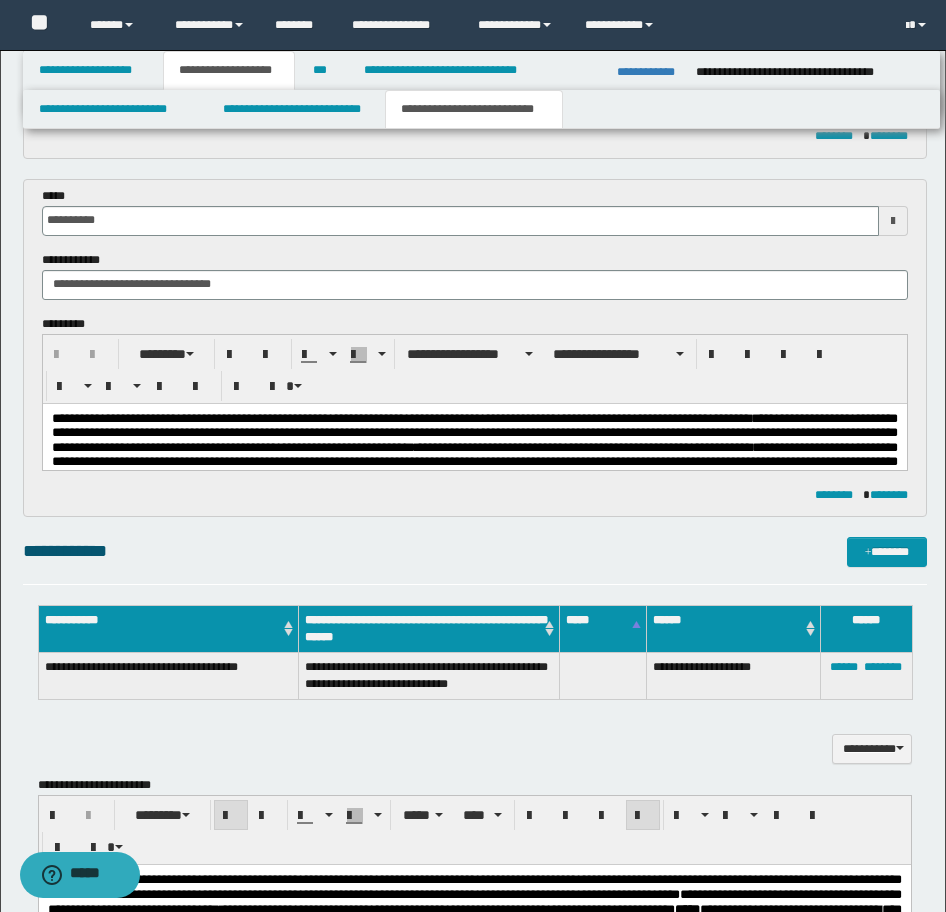 scroll, scrollTop: 637, scrollLeft: 0, axis: vertical 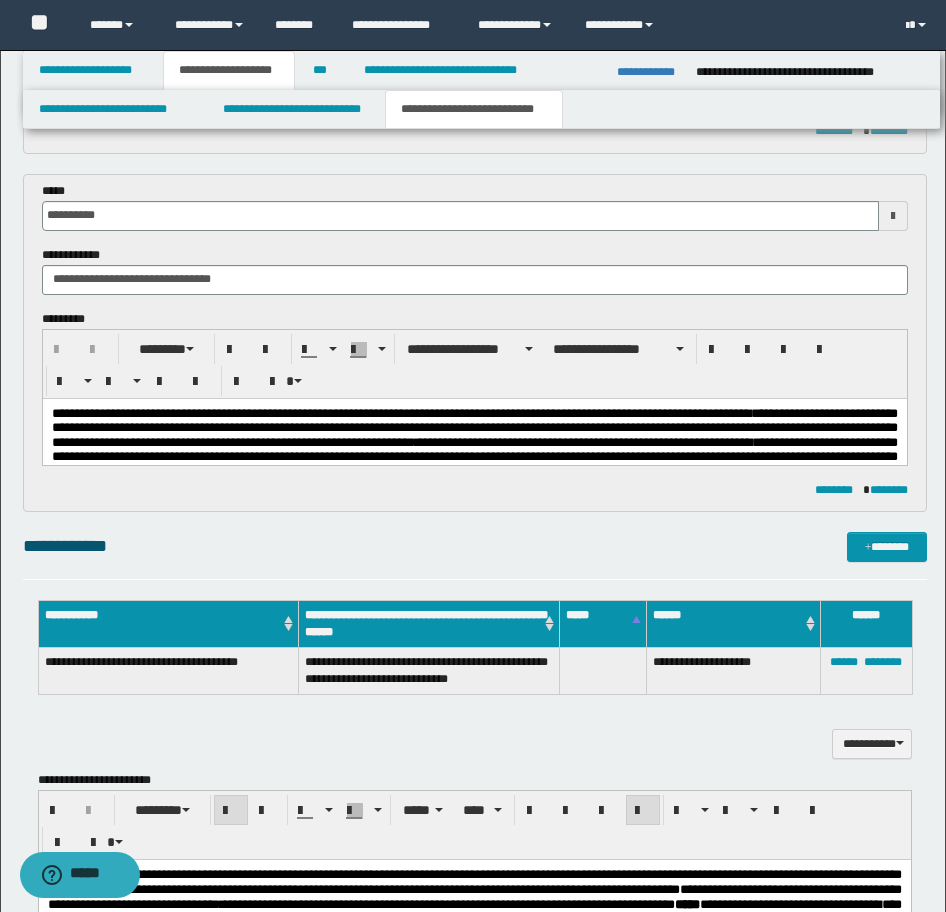 click on "**********" at bounding box center (474, 448) 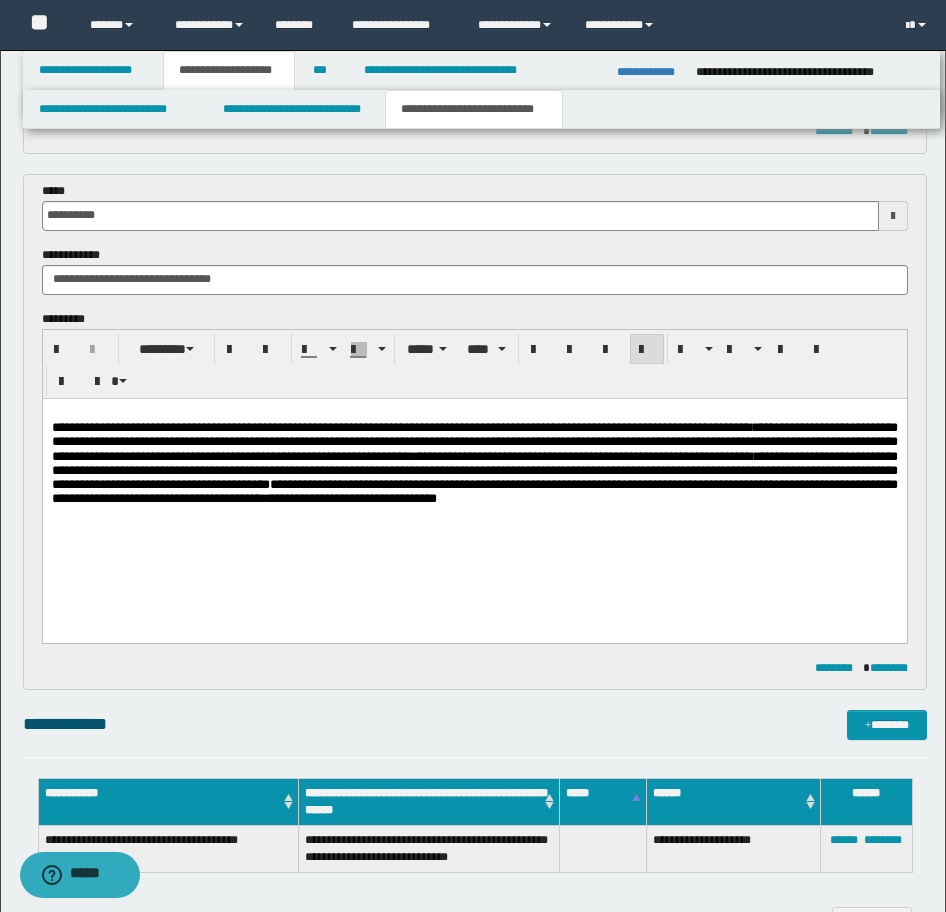 click on "**********" at bounding box center [474, 462] 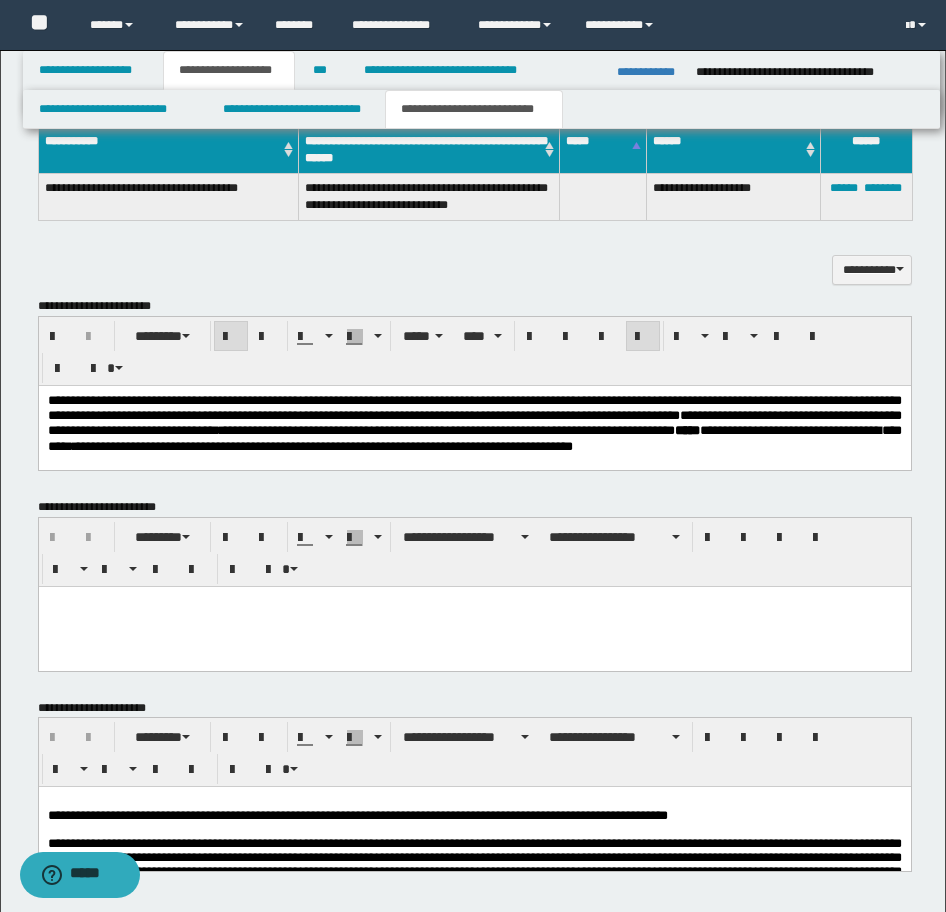 scroll, scrollTop: 1405, scrollLeft: 0, axis: vertical 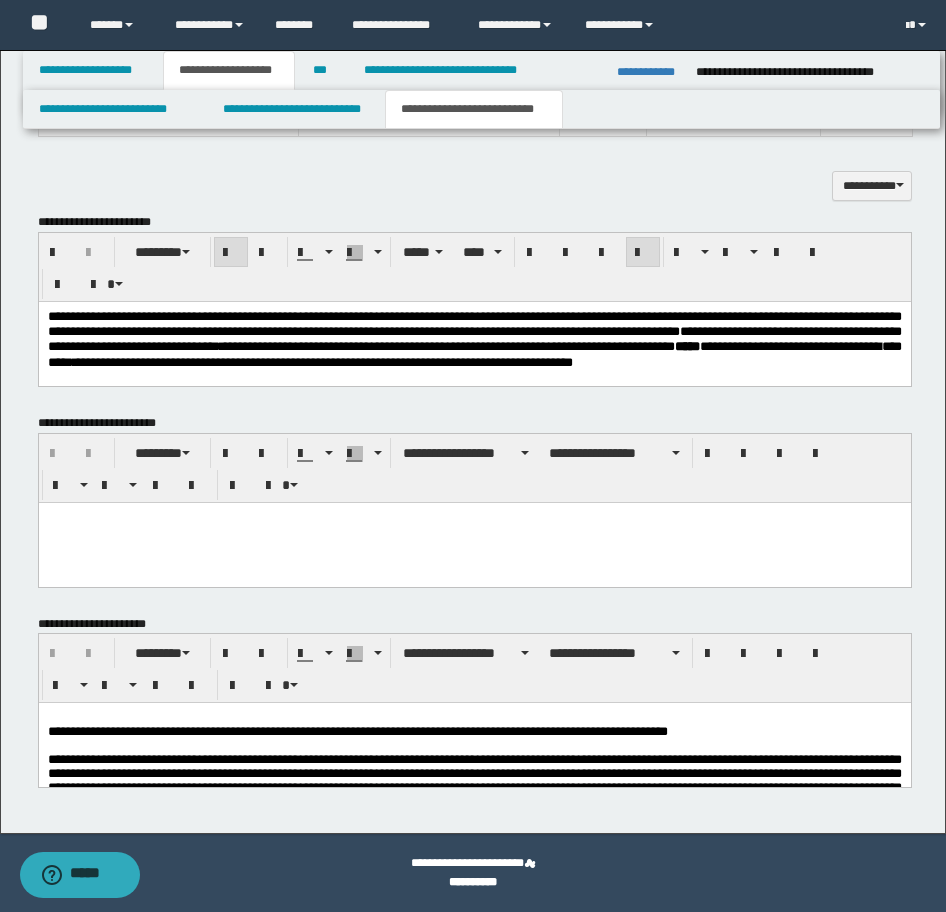 click on "**********" at bounding box center (474, 338) 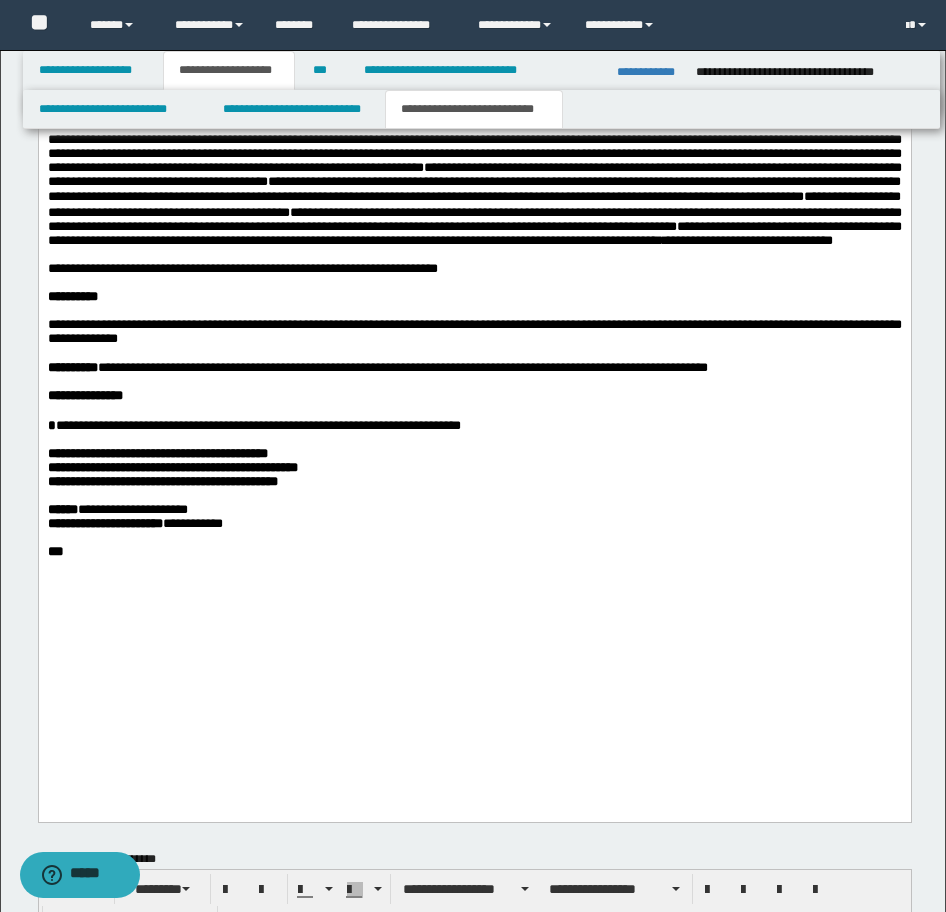 scroll, scrollTop: 2005, scrollLeft: 0, axis: vertical 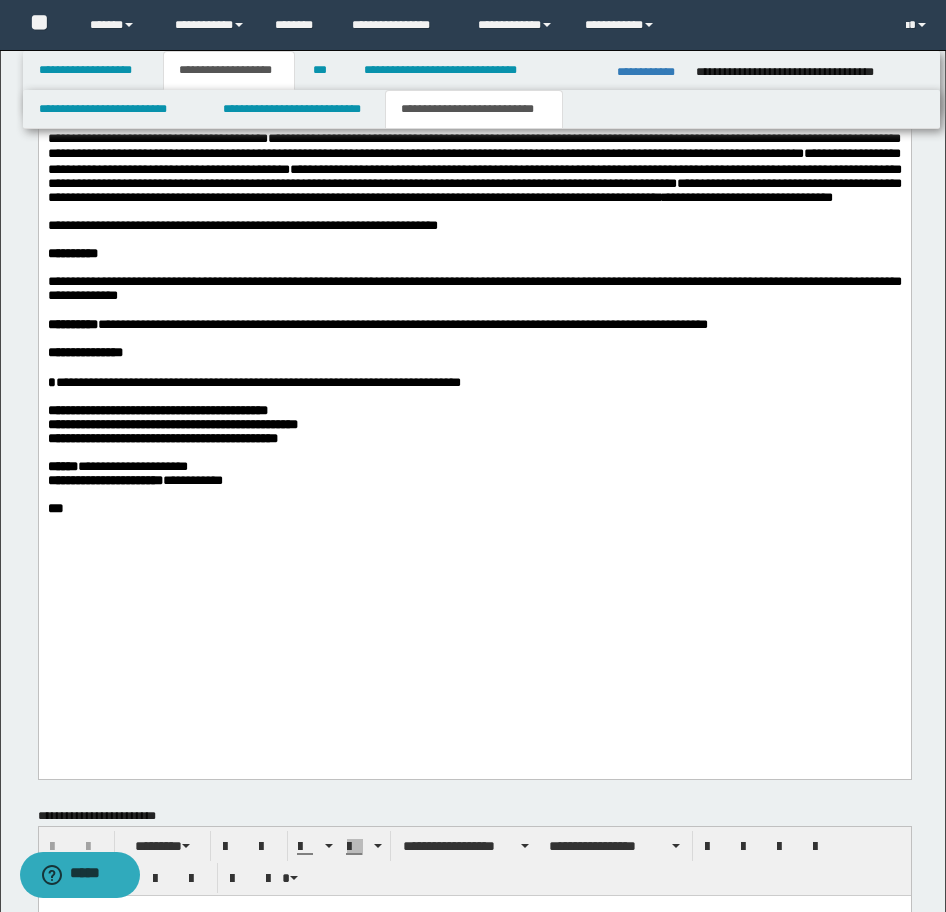 click at bounding box center (474, 523) 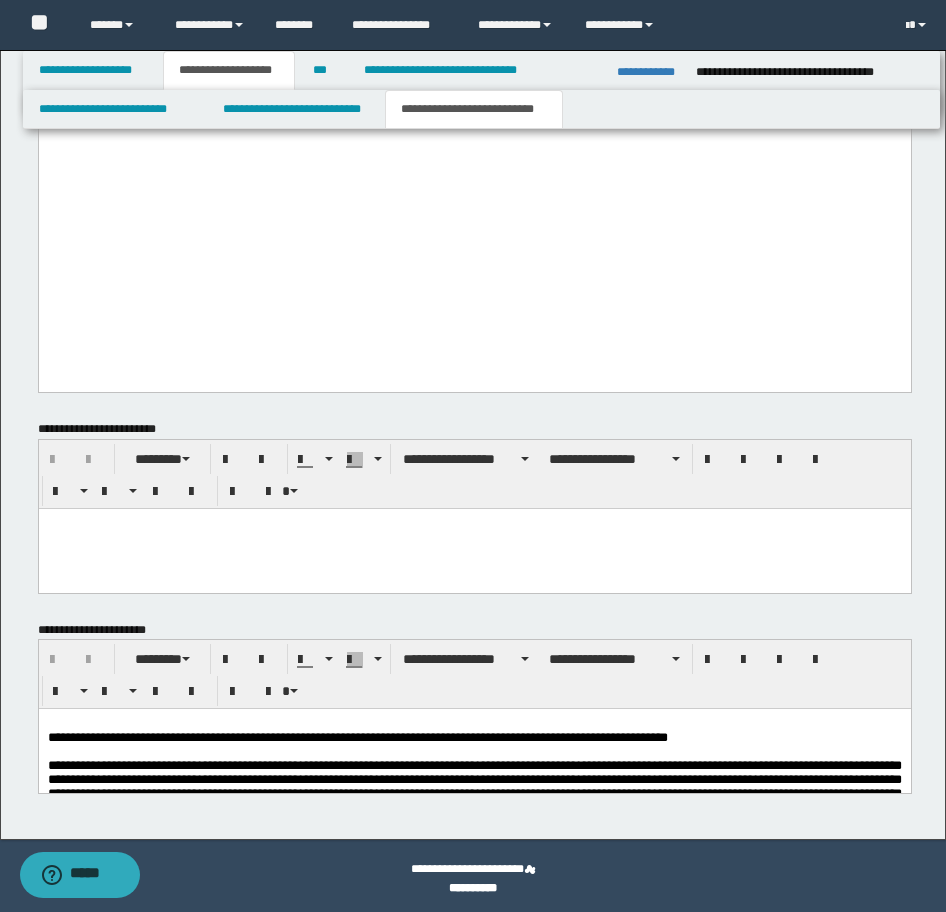 scroll, scrollTop: 2414, scrollLeft: 0, axis: vertical 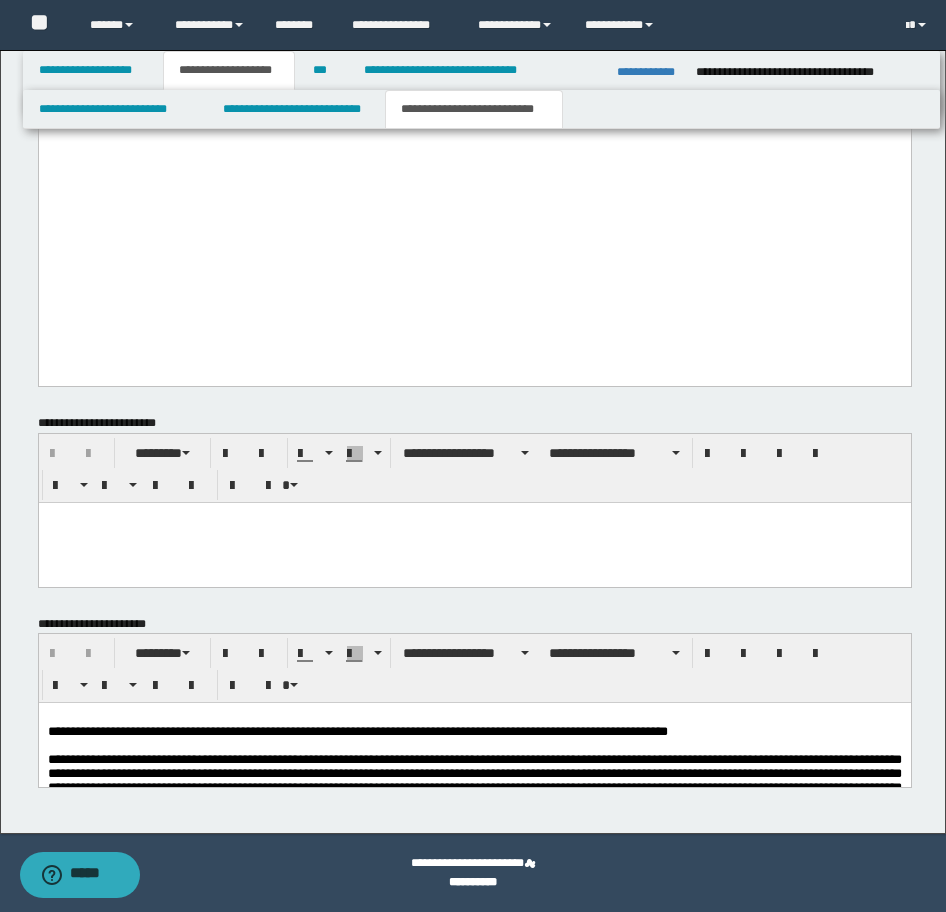 click on "**********" at bounding box center [357, 731] 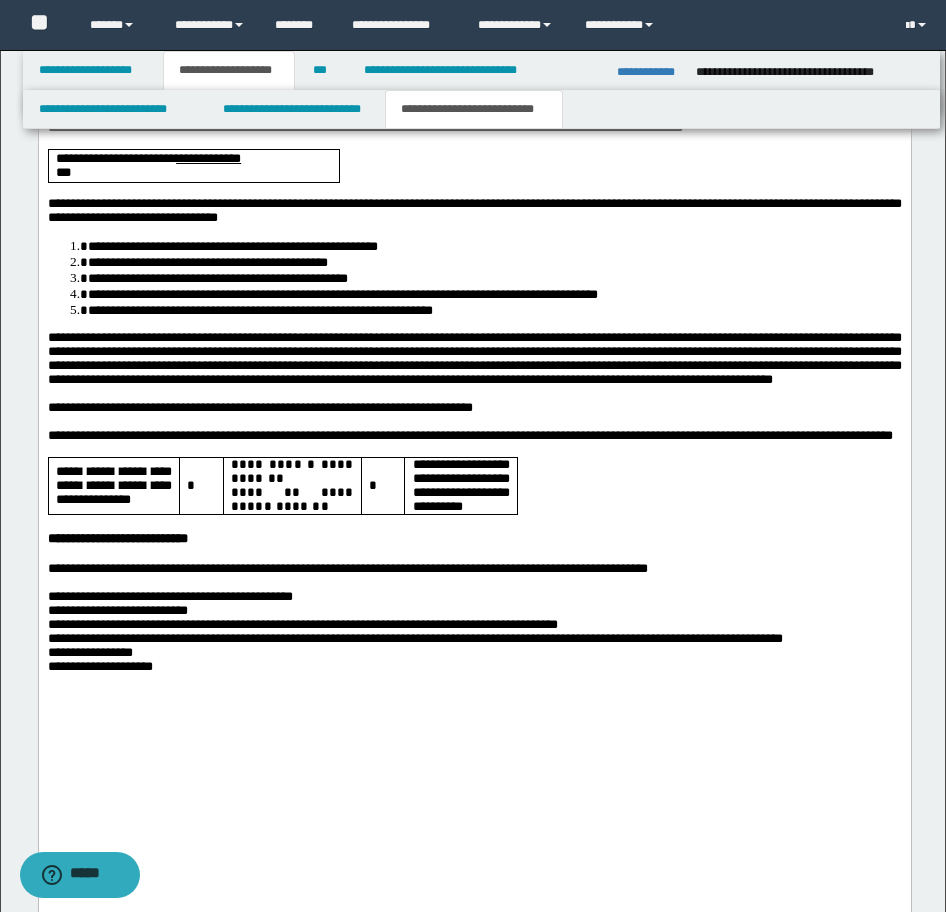 scroll, scrollTop: 3414, scrollLeft: 0, axis: vertical 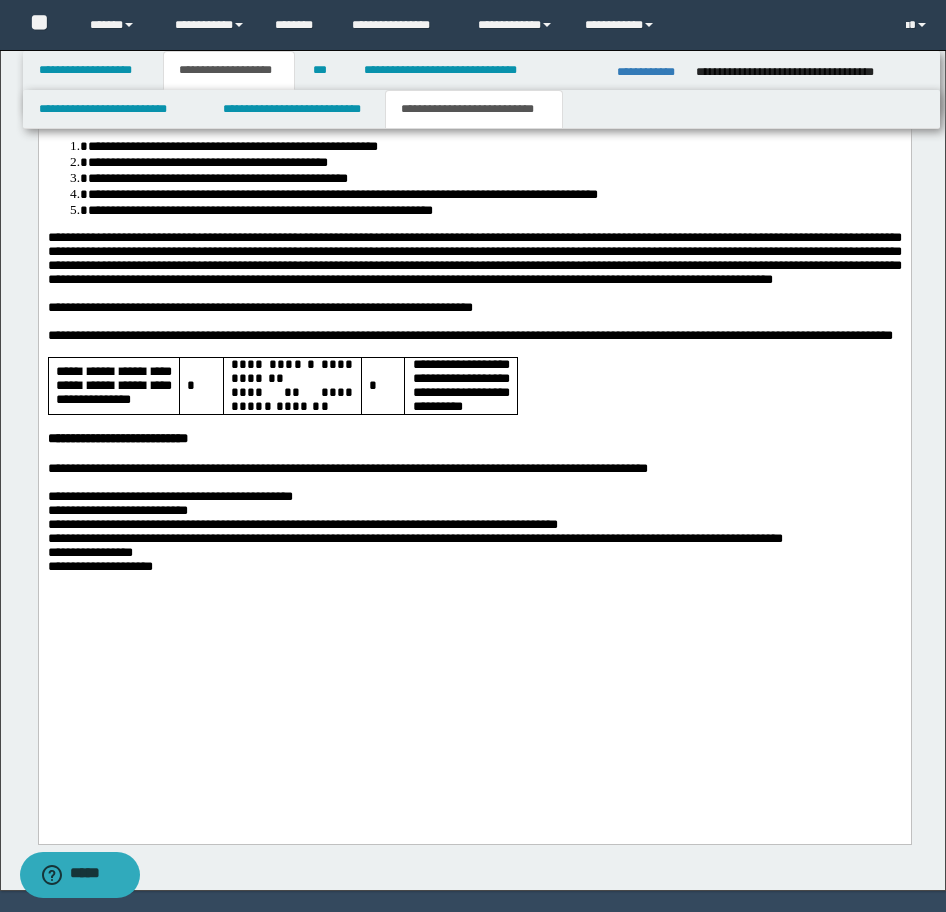 click on "**********" at bounding box center (474, 568) 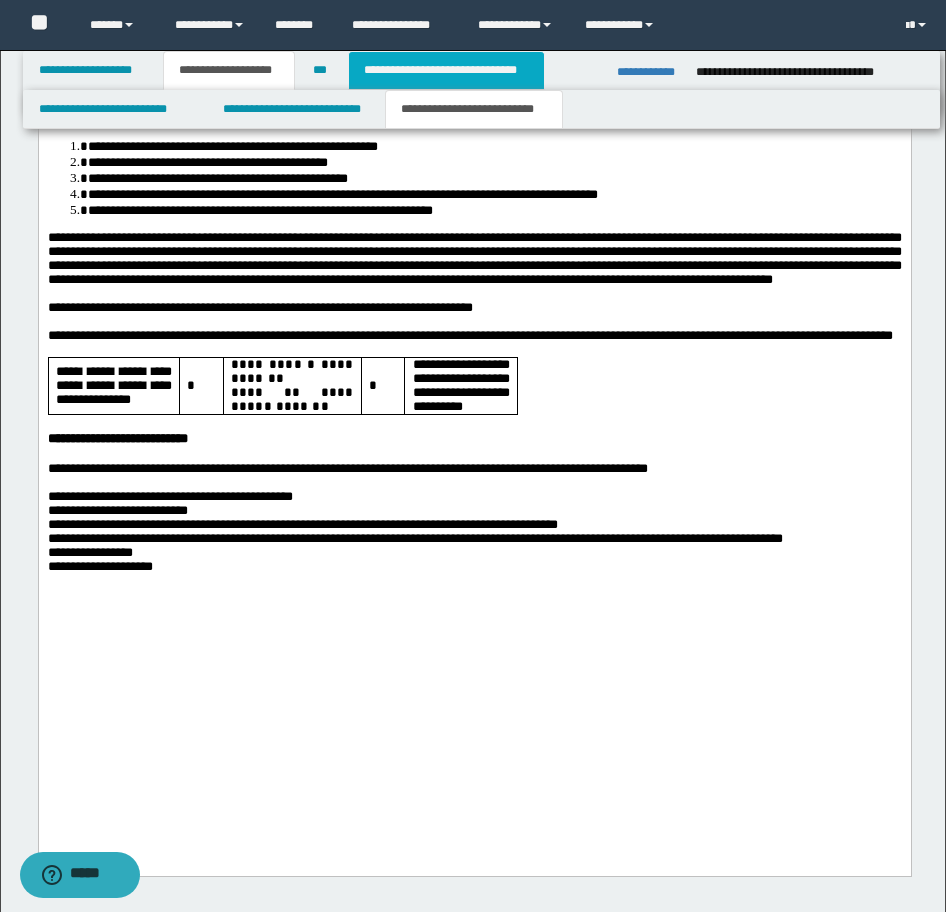 click on "**********" at bounding box center (446, 70) 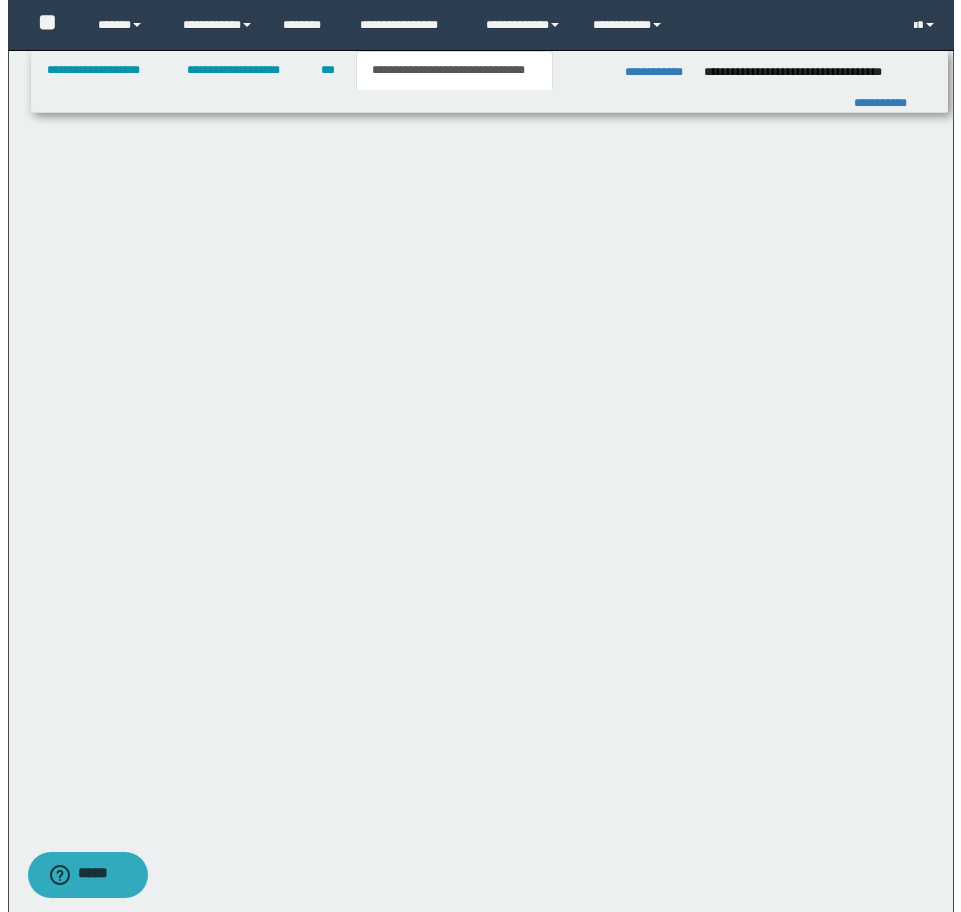 scroll, scrollTop: 0, scrollLeft: 0, axis: both 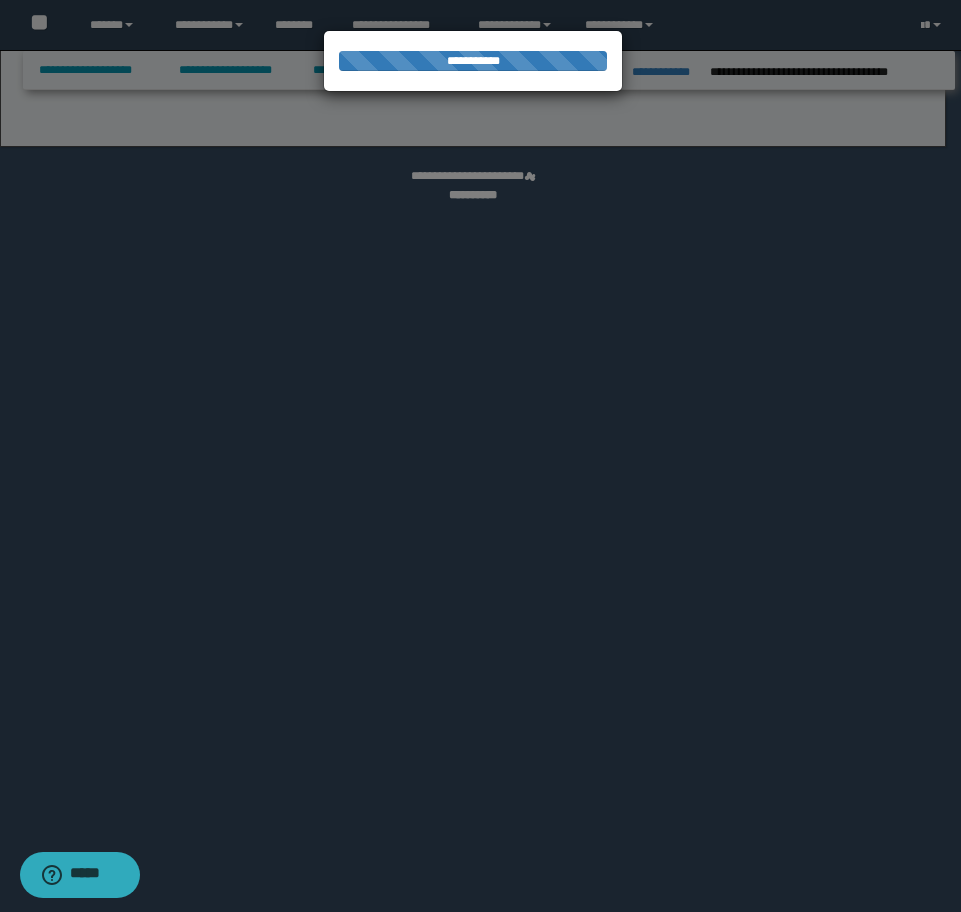 select on "*" 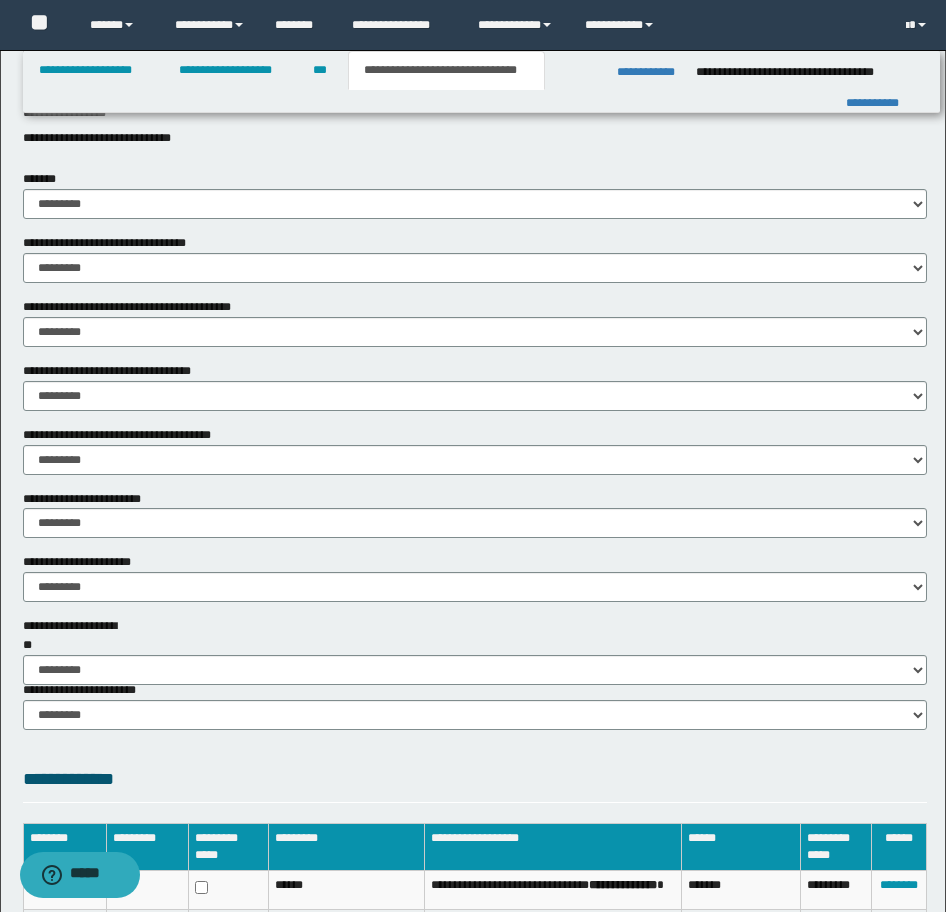 scroll, scrollTop: 1141, scrollLeft: 0, axis: vertical 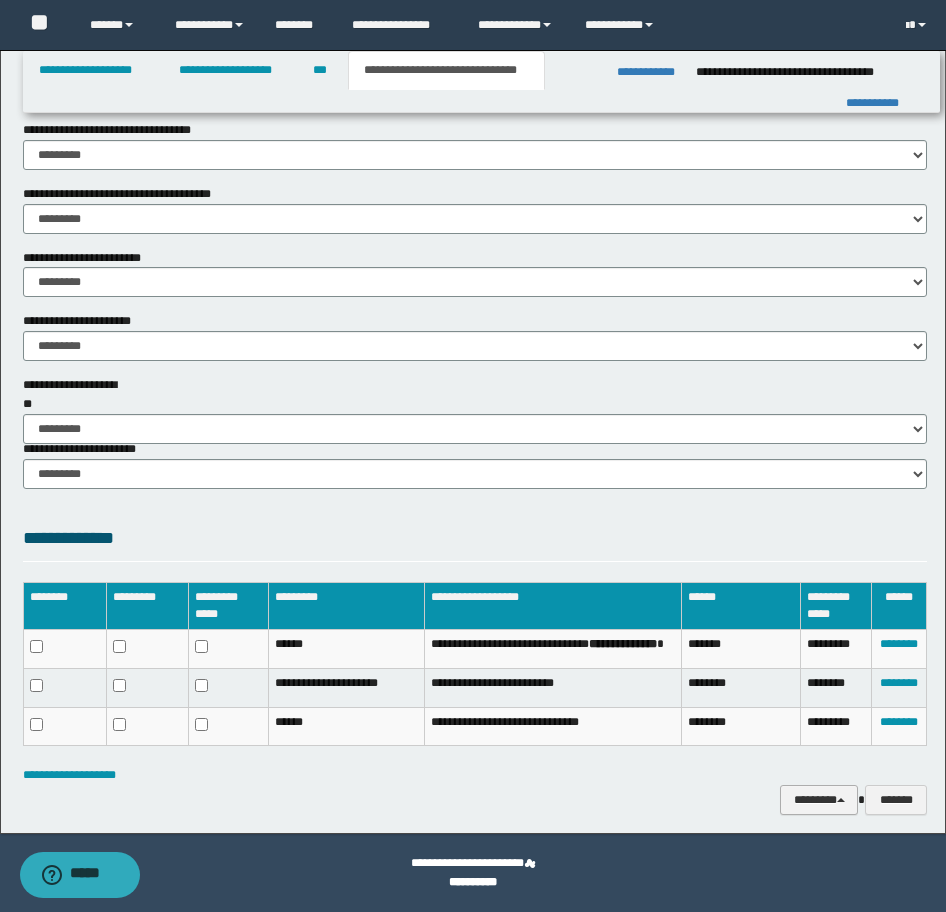 click on "********" at bounding box center [819, 800] 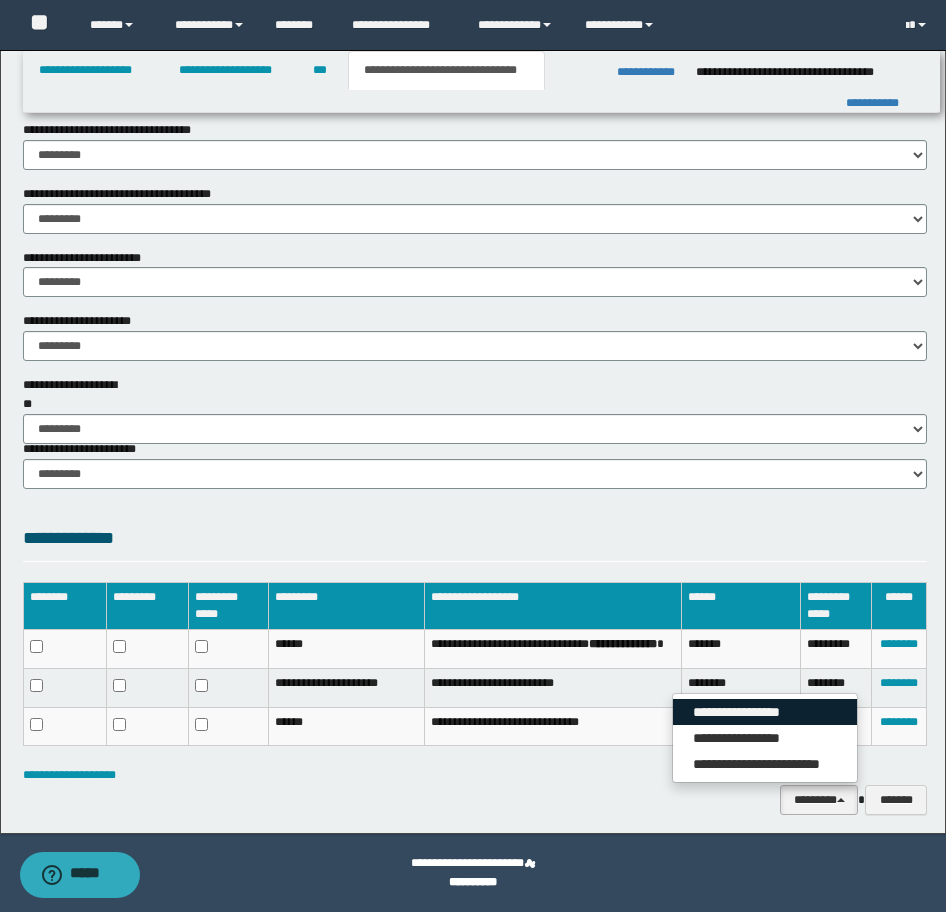 click on "**********" at bounding box center [765, 712] 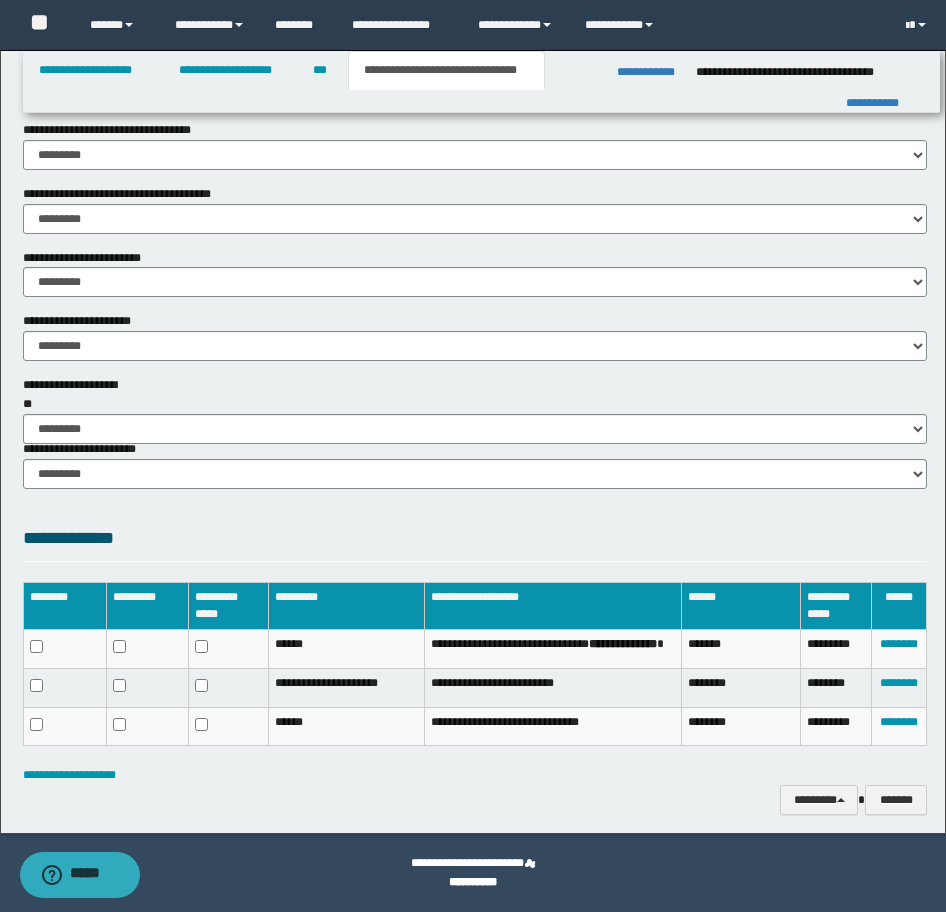 click on "**********" at bounding box center (475, 800) 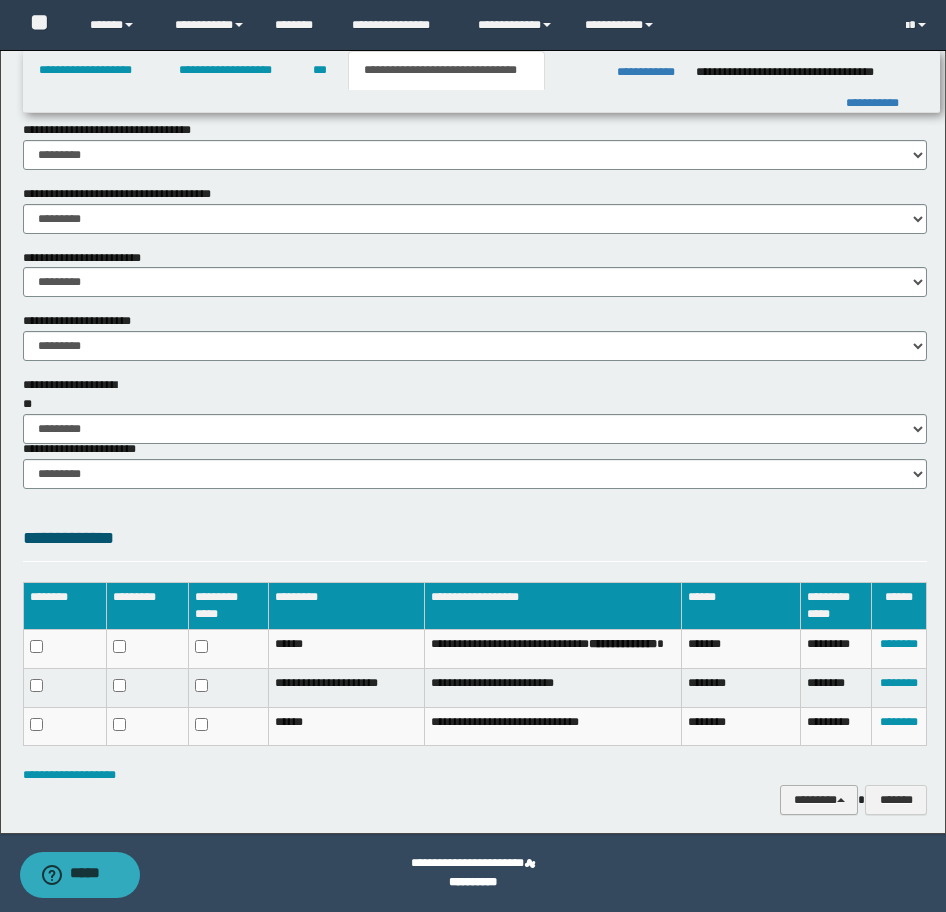 click on "********" at bounding box center (819, 800) 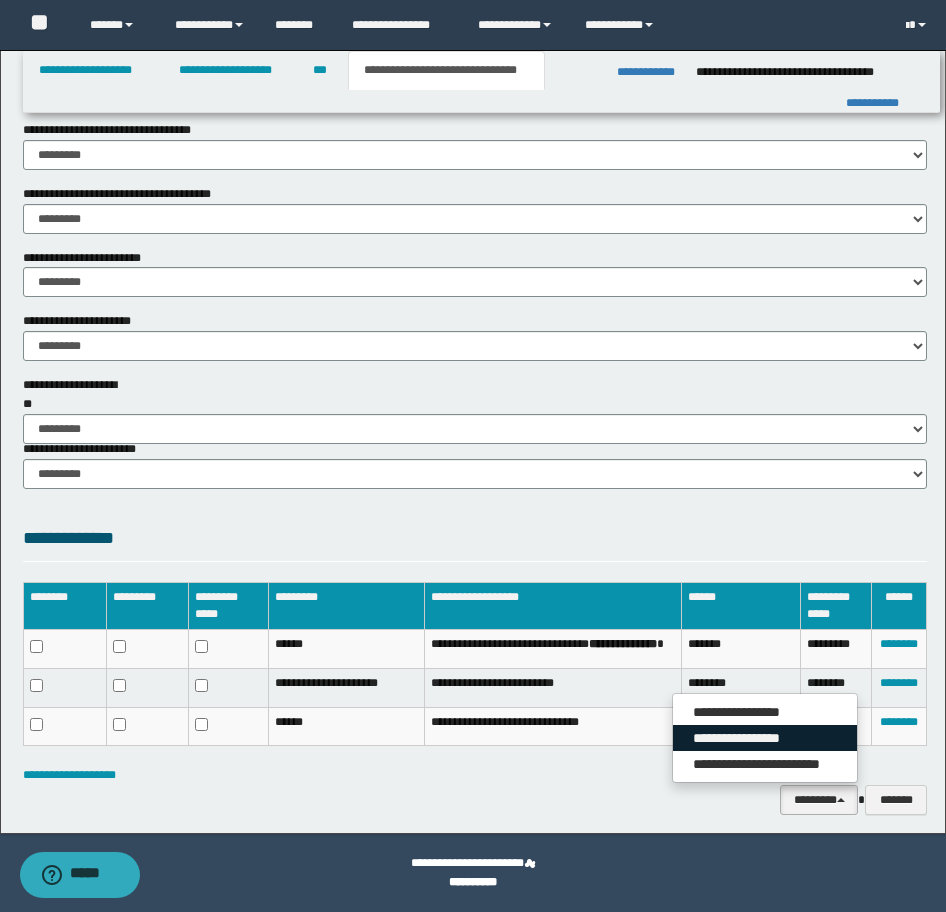 click on "**********" at bounding box center [765, 738] 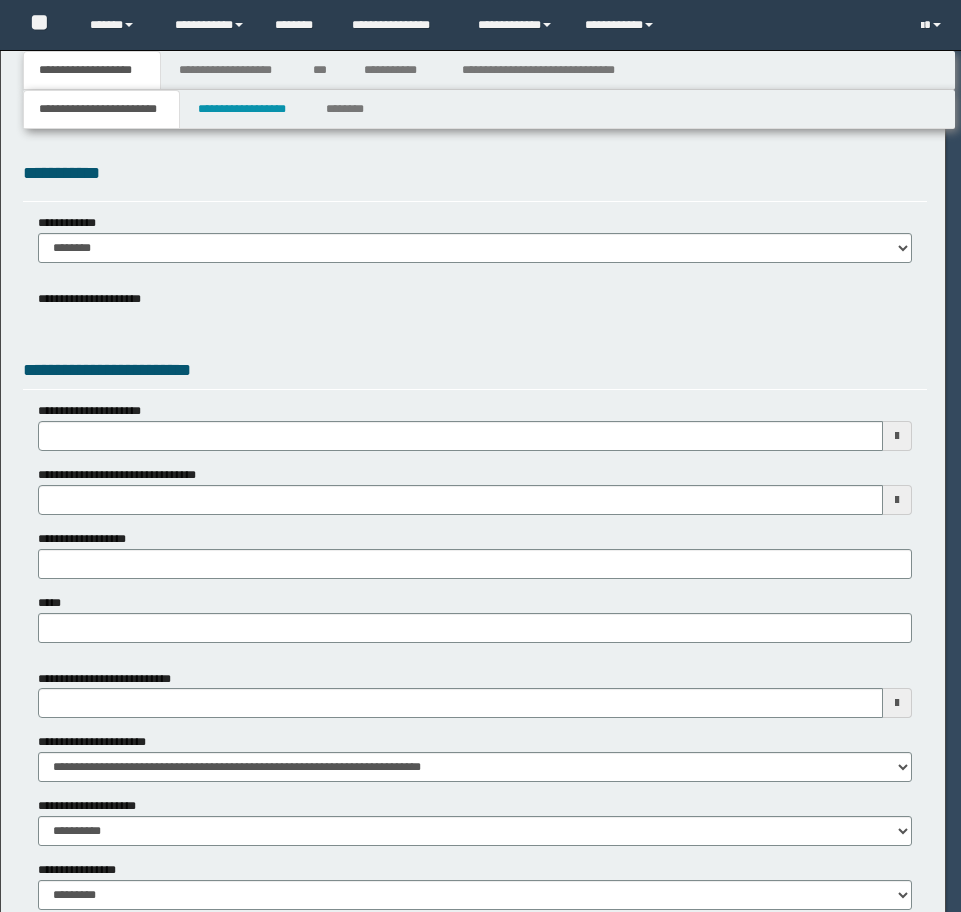 scroll, scrollTop: 0, scrollLeft: 0, axis: both 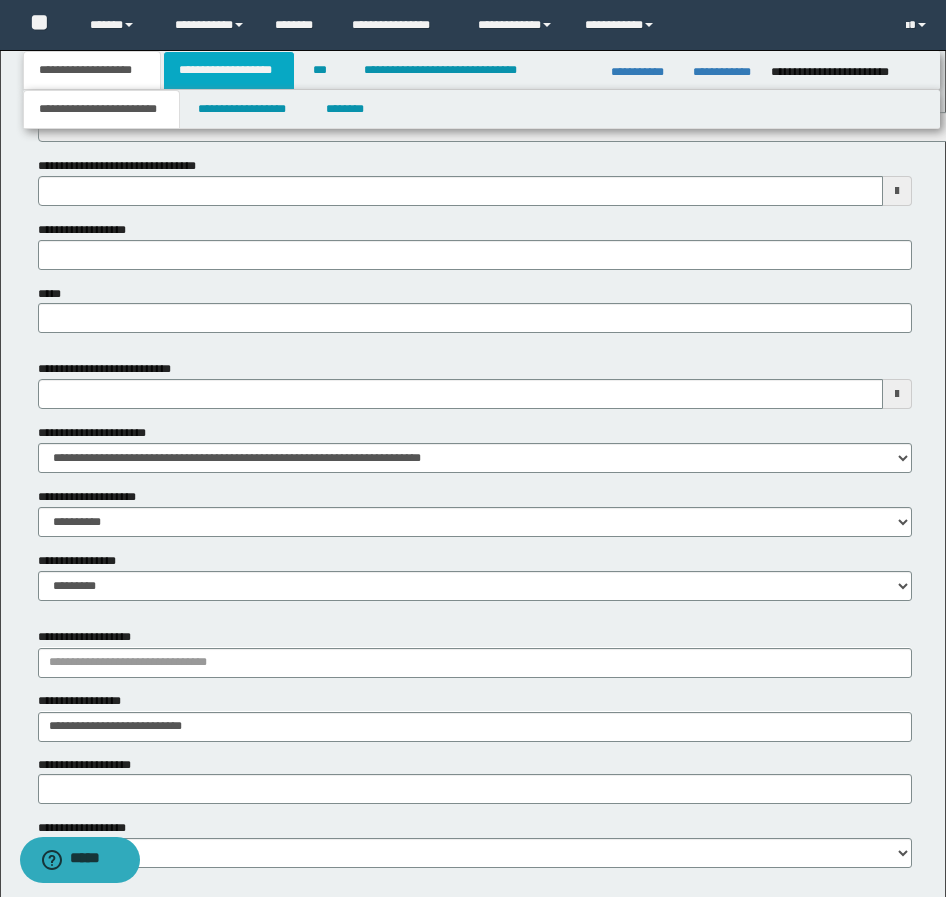 click on "**********" at bounding box center [229, 70] 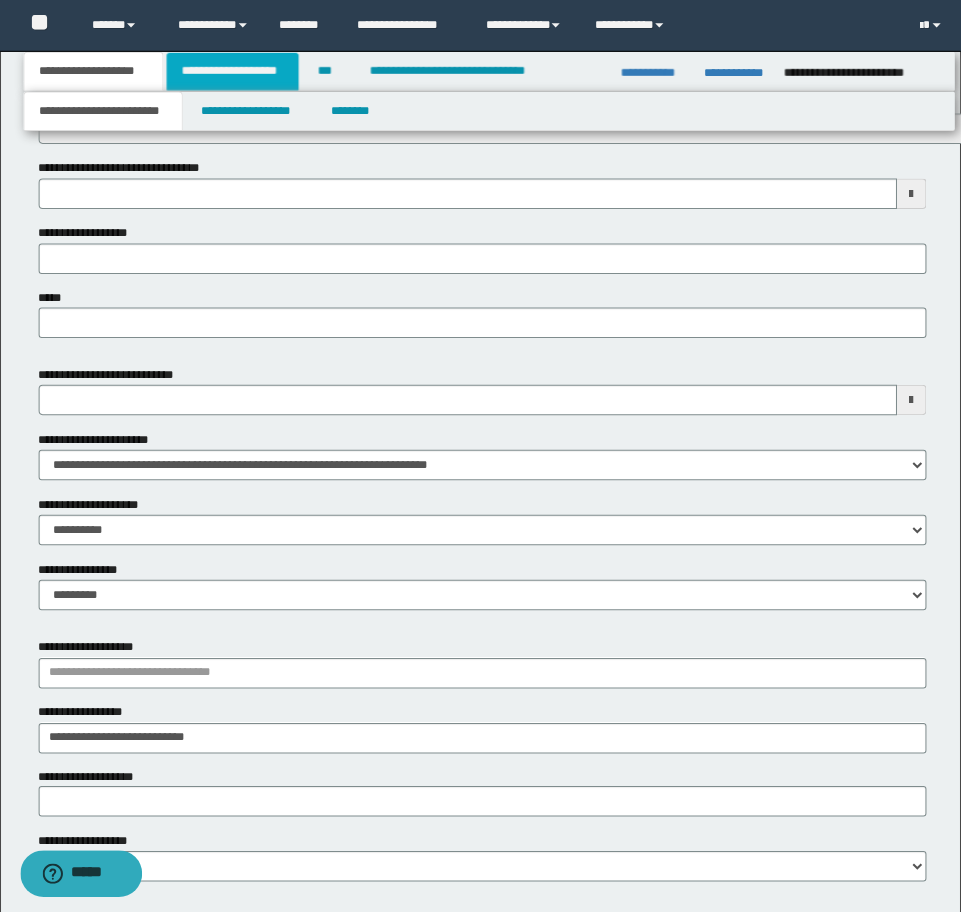 scroll, scrollTop: 0, scrollLeft: 0, axis: both 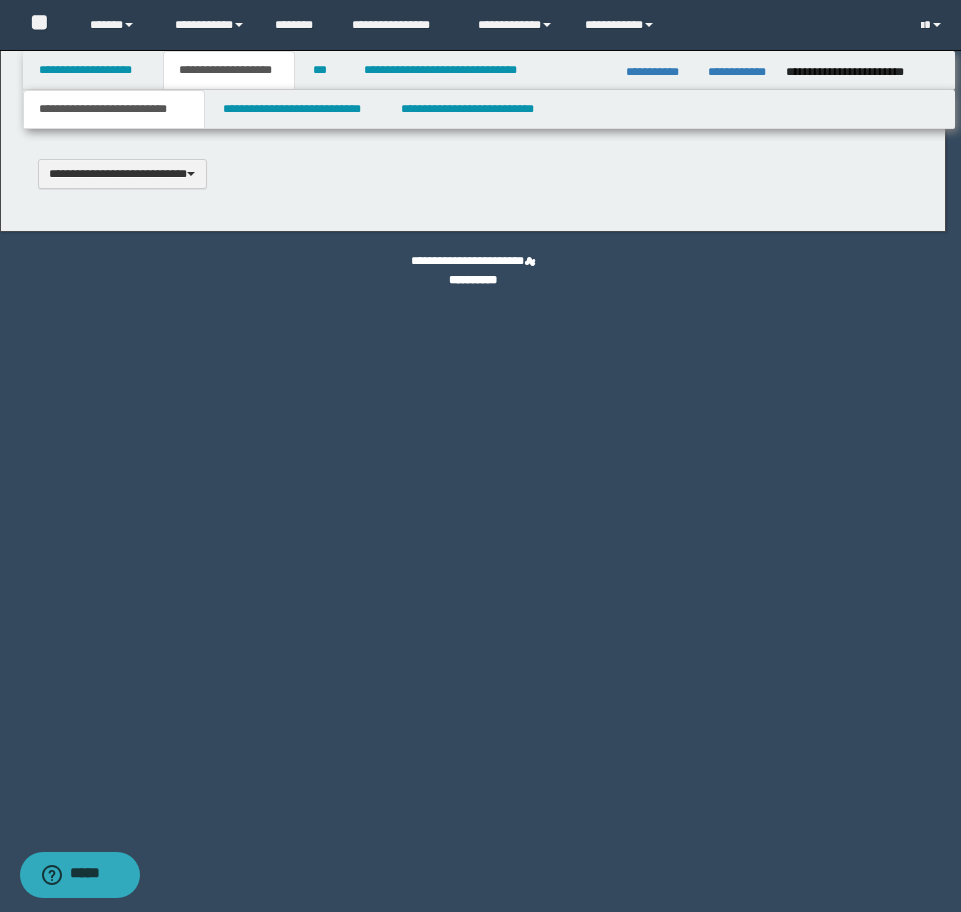type 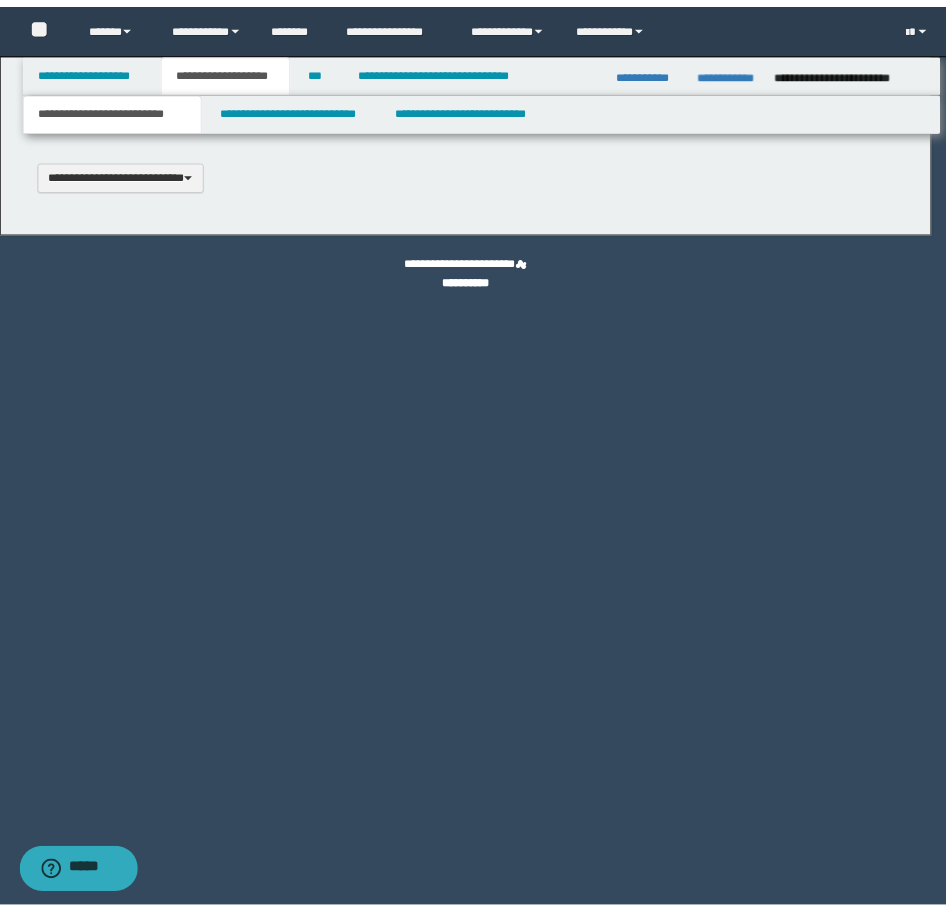 scroll, scrollTop: 0, scrollLeft: 0, axis: both 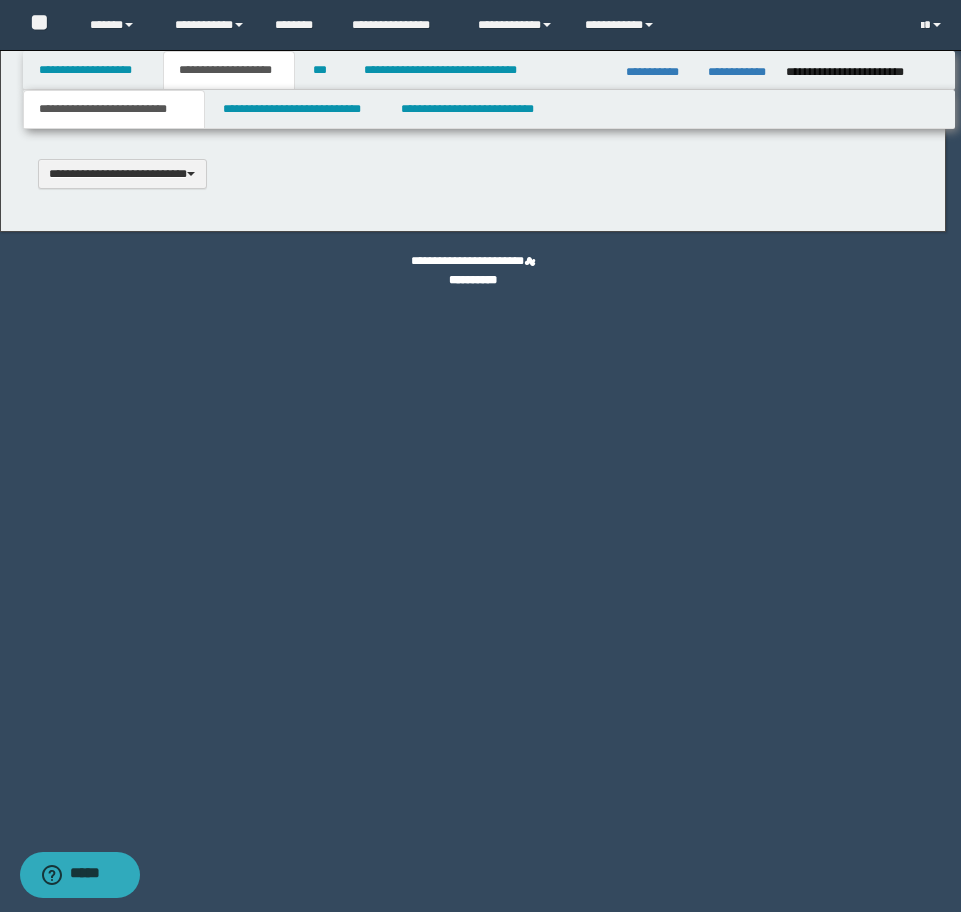 type on "**********" 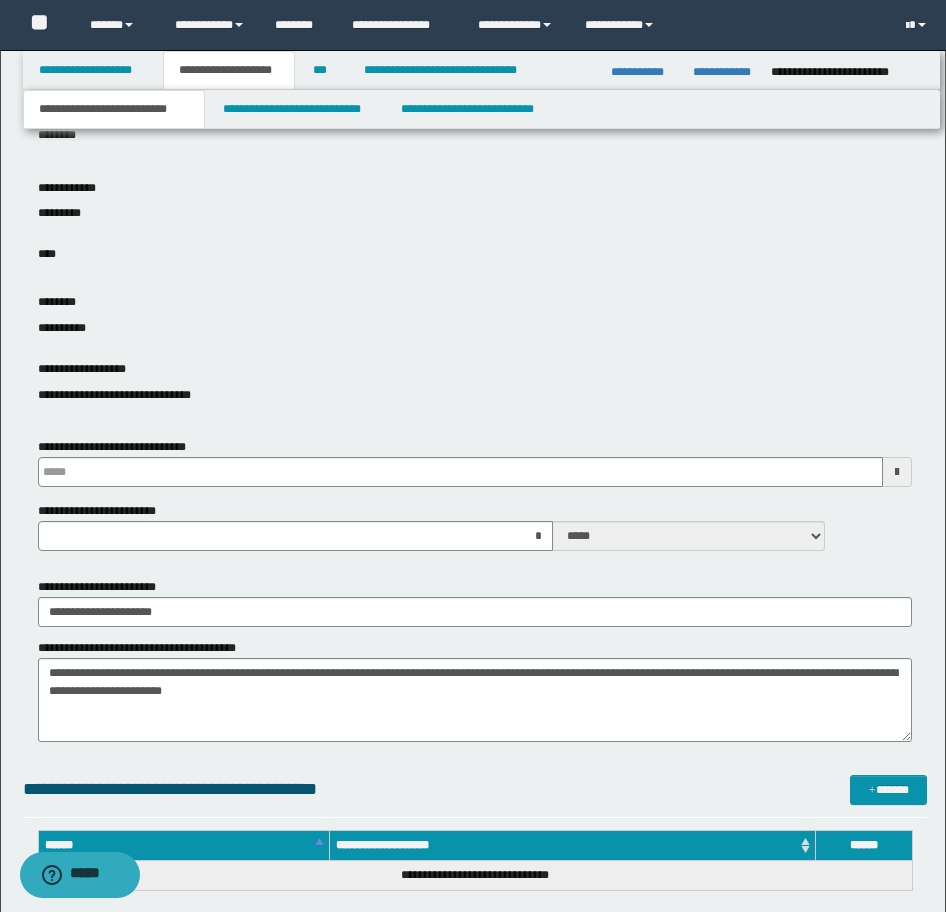 scroll, scrollTop: 600, scrollLeft: 0, axis: vertical 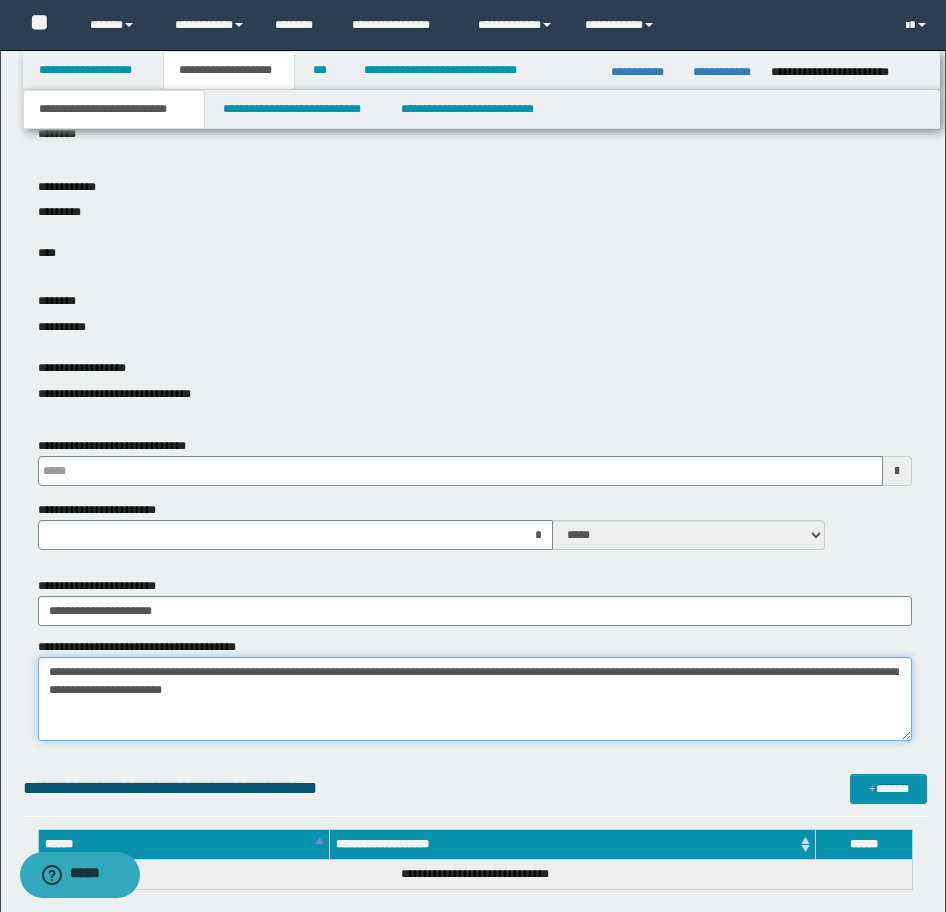 drag, startPoint x: 376, startPoint y: 697, endPoint x: -16, endPoint y: 647, distance: 395.1759 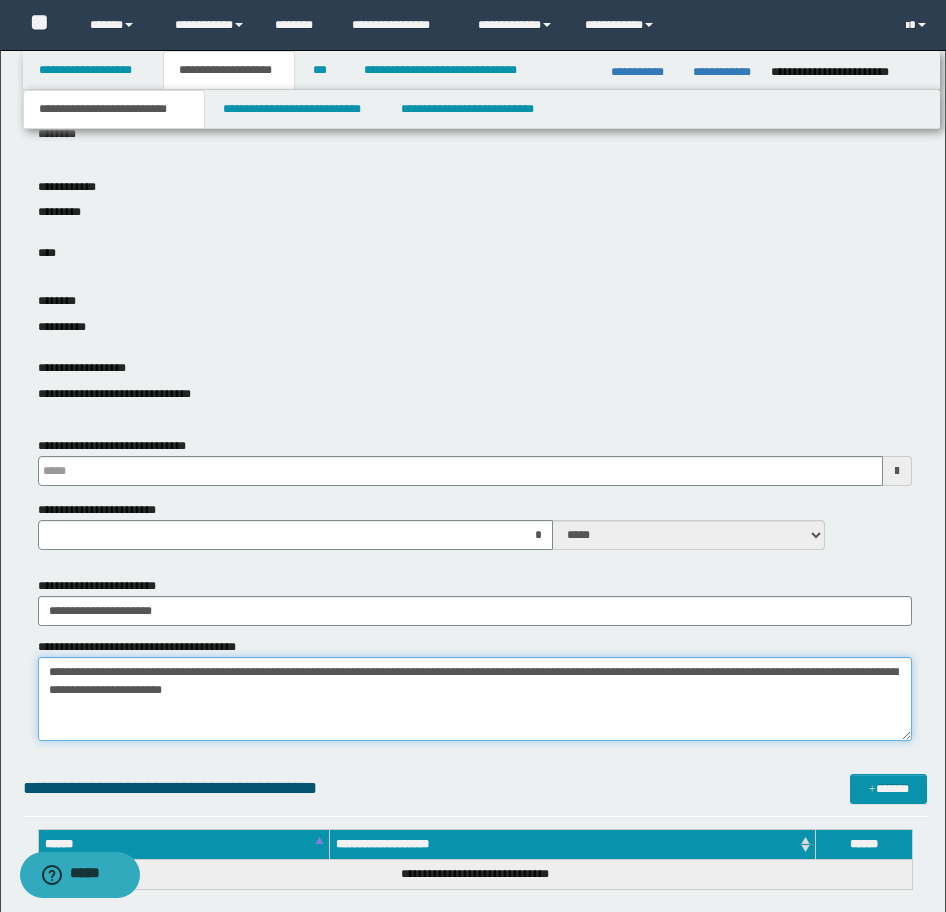click on "**********" at bounding box center [473, -144] 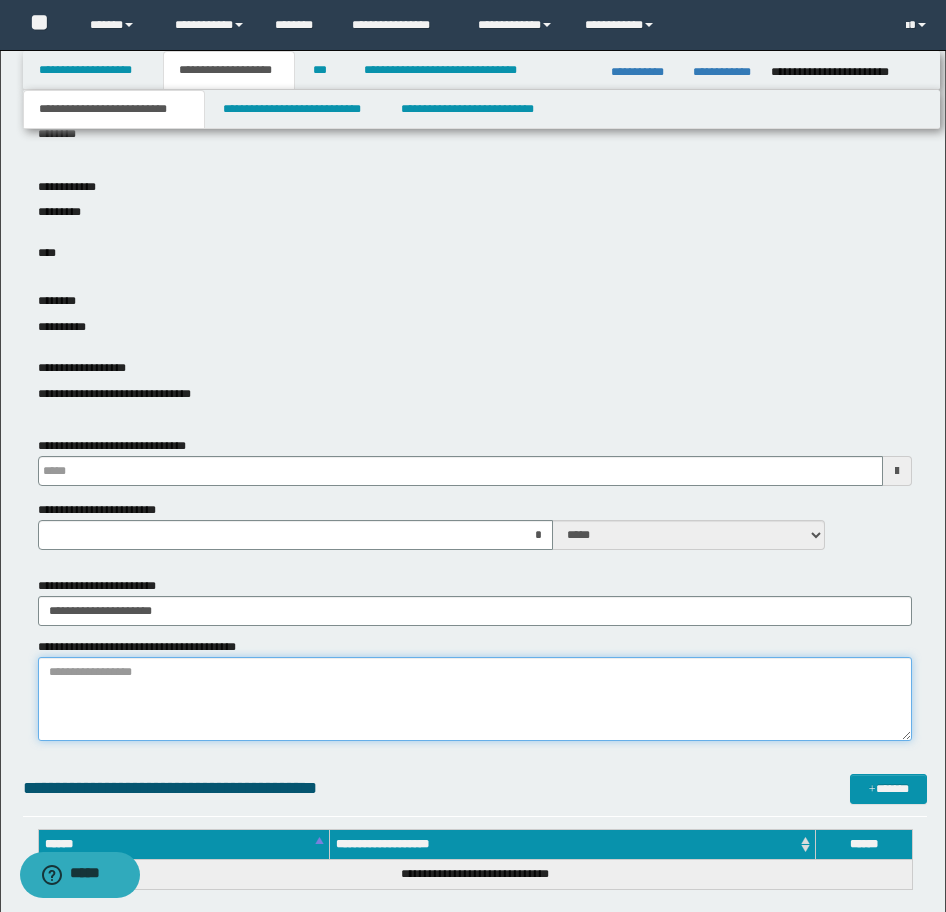type 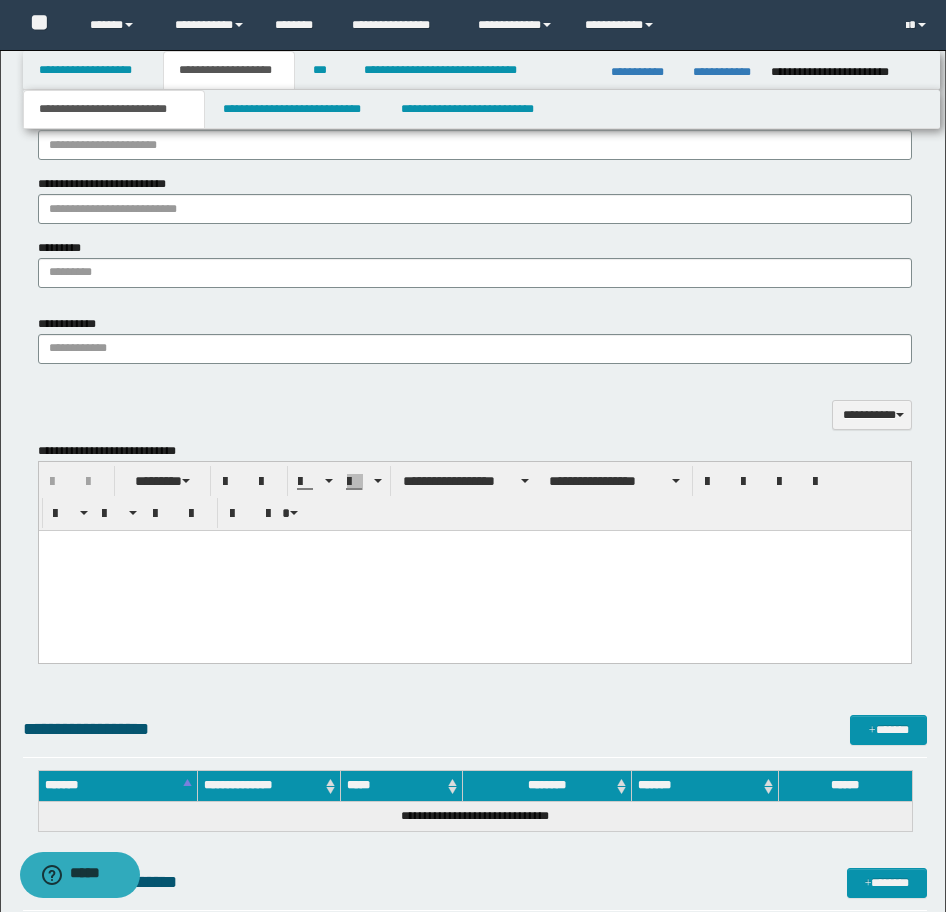 scroll, scrollTop: 1600, scrollLeft: 0, axis: vertical 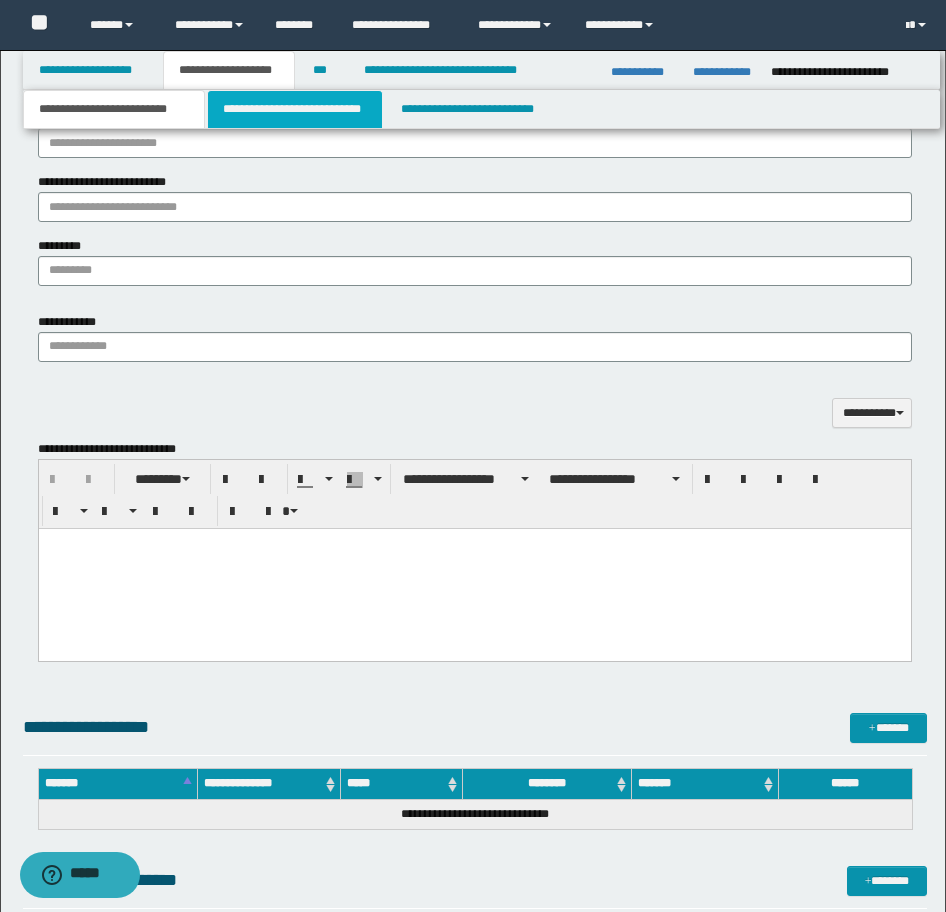type on "**********" 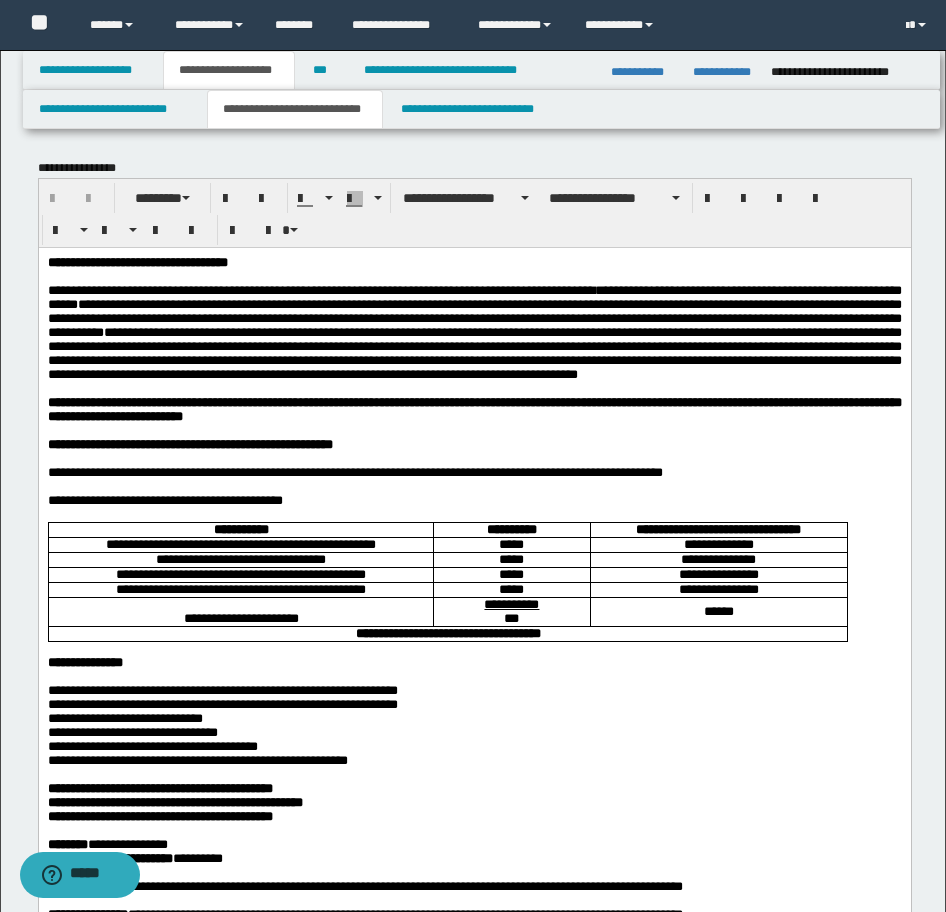 scroll, scrollTop: 300, scrollLeft: 0, axis: vertical 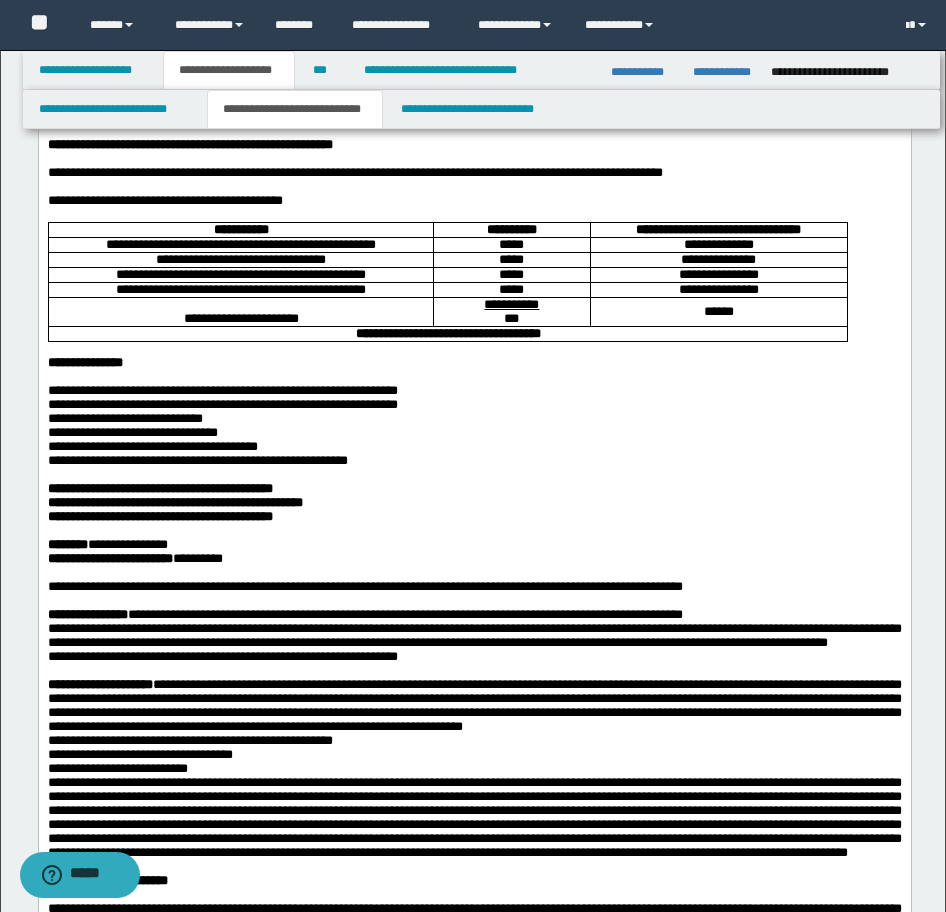 click on "**********" at bounding box center (159, 516) 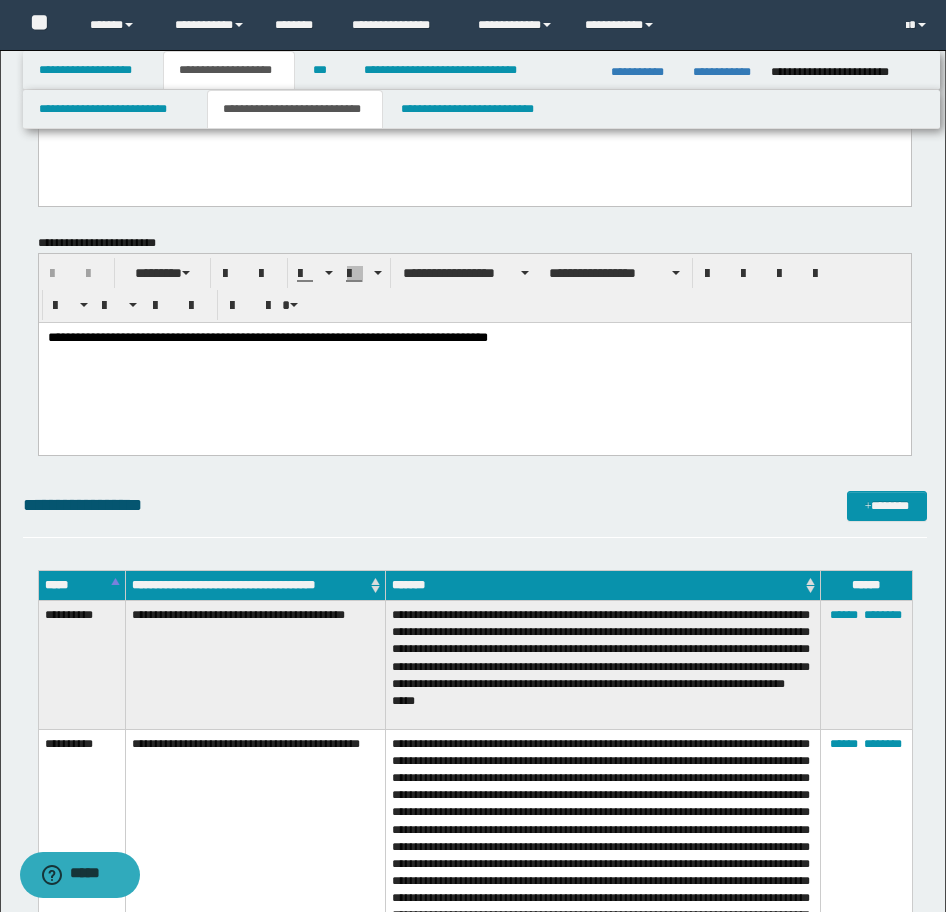 scroll, scrollTop: 1900, scrollLeft: 0, axis: vertical 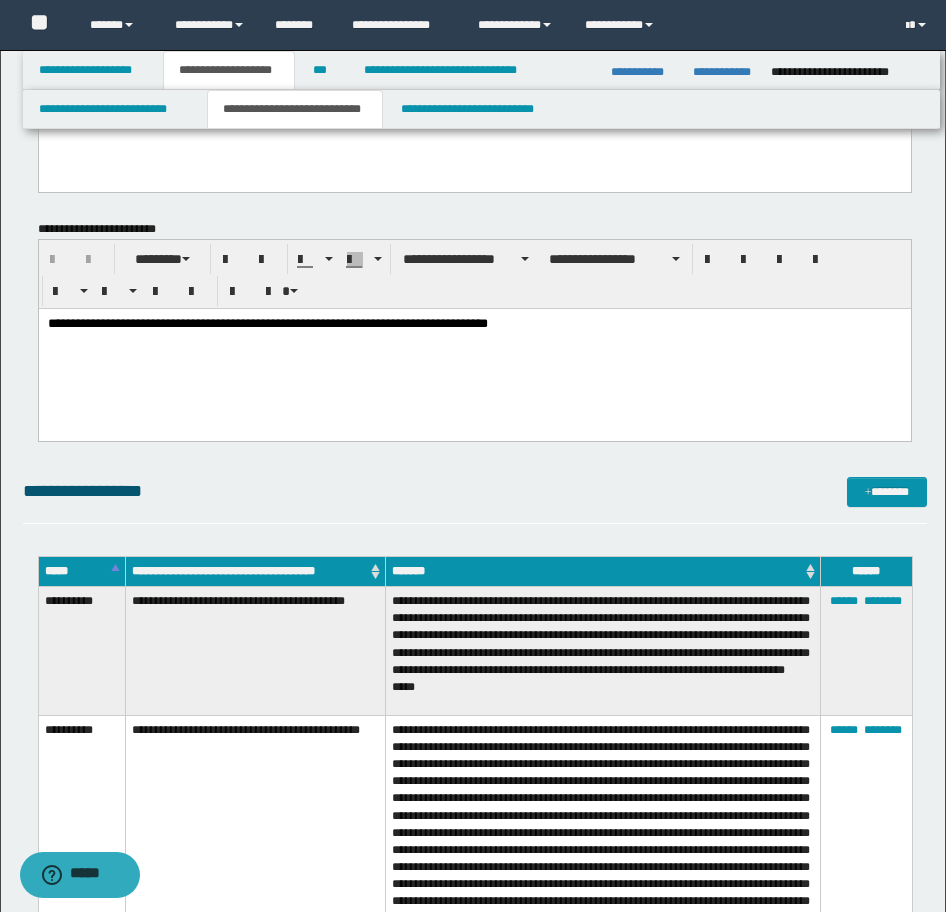 click on "**********" at bounding box center (474, 323) 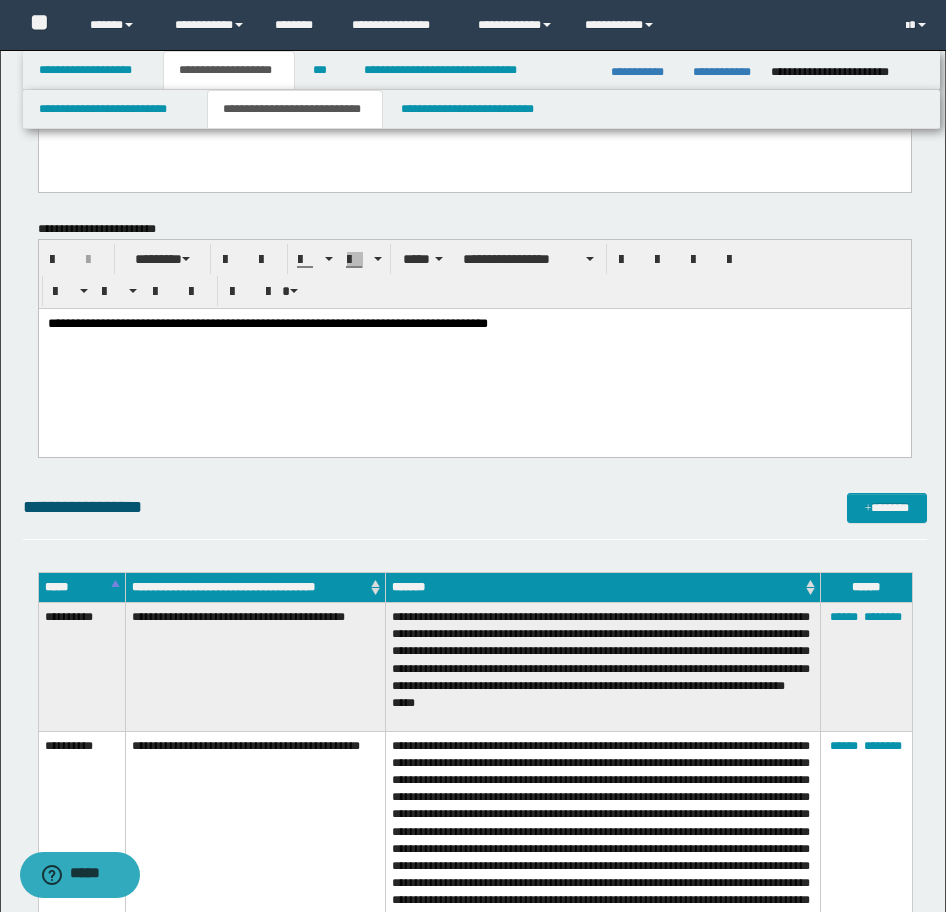 type 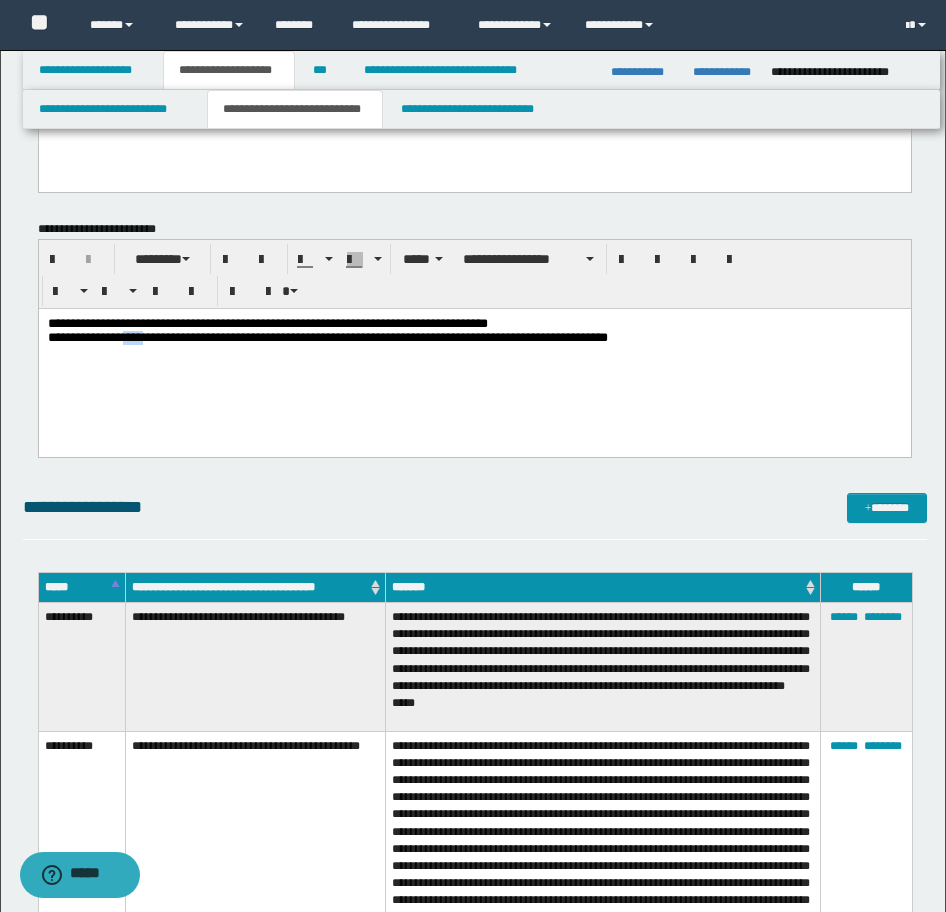 drag, startPoint x: 179, startPoint y: 342, endPoint x: 156, endPoint y: 342, distance: 23 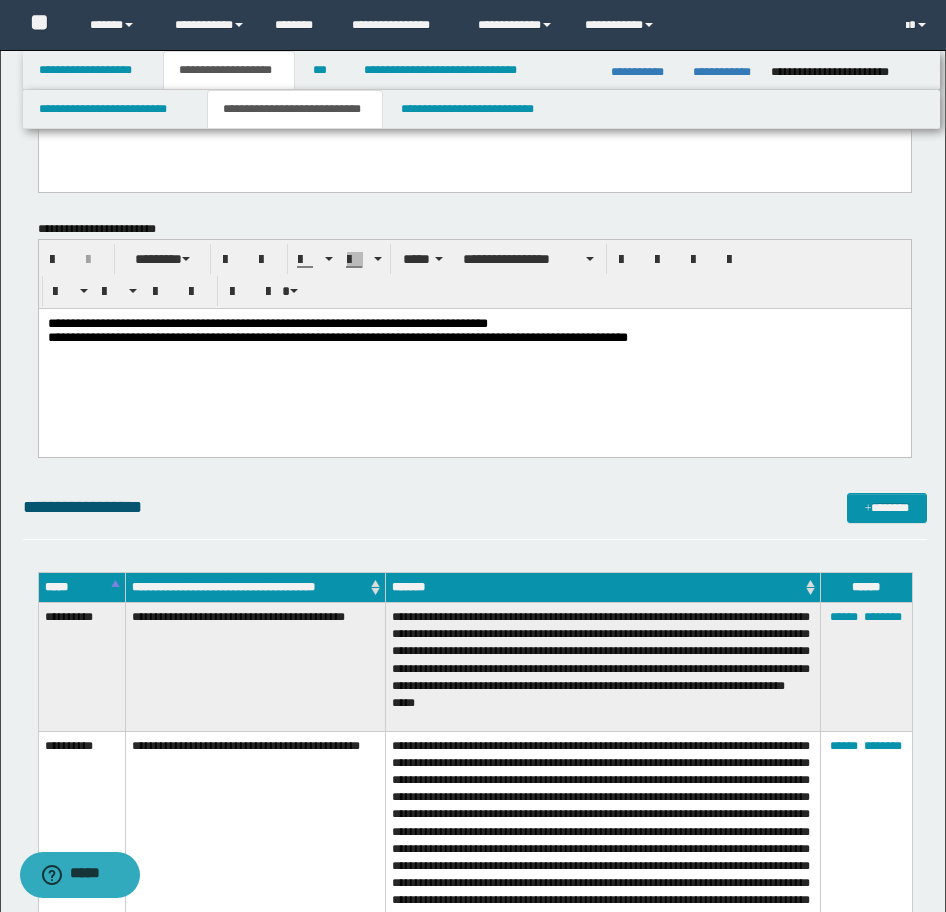 click on "**********" at bounding box center (337, 336) 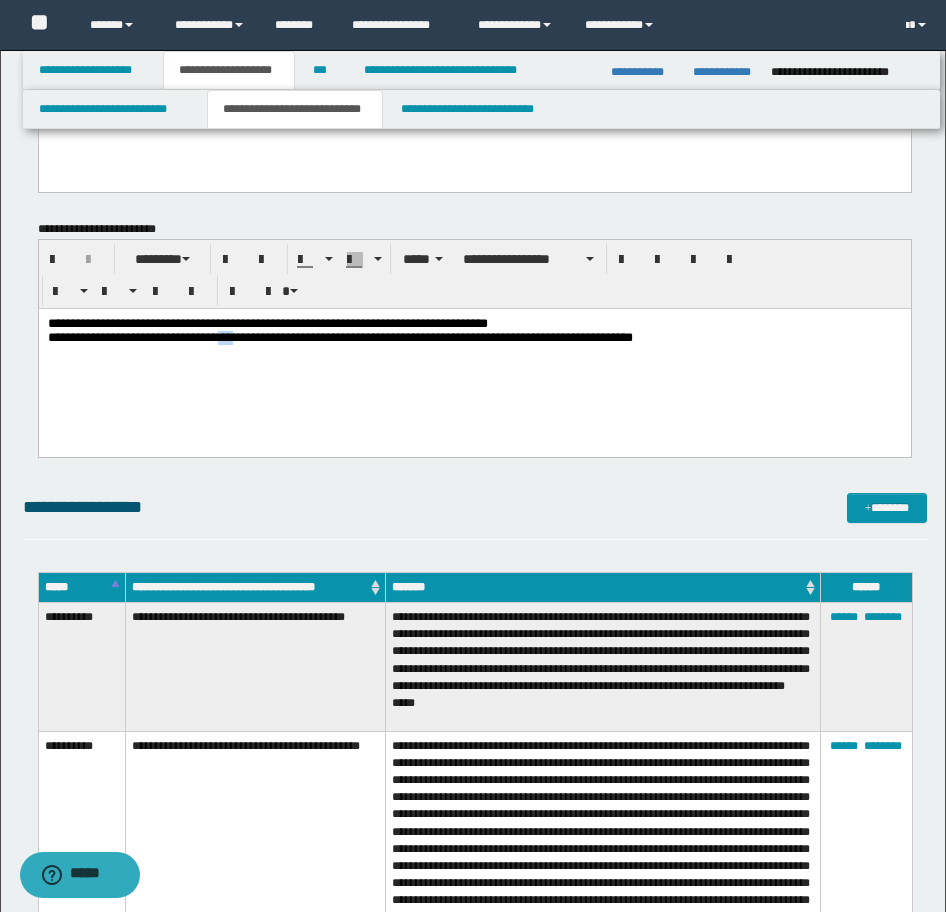 drag, startPoint x: 302, startPoint y: 337, endPoint x: 278, endPoint y: 339, distance: 24.083189 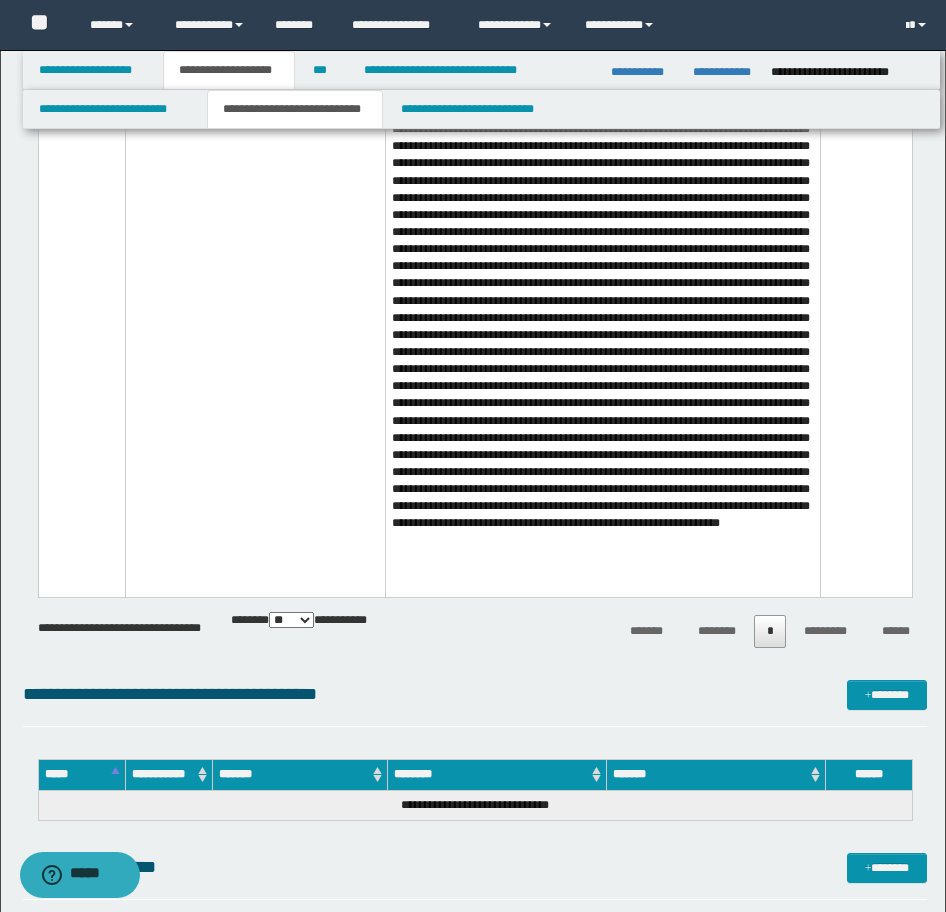 scroll, scrollTop: 5000, scrollLeft: 0, axis: vertical 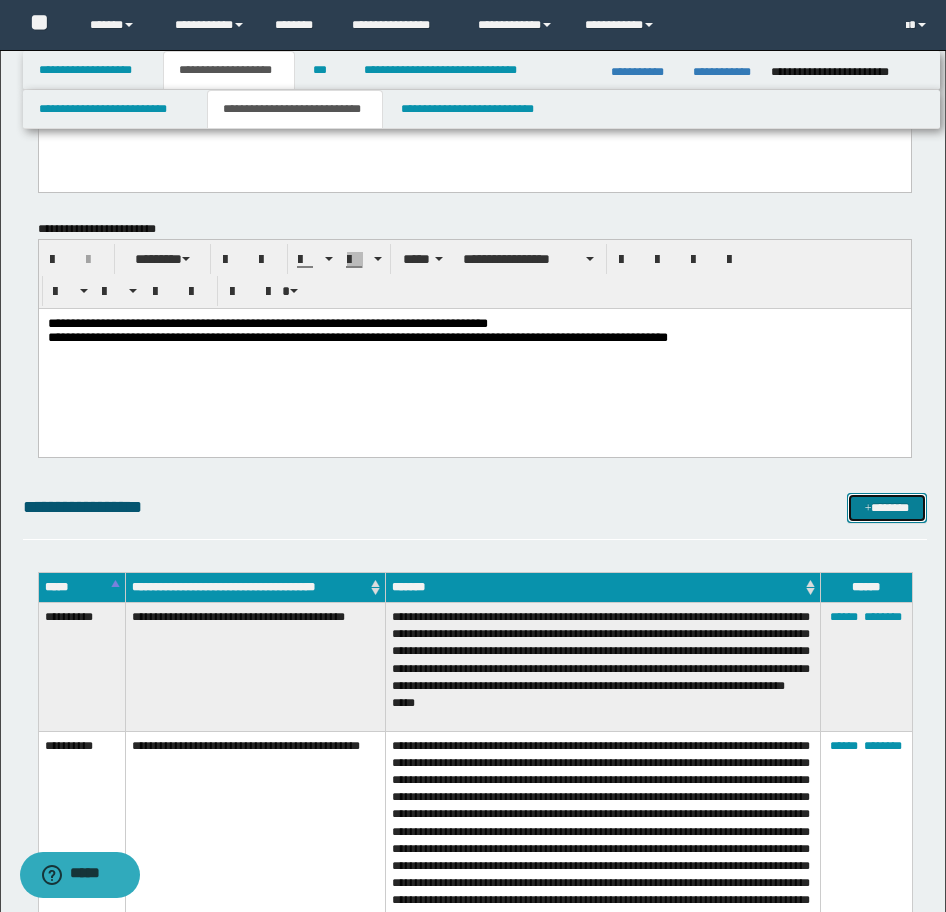 click on "*******" at bounding box center [887, 508] 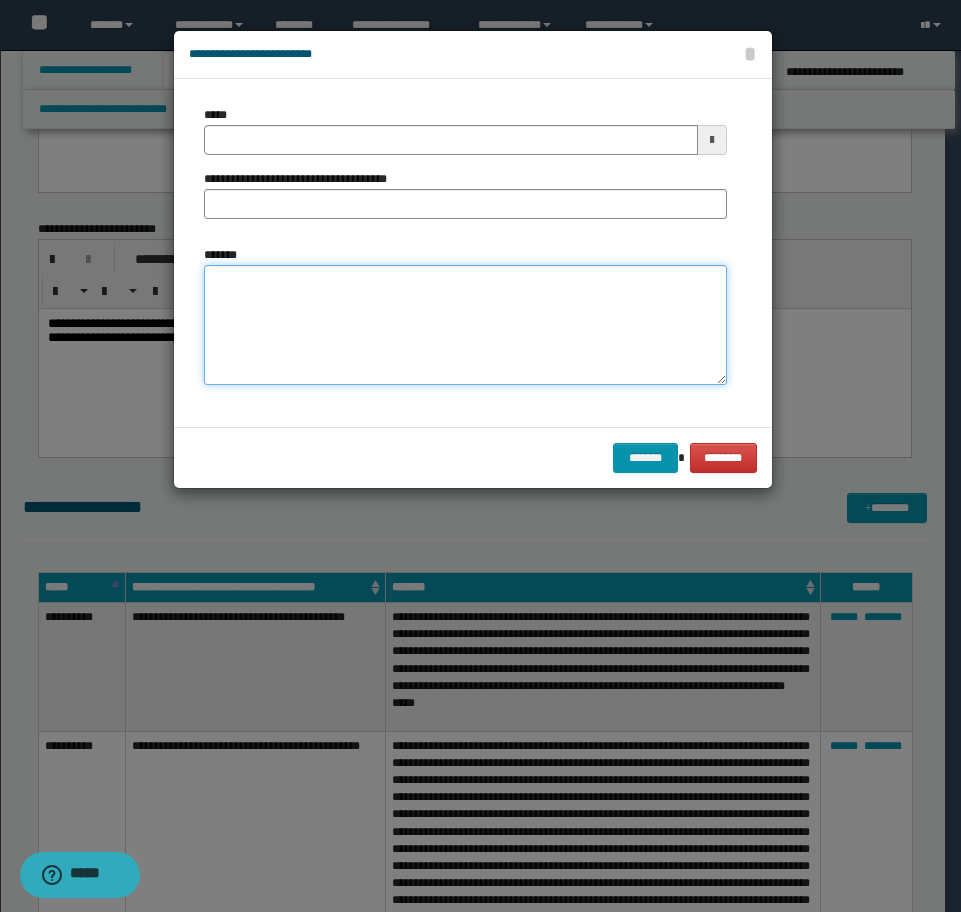 click on "*******" at bounding box center [465, 325] 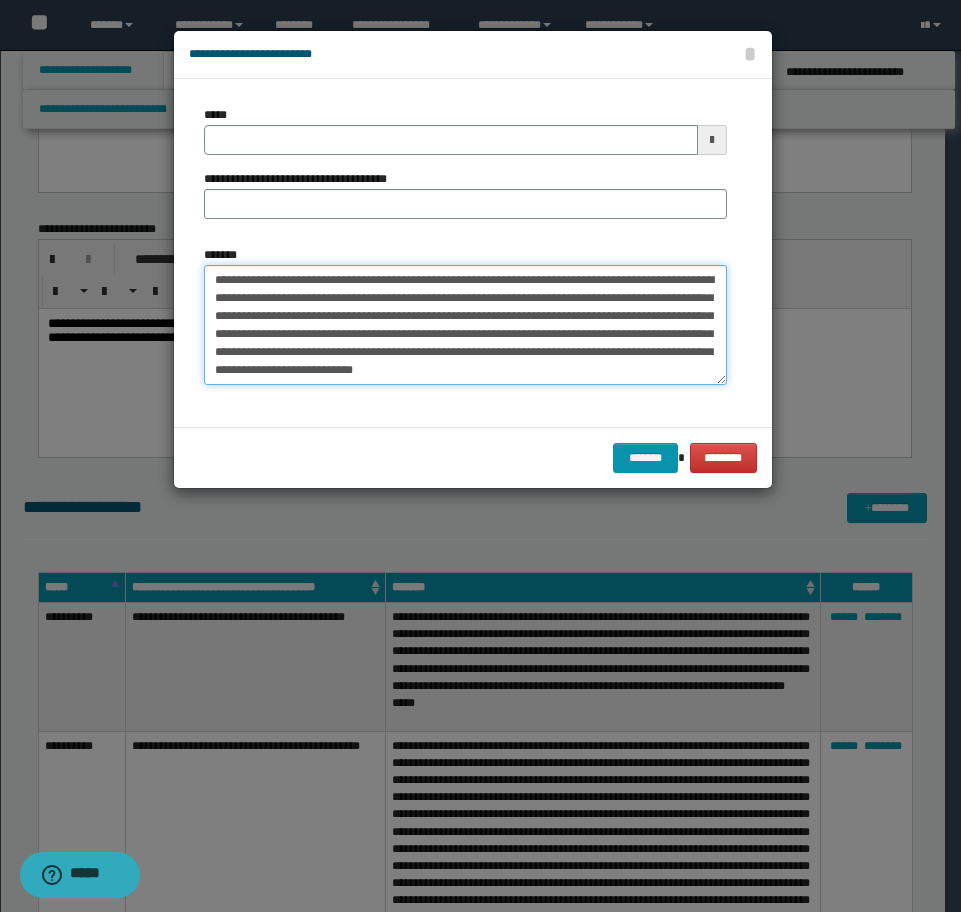 click on "**********" at bounding box center [465, 325] 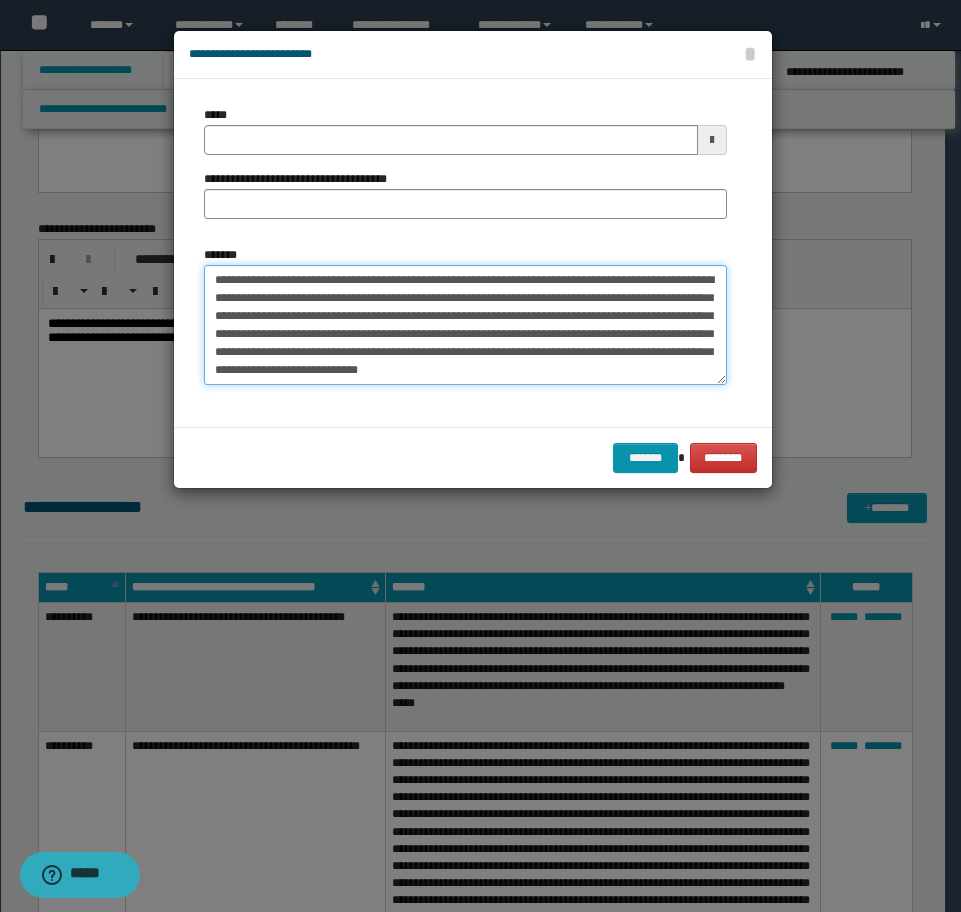 click on "**********" at bounding box center (465, 325) 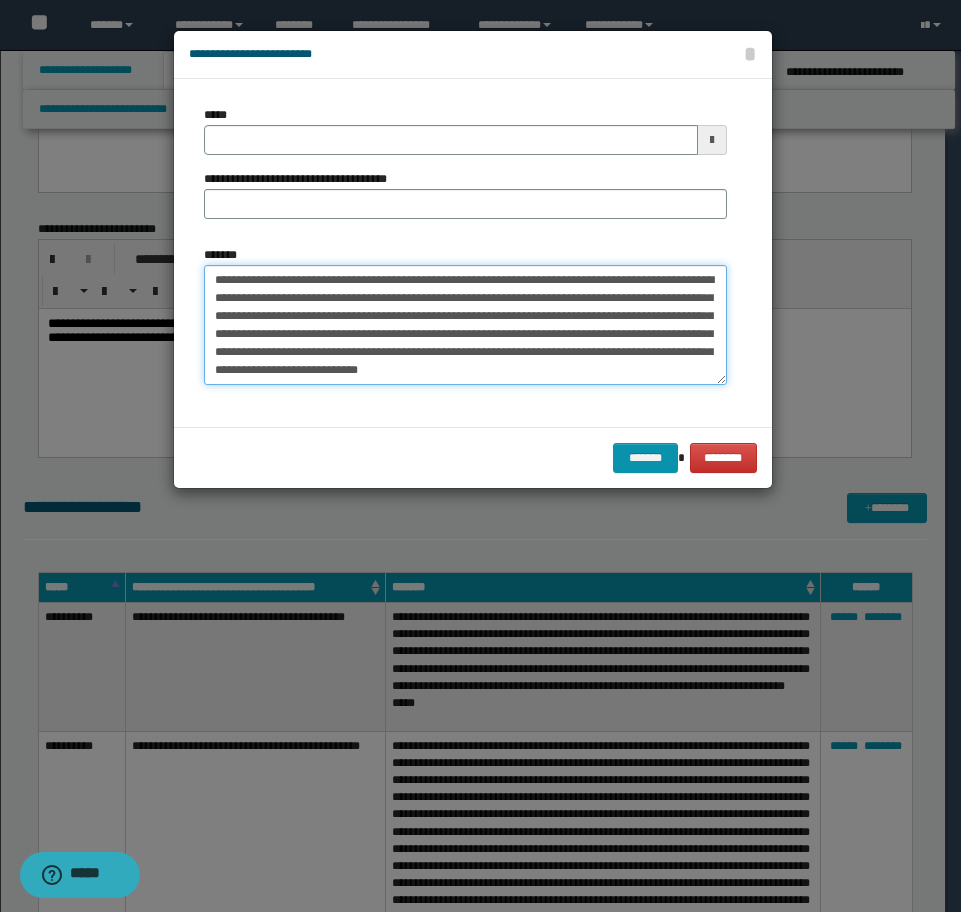 type on "**********" 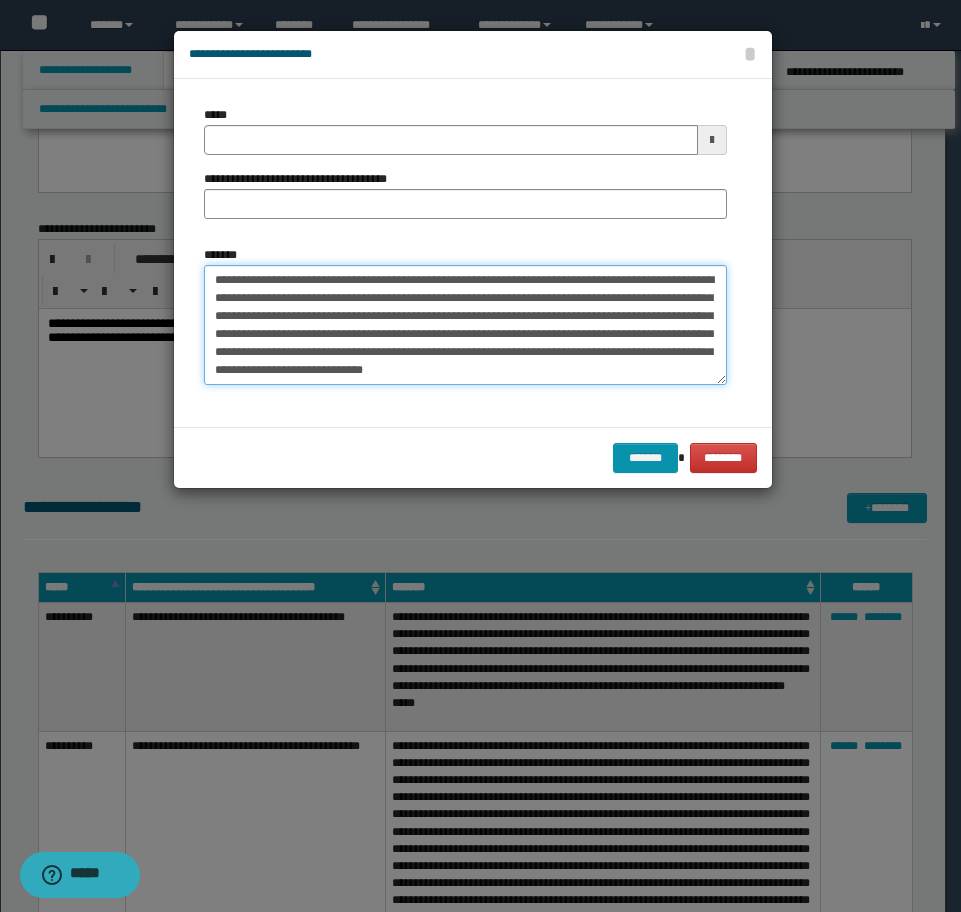 type 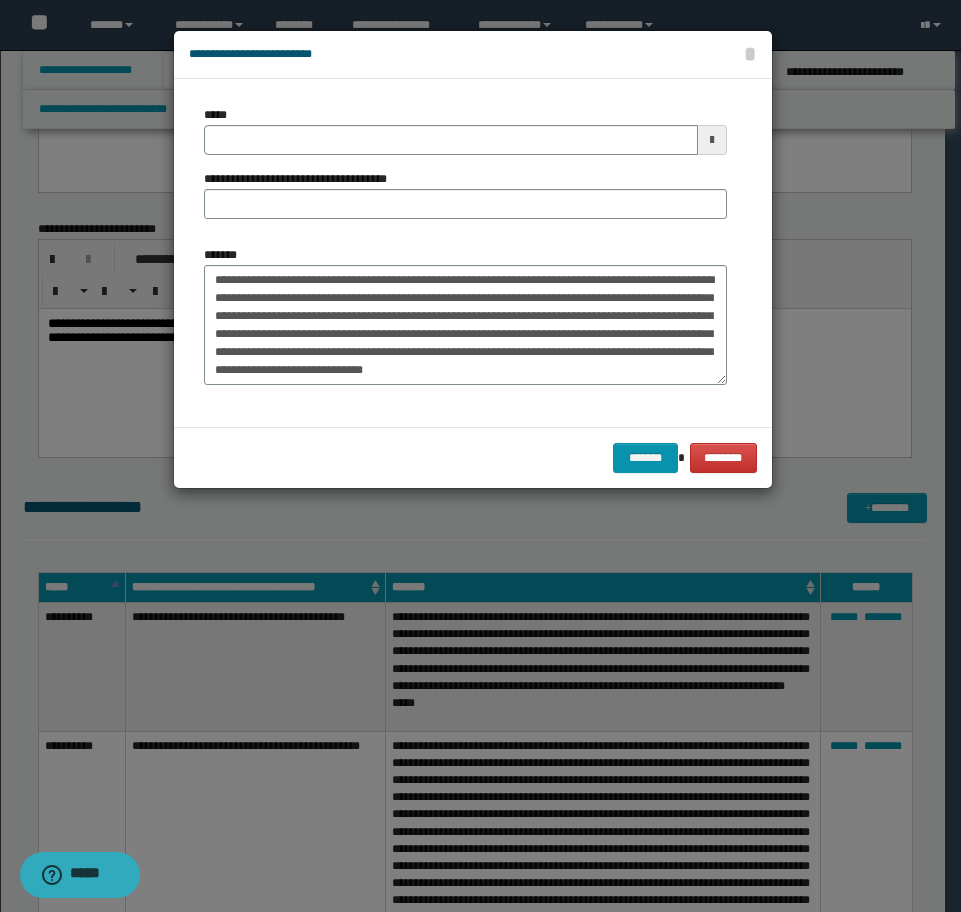 click on "**********" at bounding box center [465, 170] 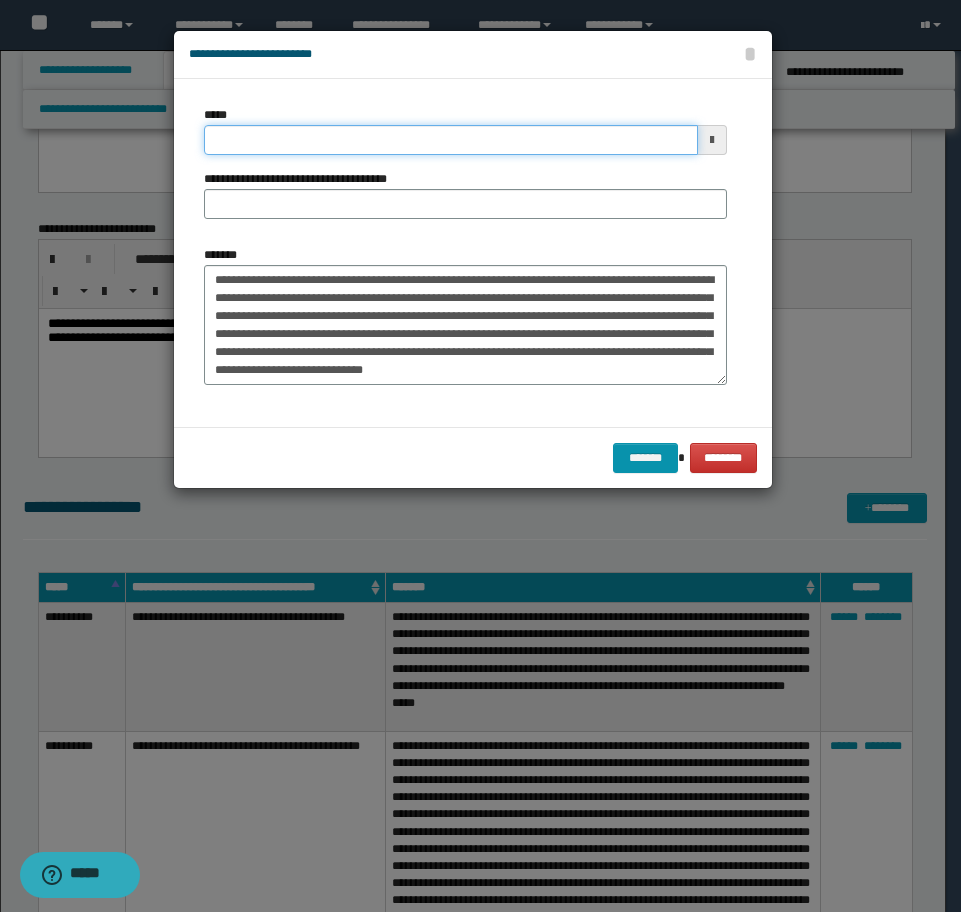 click on "*****" at bounding box center [451, 140] 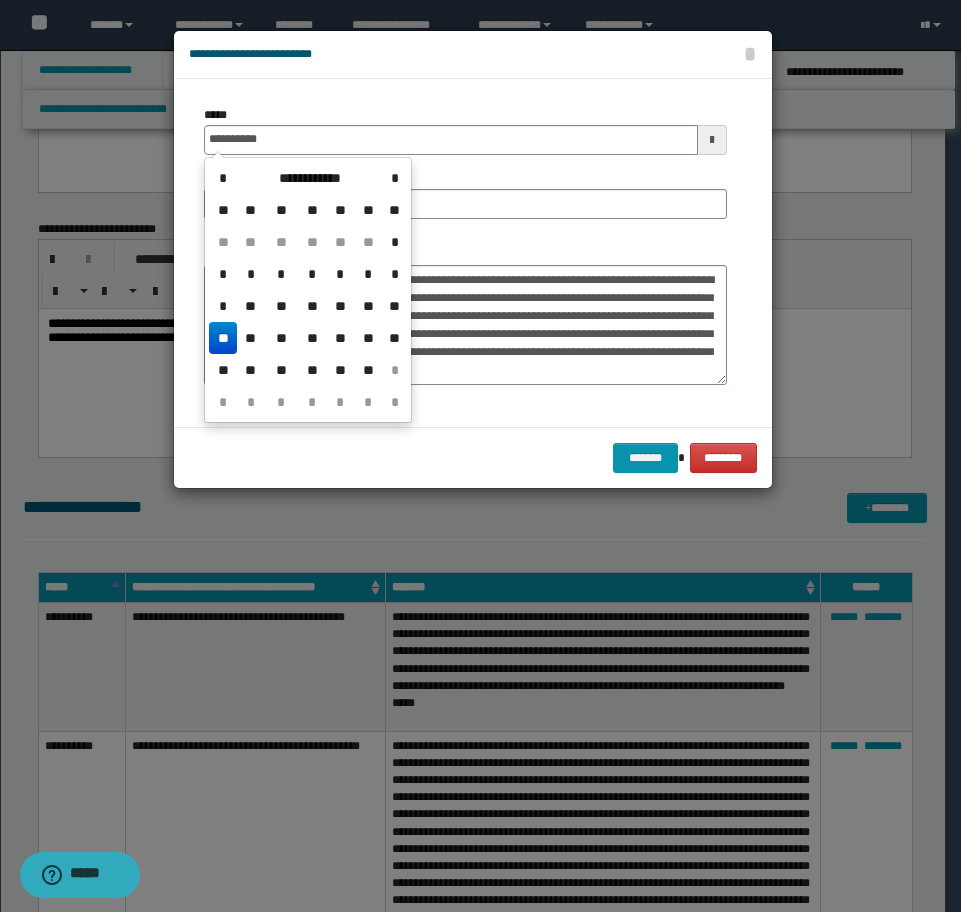 click on "**" at bounding box center (223, 338) 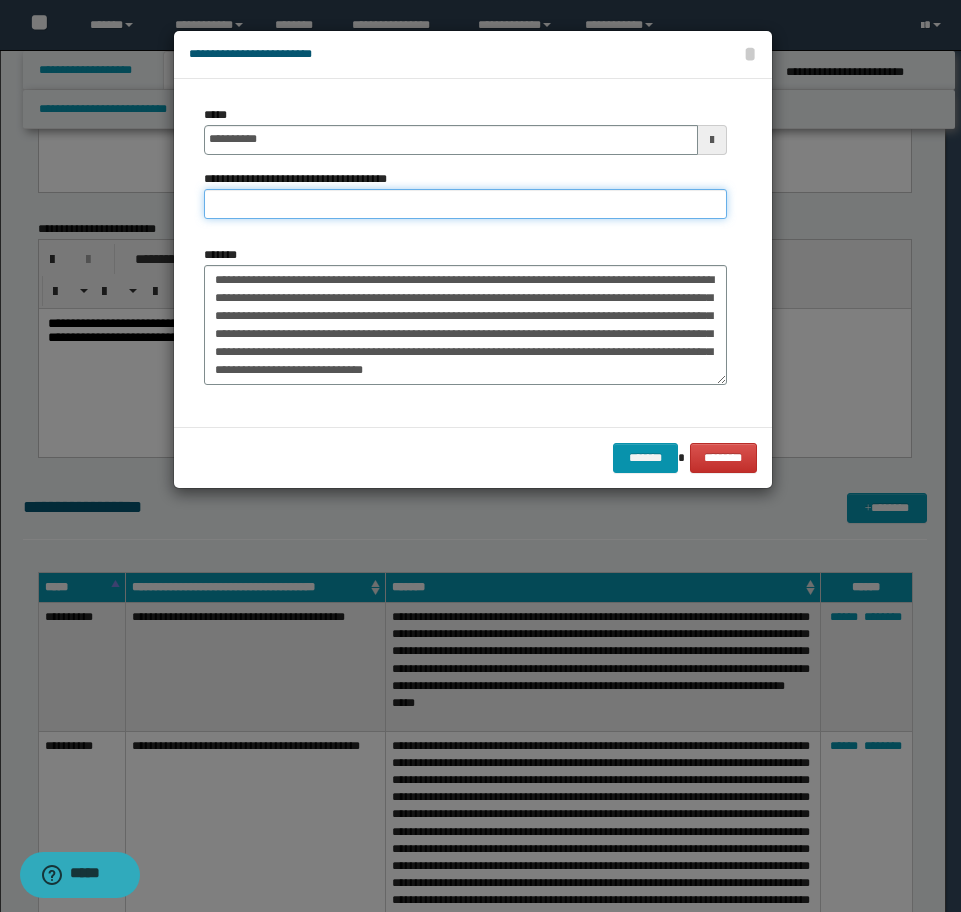 click on "**********" at bounding box center (465, 204) 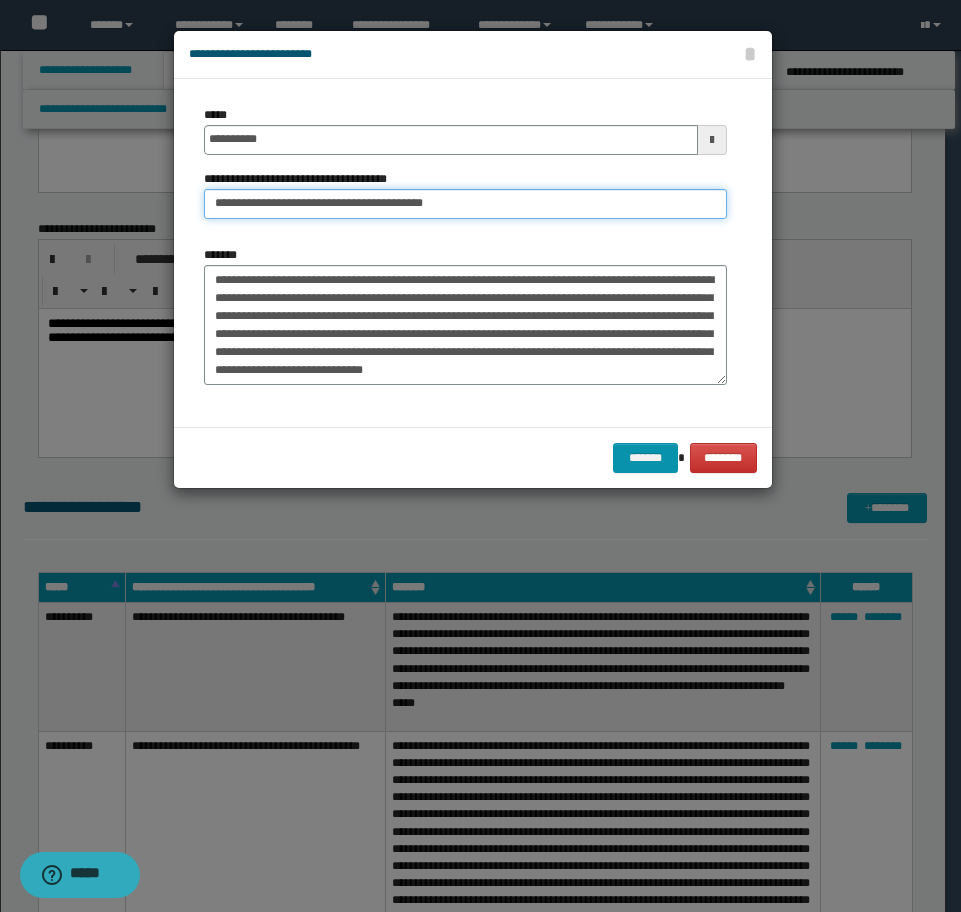 type on "**********" 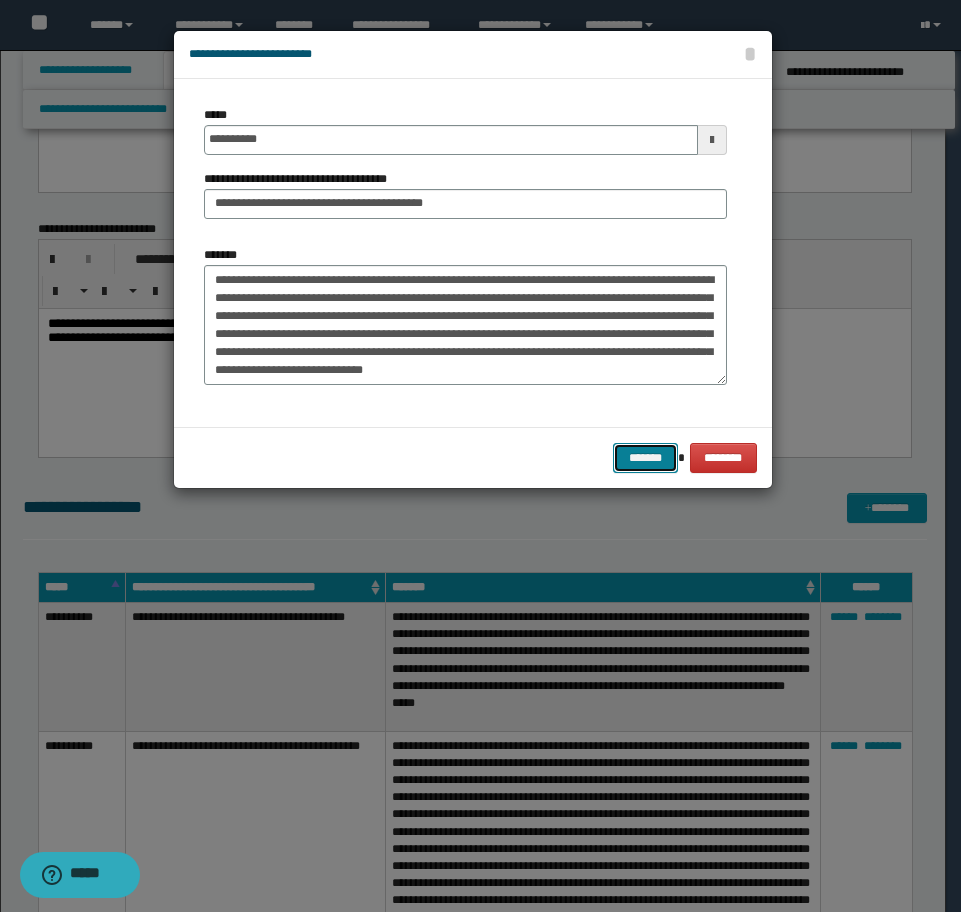 click on "*******" at bounding box center (645, 458) 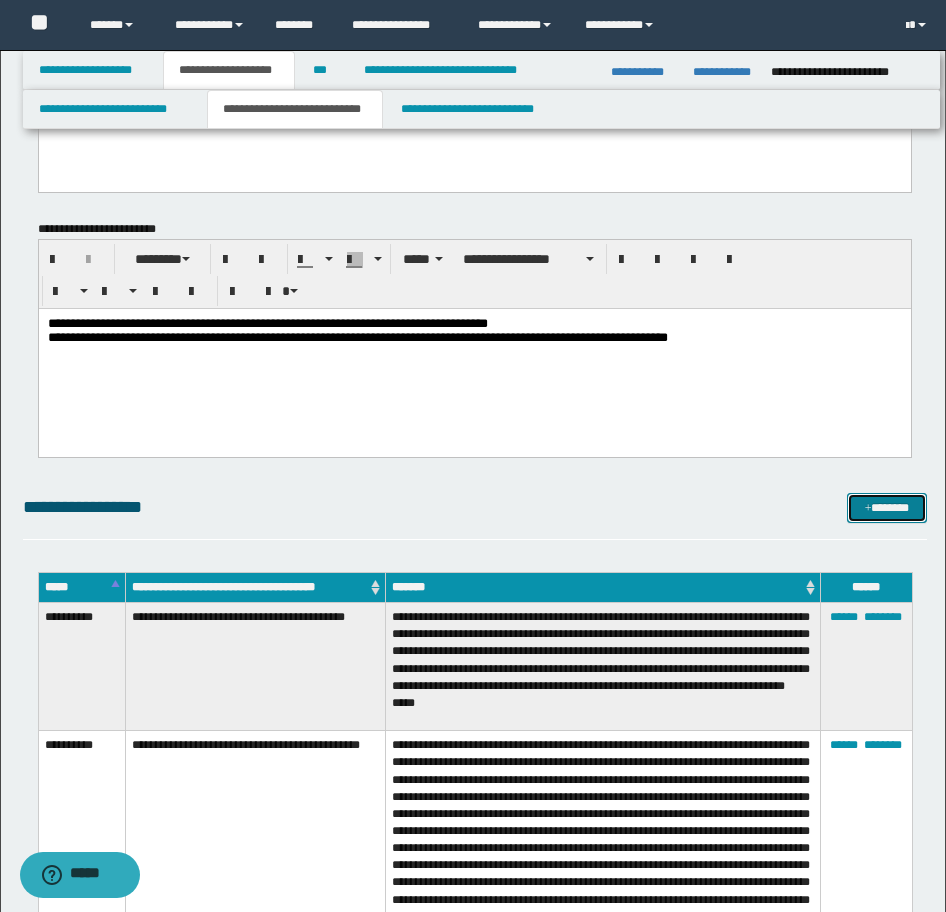 click on "*******" at bounding box center (887, 508) 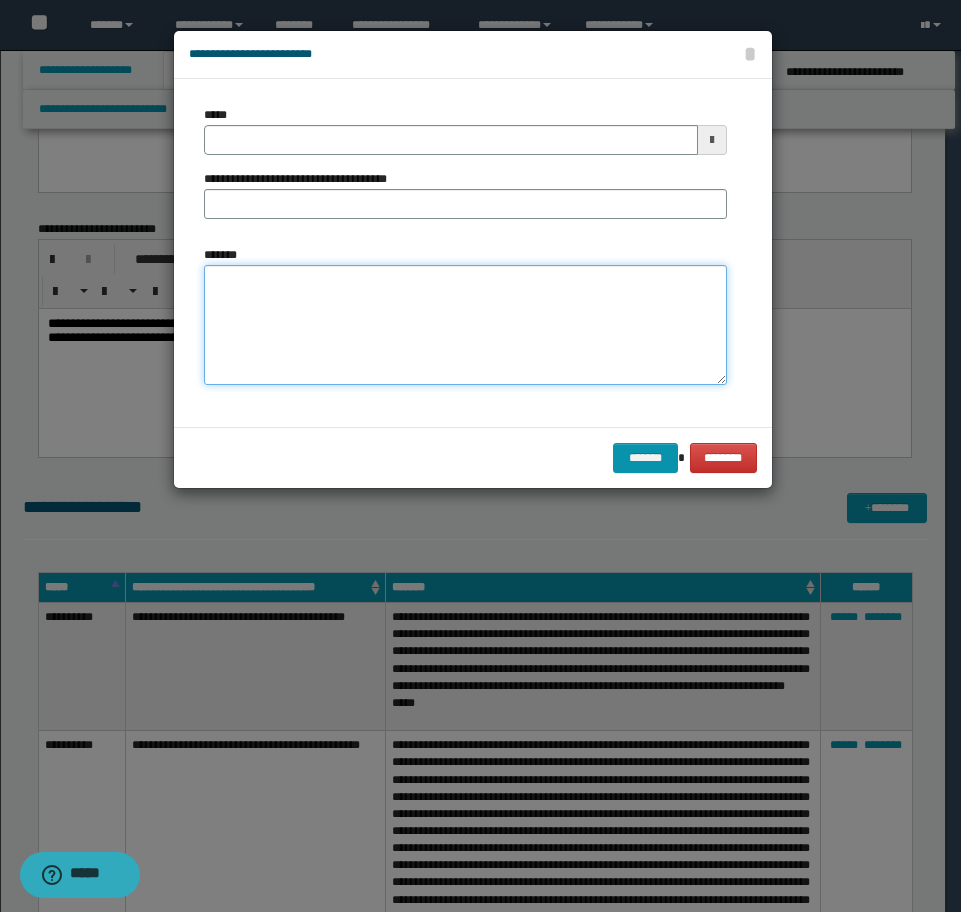 click on "*******" at bounding box center [465, 325] 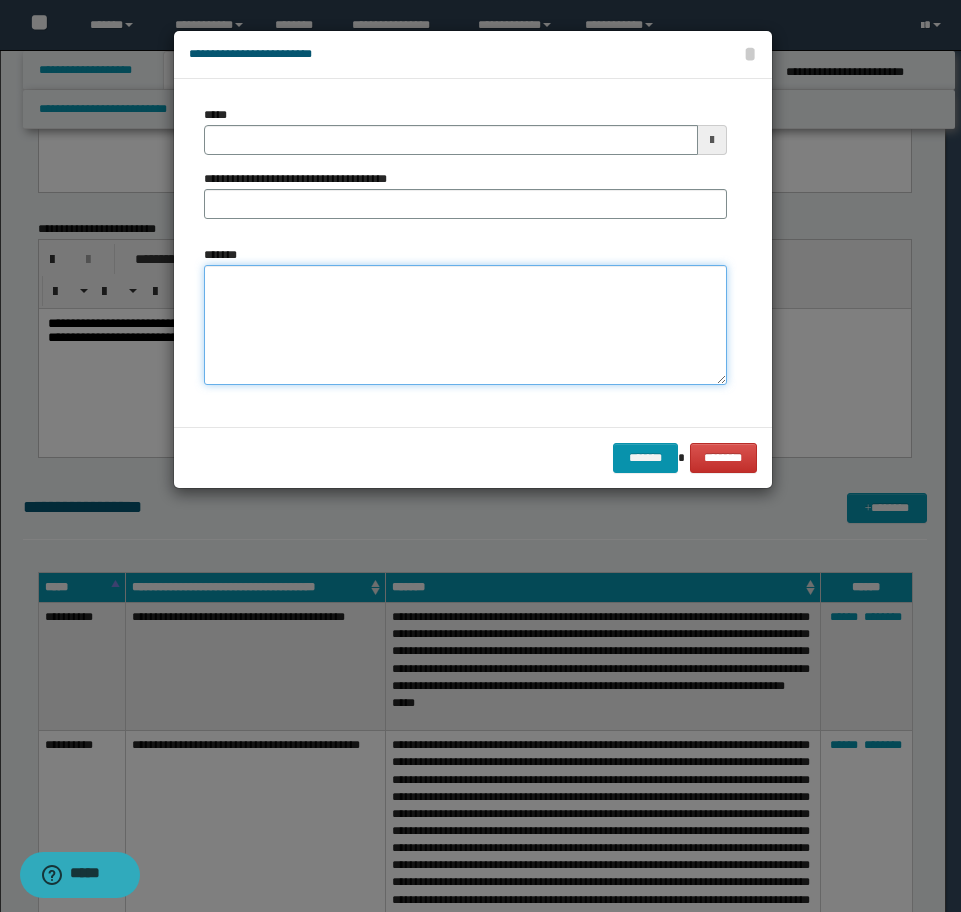 click on "*******" at bounding box center (465, 325) 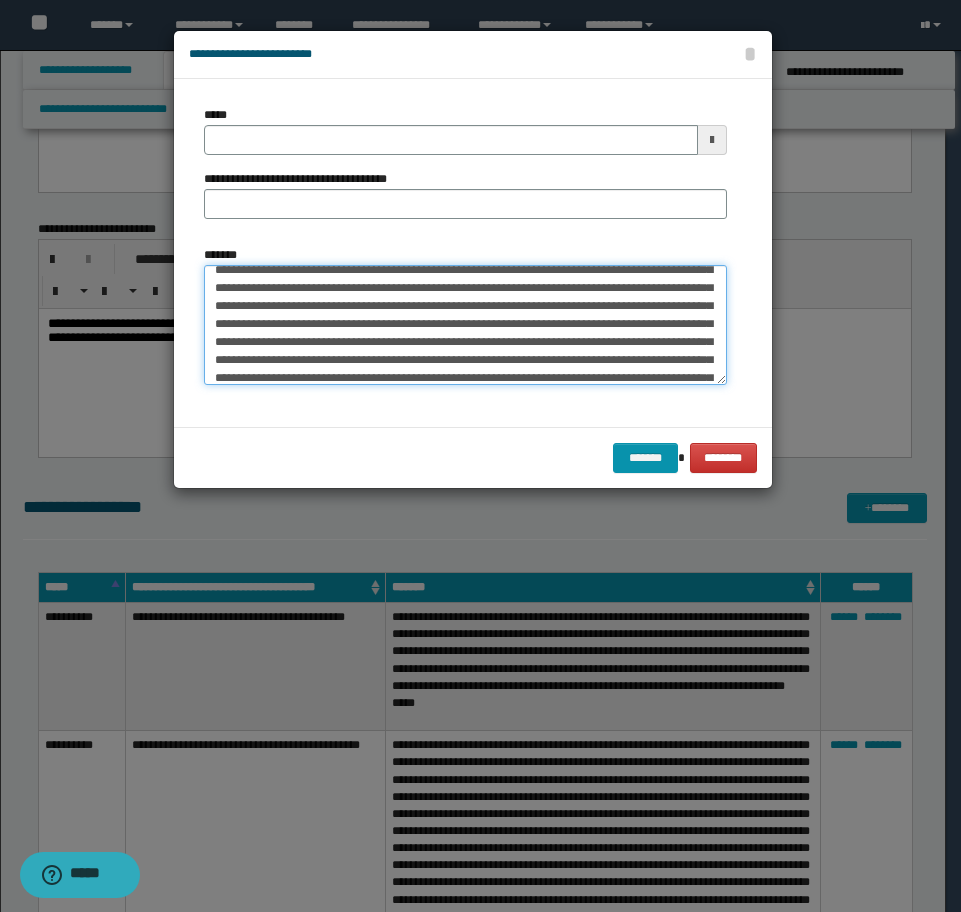 scroll, scrollTop: 198, scrollLeft: 0, axis: vertical 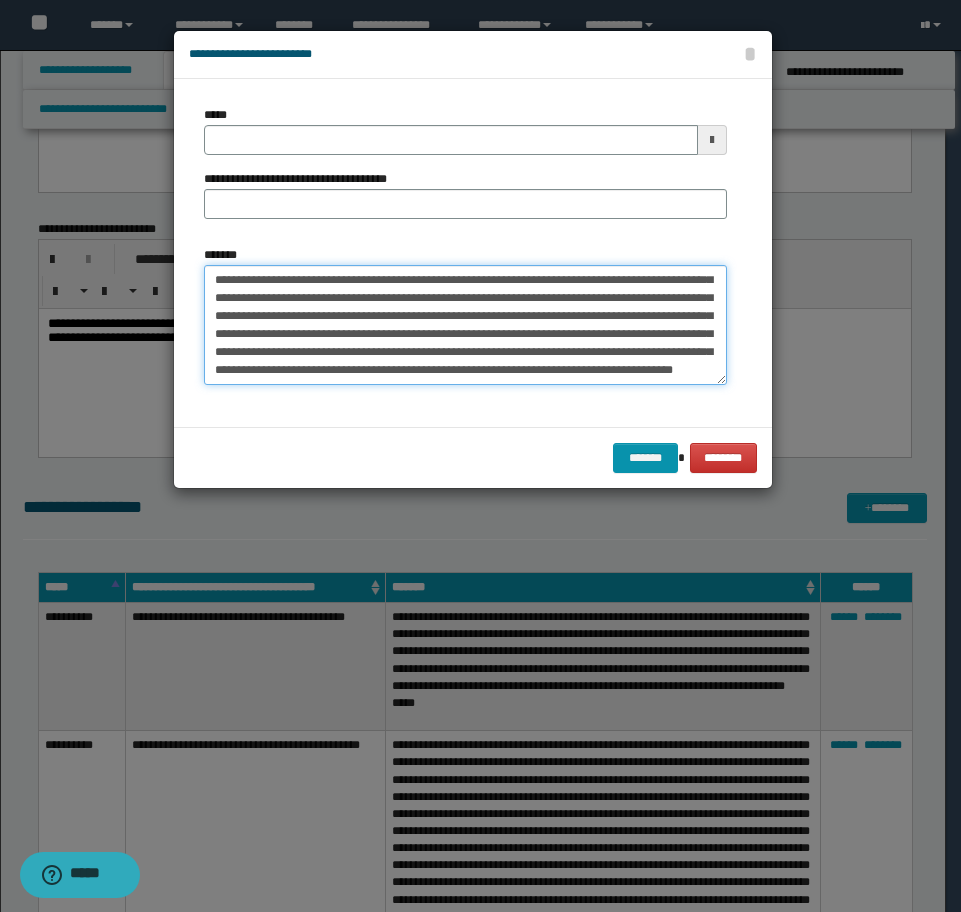 type on "**********" 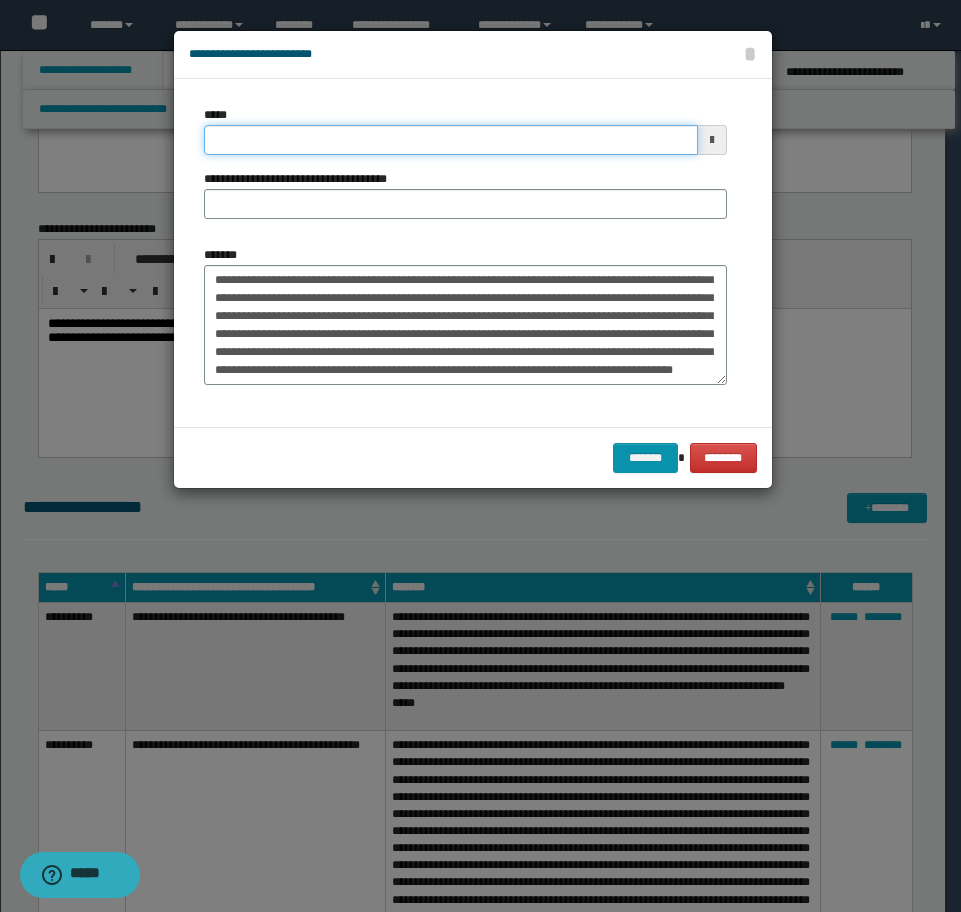 click on "*****" at bounding box center (451, 140) 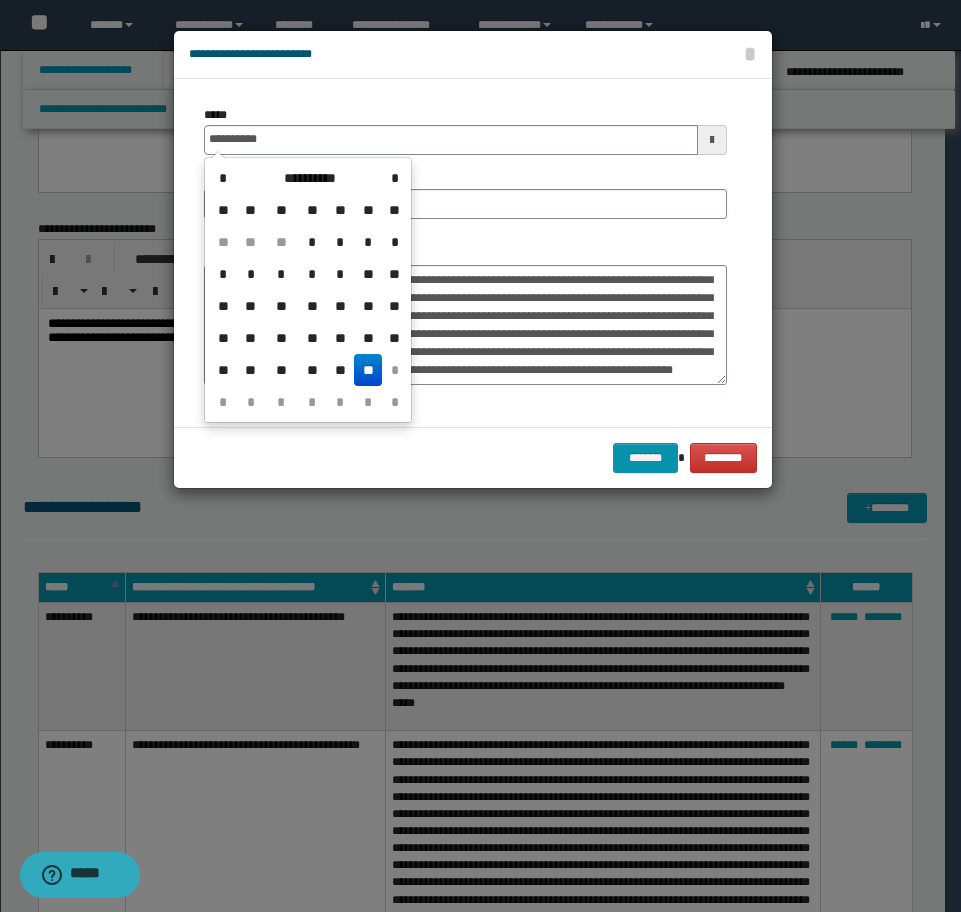 click on "**" at bounding box center [368, 370] 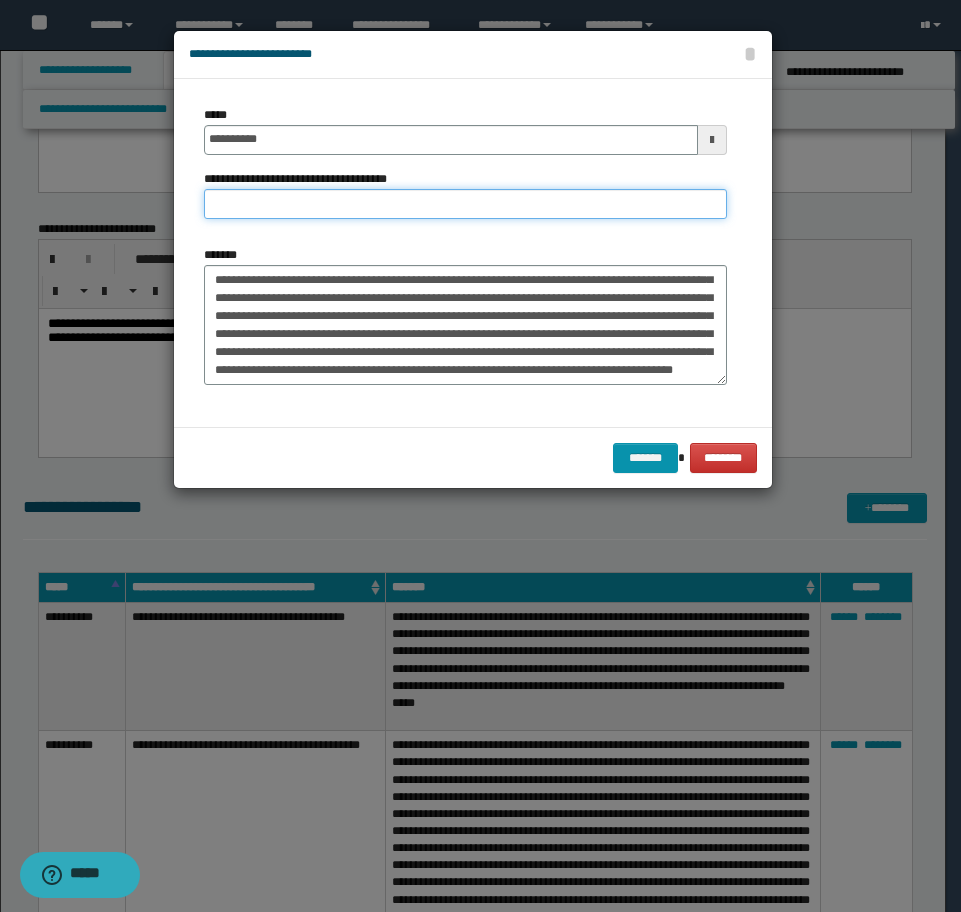 click on "**********" at bounding box center (465, 204) 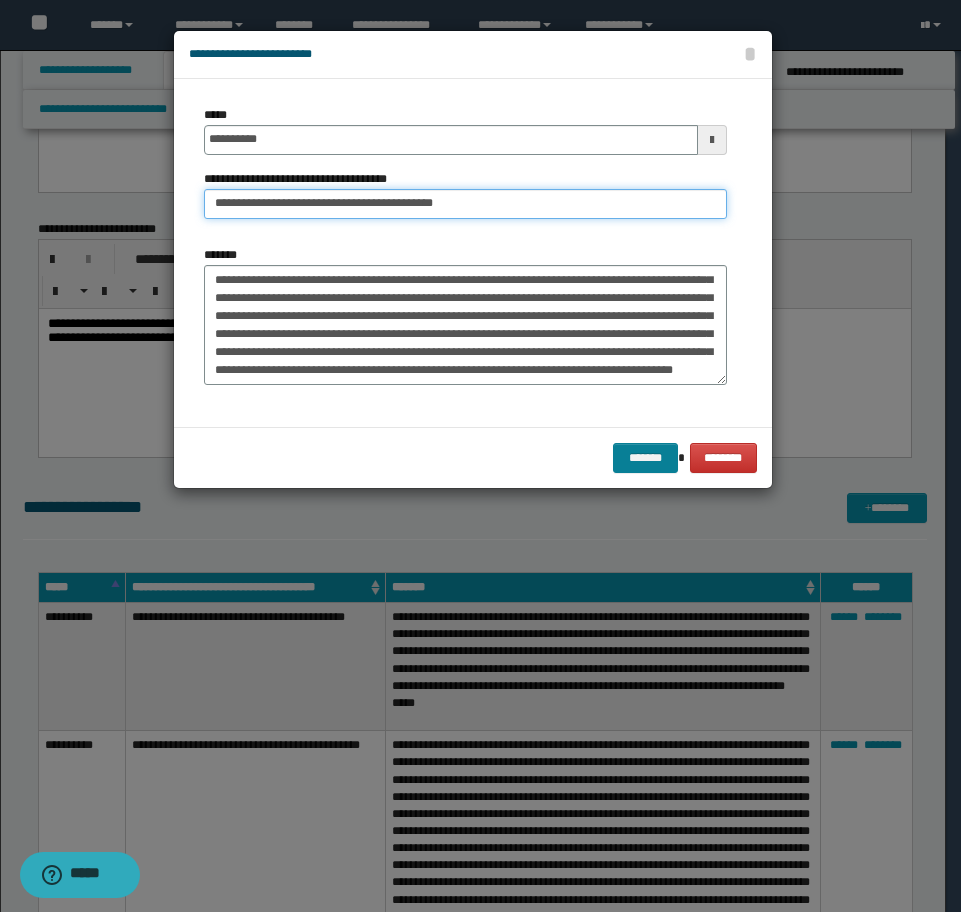 type on "**********" 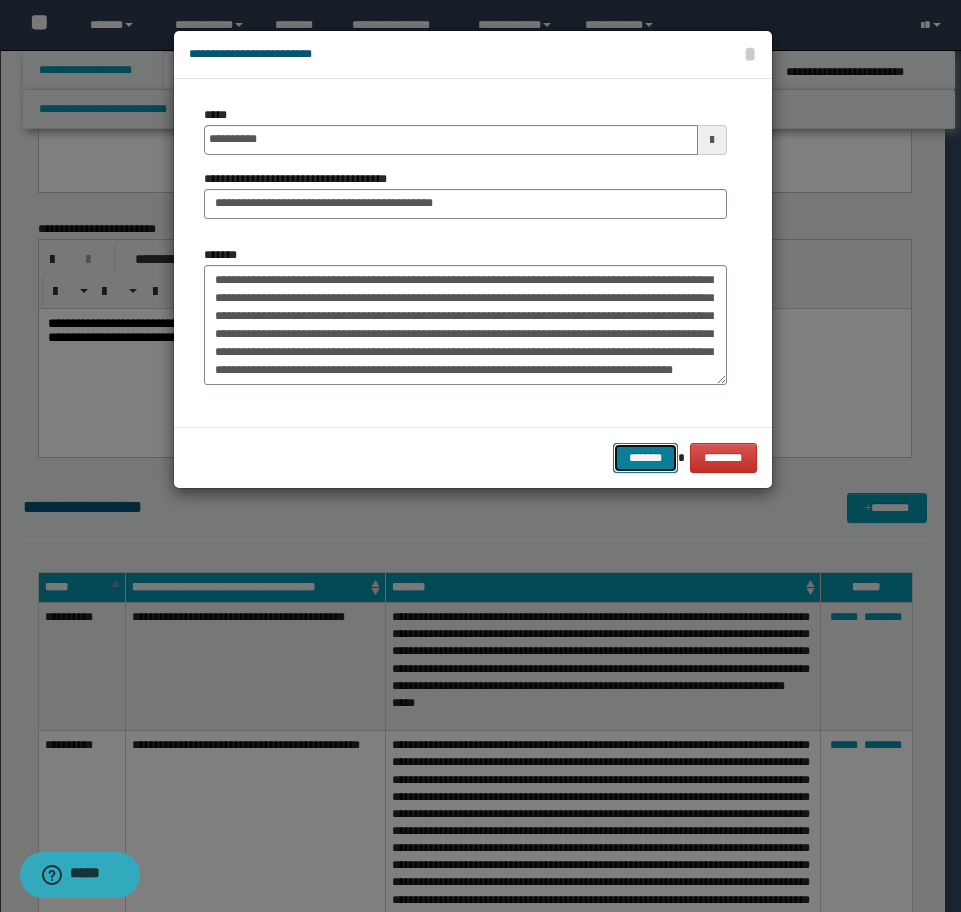 click on "*******" at bounding box center (645, 458) 